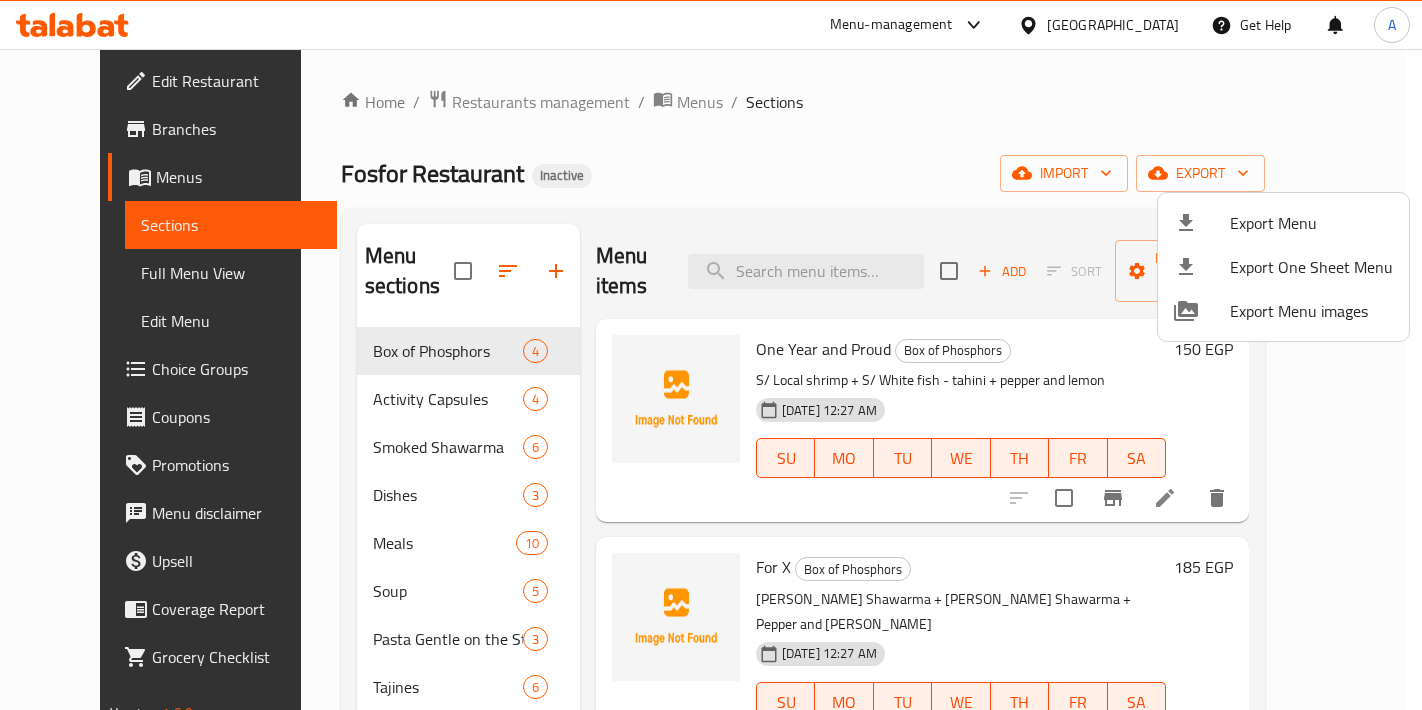 scroll, scrollTop: 0, scrollLeft: 0, axis: both 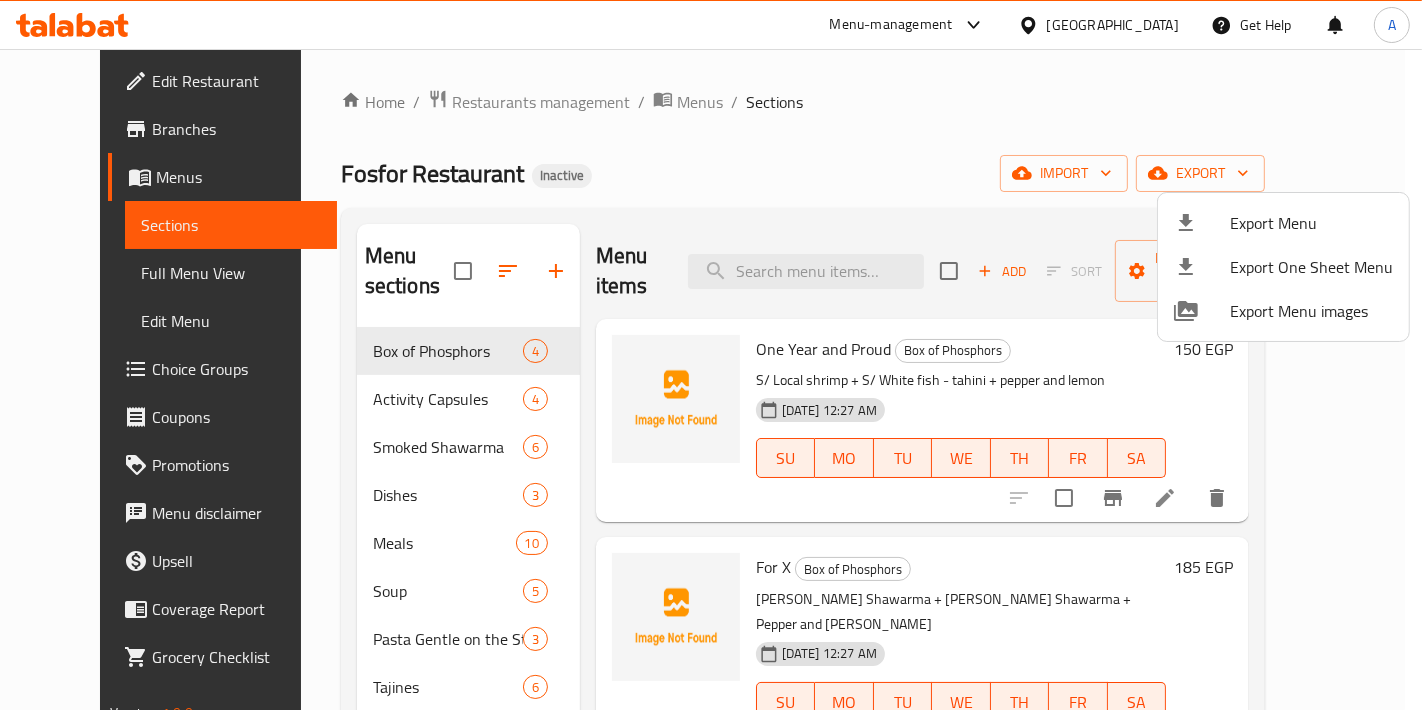click at bounding box center (711, 355) 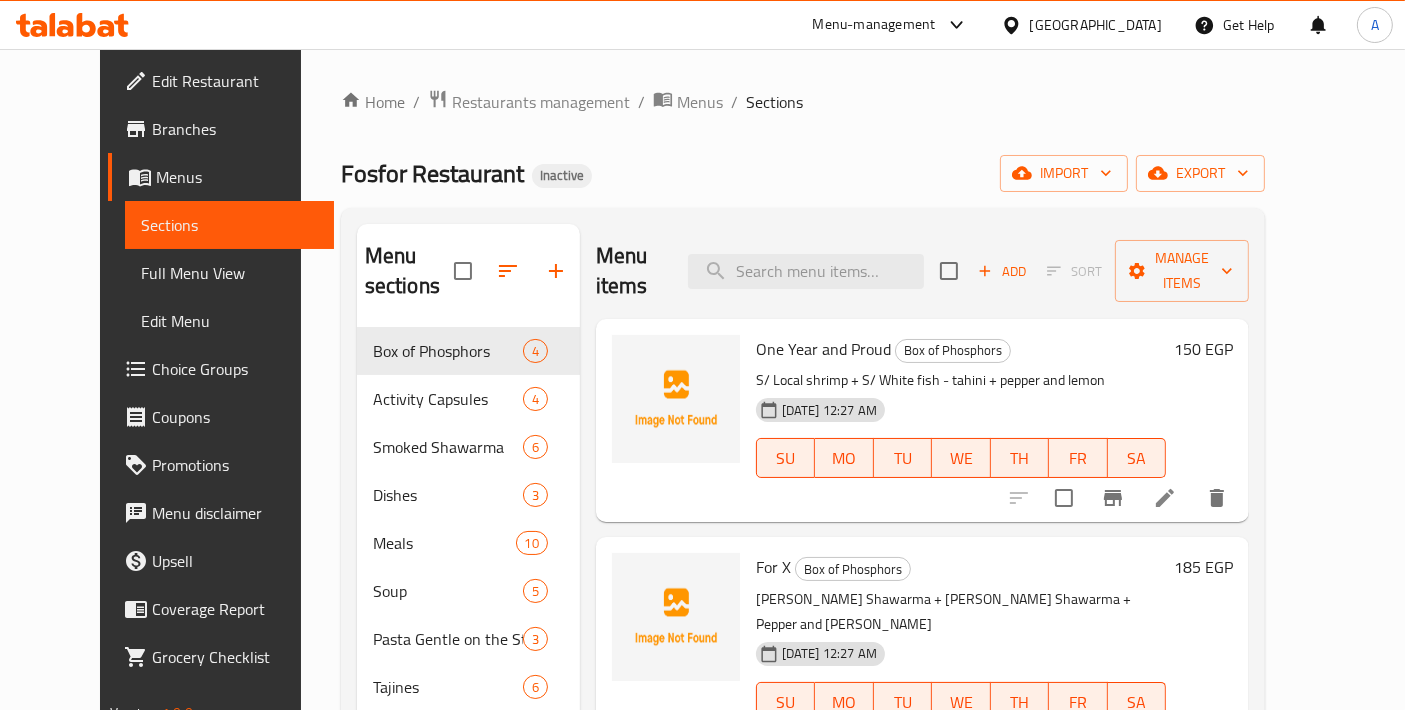 click on "Choice Groups" at bounding box center [235, 369] 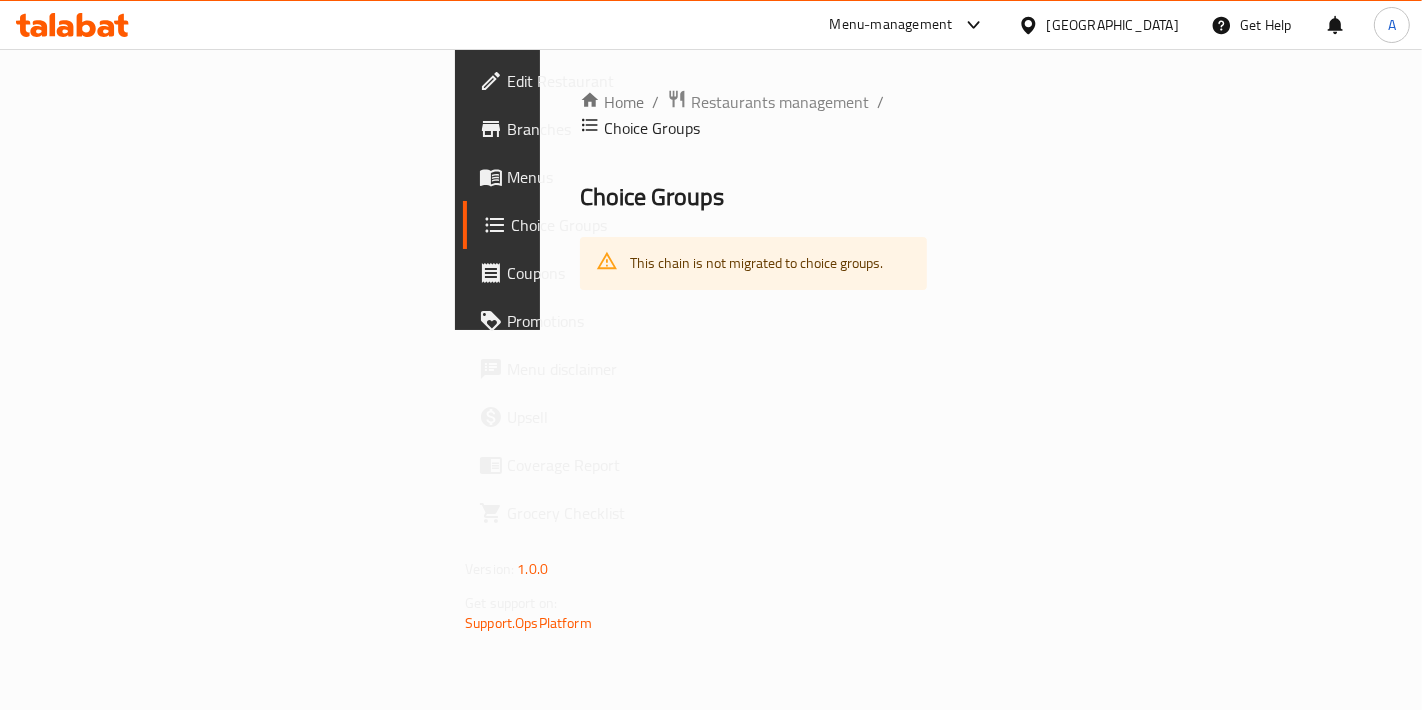 click on "Menus" at bounding box center [591, 177] 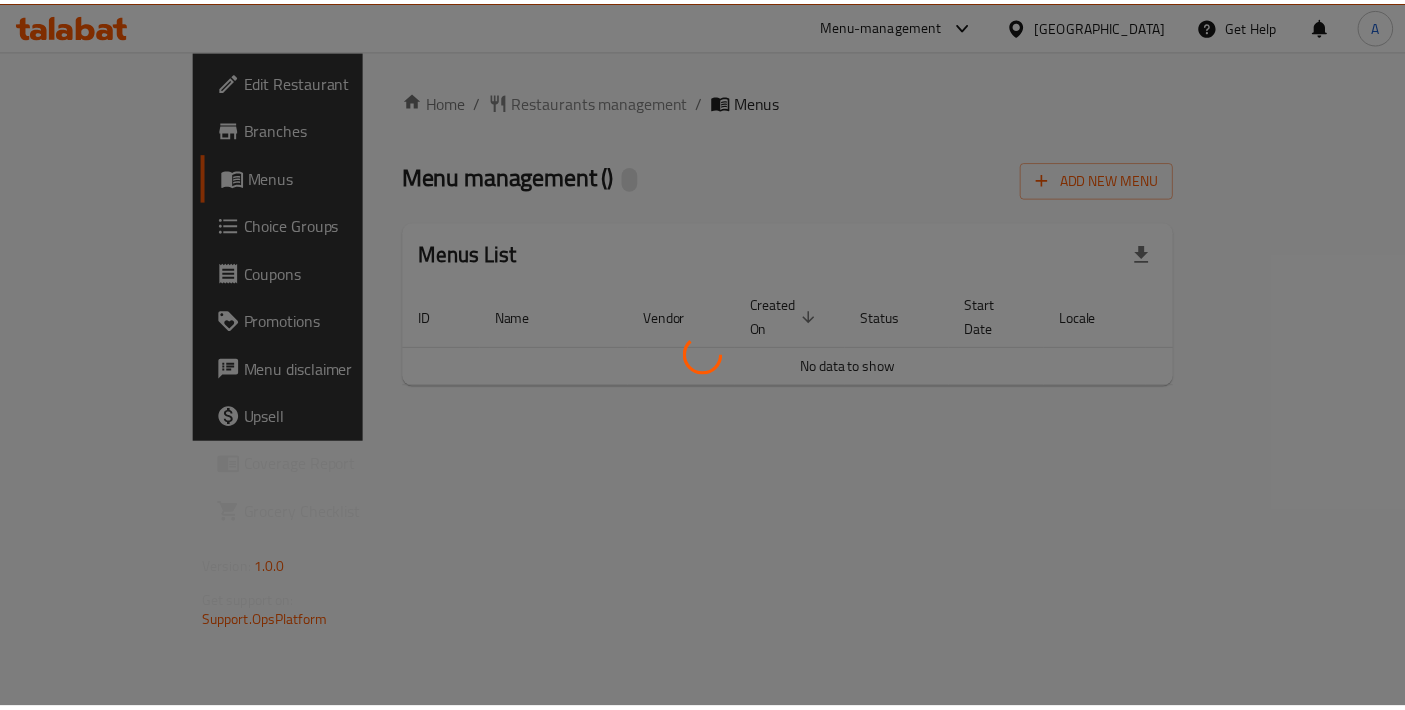 scroll, scrollTop: 0, scrollLeft: 0, axis: both 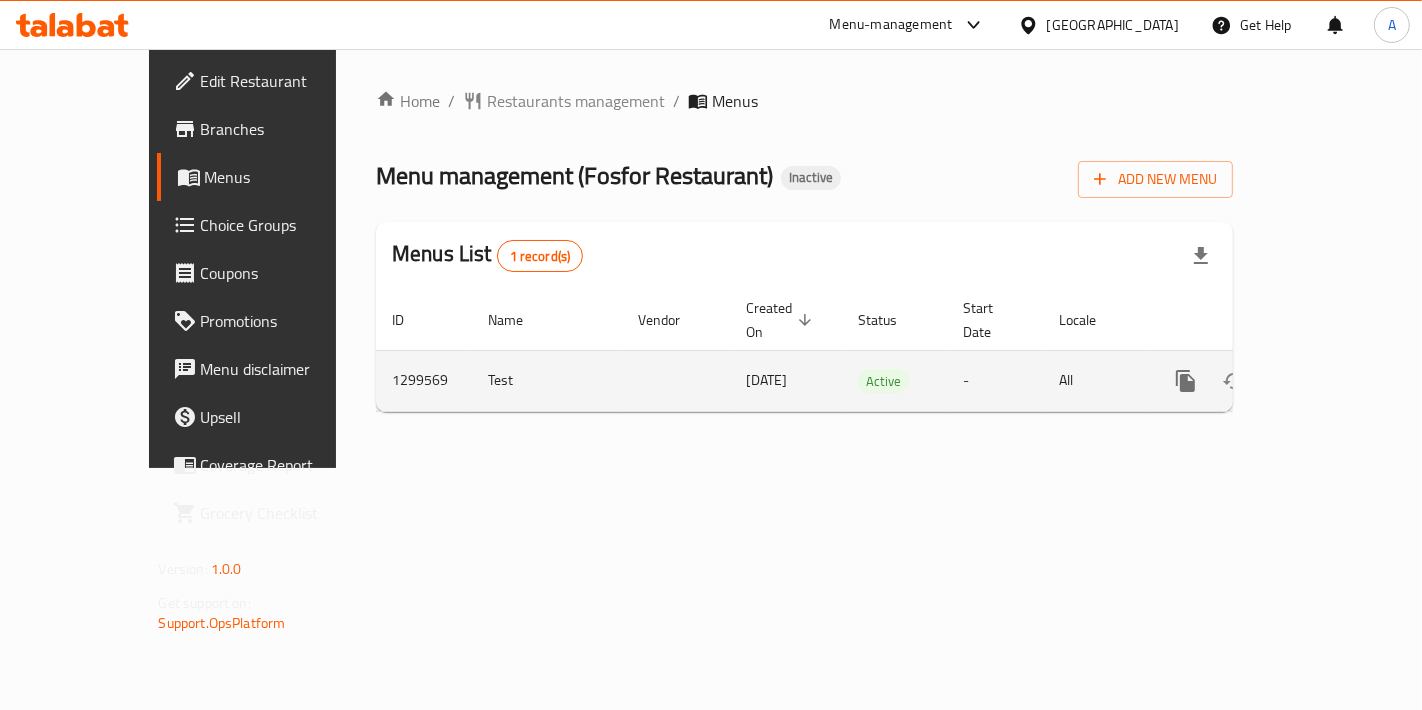 click at bounding box center (1330, 381) 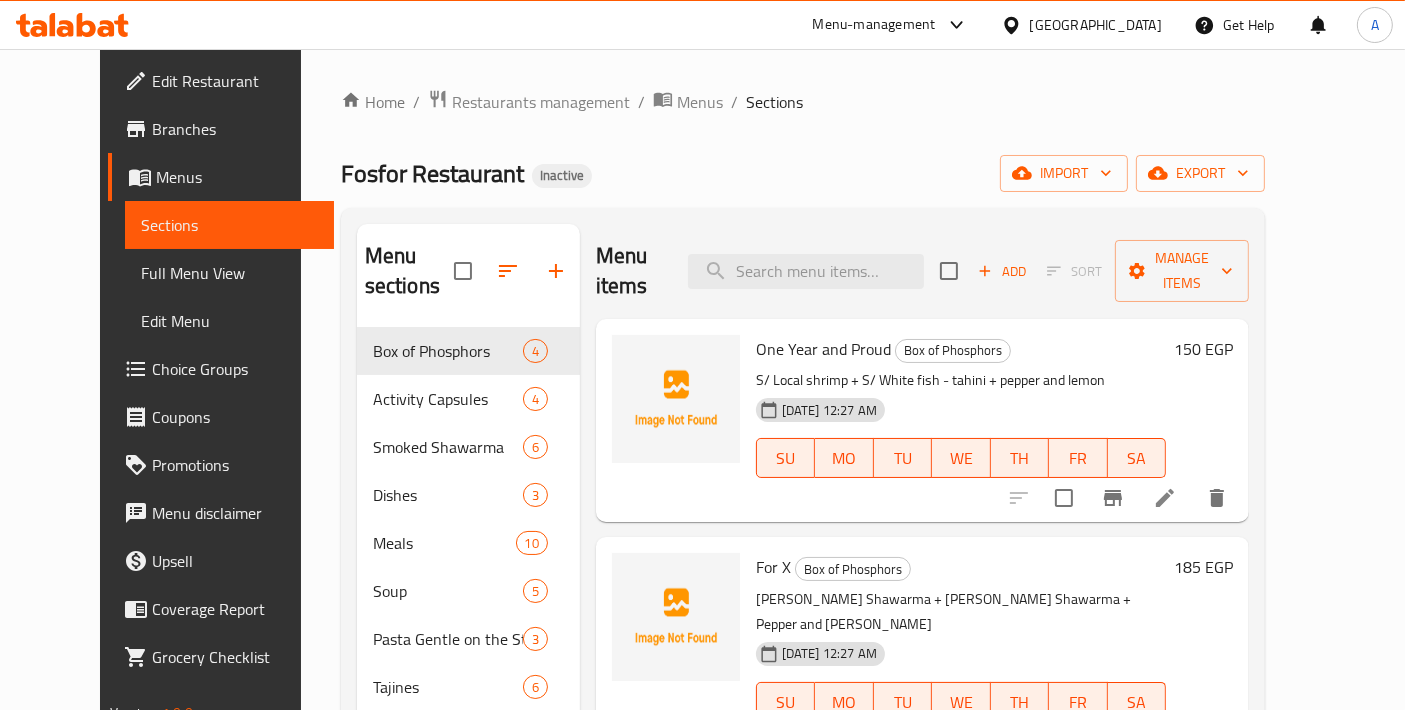 click on "Choice Groups" at bounding box center [235, 369] 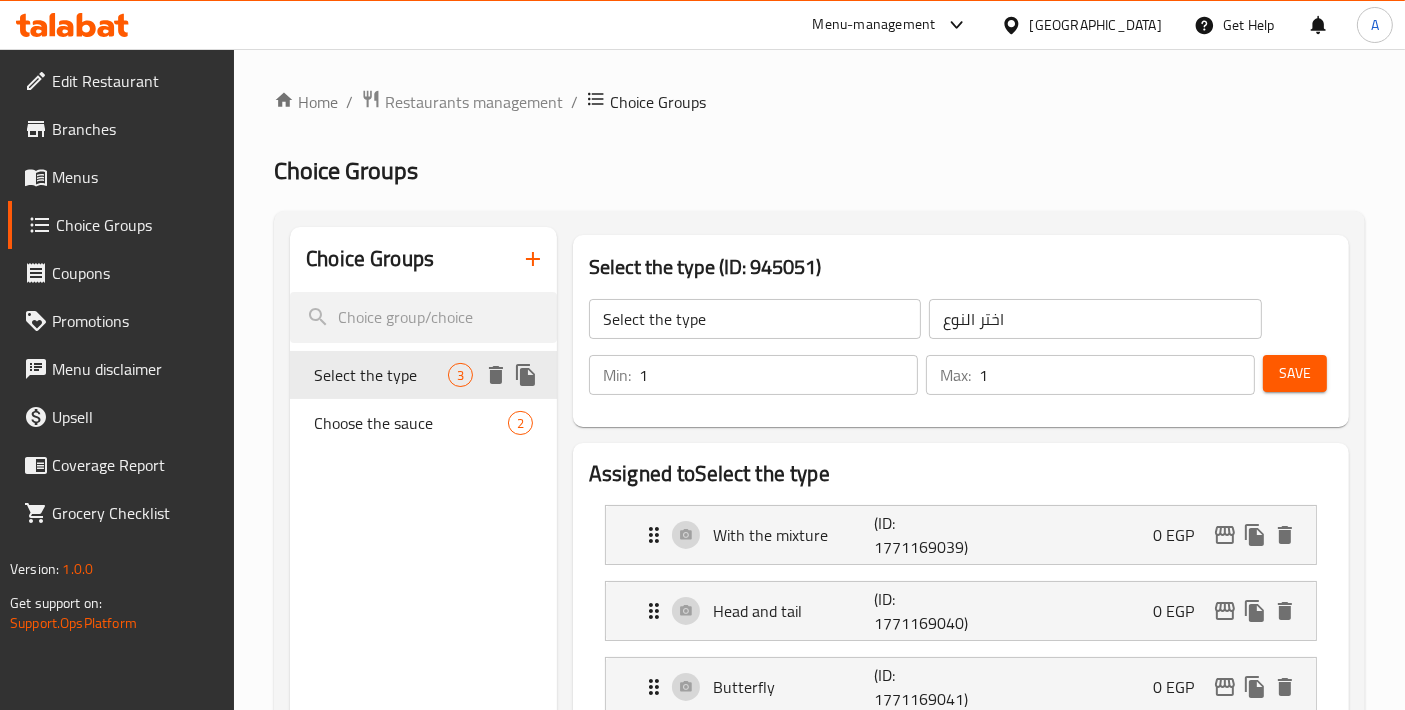 click 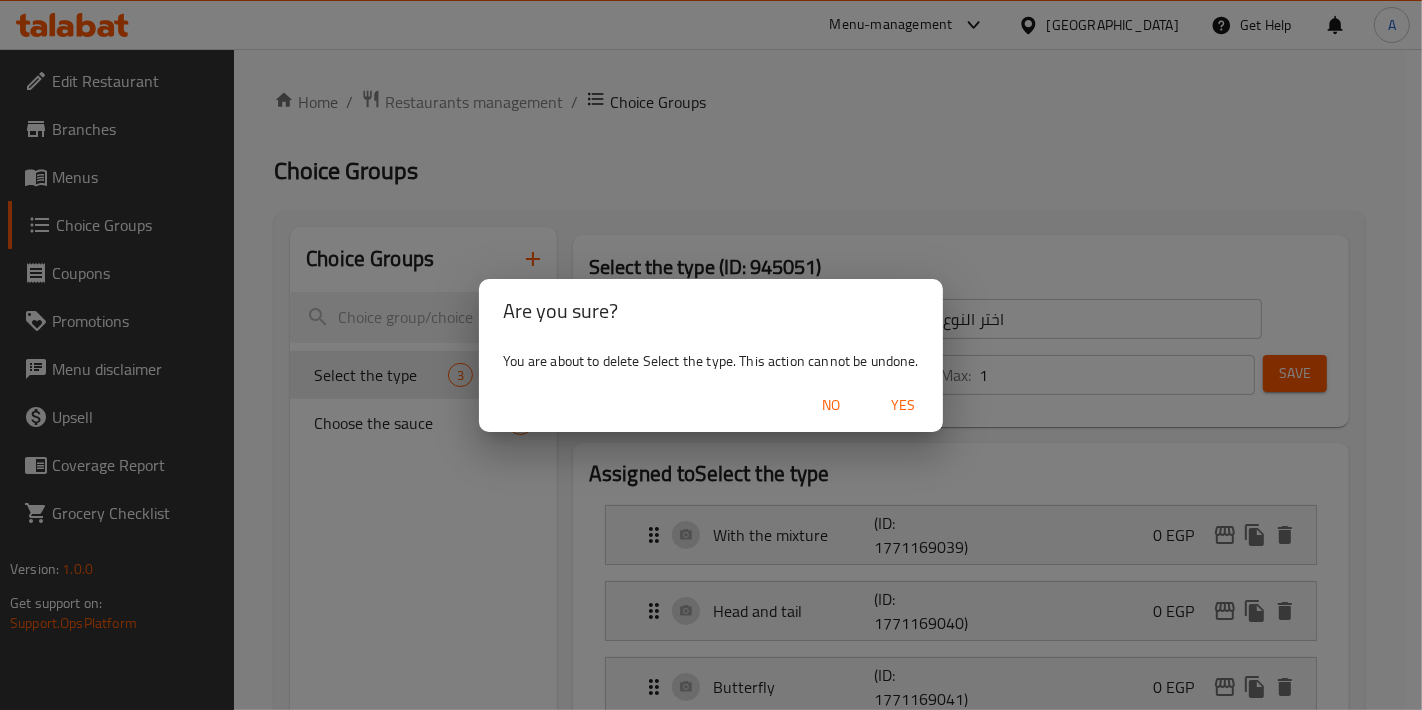 click on "Yes" at bounding box center [903, 405] 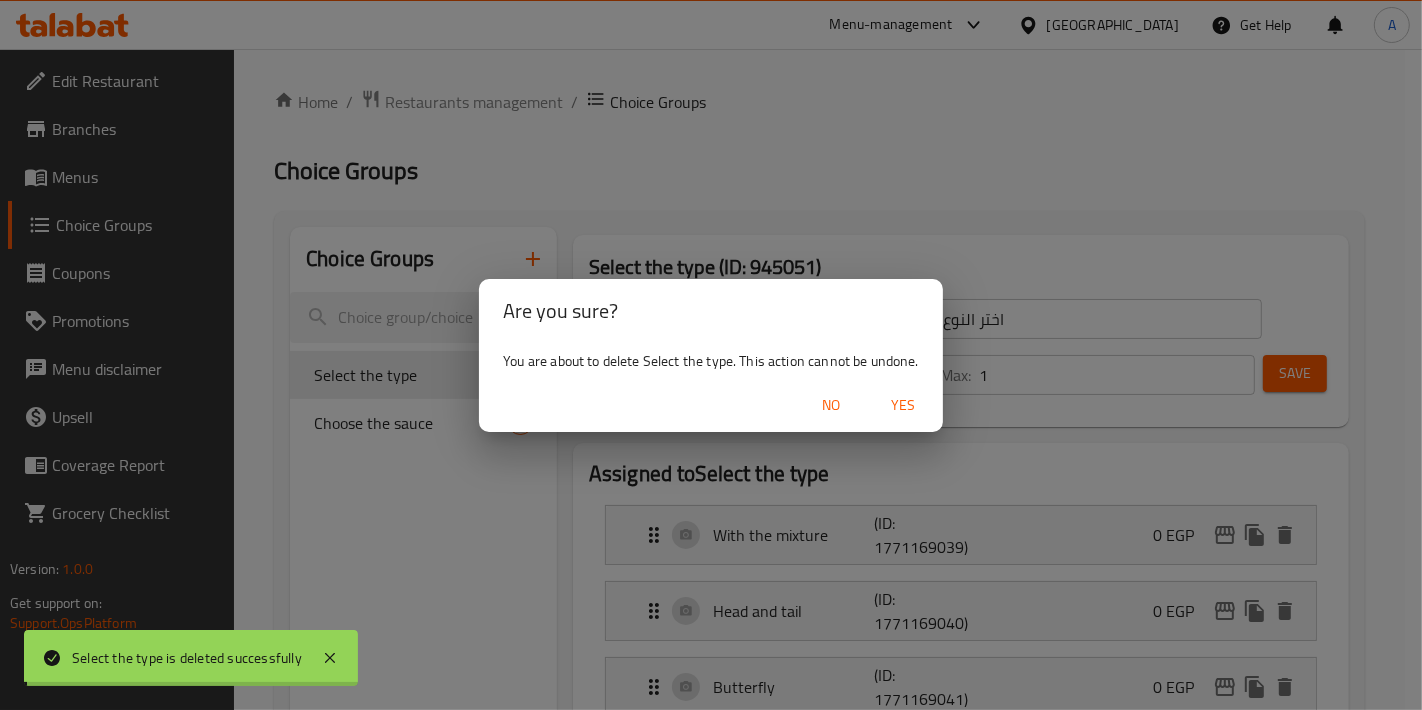 type on "Choose the sauce" 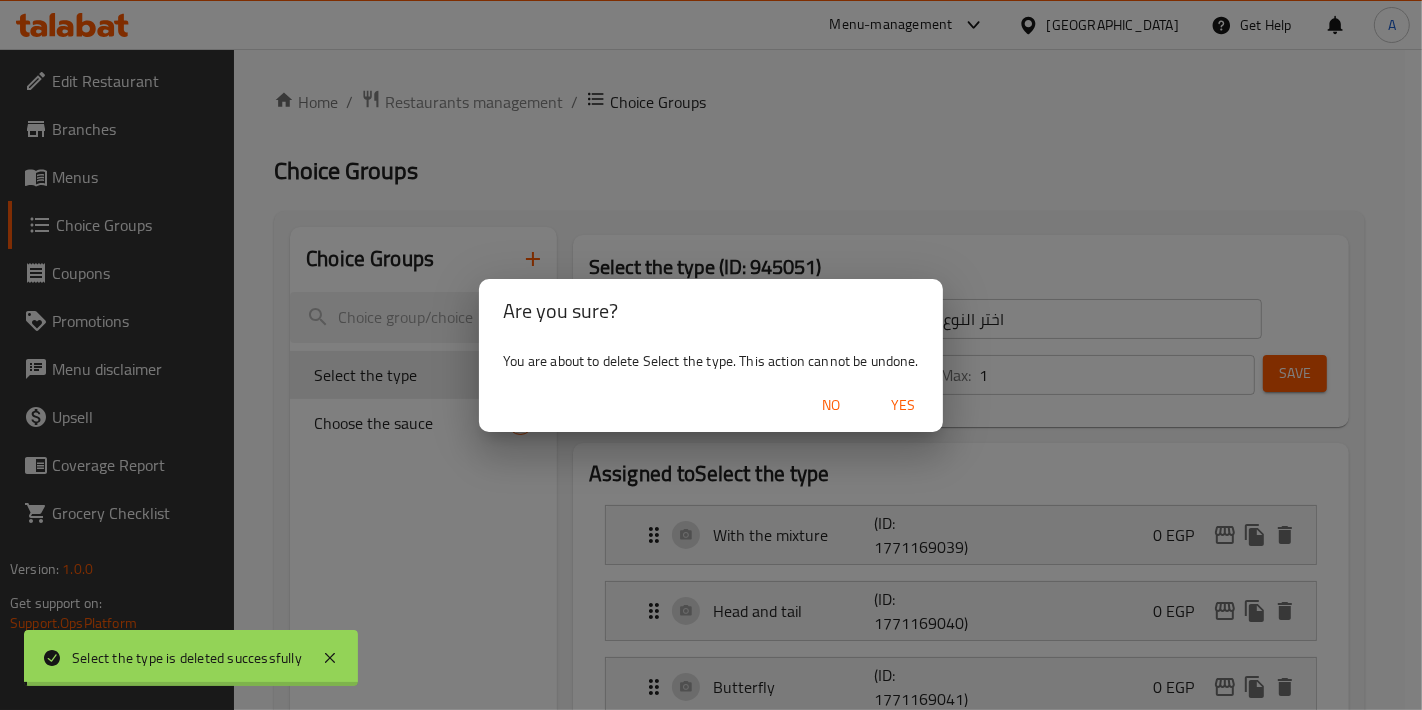 type on "اختر الصوص" 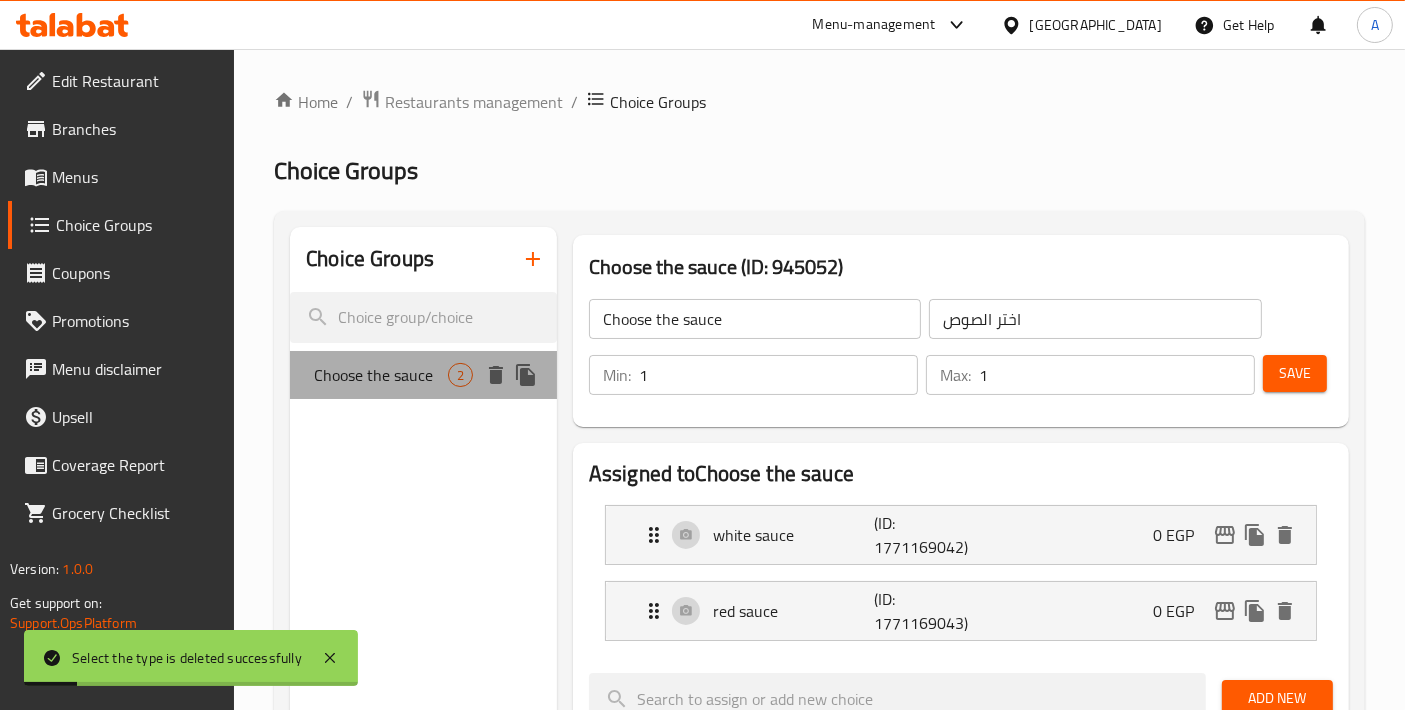 click on "Choose the sauce" at bounding box center (381, 375) 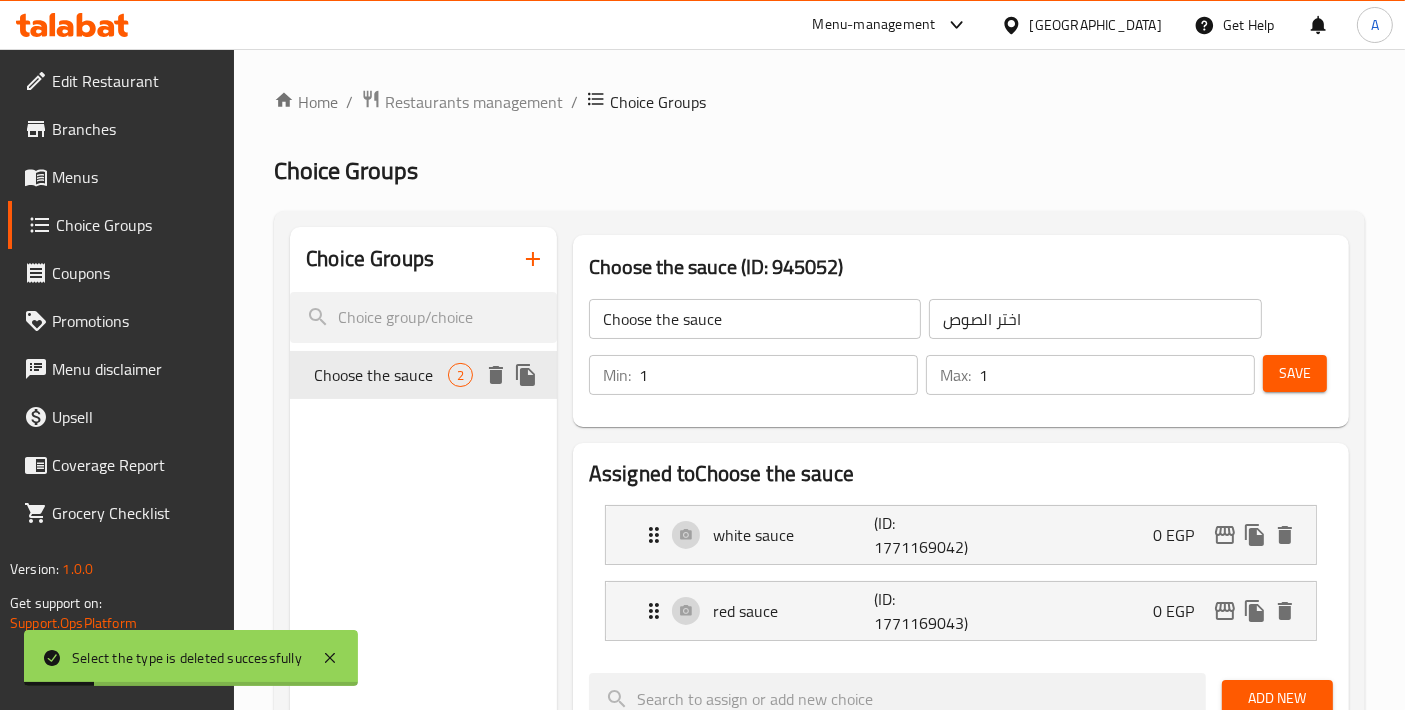click 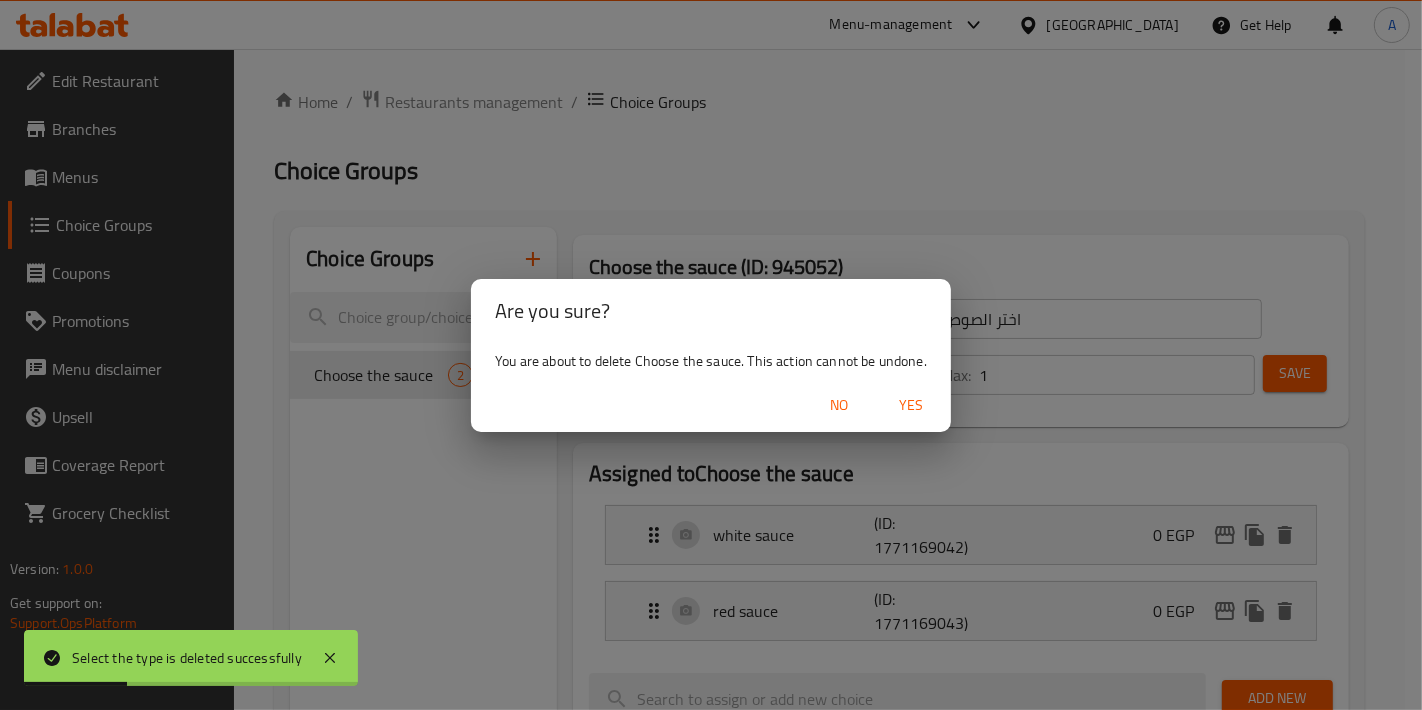 click on "Yes" at bounding box center [911, 405] 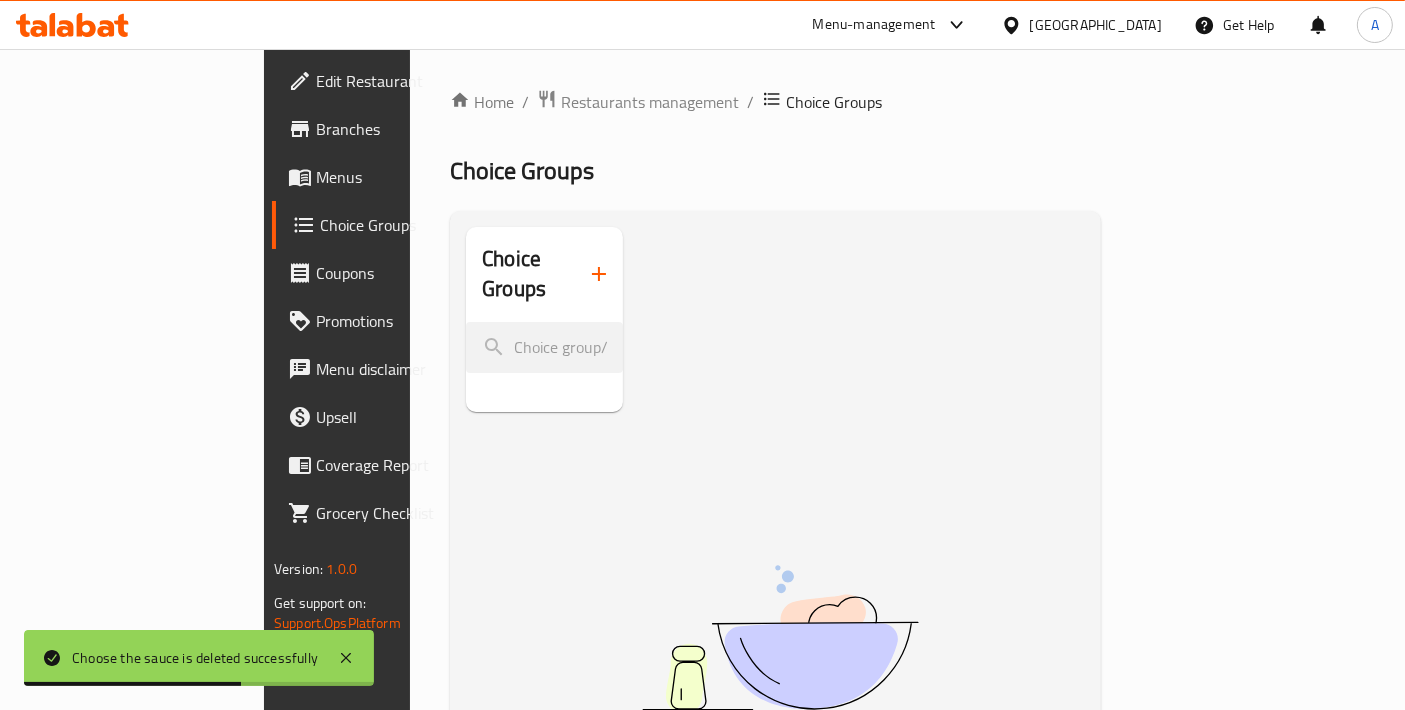 click on "Menus" at bounding box center (399, 177) 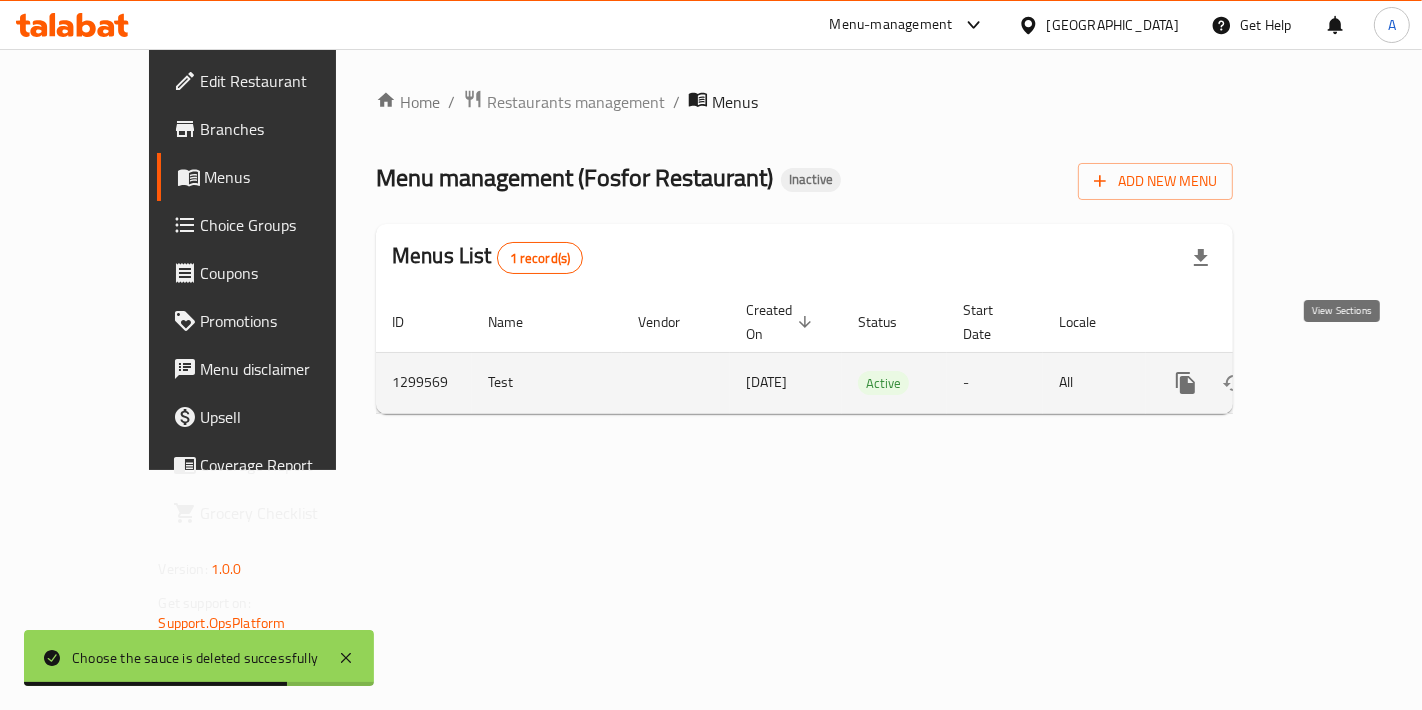 click 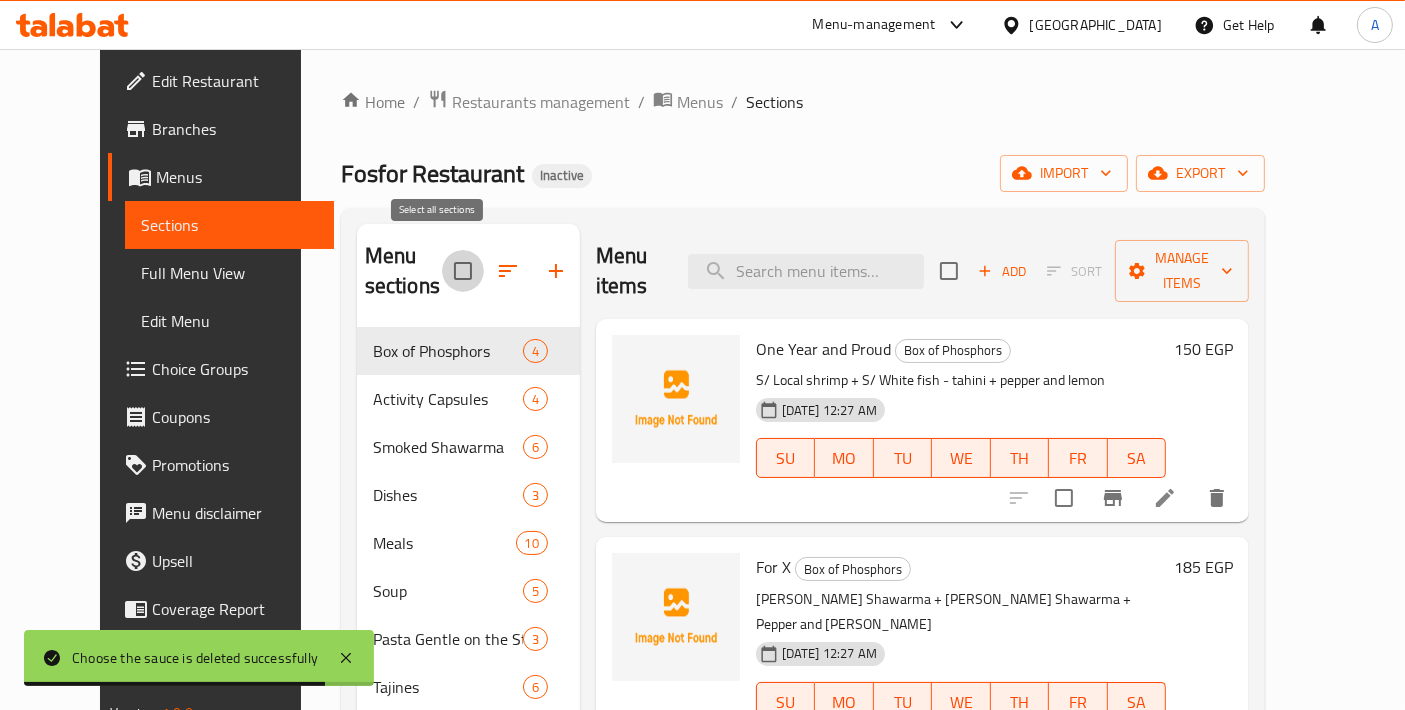 click at bounding box center [463, 271] 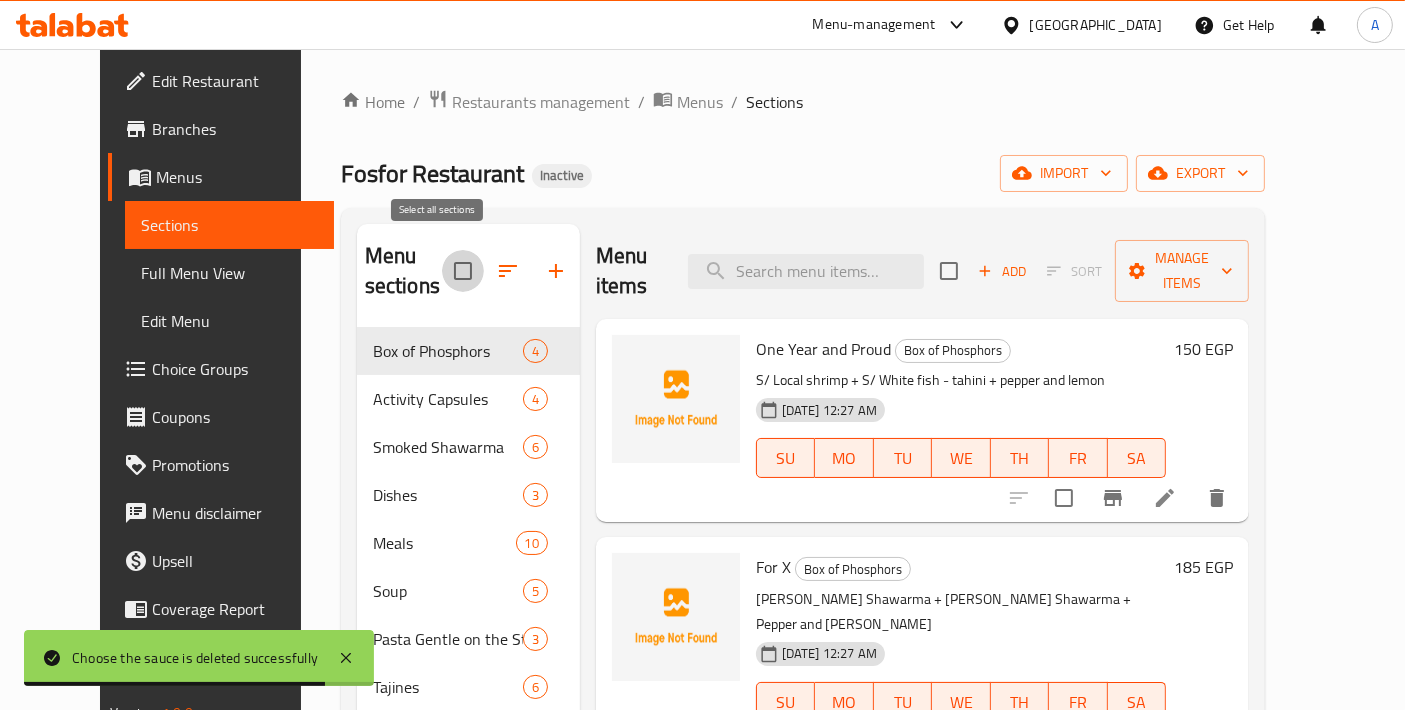 checkbox on "true" 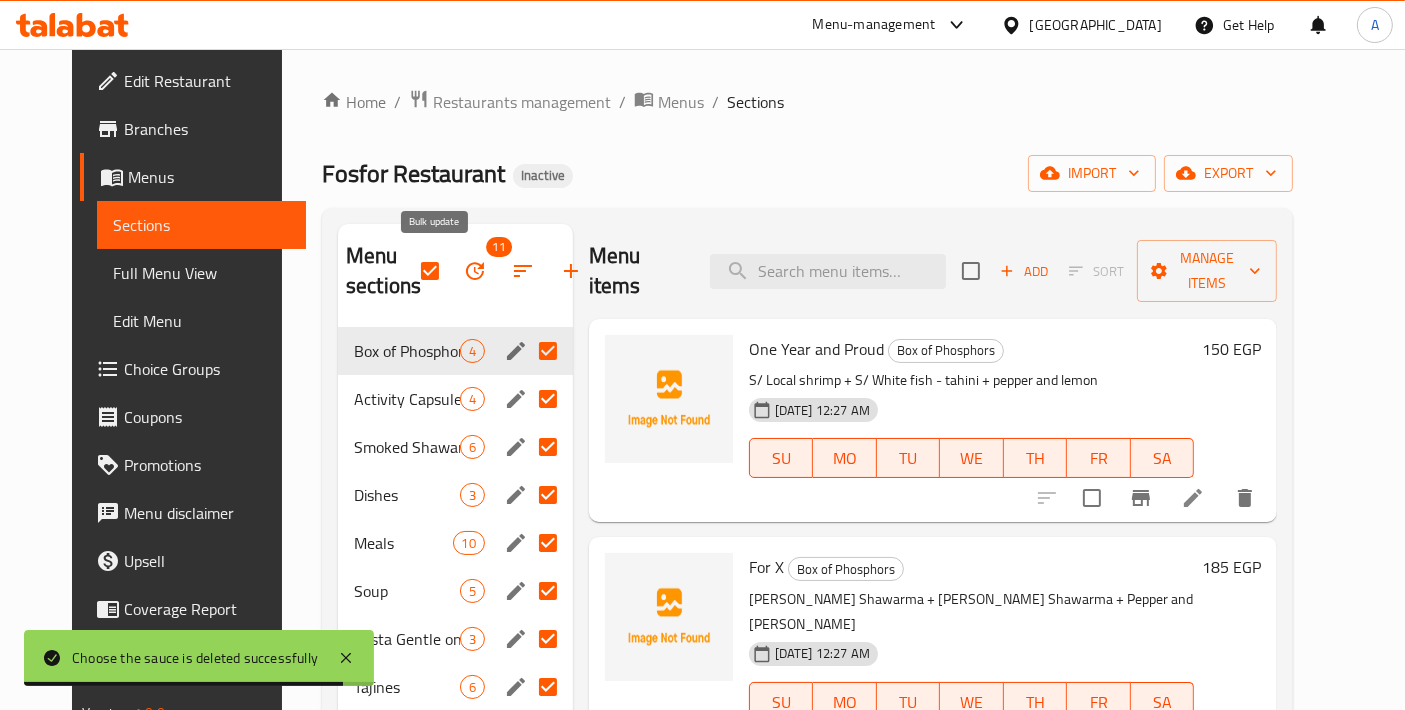 click at bounding box center (475, 271) 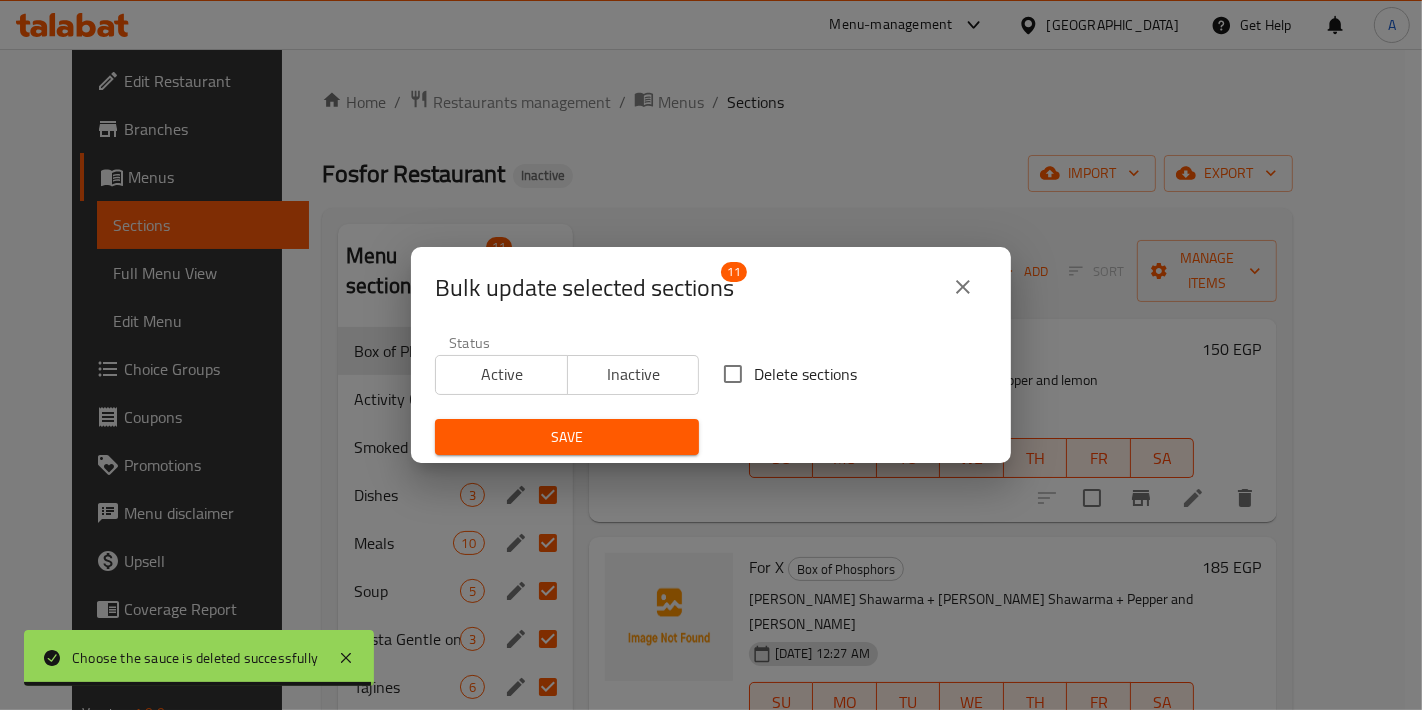 click on "Delete sections" at bounding box center [733, 374] 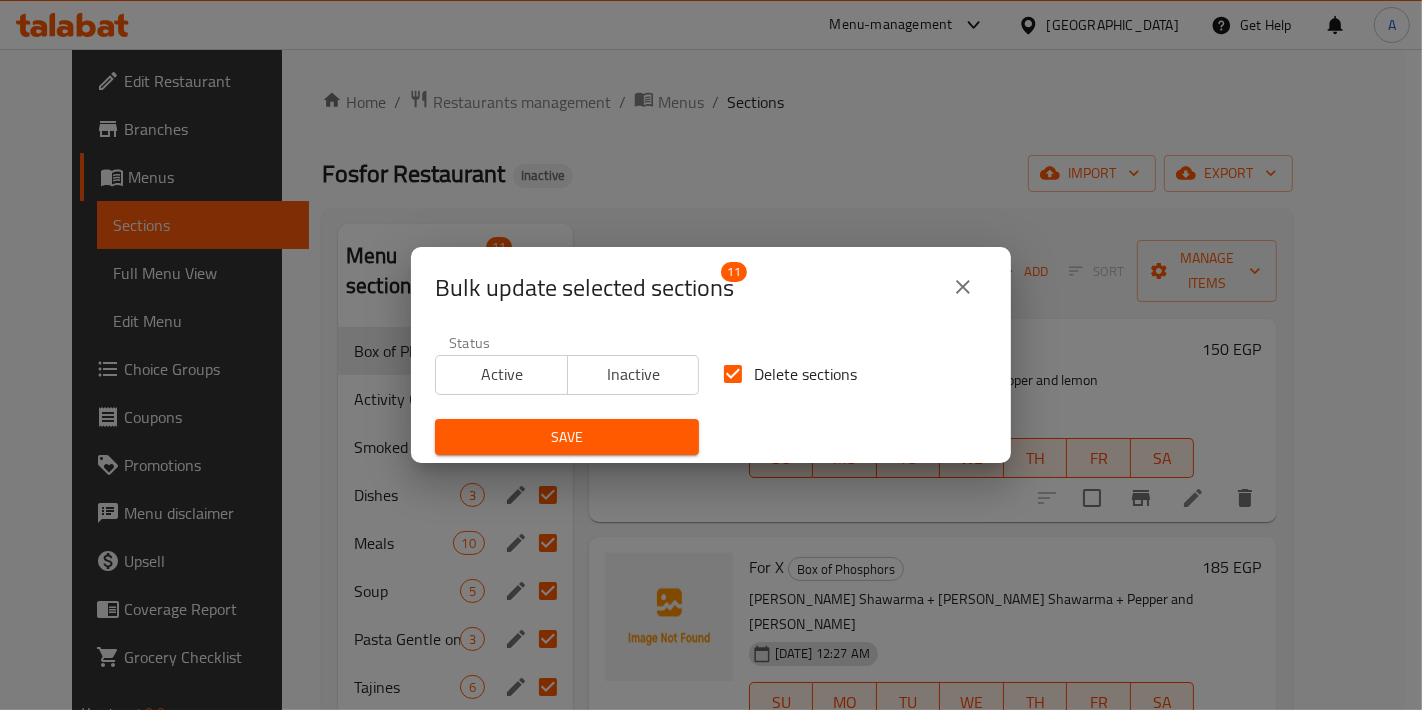 click on "Save" at bounding box center (567, 437) 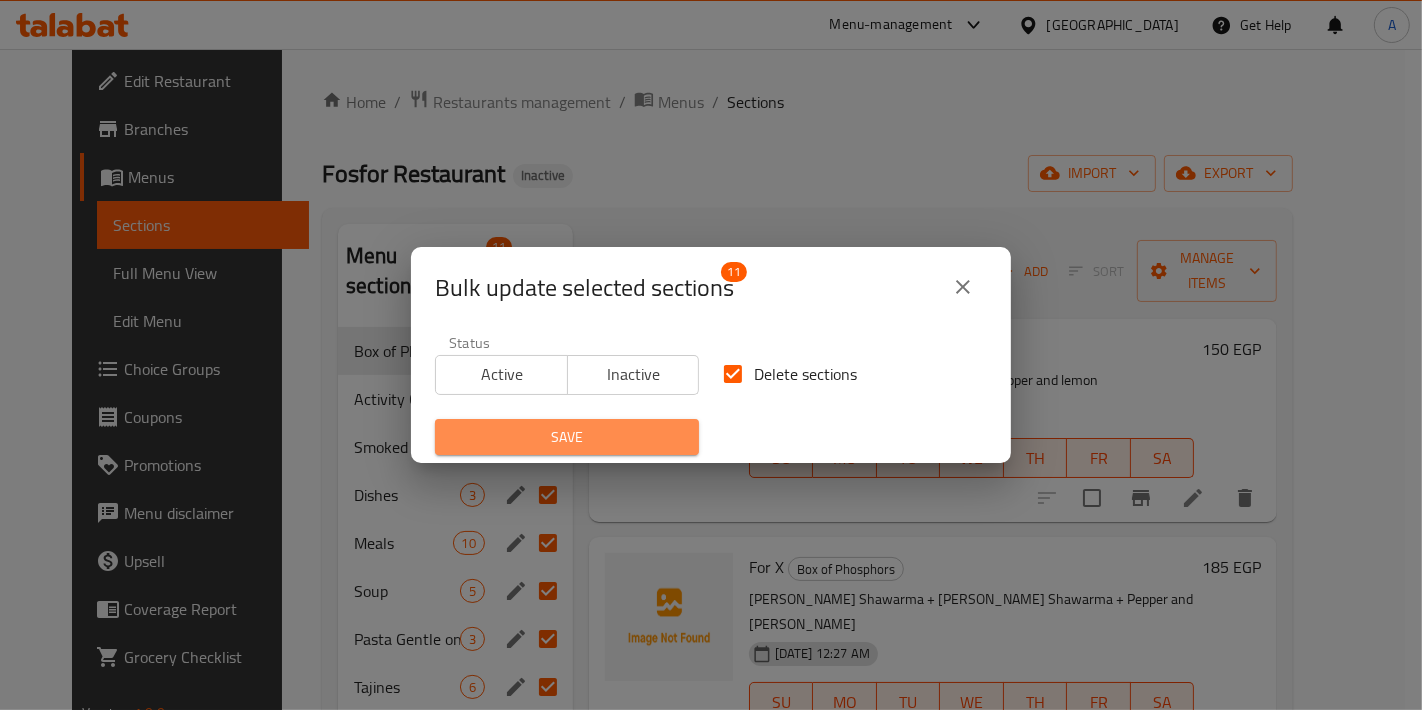 click on "Save" at bounding box center (567, 437) 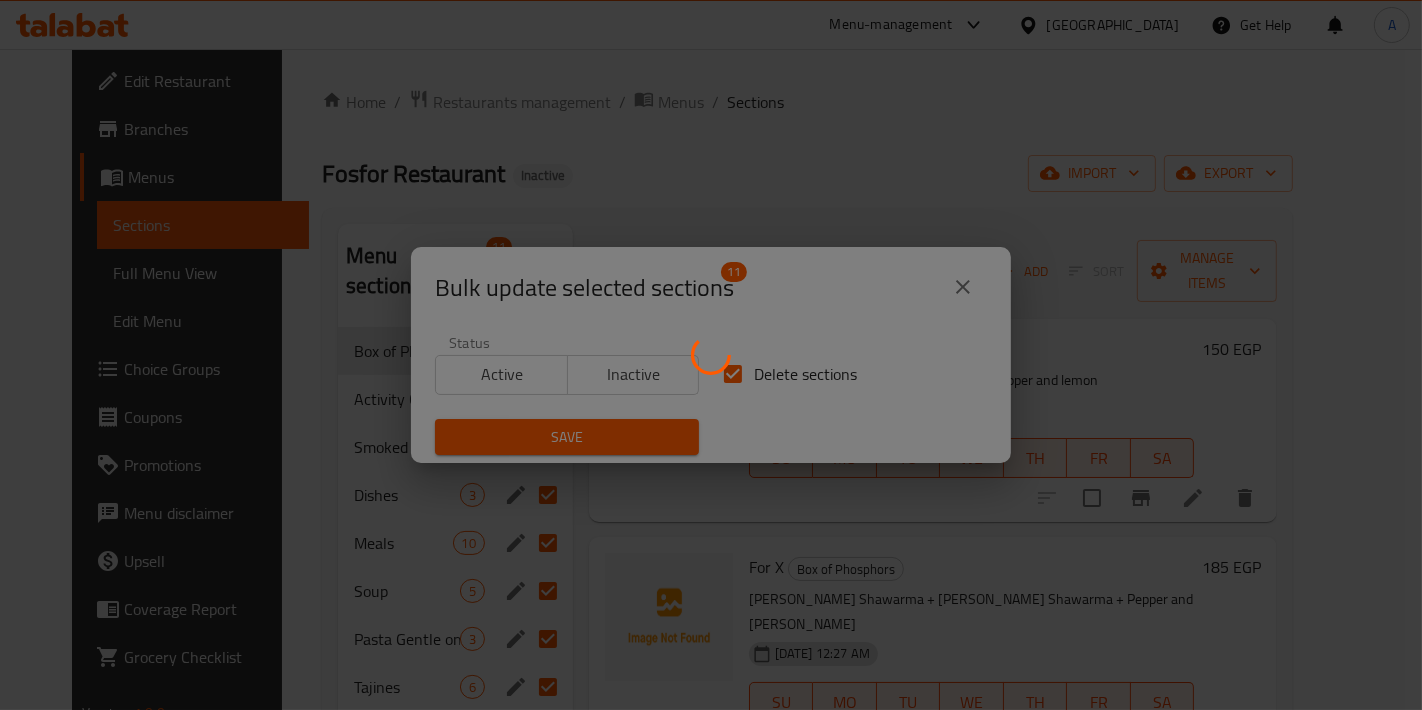 checkbox on "false" 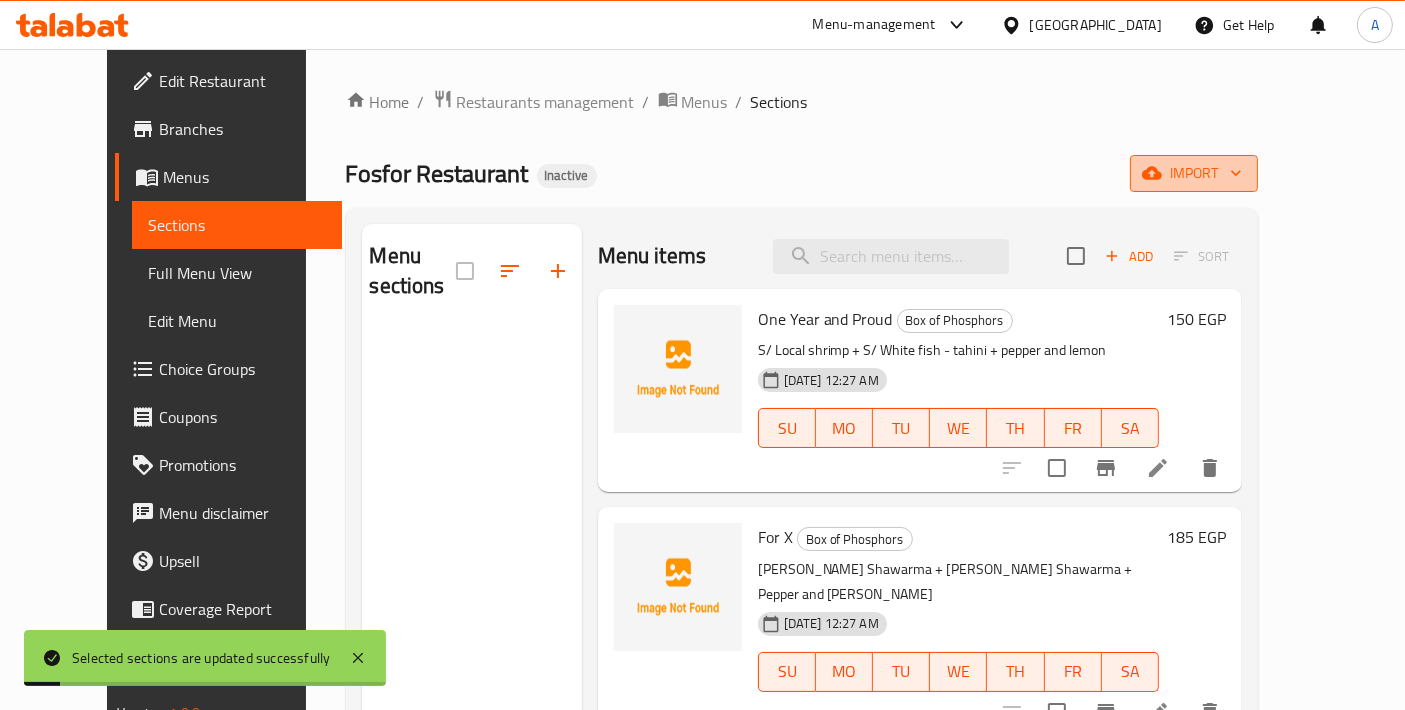 click on "import" at bounding box center (1194, 173) 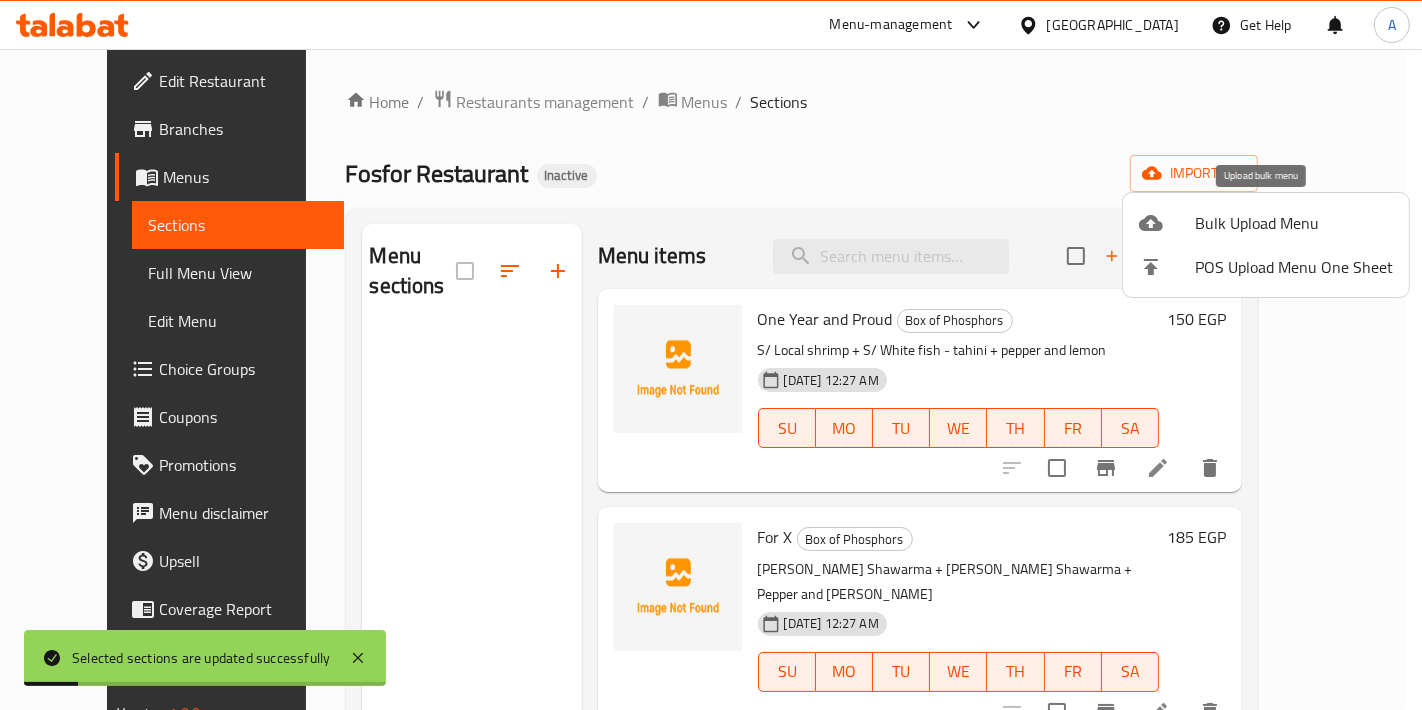 click at bounding box center [1167, 223] 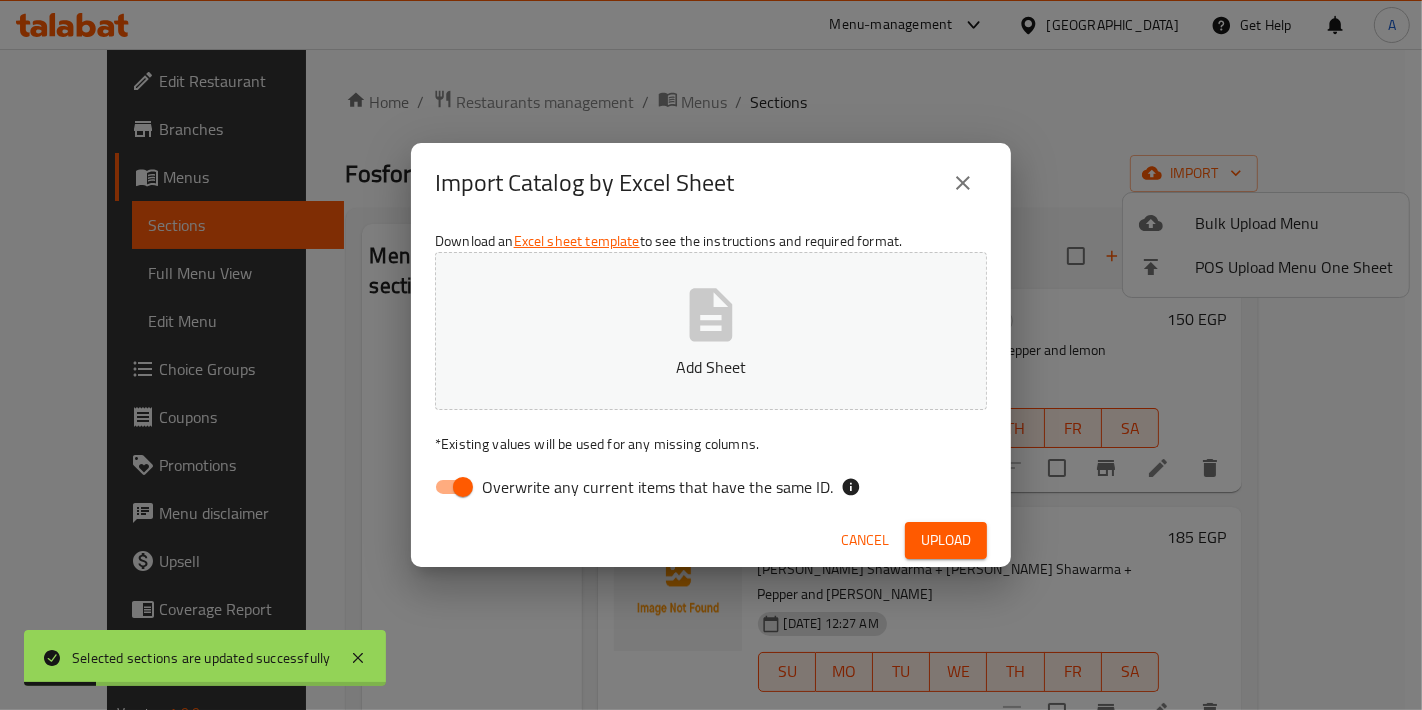 click on "Add Sheet" at bounding box center [711, 331] 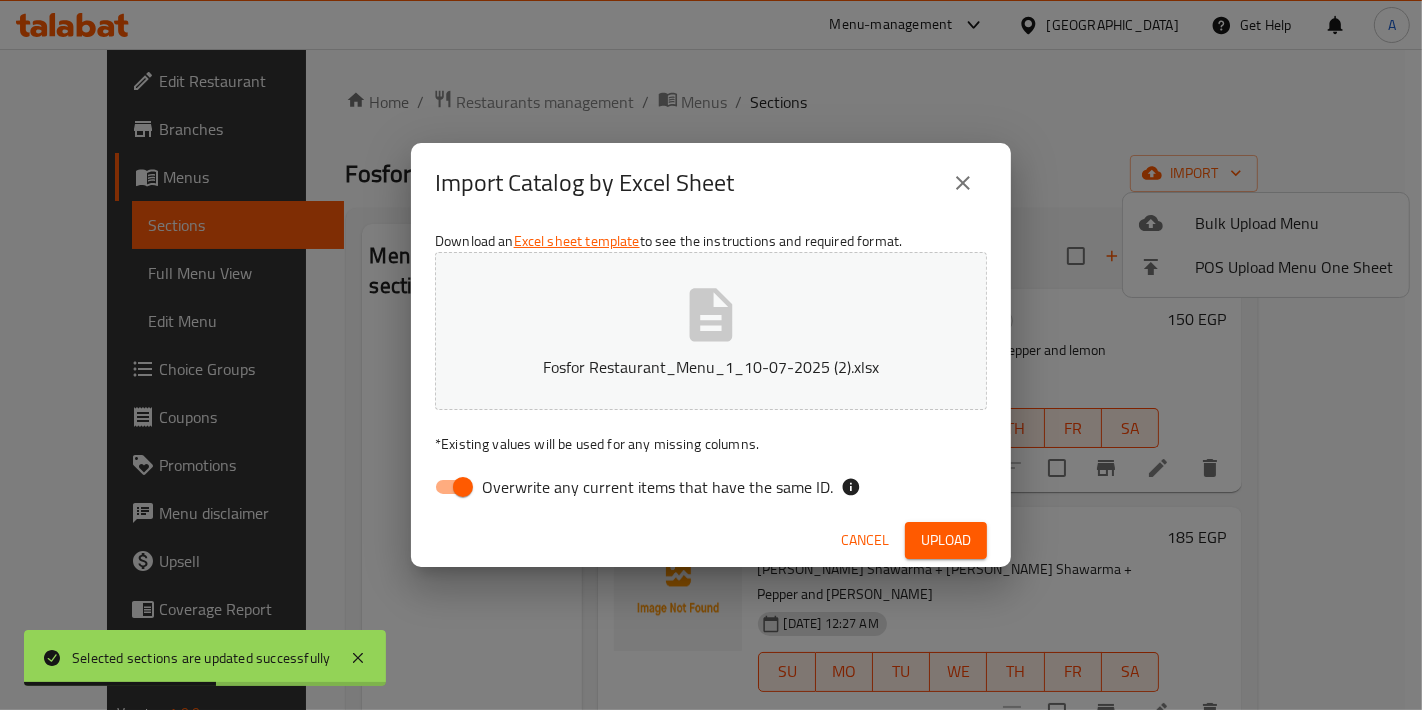 click on "Overwrite any current items that have the same ID." at bounding box center [463, 487] 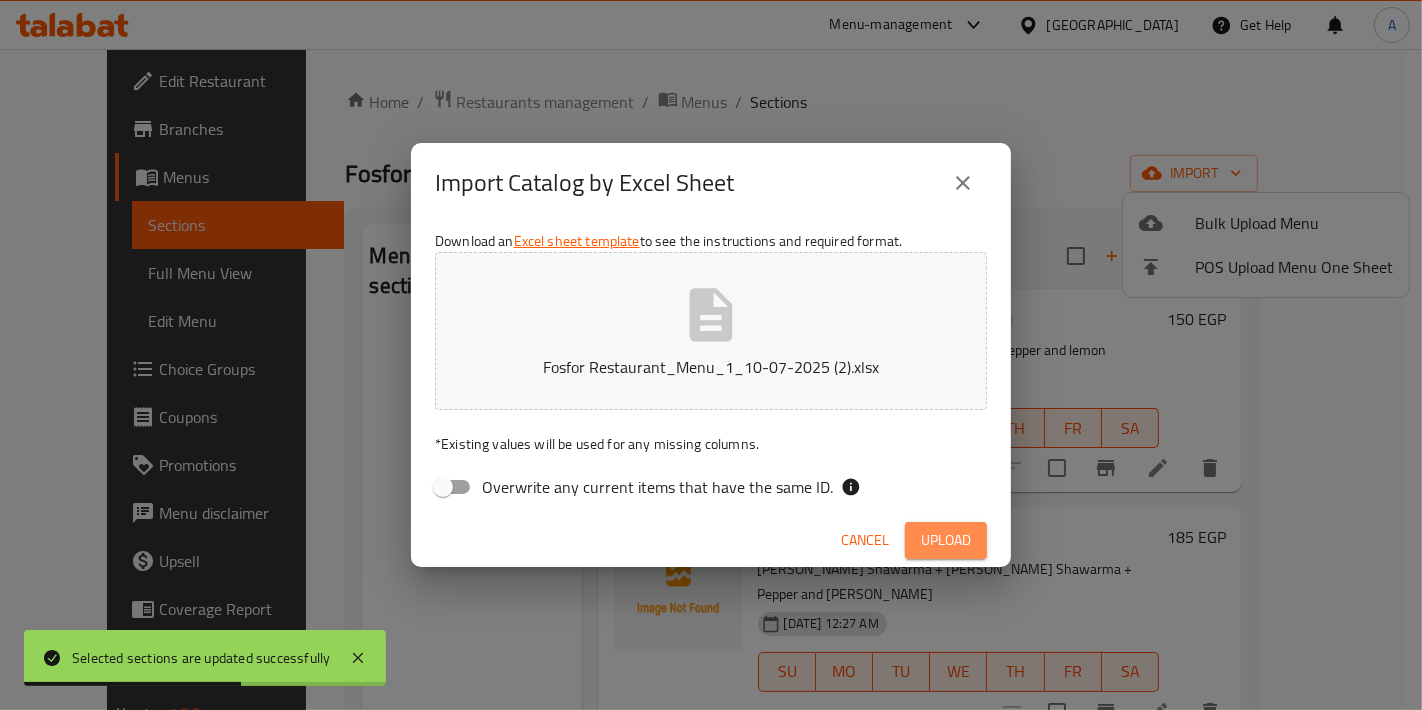 click on "Upload" at bounding box center [946, 540] 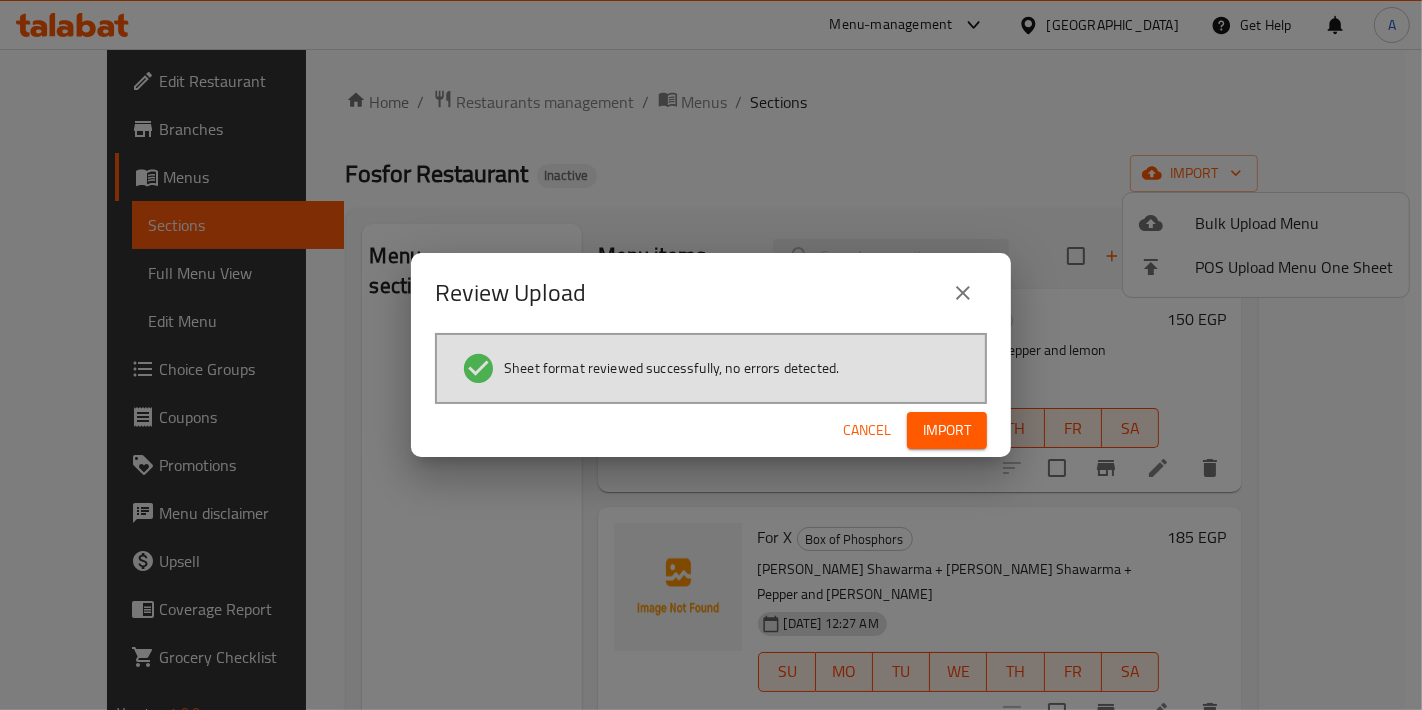 click on "Import" at bounding box center [947, 430] 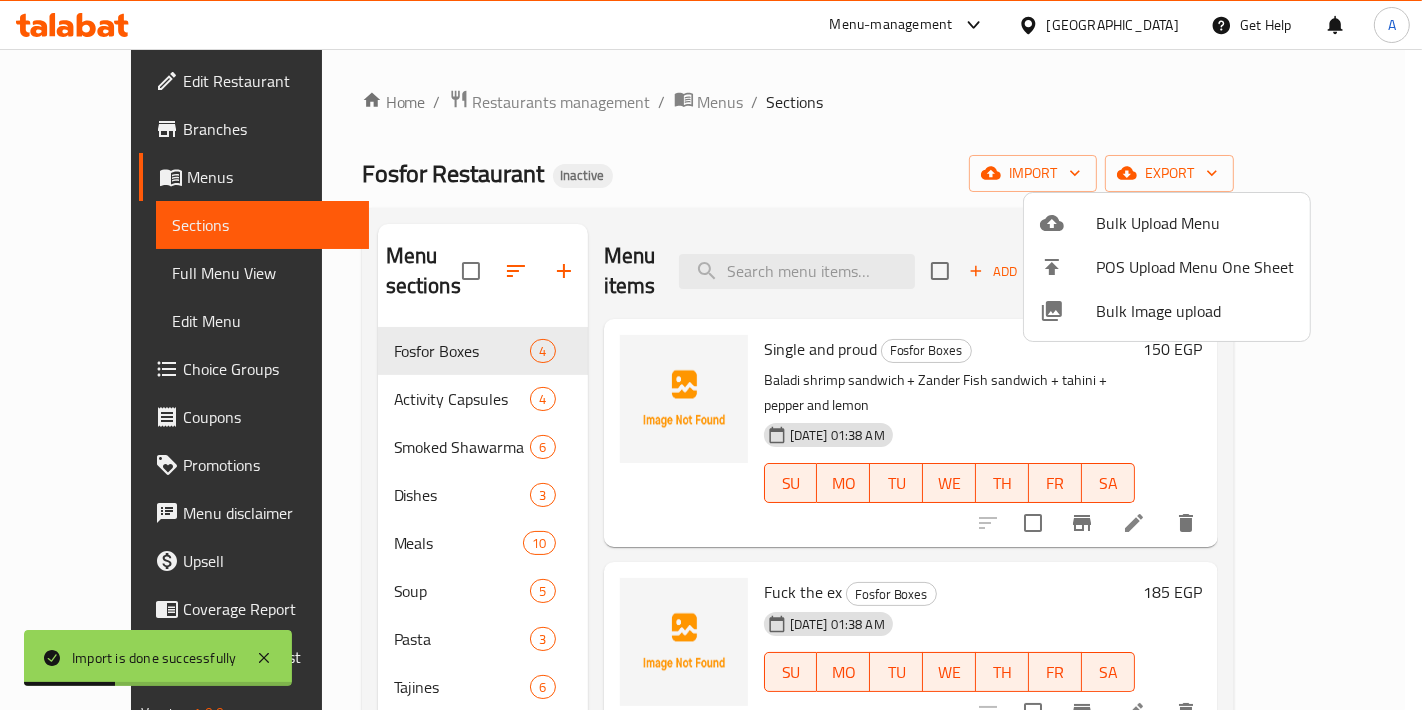 click at bounding box center [711, 355] 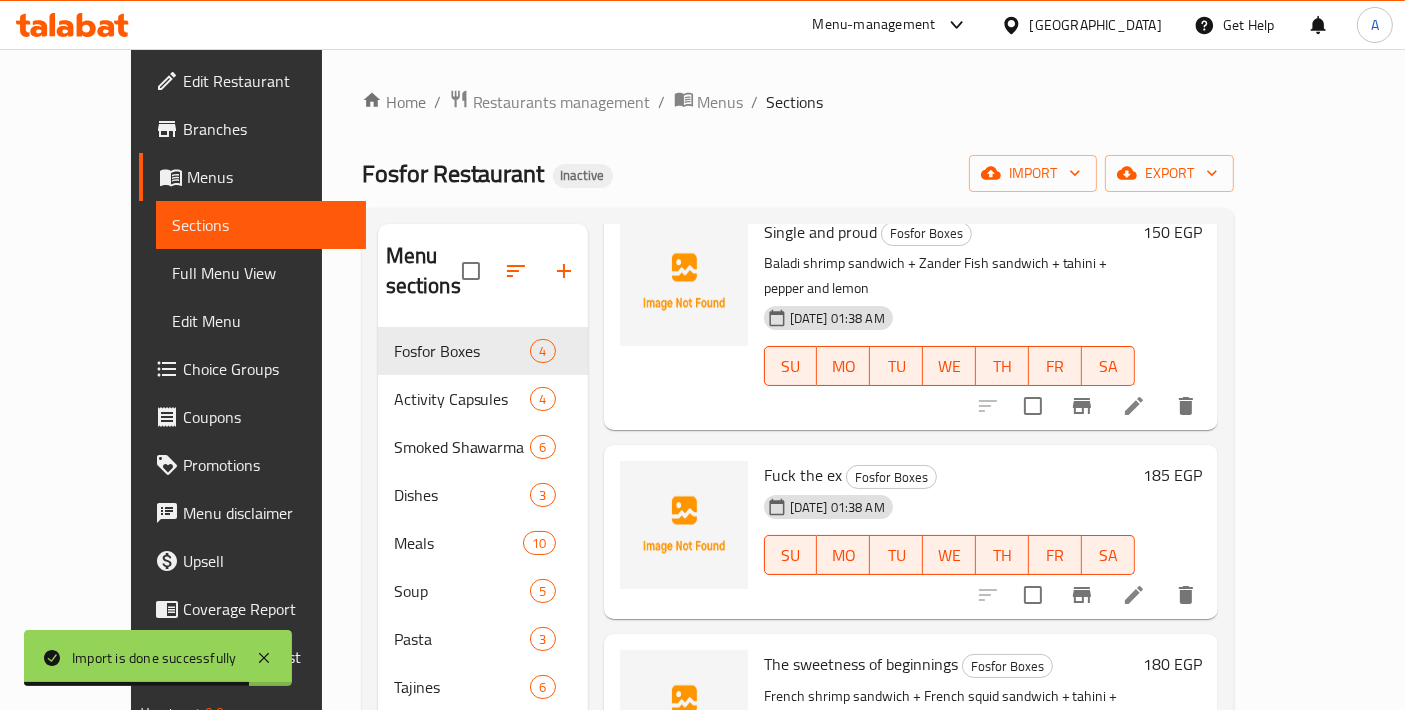 scroll, scrollTop: 153, scrollLeft: 0, axis: vertical 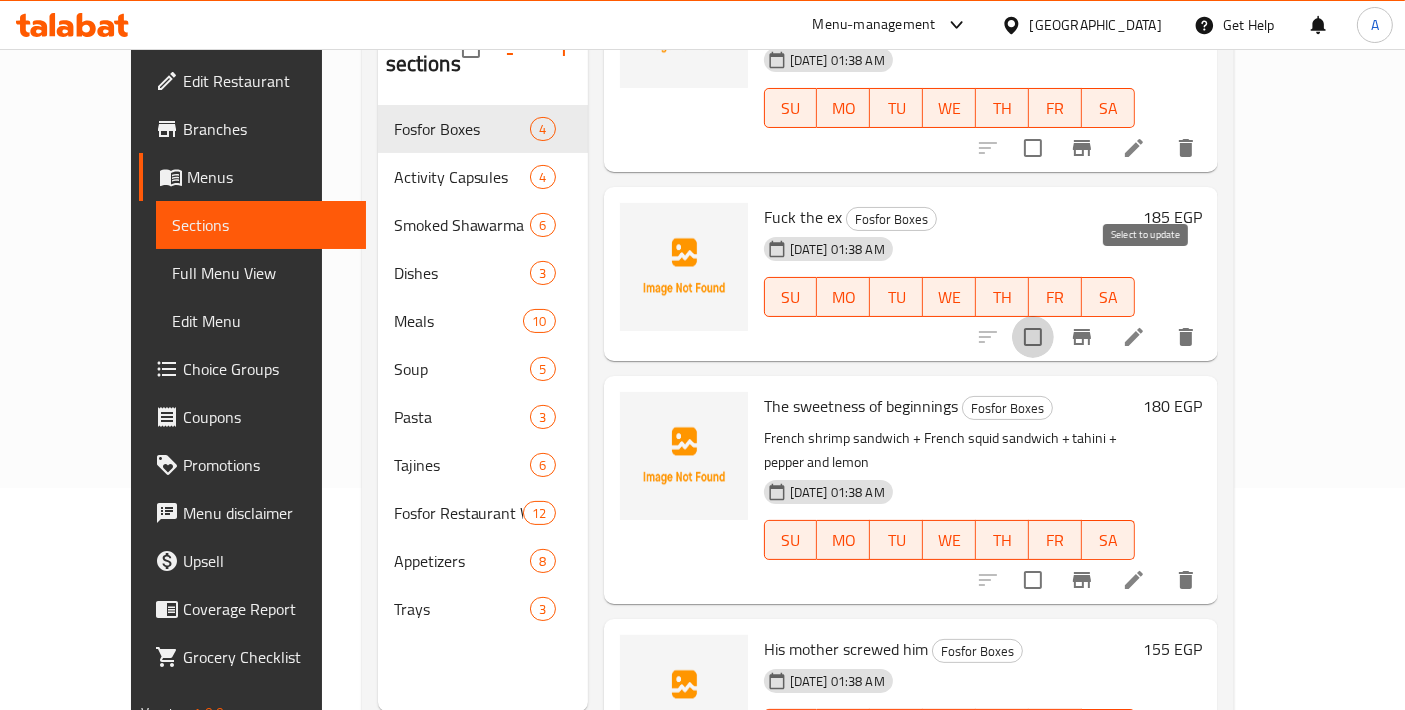 click at bounding box center (1033, 337) 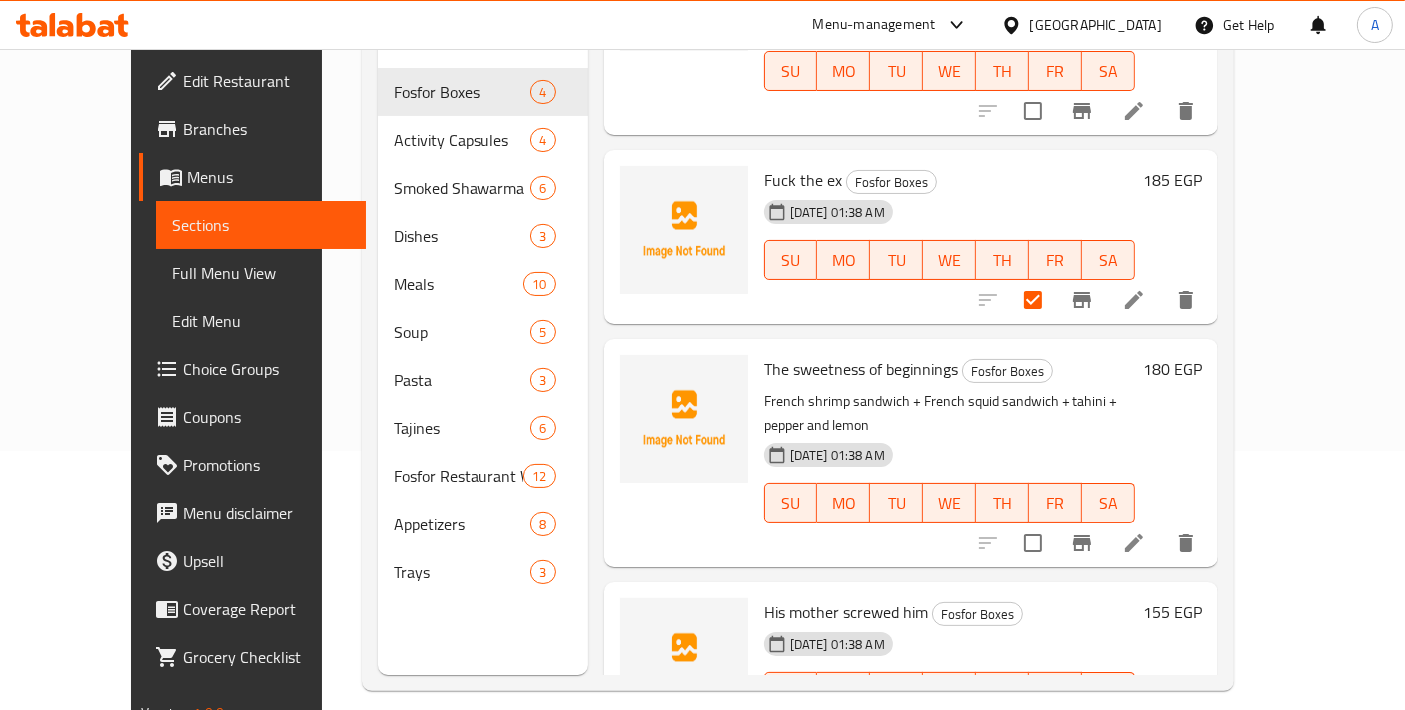 scroll, scrollTop: 279, scrollLeft: 0, axis: vertical 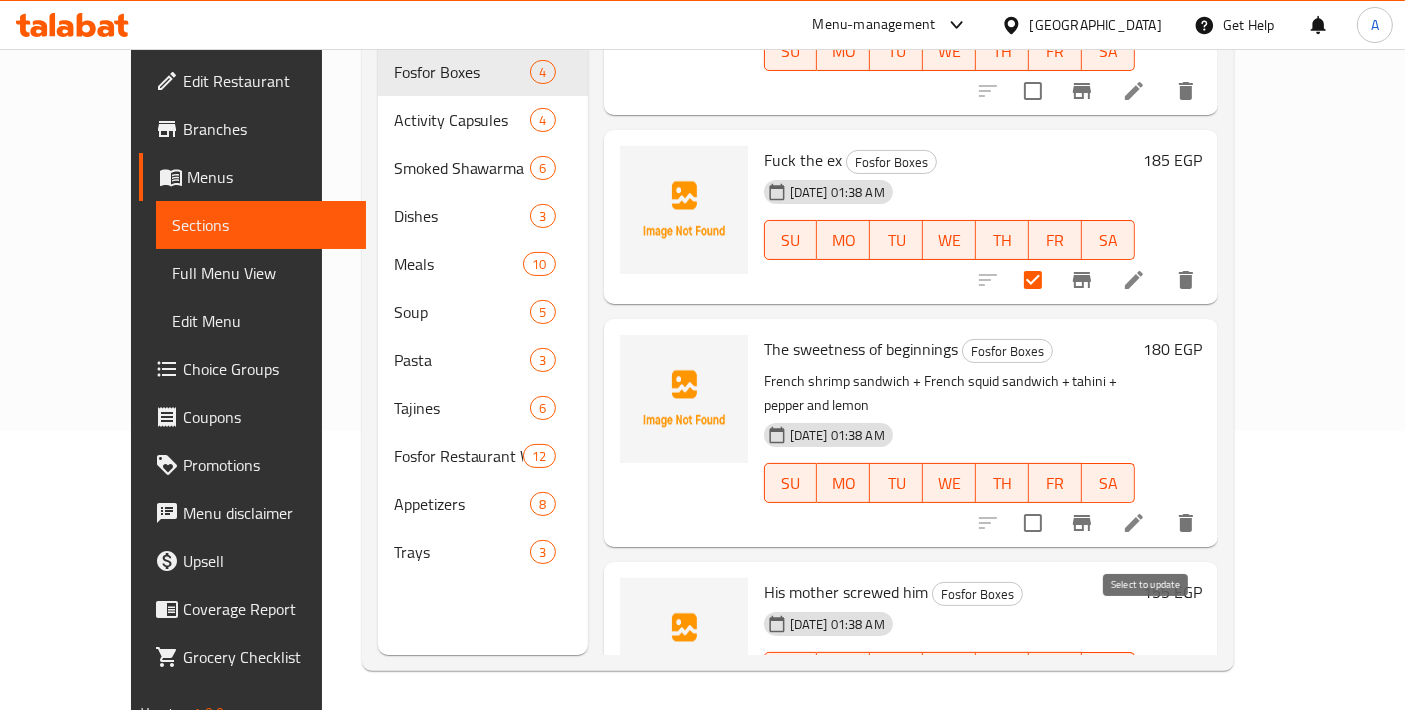 click at bounding box center (1033, 712) 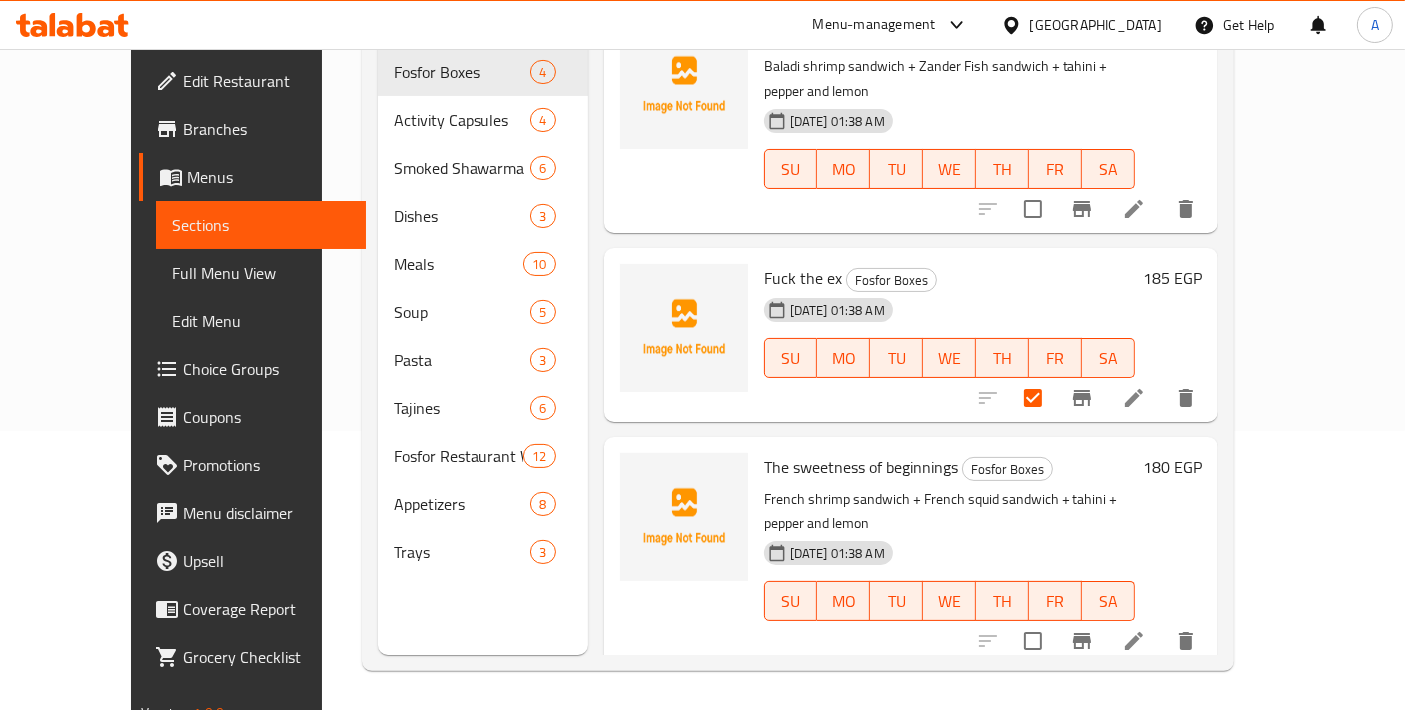 scroll, scrollTop: 0, scrollLeft: 0, axis: both 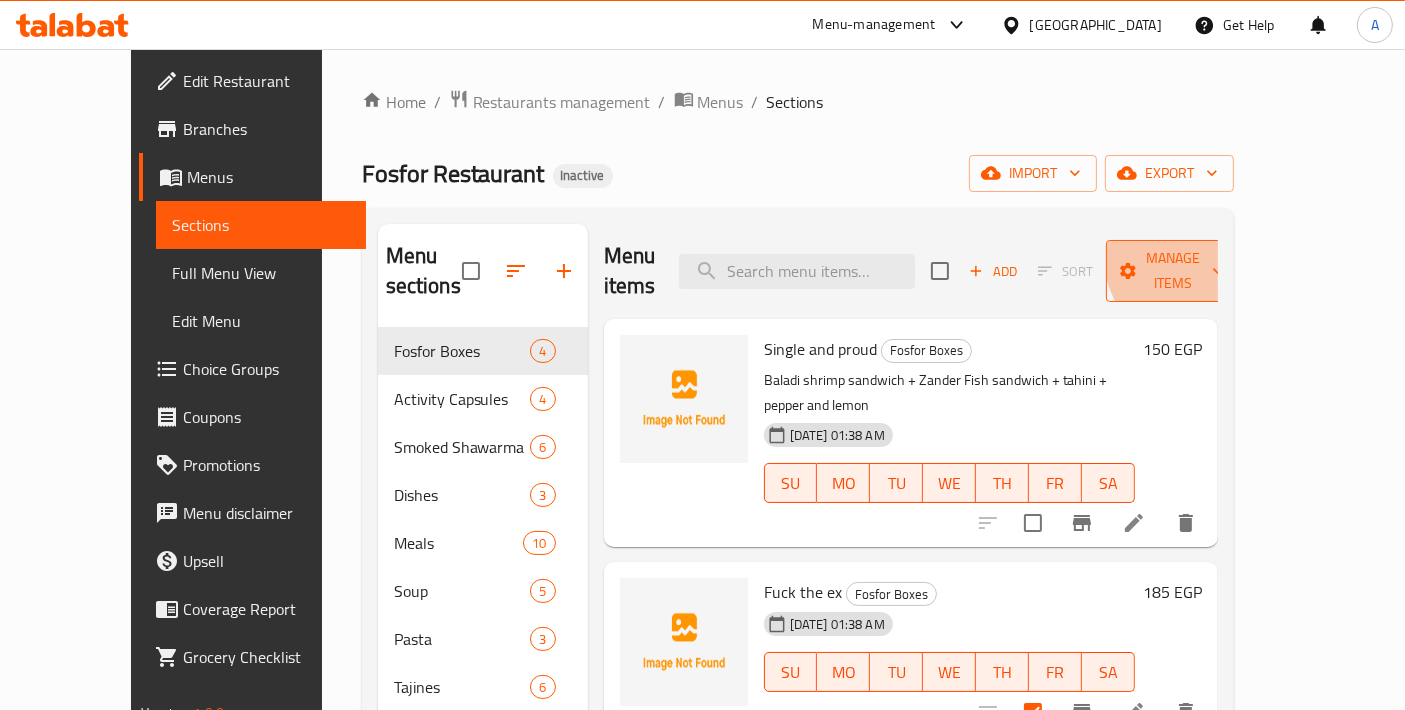 click on "Manage items" at bounding box center [1173, 271] 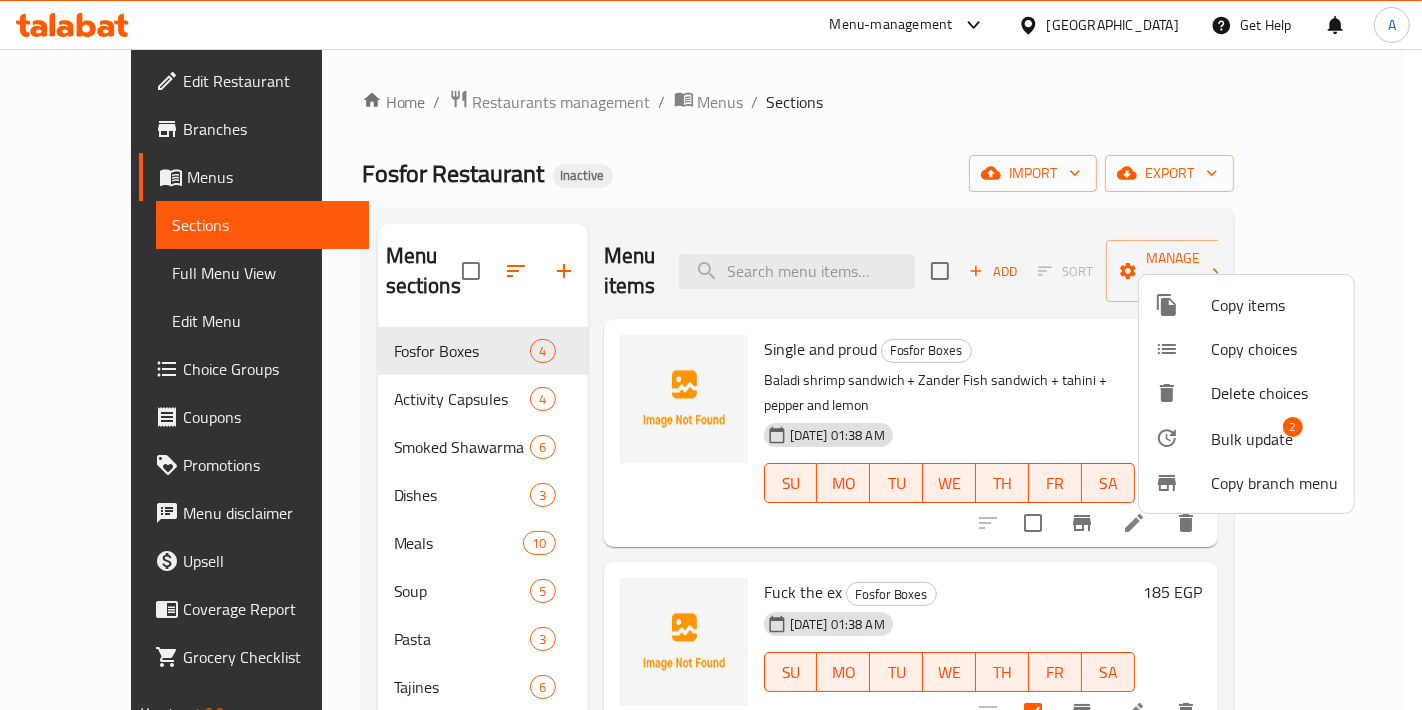 click on "Bulk update 2" at bounding box center (1246, 438) 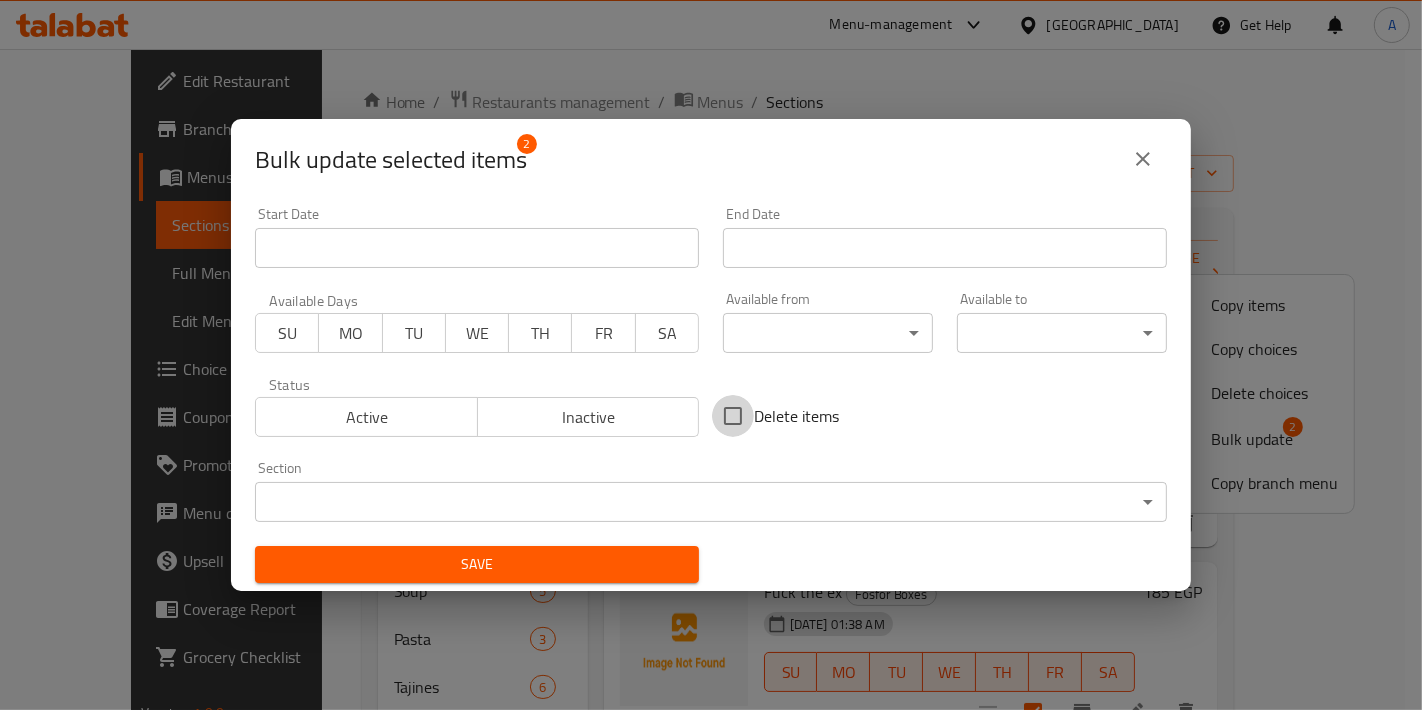 click on "Delete items" at bounding box center (733, 416) 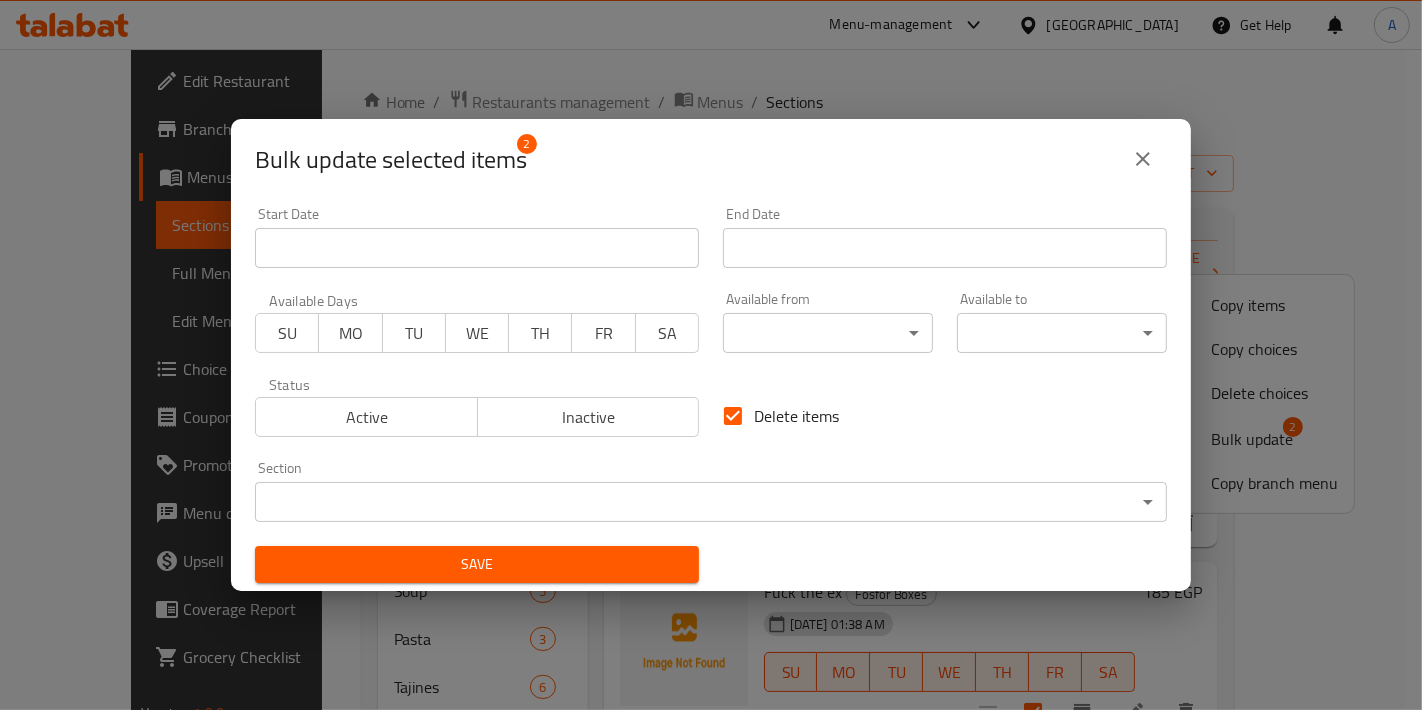 click on "Save" at bounding box center [477, 564] 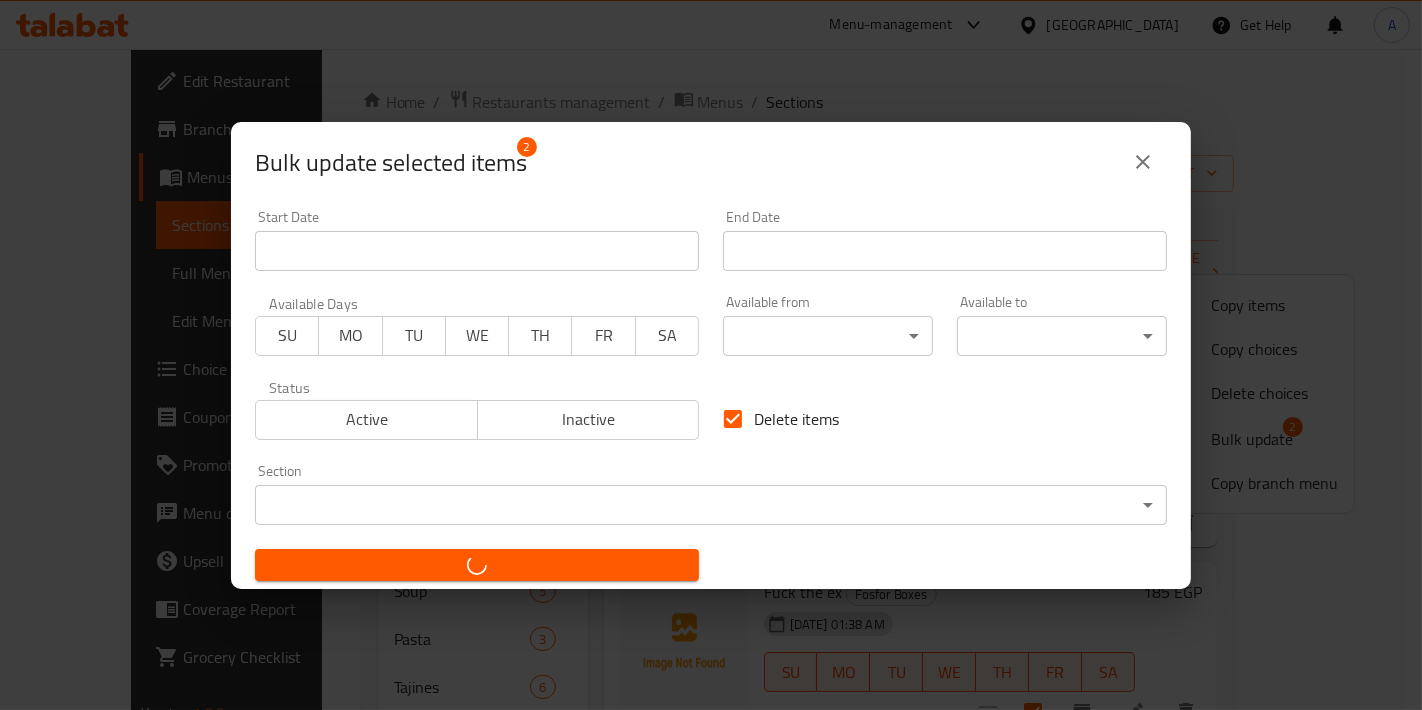 checkbox on "false" 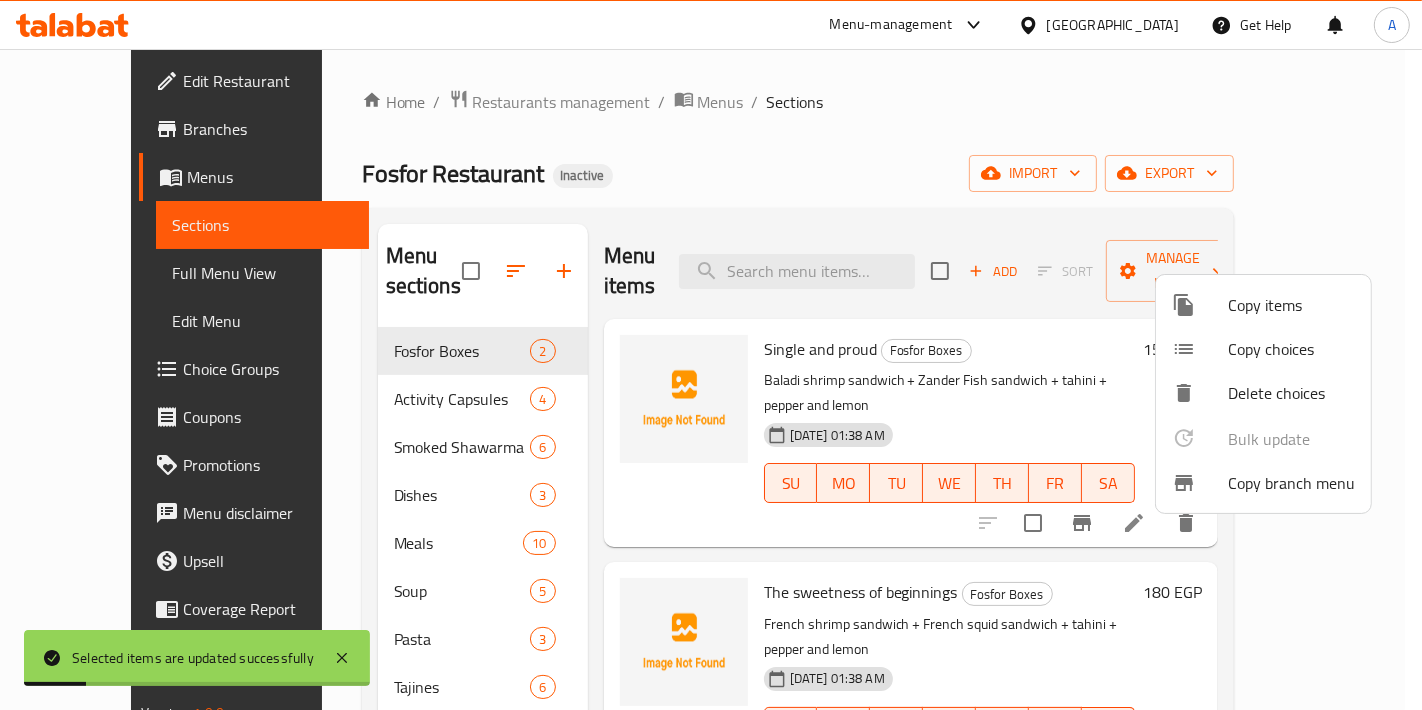 click at bounding box center (711, 355) 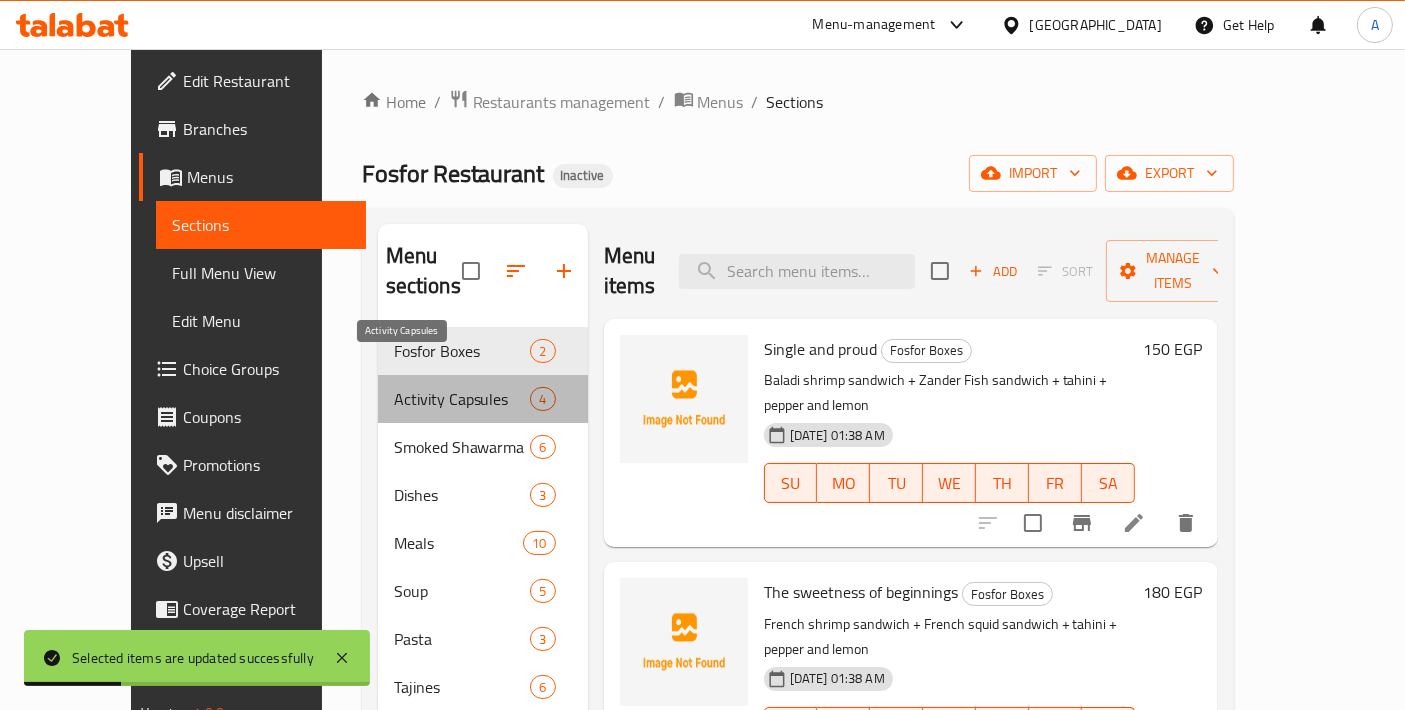 click on "Activity Capsules" at bounding box center [462, 399] 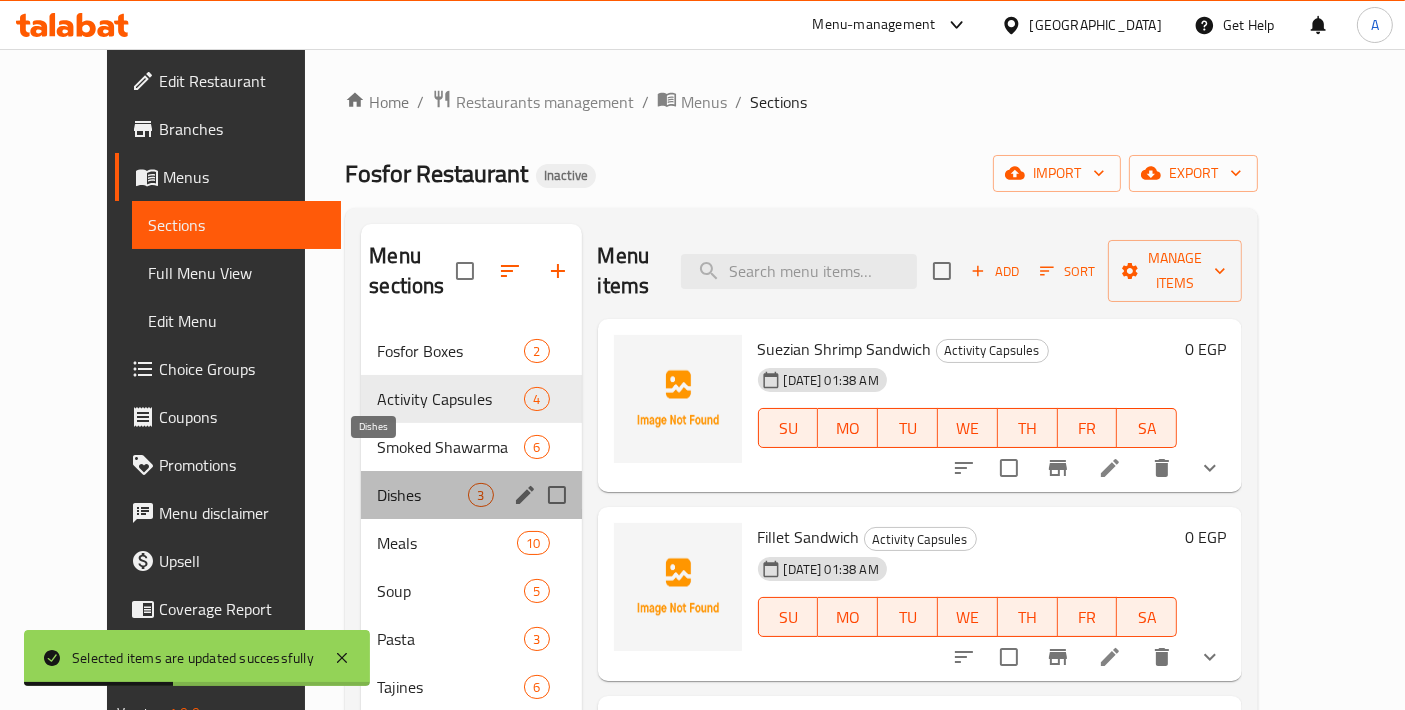 click on "Dishes" at bounding box center (422, 495) 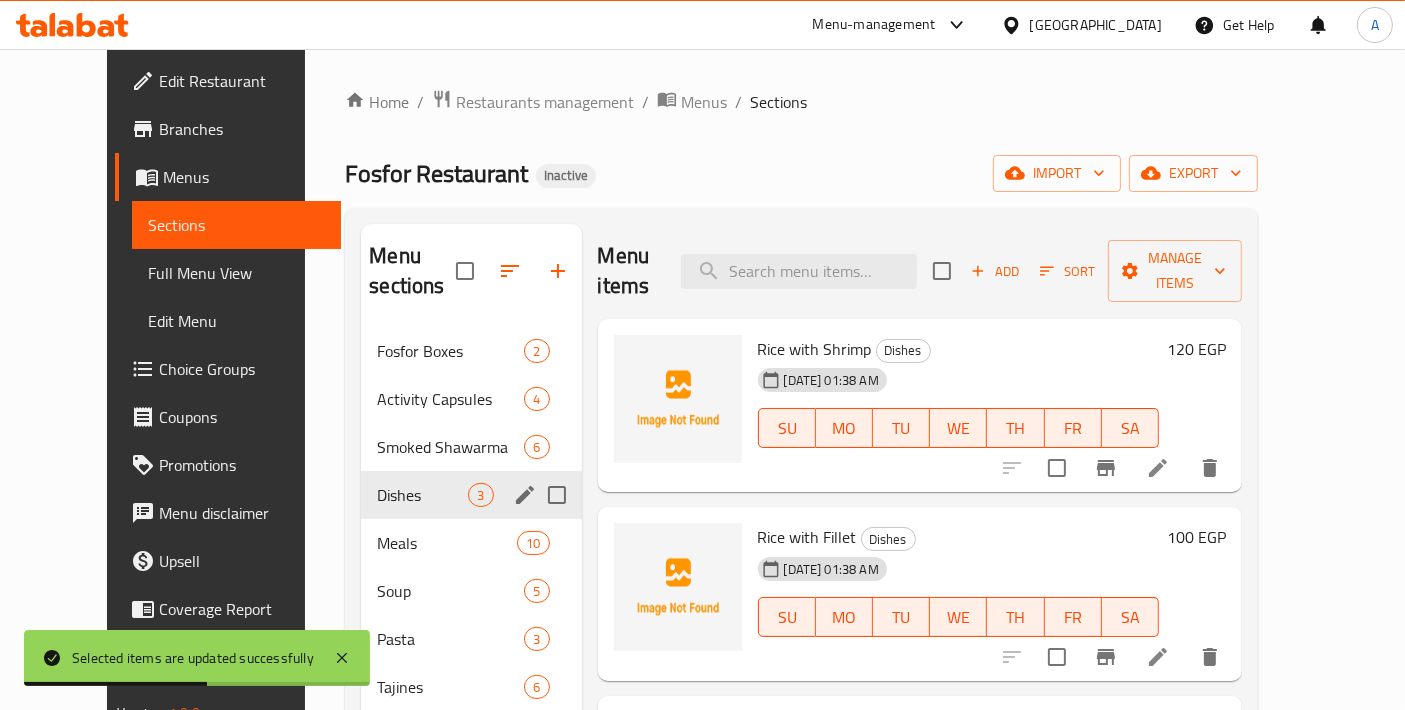 scroll, scrollTop: 222, scrollLeft: 0, axis: vertical 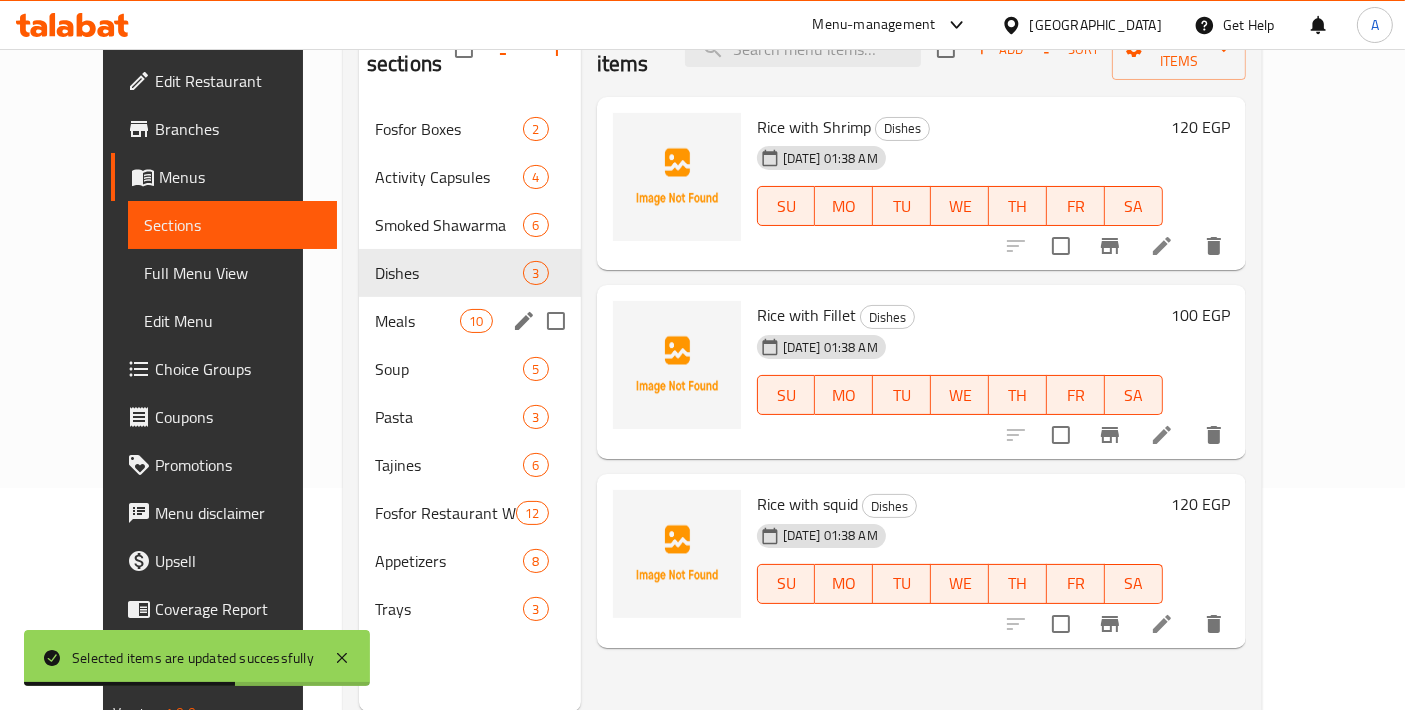 click on "Meals 10" at bounding box center [470, 321] 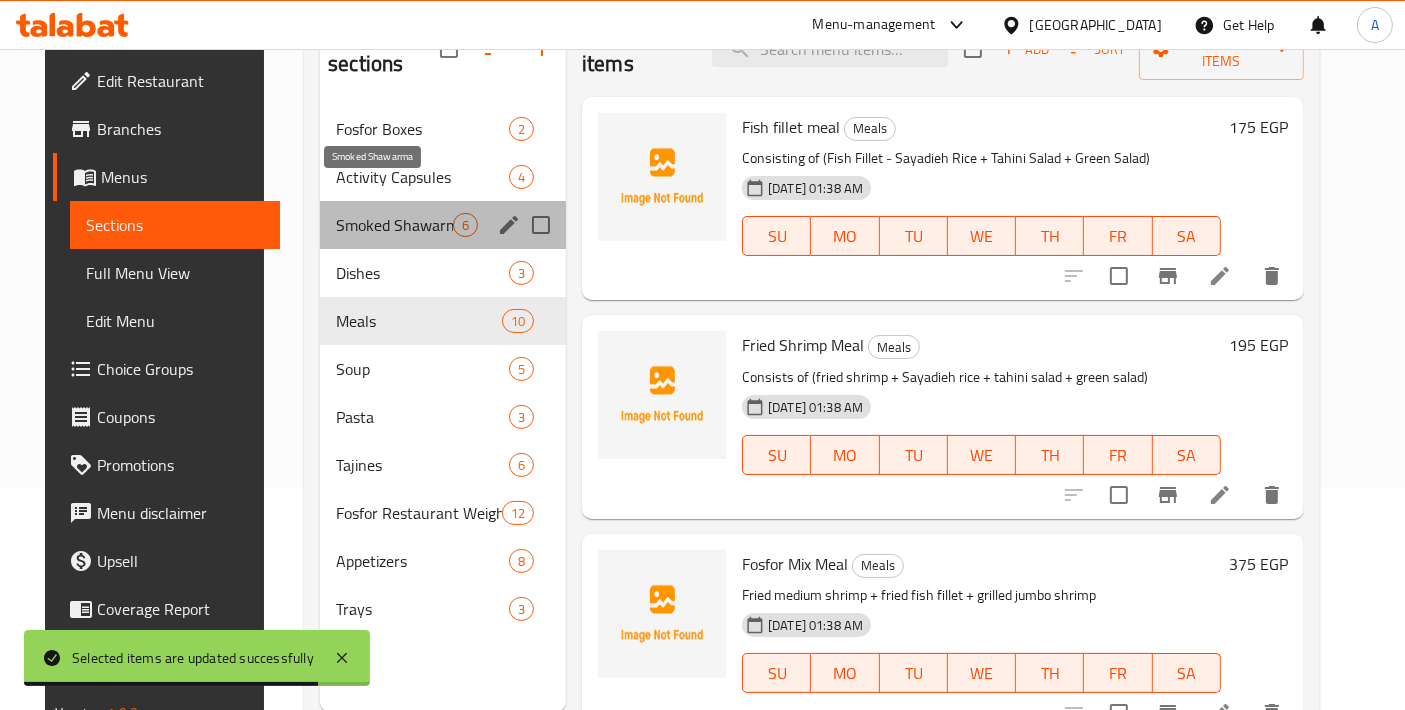 click on "Smoked Shawarma" at bounding box center (394, 225) 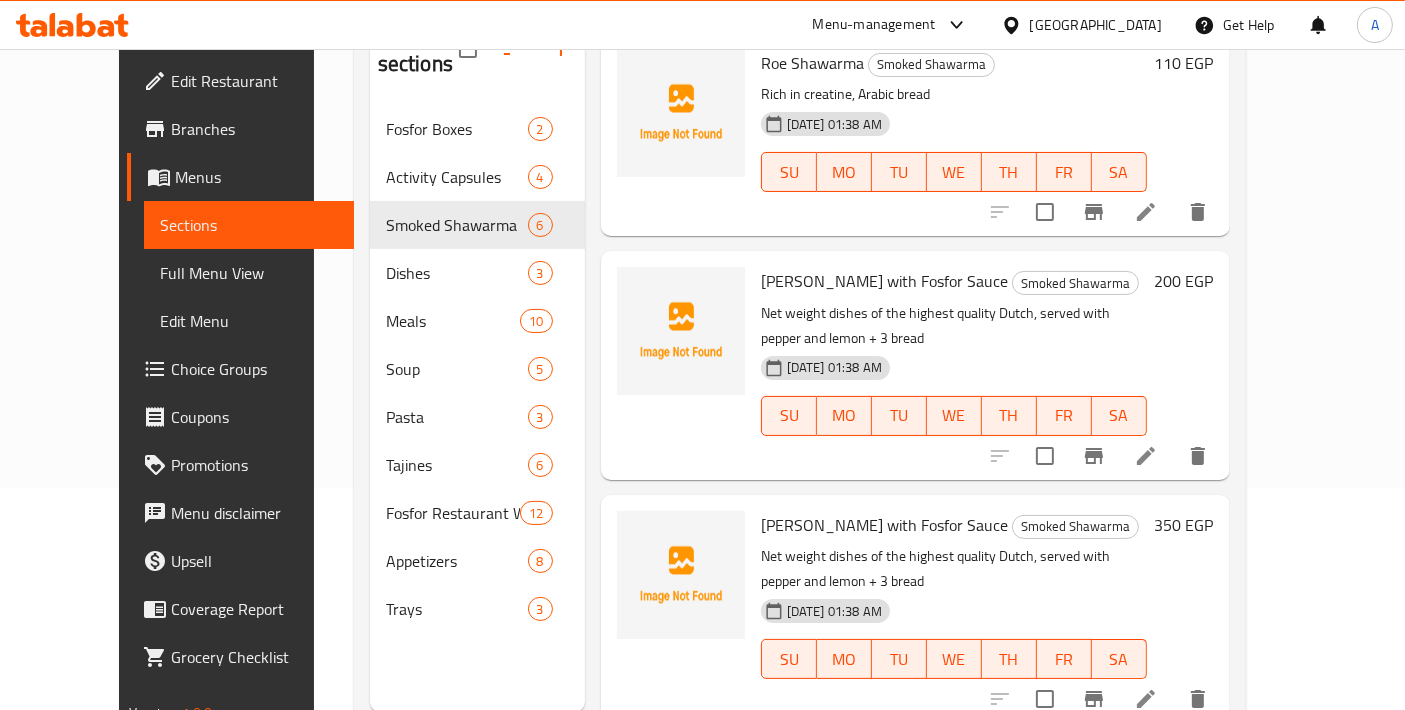 scroll, scrollTop: 649, scrollLeft: 0, axis: vertical 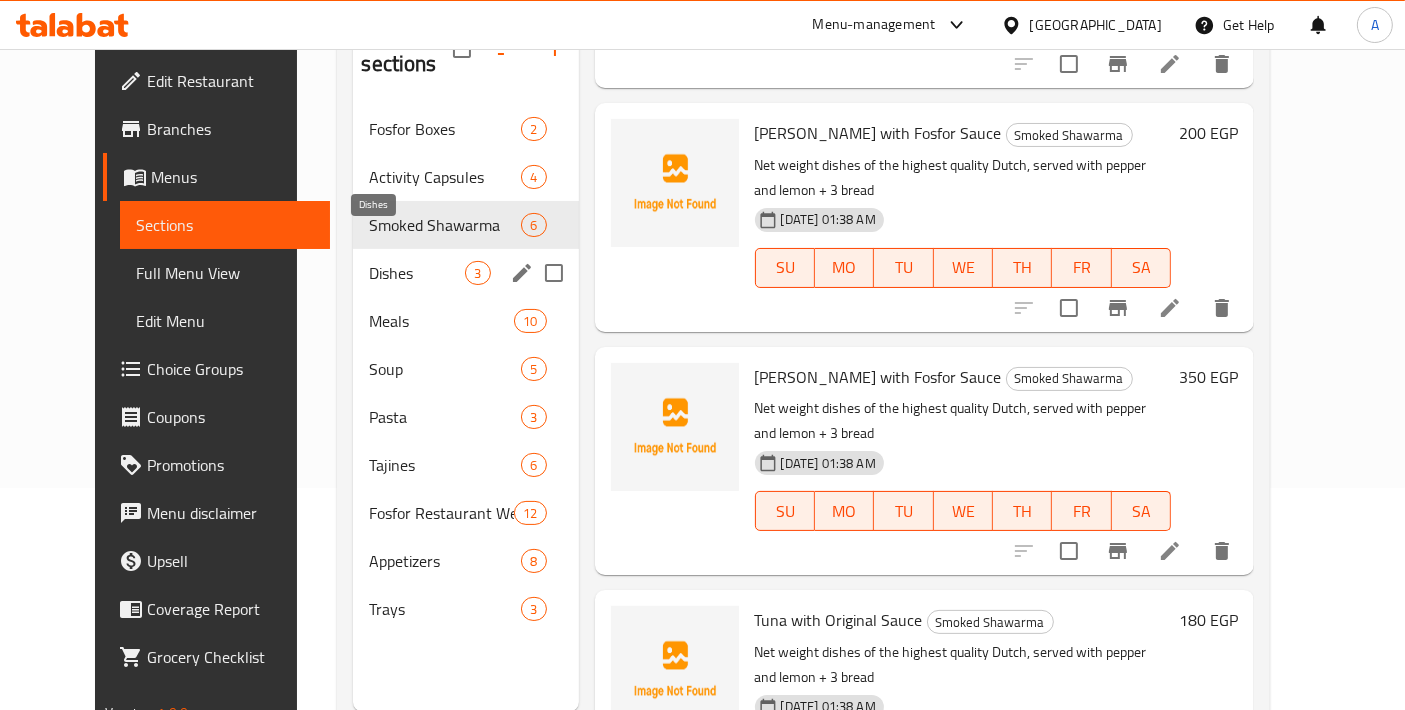 click on "Dishes" at bounding box center [417, 273] 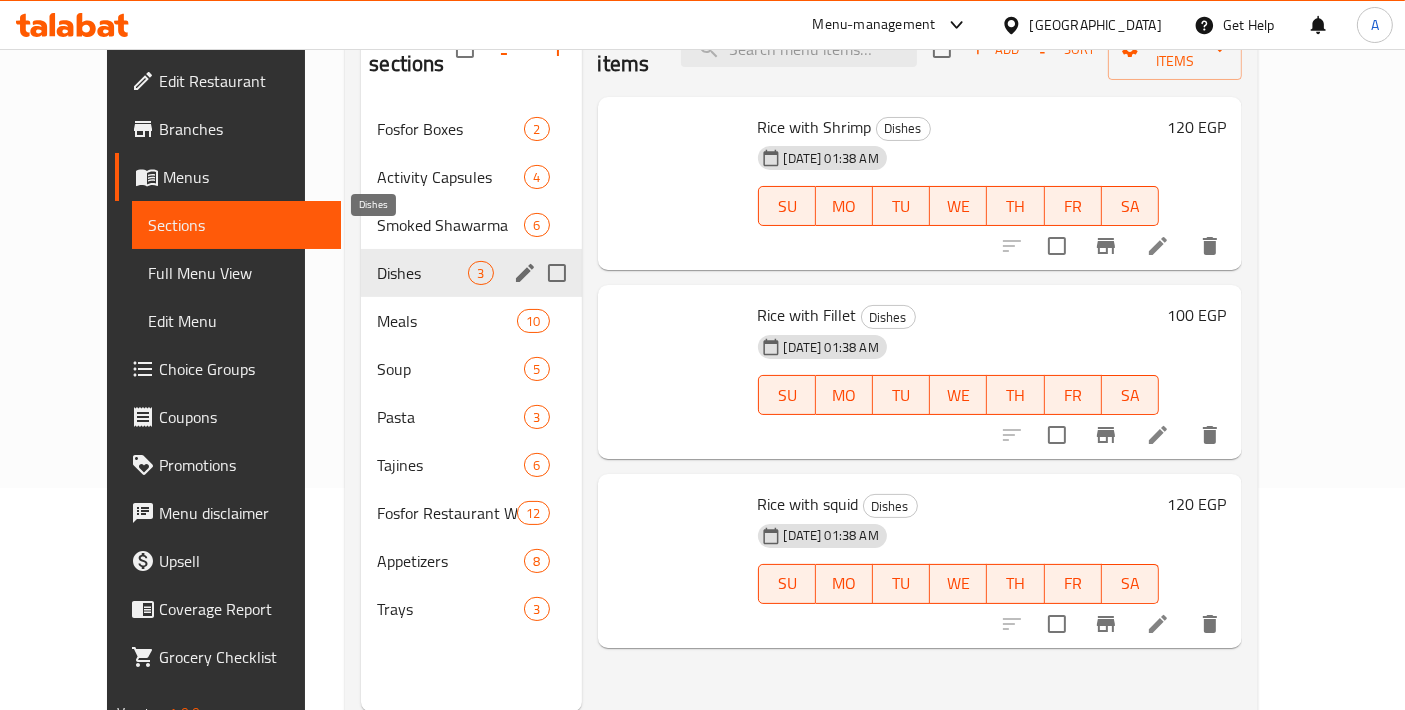 scroll, scrollTop: 0, scrollLeft: 0, axis: both 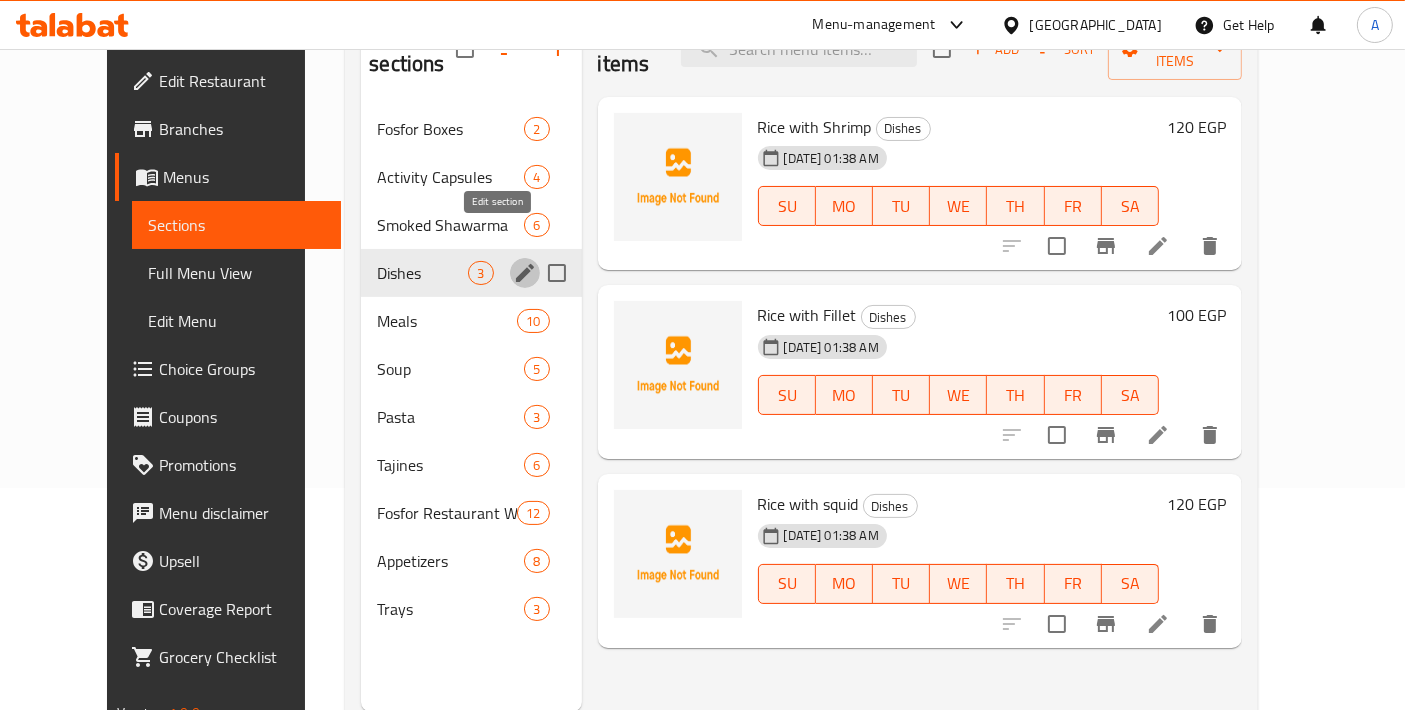 click 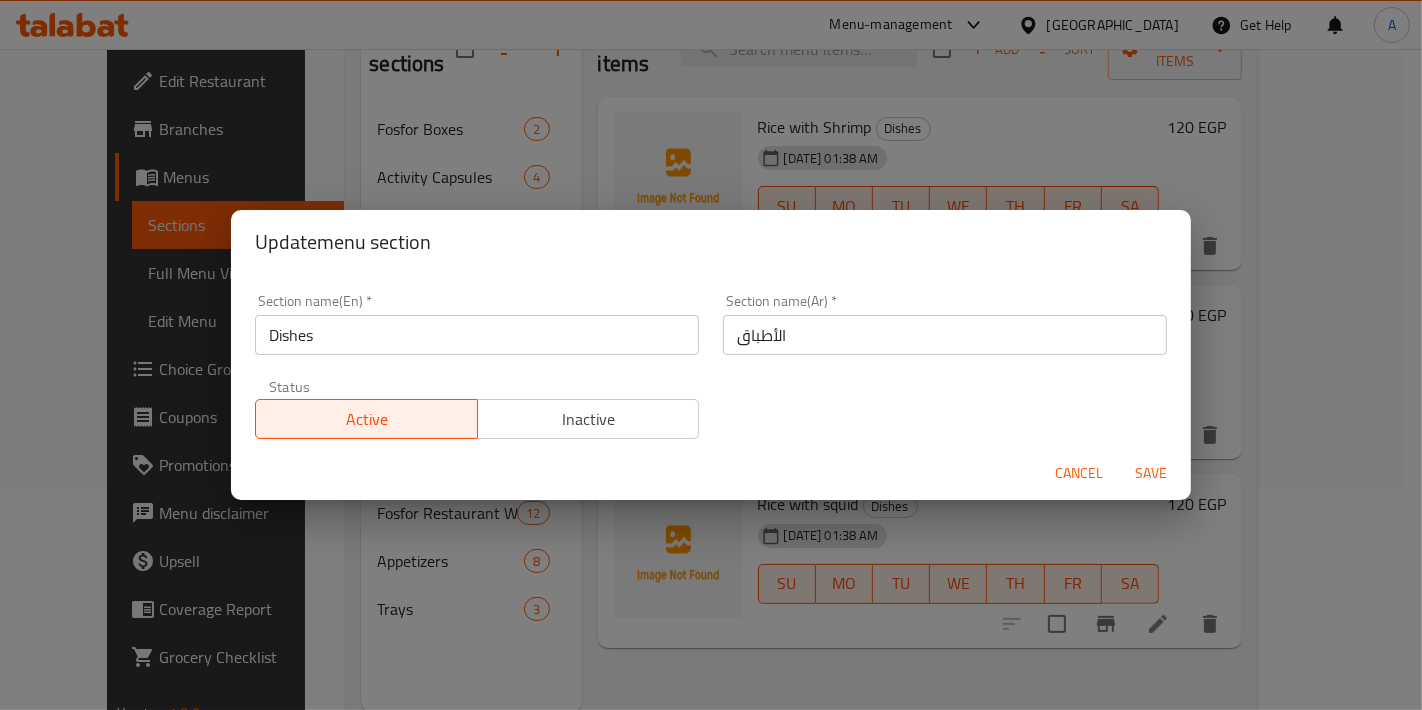 click on "Dishes" at bounding box center [477, 335] 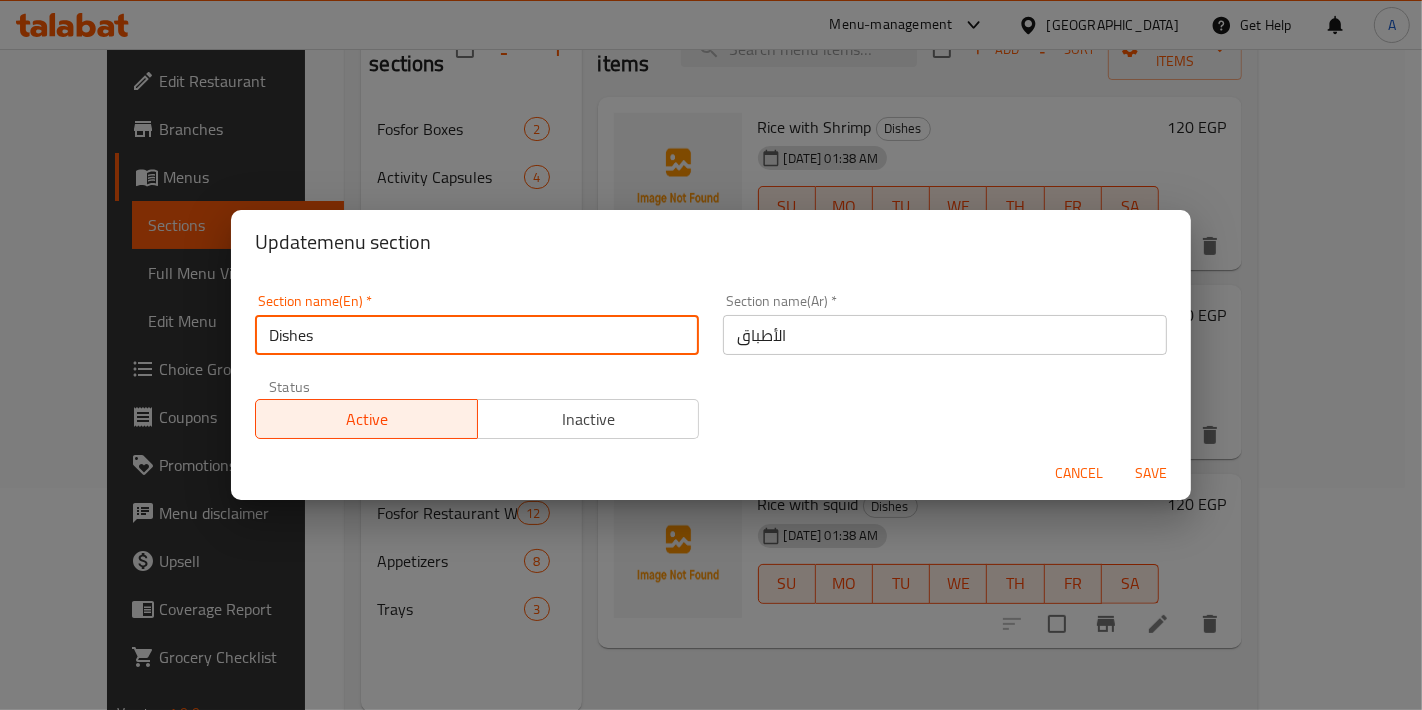 click on "Dishes" at bounding box center [477, 335] 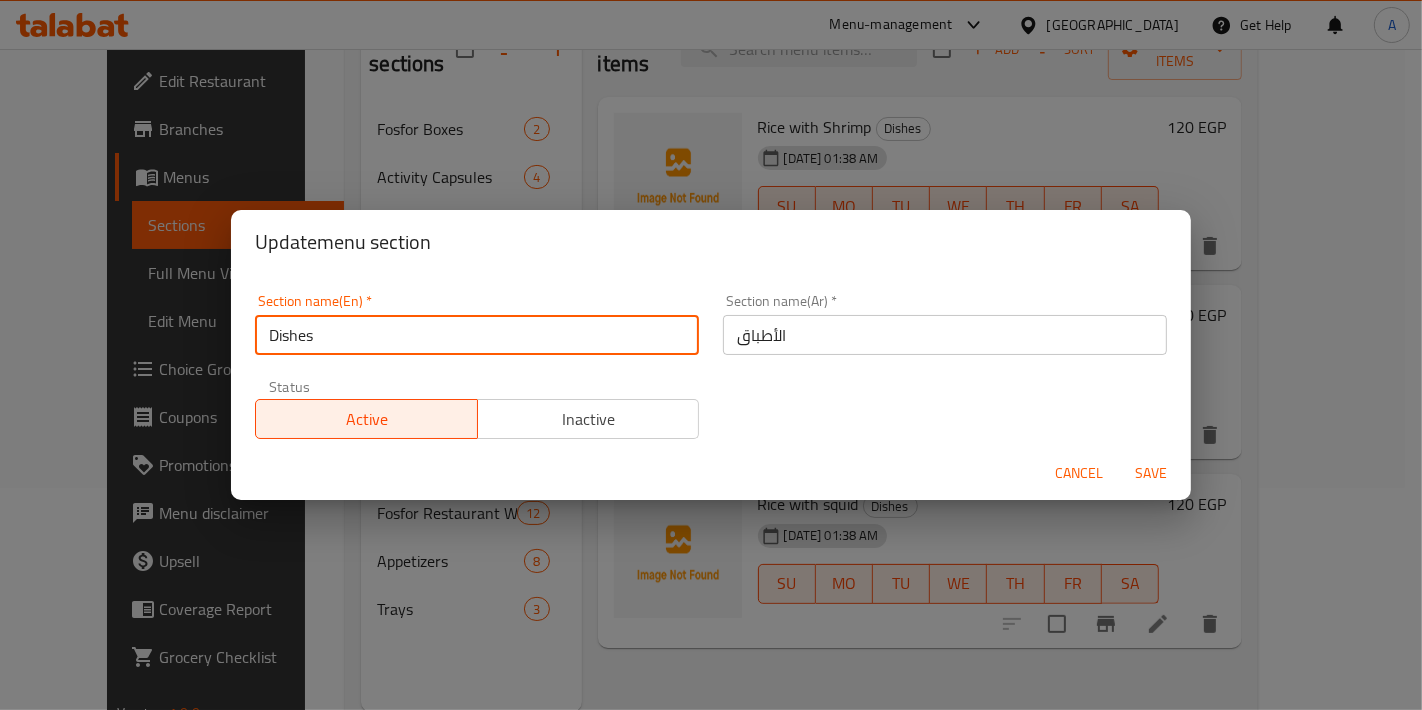 click on "Dishes" at bounding box center [477, 335] 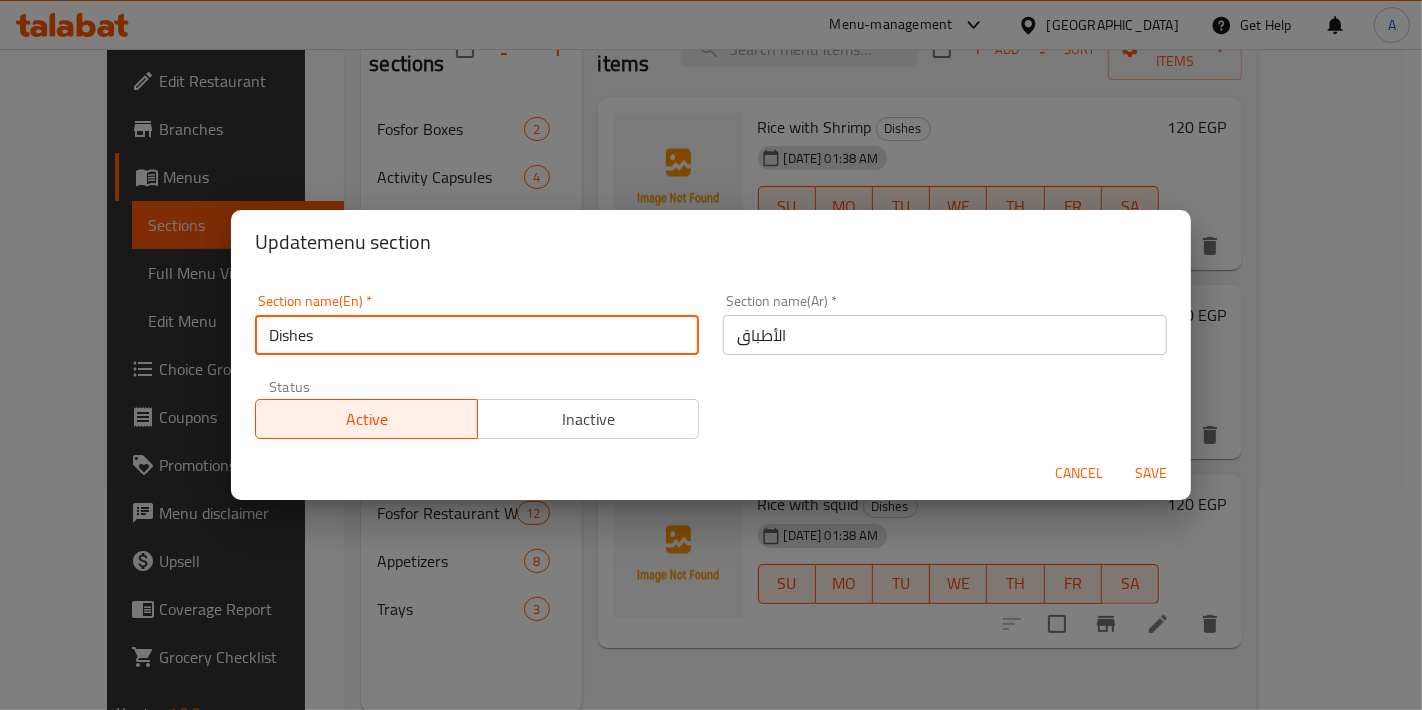 click on "Cancel" at bounding box center (1079, 473) 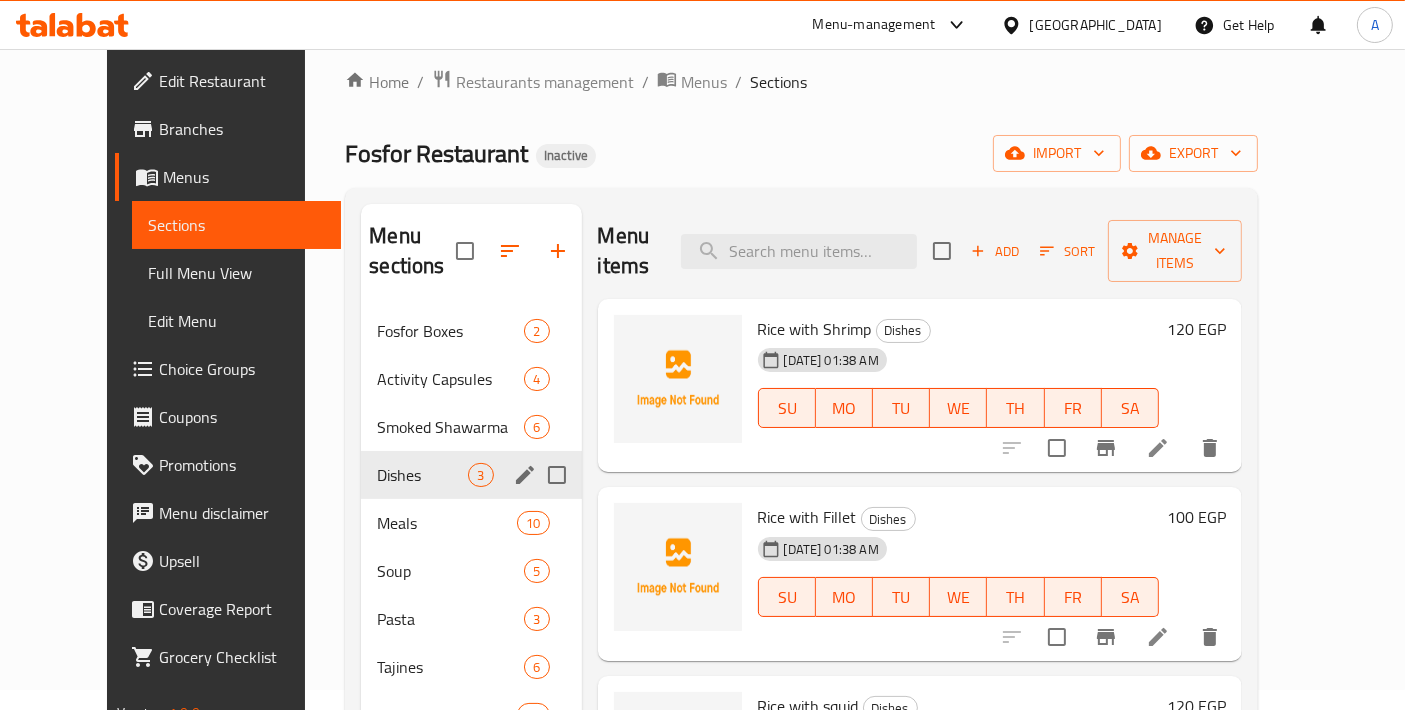 scroll, scrollTop: 0, scrollLeft: 0, axis: both 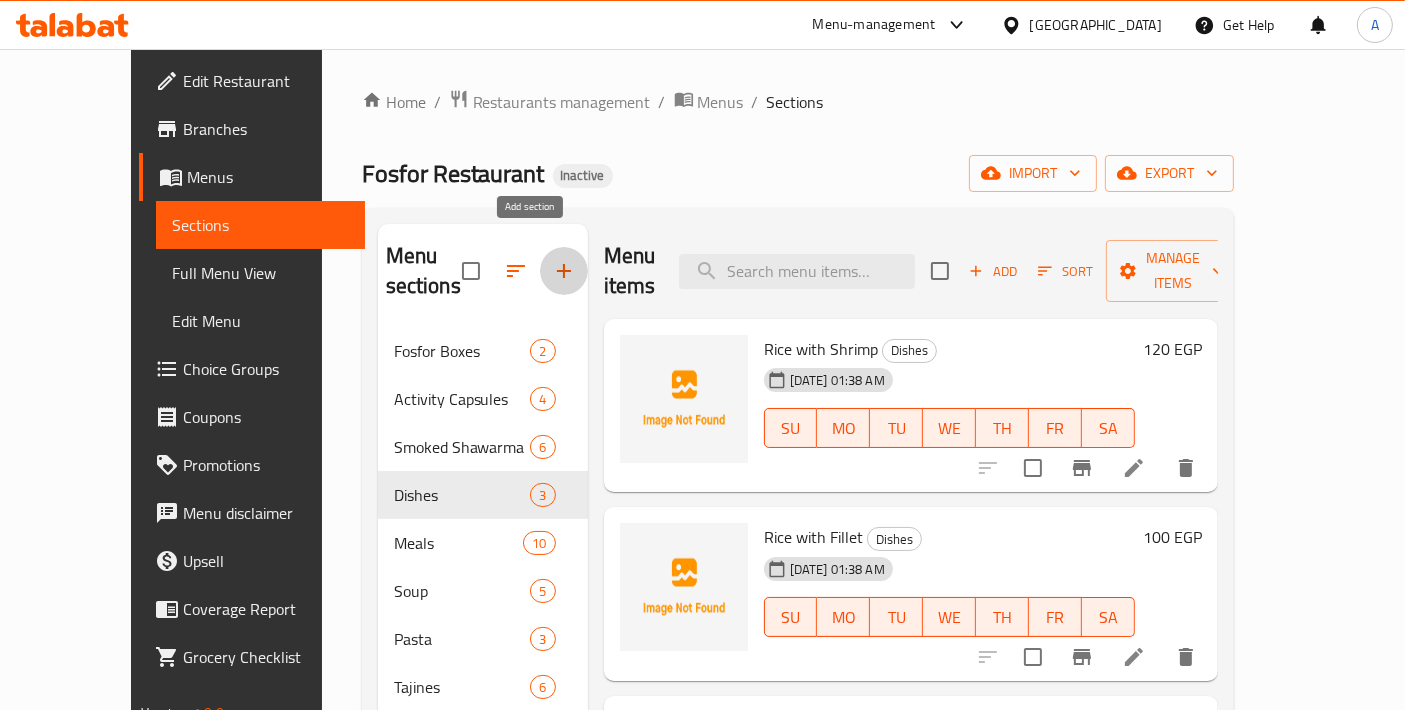 click 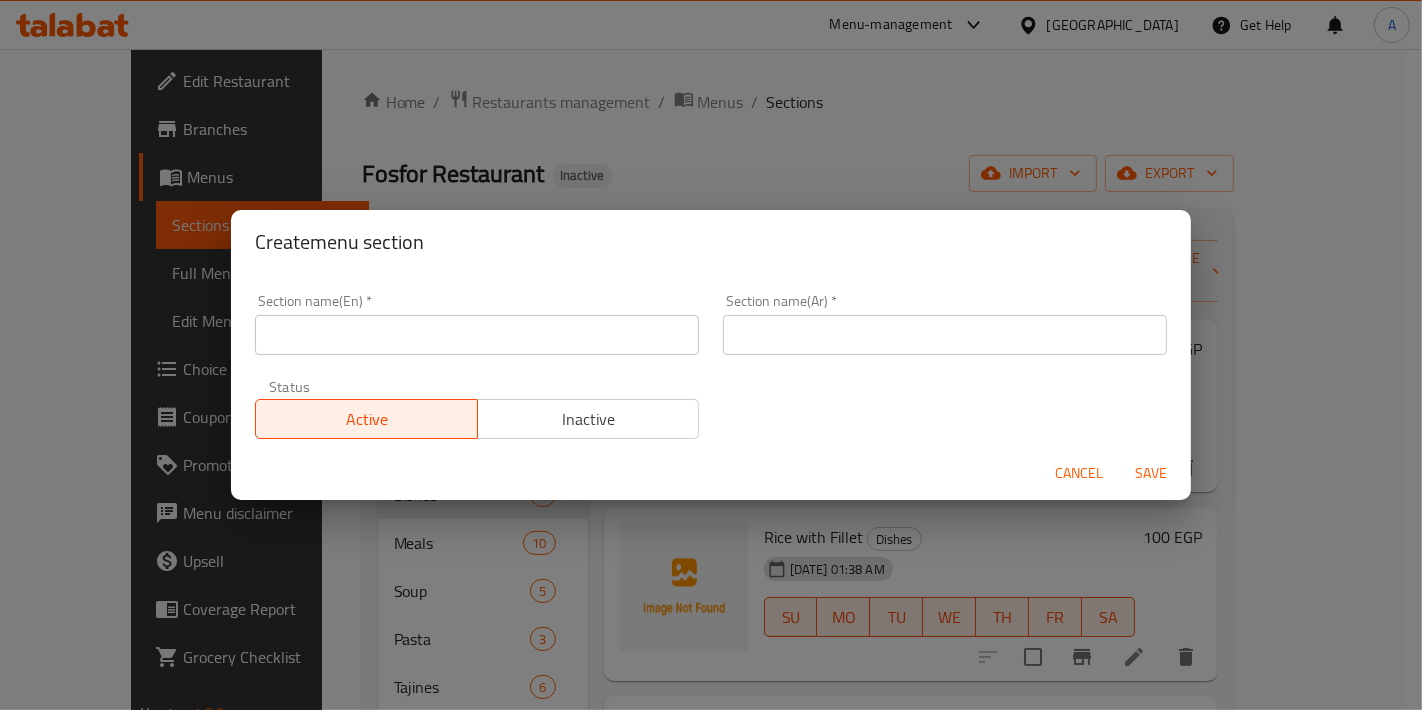 click at bounding box center [477, 335] 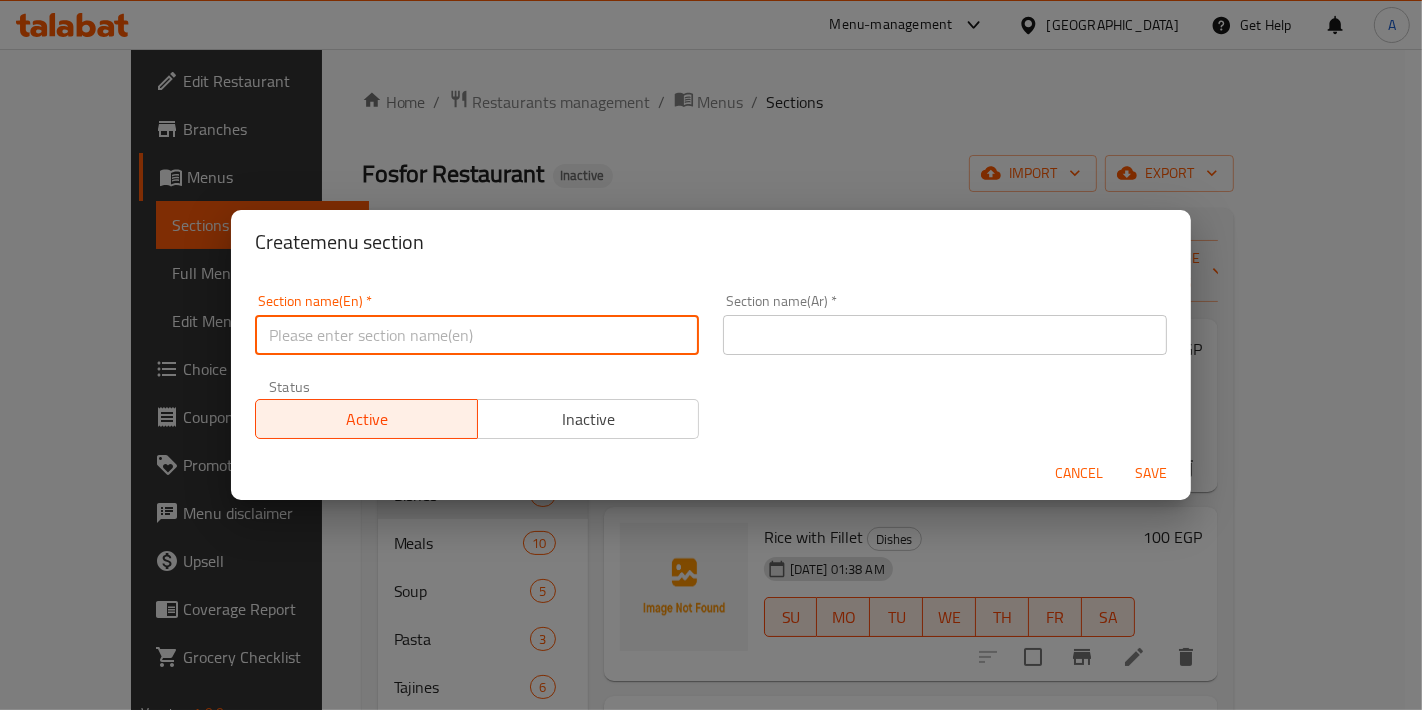 paste on "Dishes" 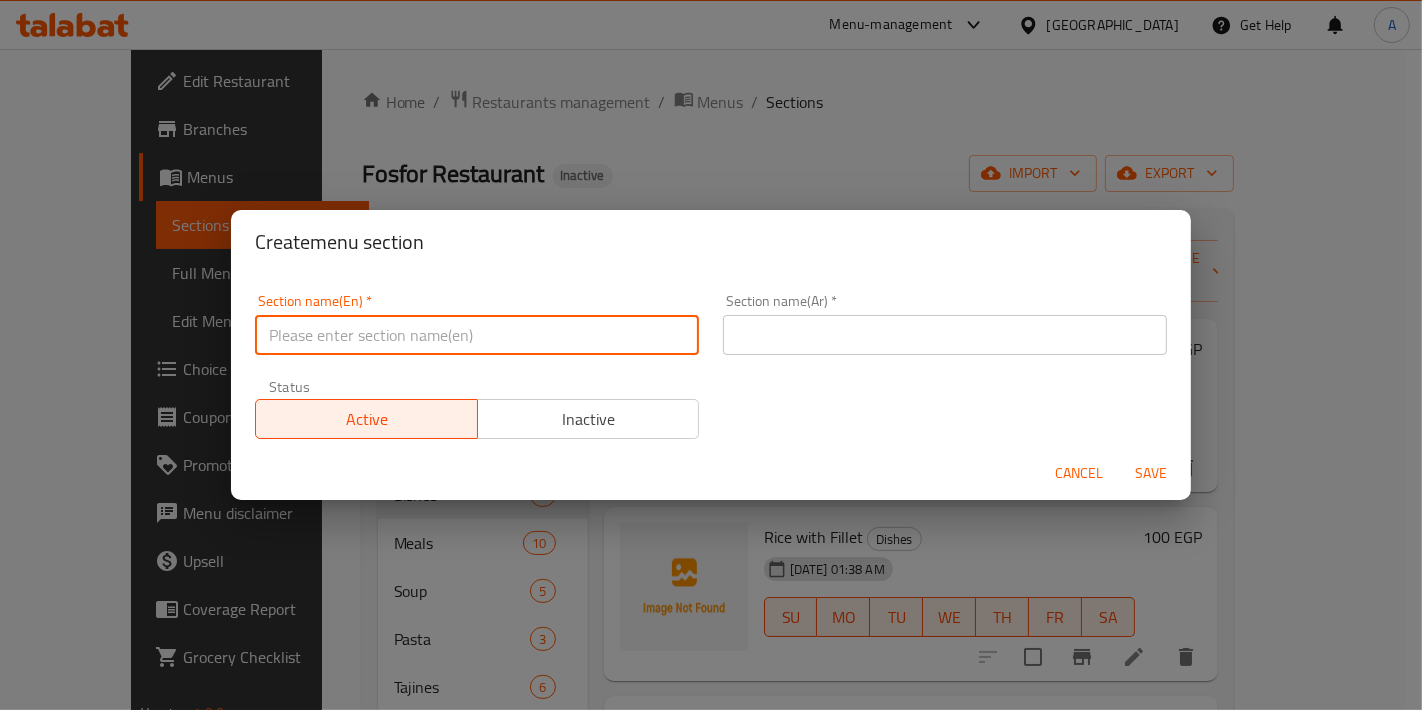 type on "Dishes" 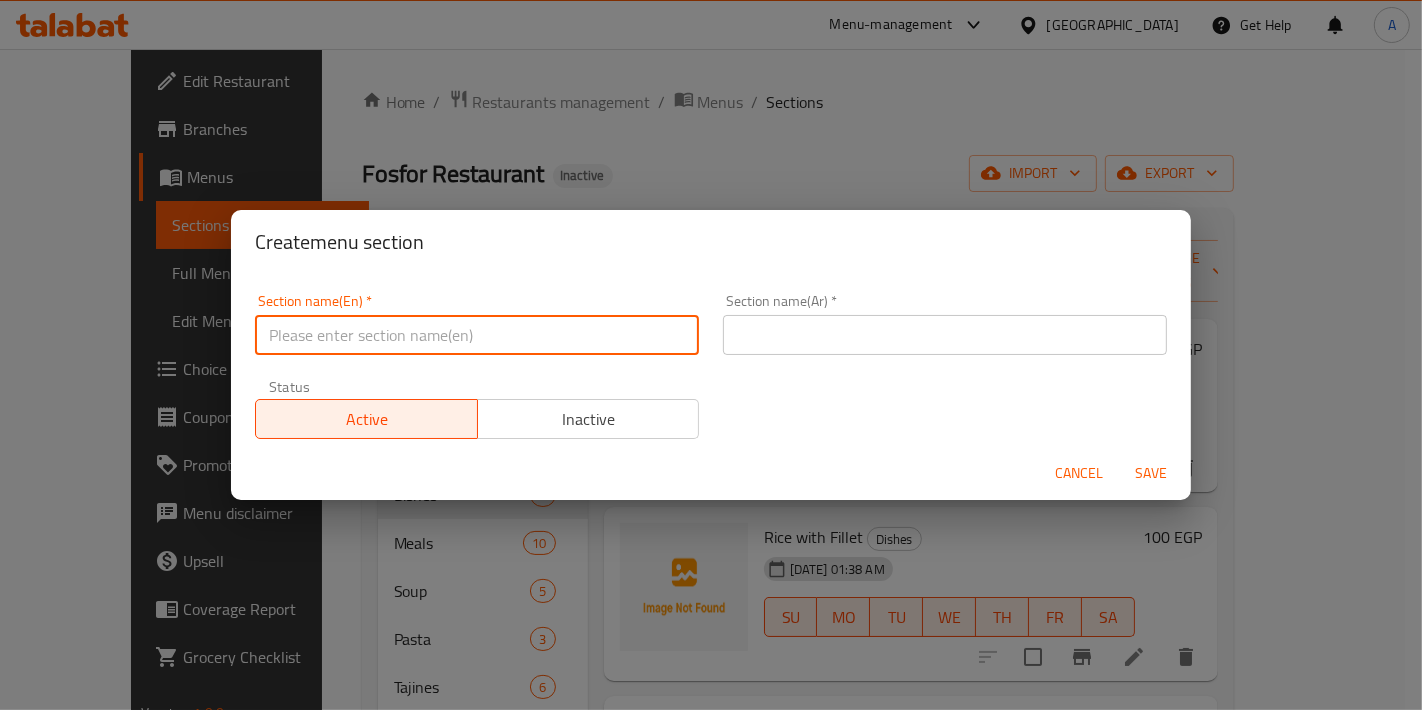 click at bounding box center [477, 335] 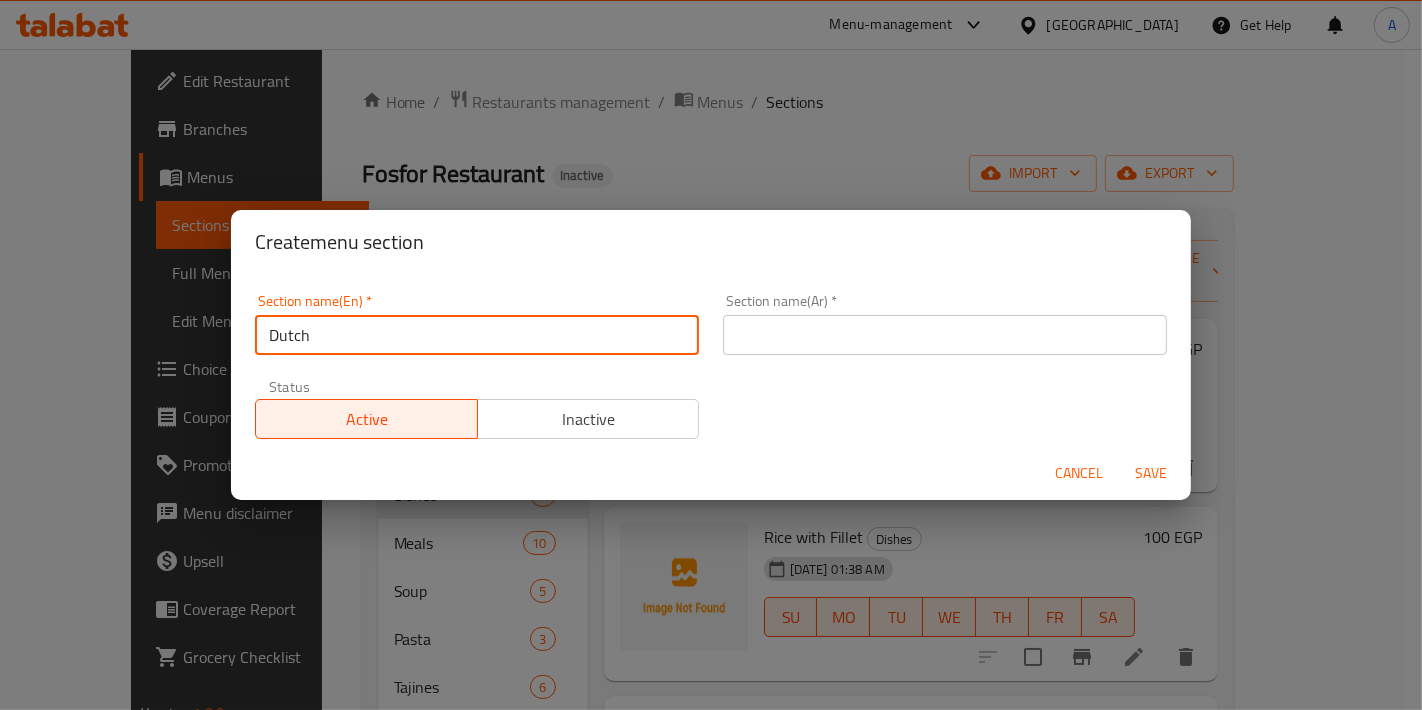 paste on "Dishes" 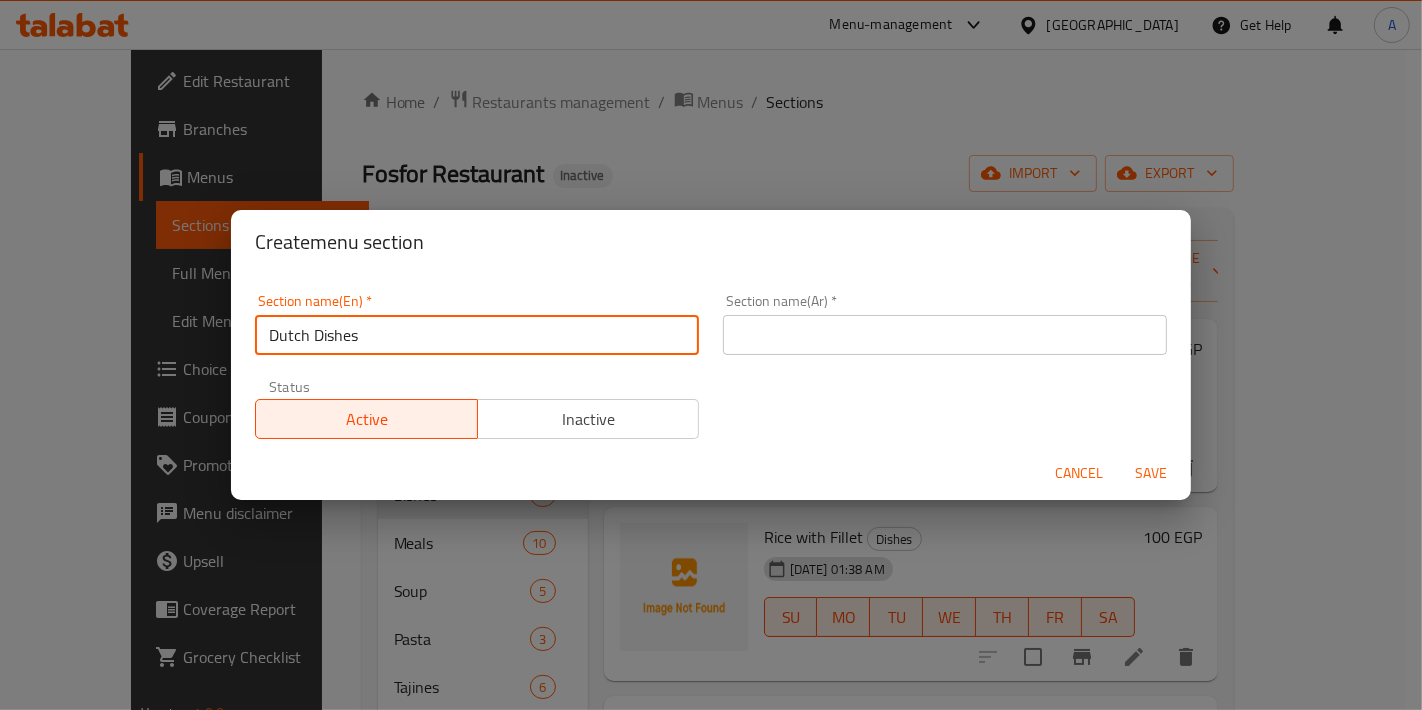type on "Dutch Dishes" 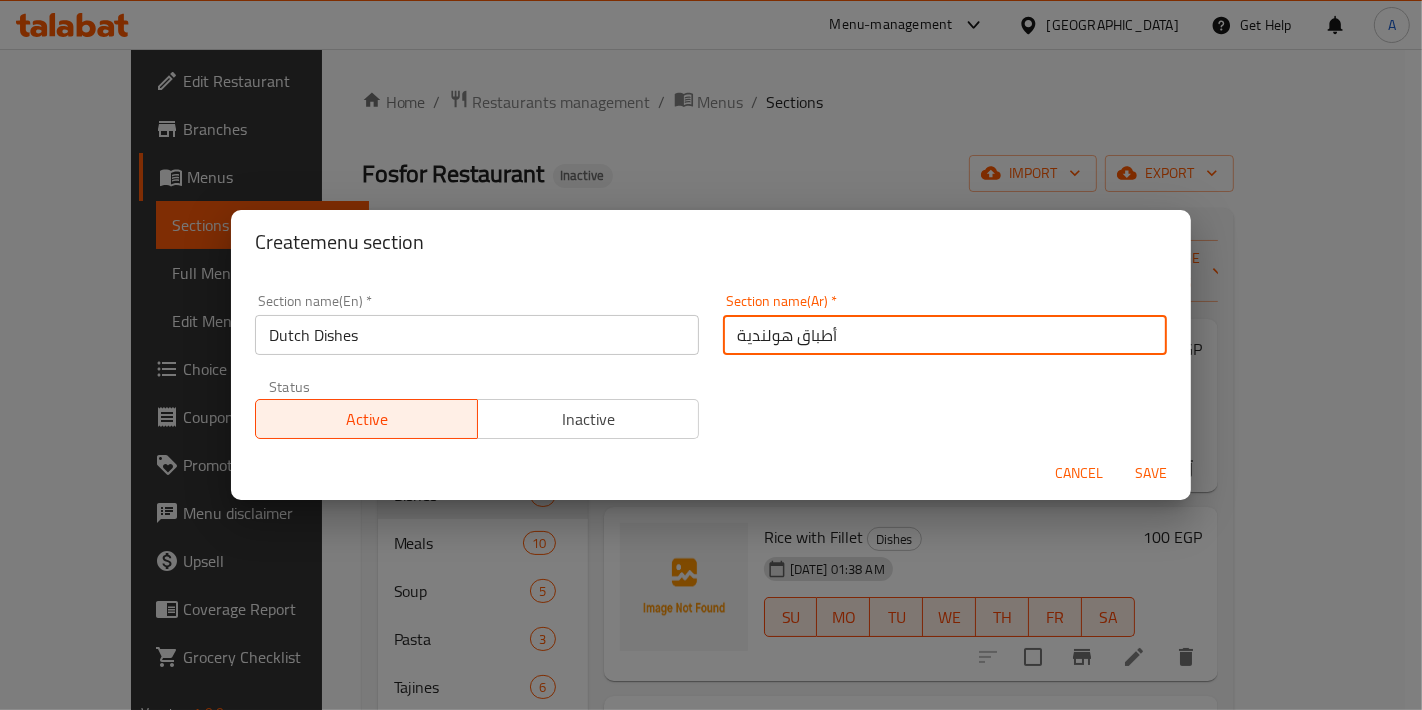 type on "أطباق هولندية" 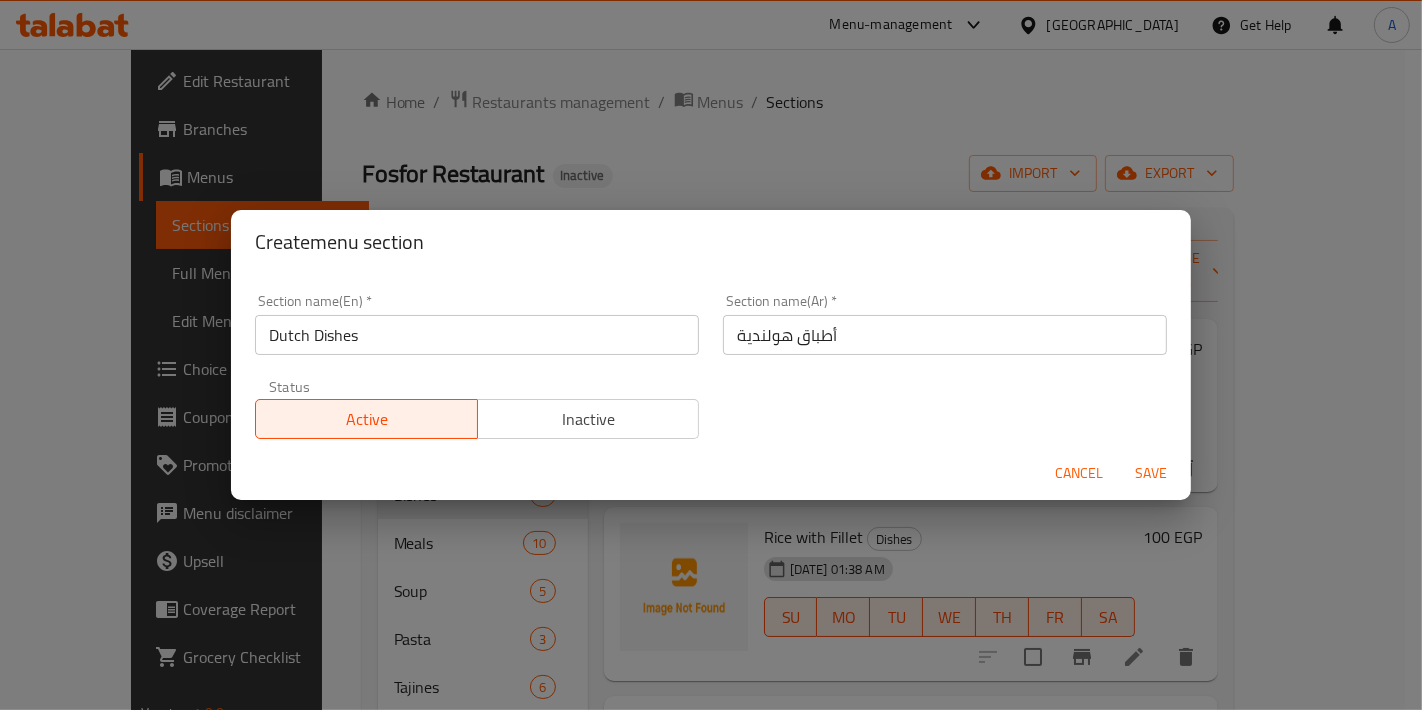 click on "Cancel Save" at bounding box center [711, 473] 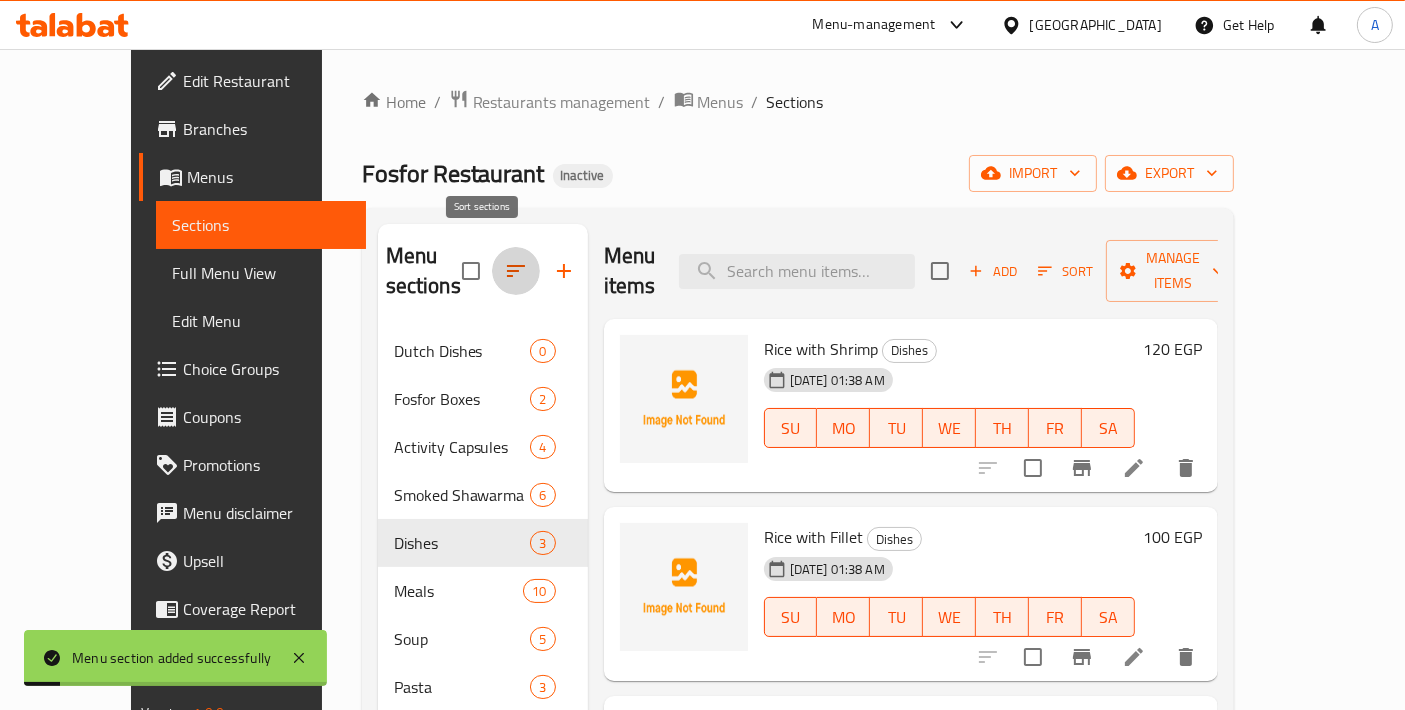 click 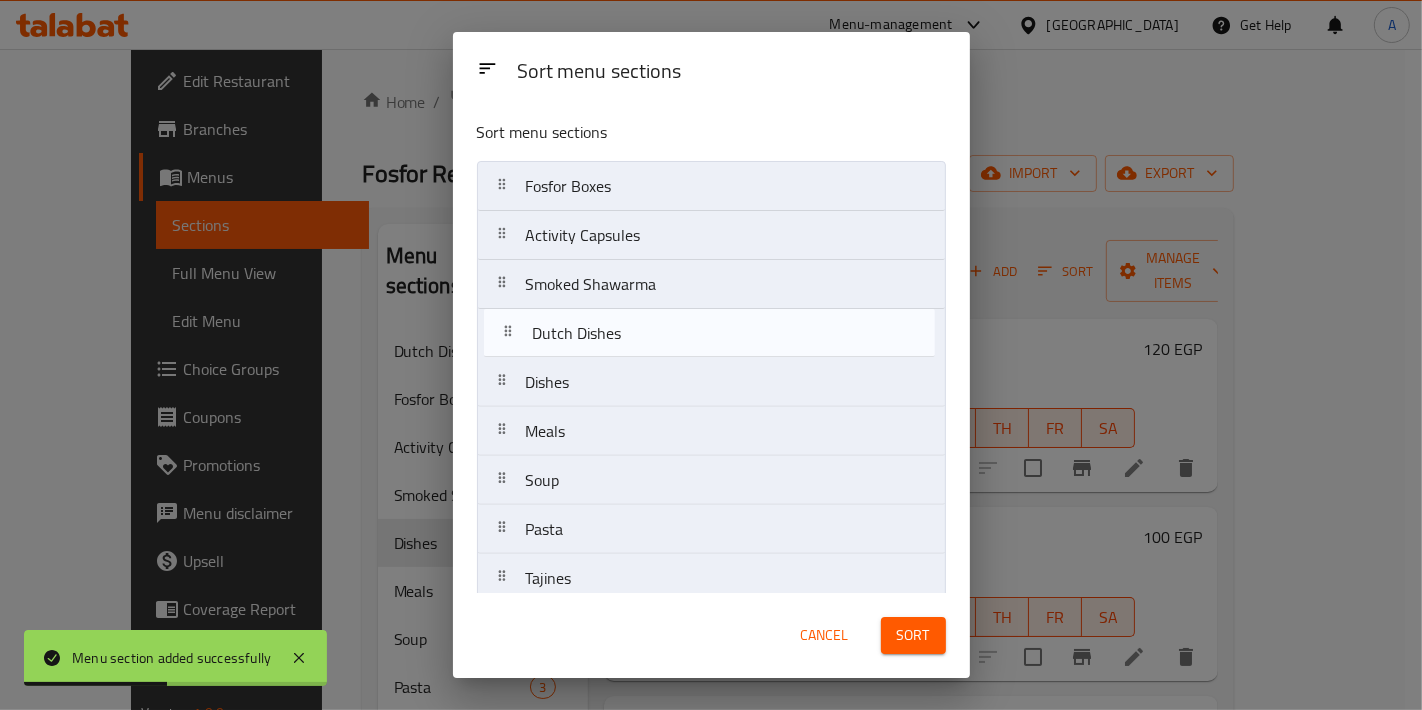 drag, startPoint x: 676, startPoint y: 187, endPoint x: 683, endPoint y: 339, distance: 152.1611 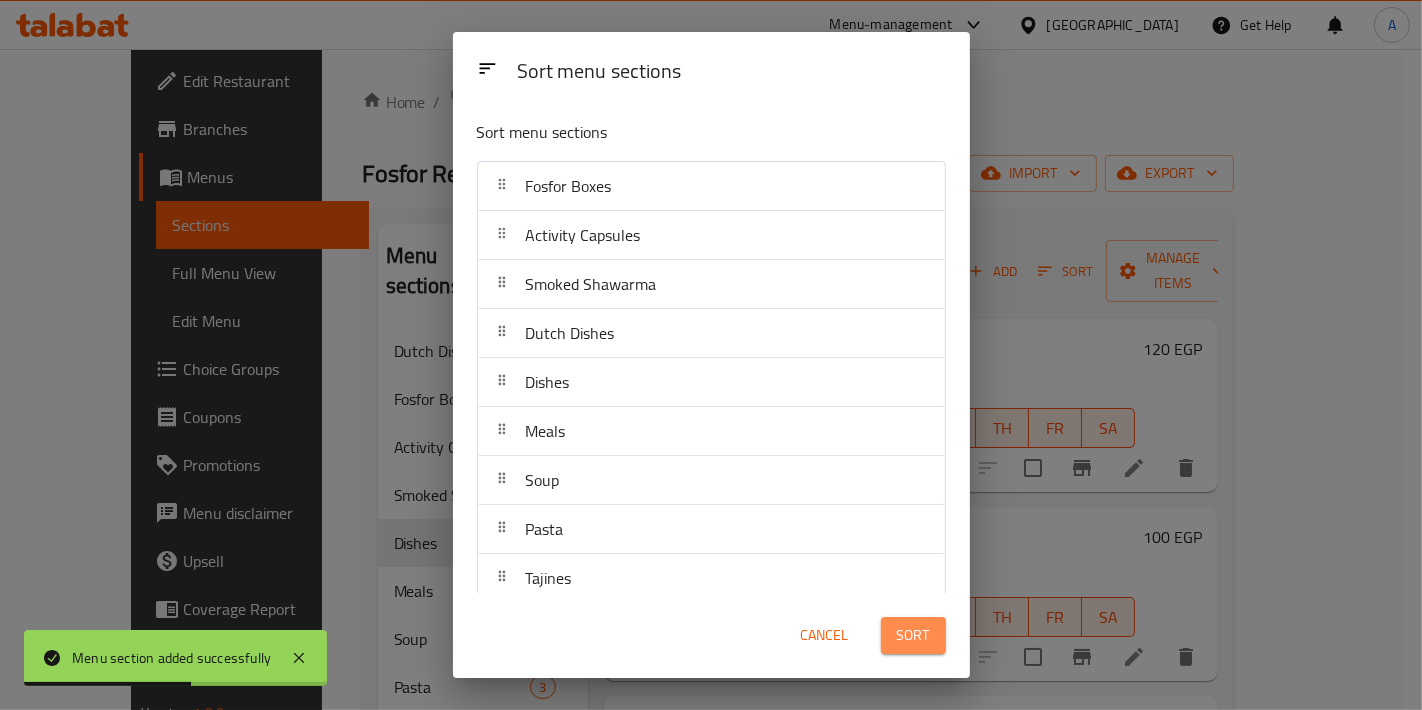 click on "Sort" at bounding box center (913, 635) 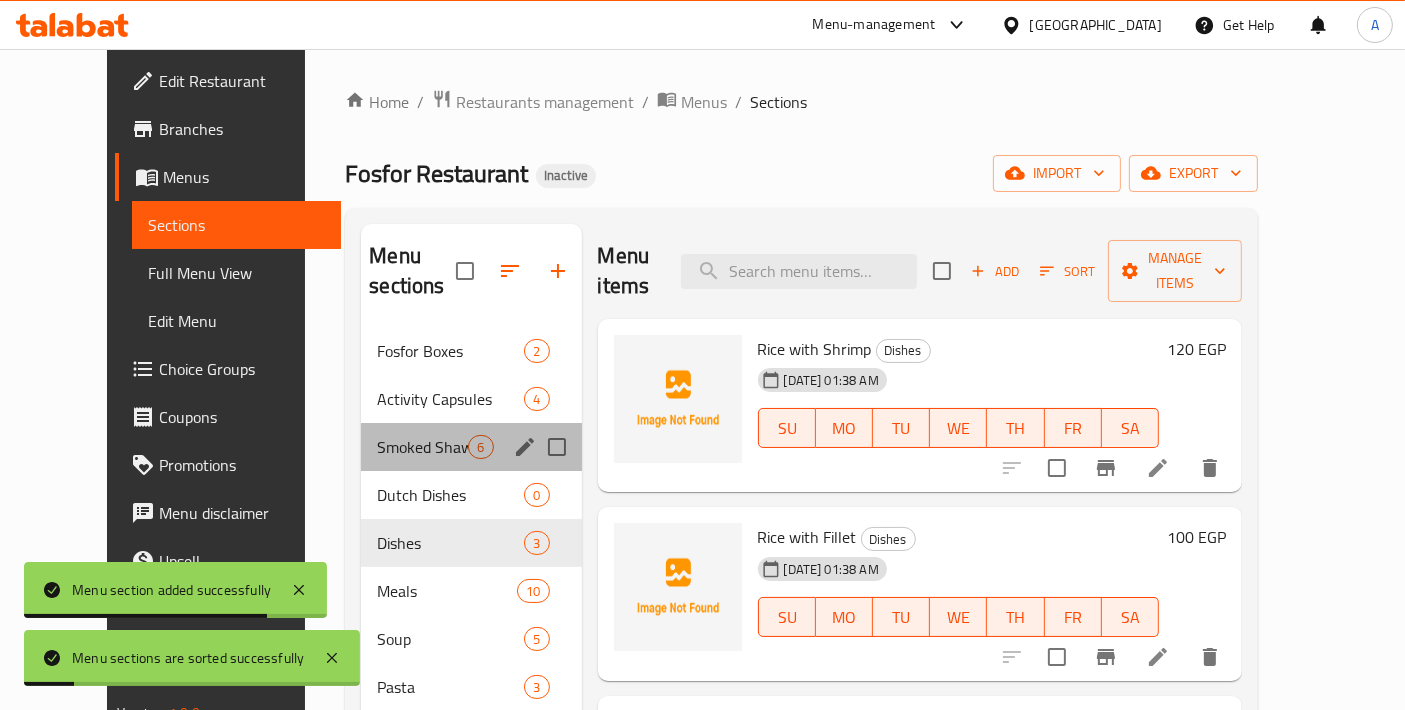 click on "Smoked Shawarma 6" at bounding box center [471, 447] 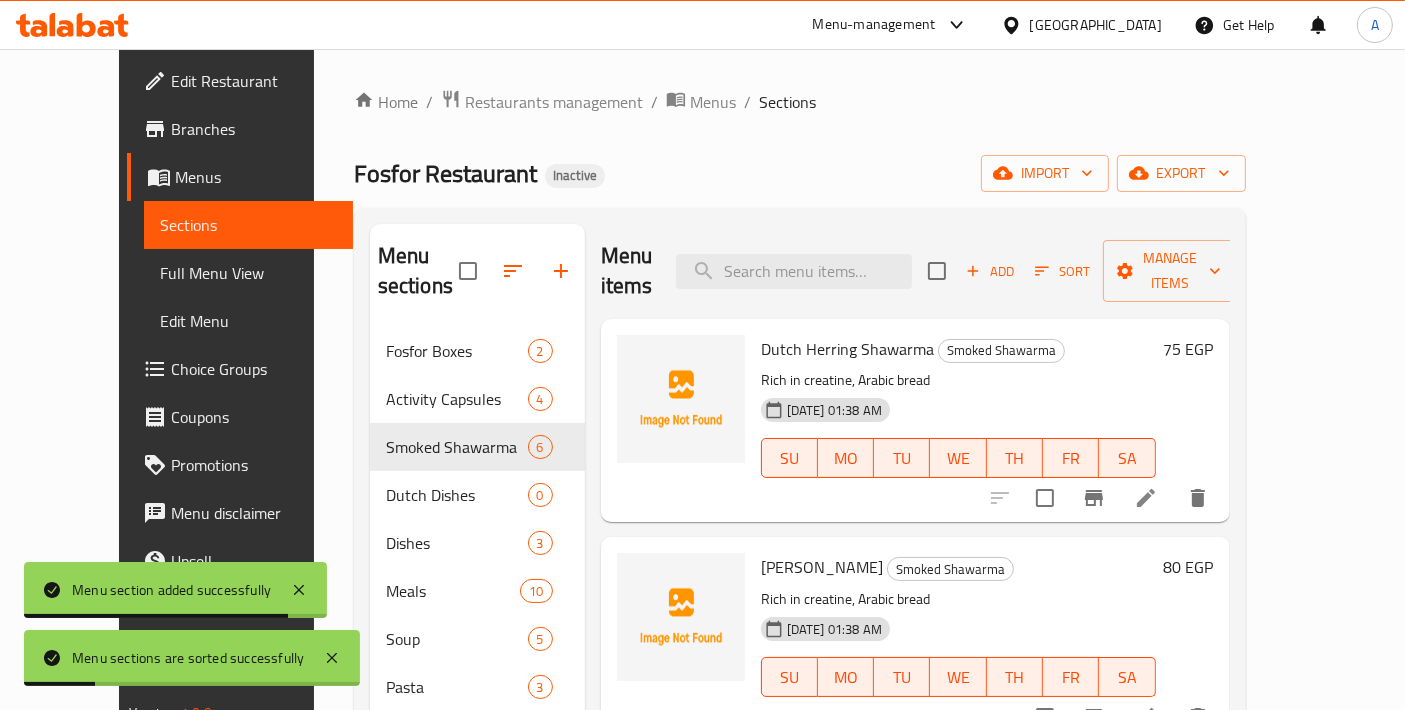 scroll, scrollTop: 649, scrollLeft: 0, axis: vertical 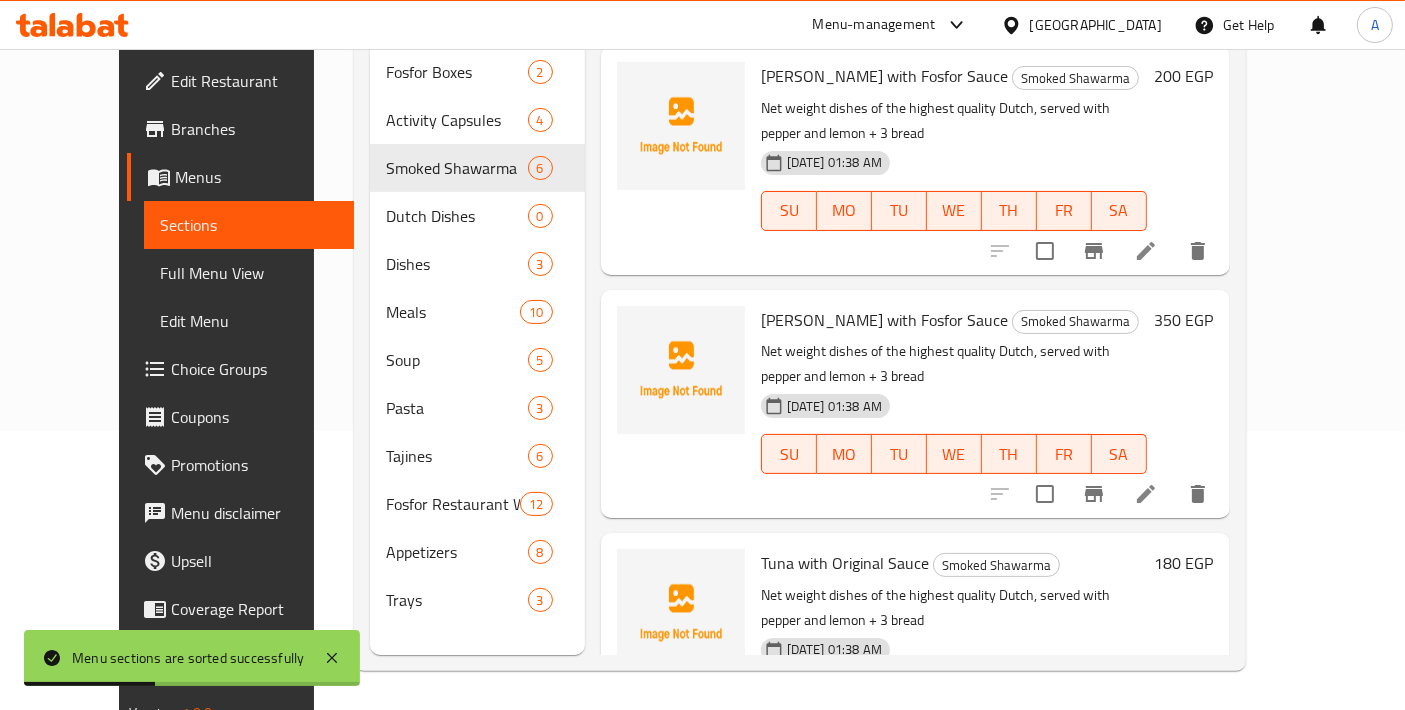 click at bounding box center (1045, 738) 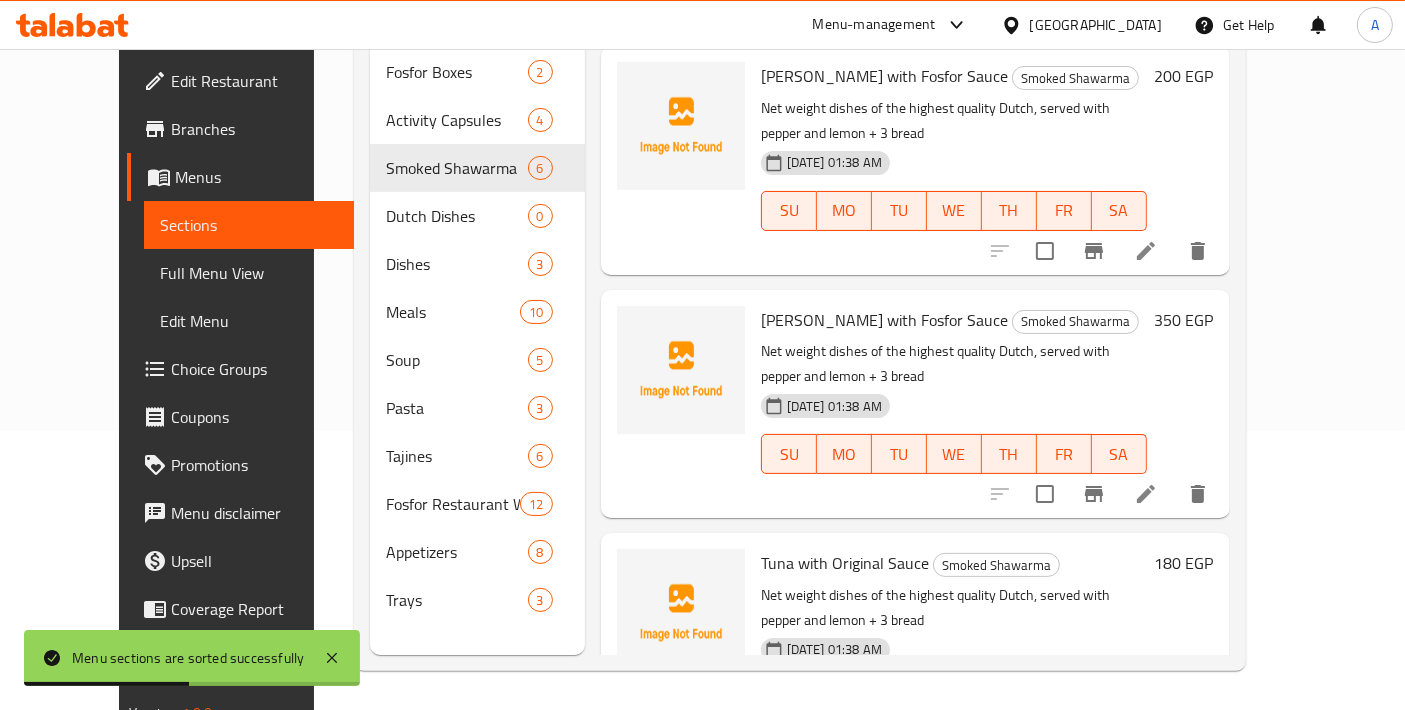 click at bounding box center (1045, 494) 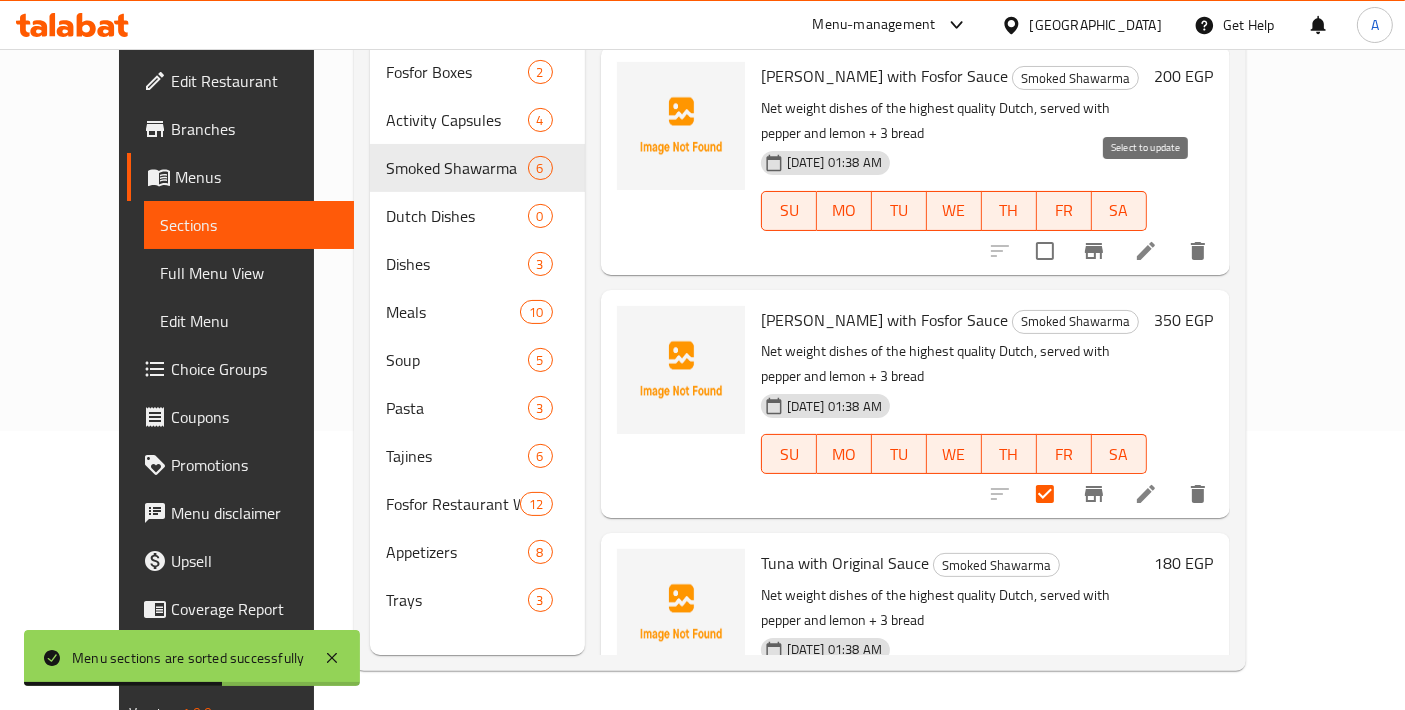 click at bounding box center (1045, 251) 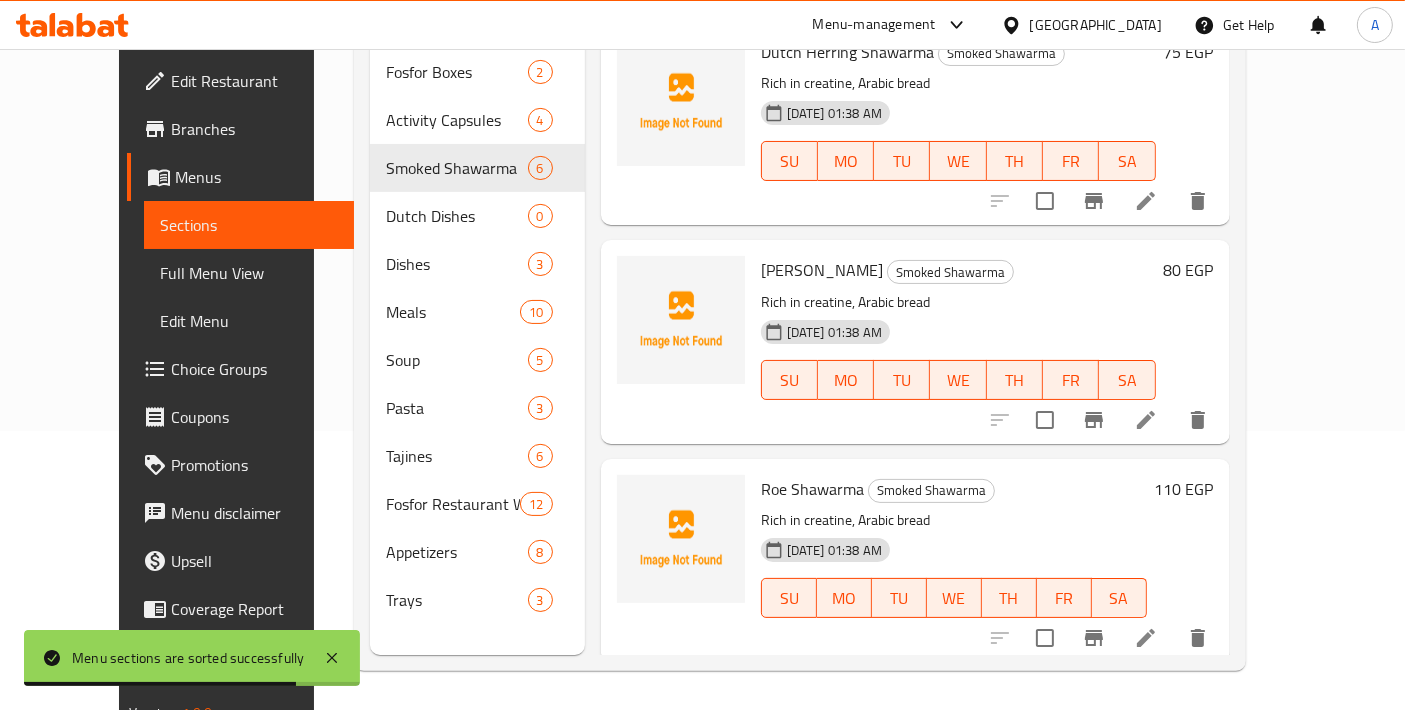 scroll, scrollTop: 0, scrollLeft: 0, axis: both 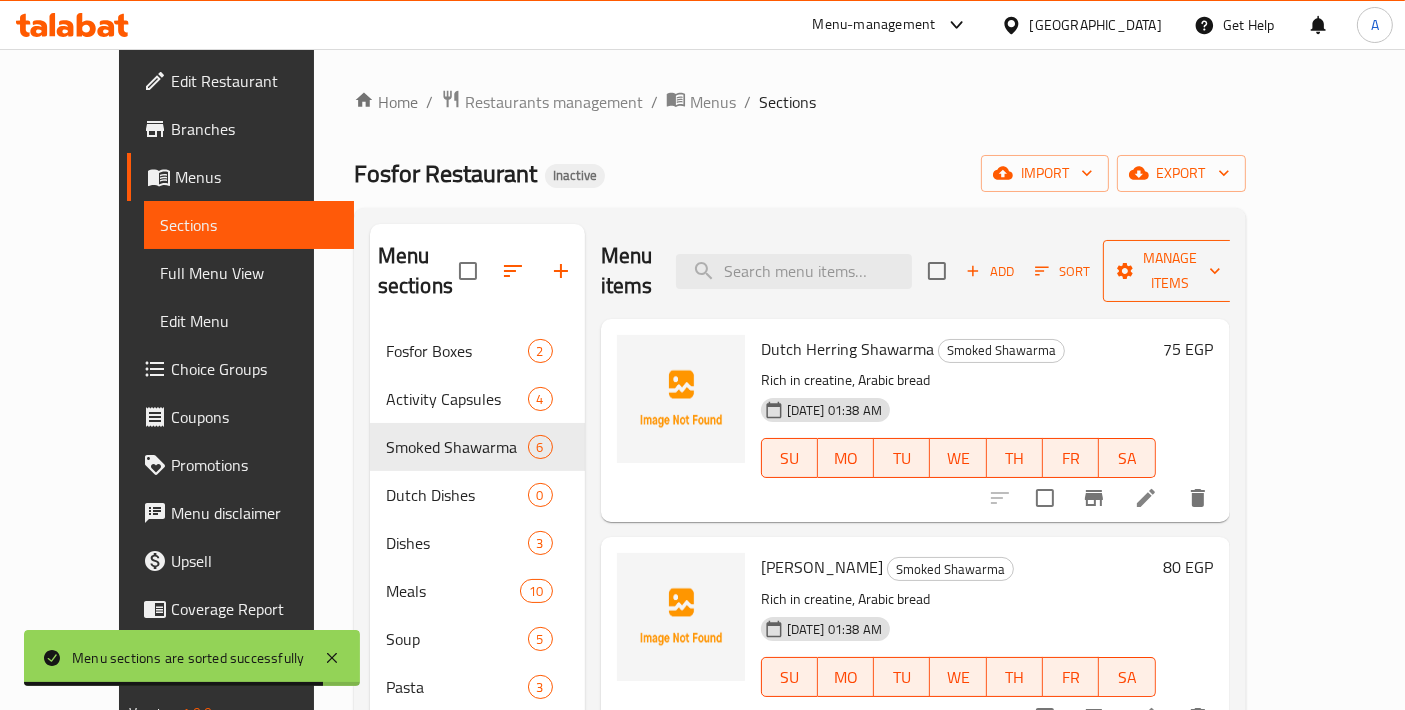 click on "Manage items" at bounding box center [1170, 271] 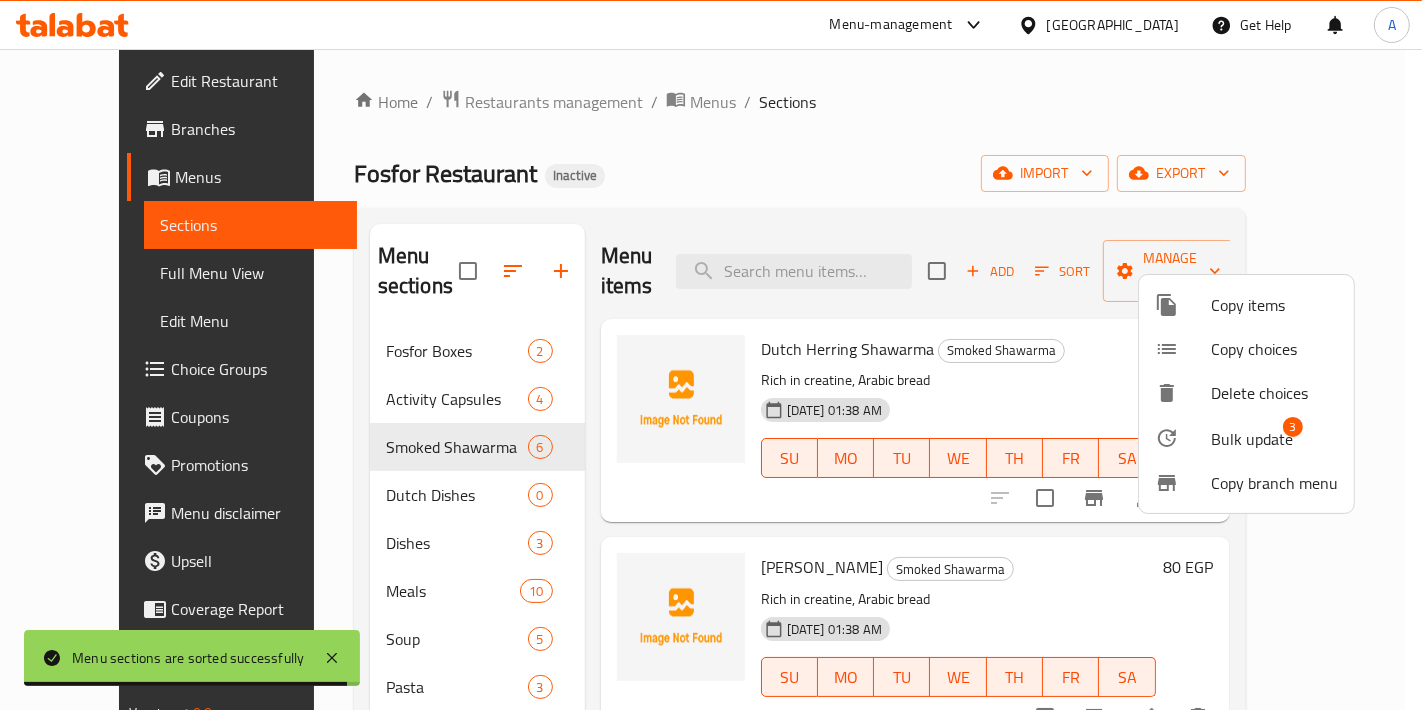 click on "Bulk update" at bounding box center (1252, 439) 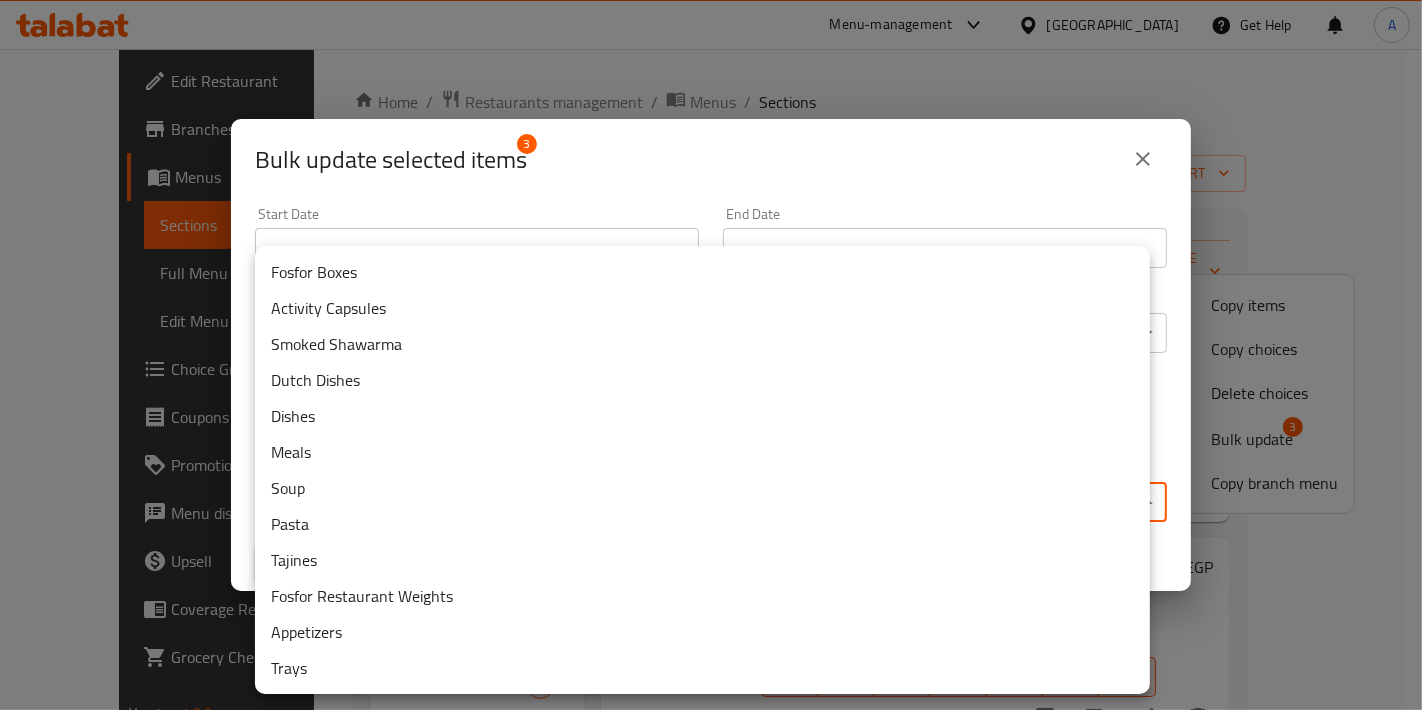 click on "​ Menu-management [GEOGRAPHIC_DATA] Get Help A   Edit Restaurant   Branches   Menus   Sections   Full Menu View   Edit Menu   Choice Groups   Coupons   Promotions   Menu disclaimer   Upsell   Coverage Report   Grocery Checklist  Version:    1.0.0  Get support on:    Support.OpsPlatform Home / Restaurants management / Menus / Sections Fosfor Restaurant Inactive import export Menu sections Fosfor Boxes 2 Activity Capsules 4 Smoked Shawarma 6 Dutch Dishes 0 Dishes 3 Meals 10 Soup 5 Pasta 3 Tajines 6 Fosfor Restaurant Weights 12 Appetizers 8 Trays 3 Menu items Add Sort Manage items Dutch [PERSON_NAME] Shawarma   Smoked Shawarma Rich in creatine, Arabic bread [DATE] 01:38 AM SU MO TU WE TH FR SA 75   EGP Tuna Shawarma   Smoked Shawarma Rich in creatine, Arabic bread [DATE] 01:38 AM SU MO TU WE TH FR SA 80   EGP [PERSON_NAME] Shawarma   Smoked Shawarma Rich in creatine, Arabic bread [DATE] 01:38 AM SU MO TU WE TH FR SA 110   EGP [PERSON_NAME] with Fosfor Sauce   Smoked Shawarma [DATE] 01:38 AM SU MO TU WE TH FR SA 200   EGP   SU" at bounding box center [711, 379] 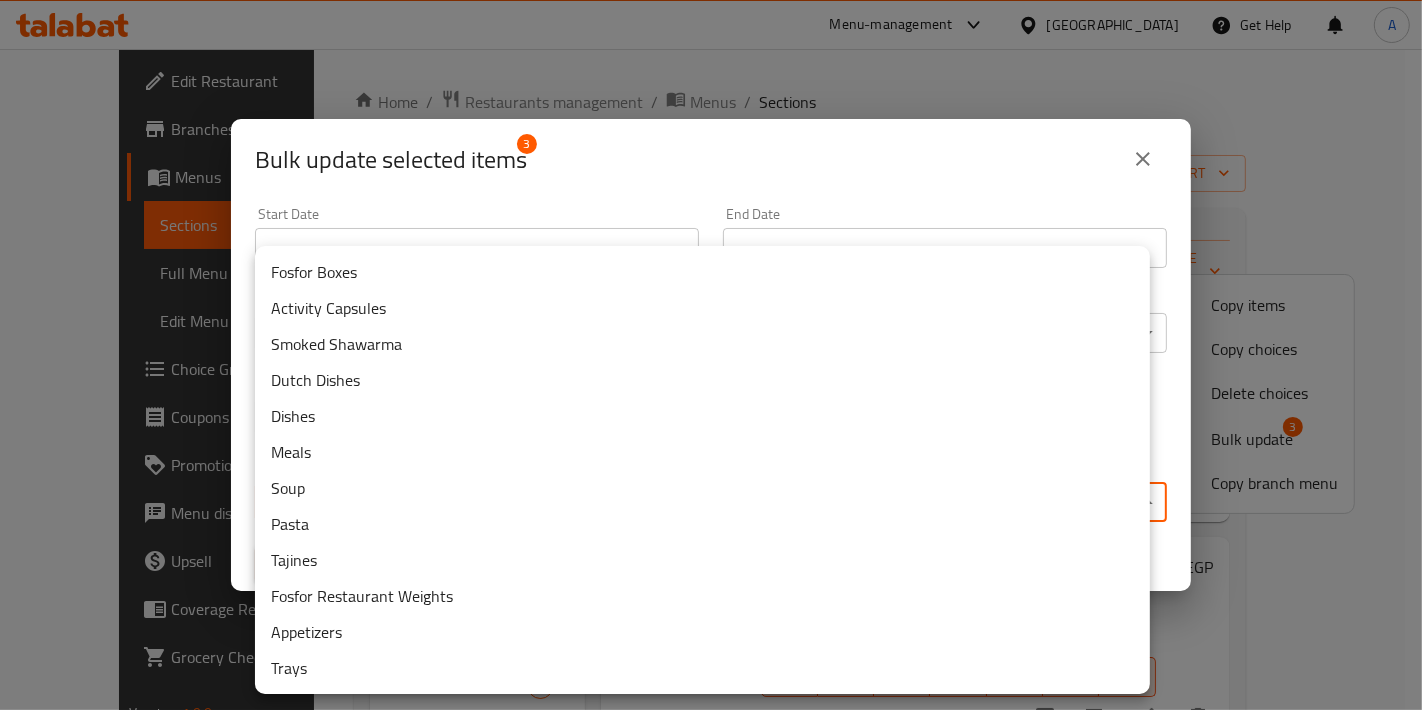 click on "Dutch Dishes" at bounding box center [702, 380] 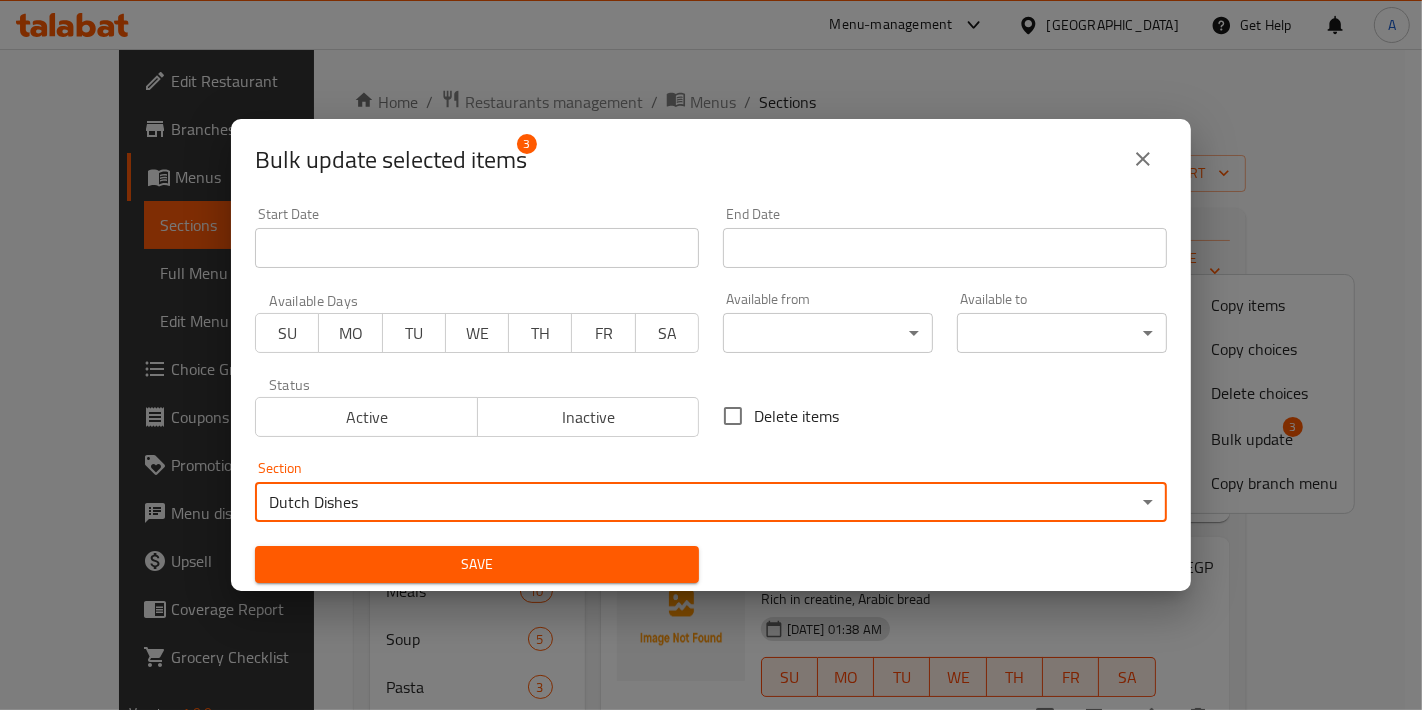 click on "Save" at bounding box center [477, 564] 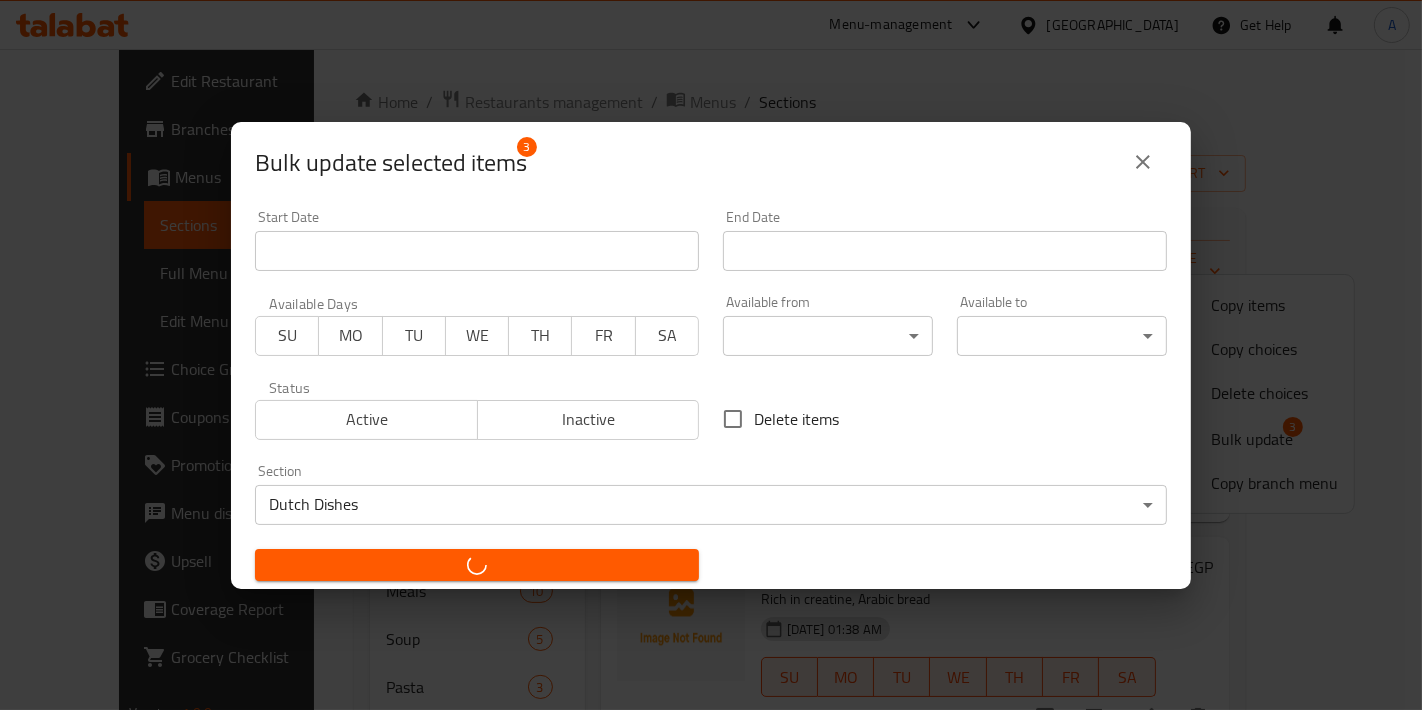 checkbox on "false" 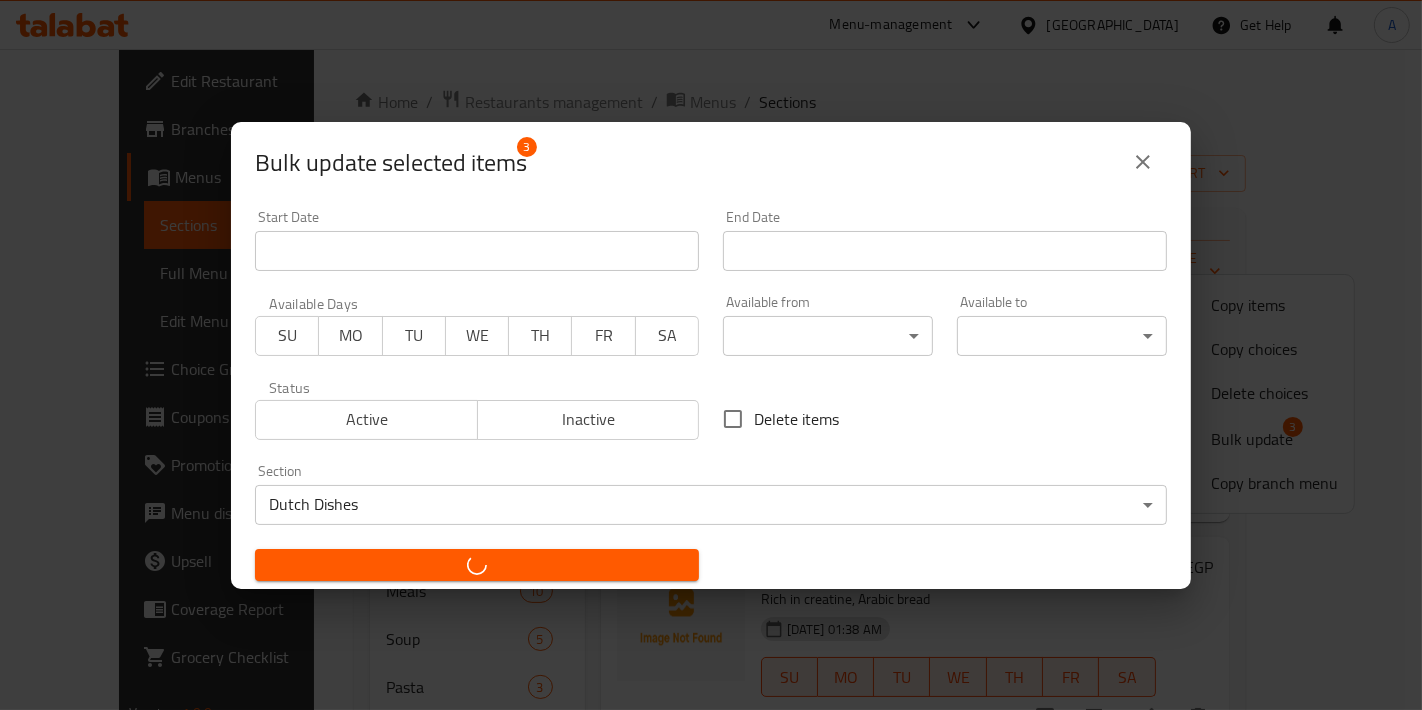 checkbox on "false" 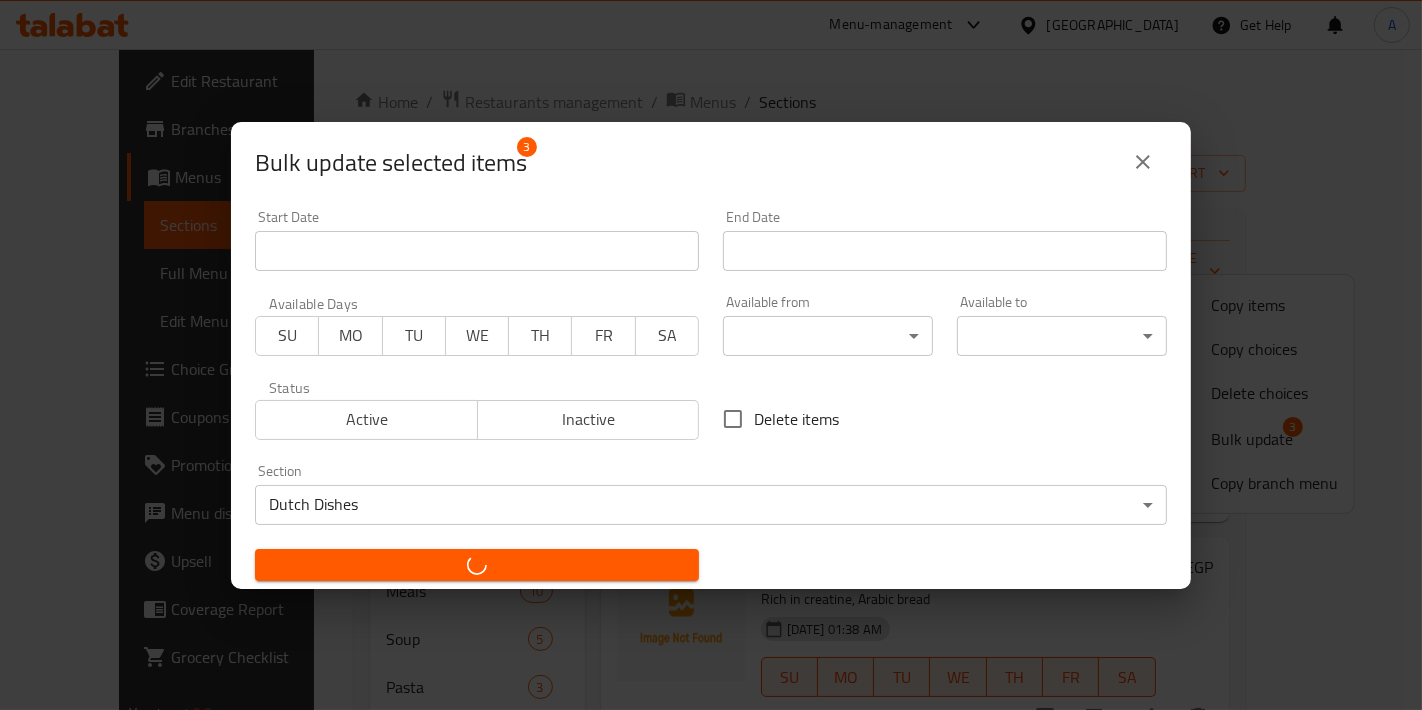 checkbox on "false" 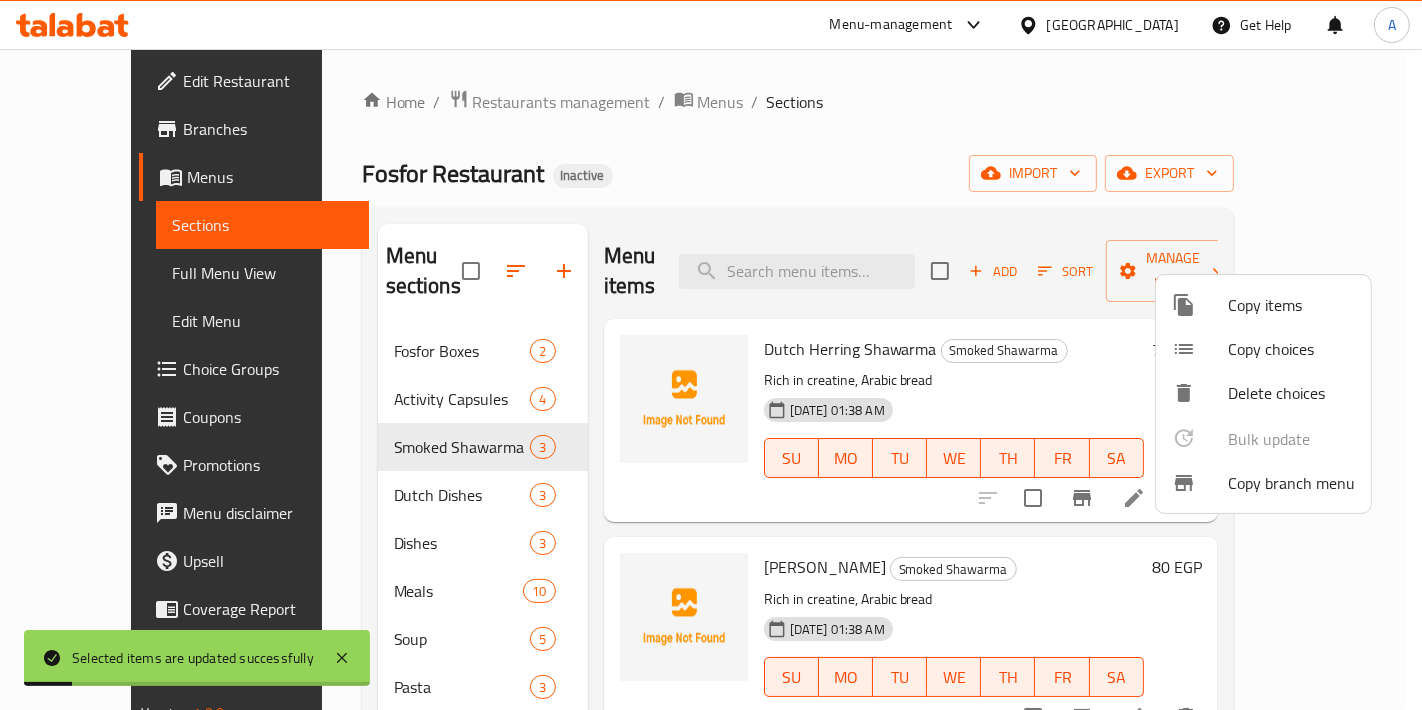 click at bounding box center (711, 355) 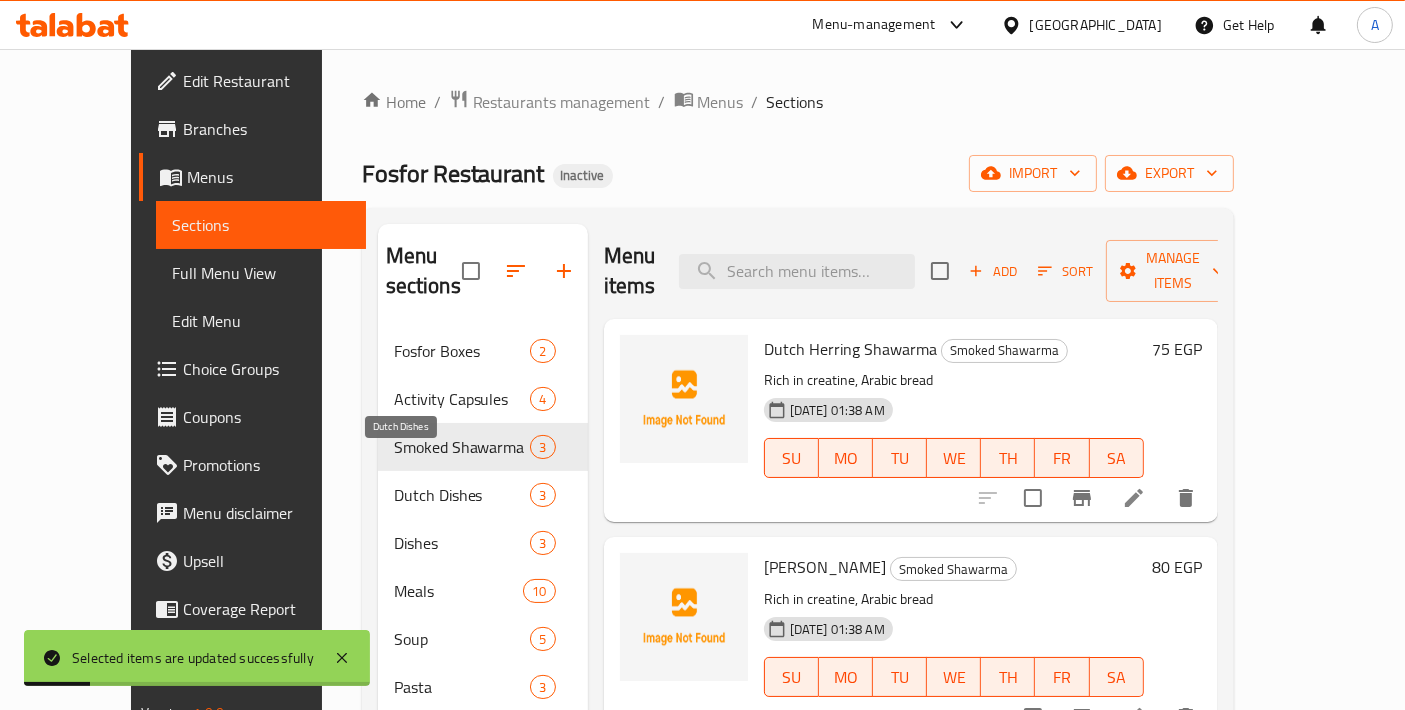 click on "Dutch Dishes" at bounding box center [462, 495] 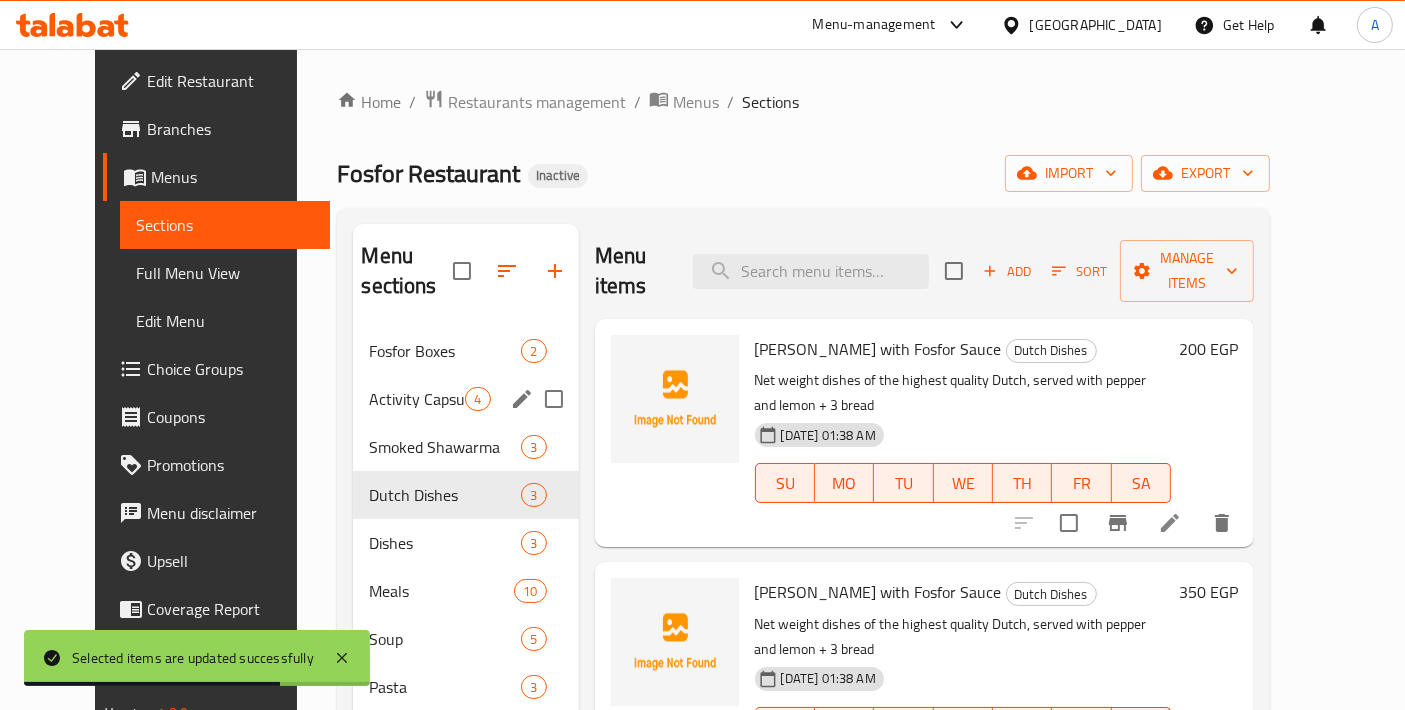 click on "Activity Capsules 4" at bounding box center [465, 399] 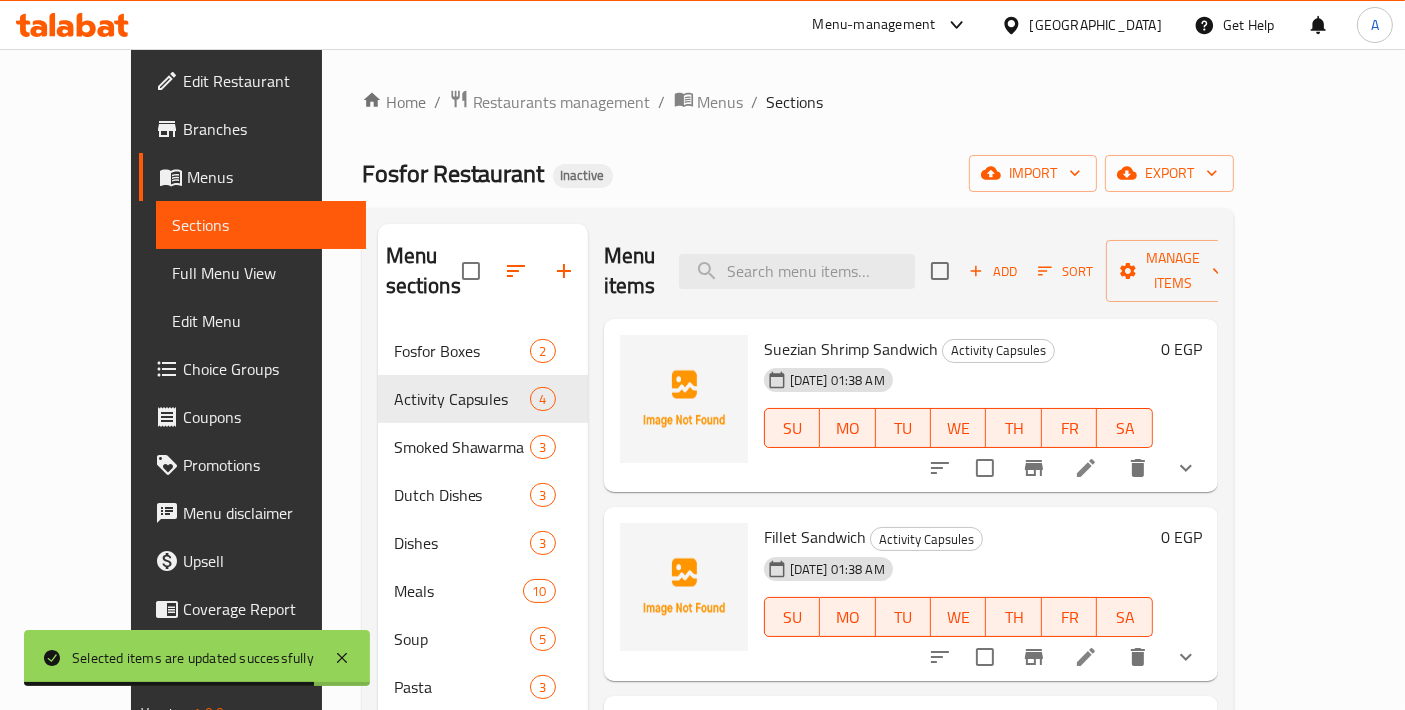 click at bounding box center (1186, 468) 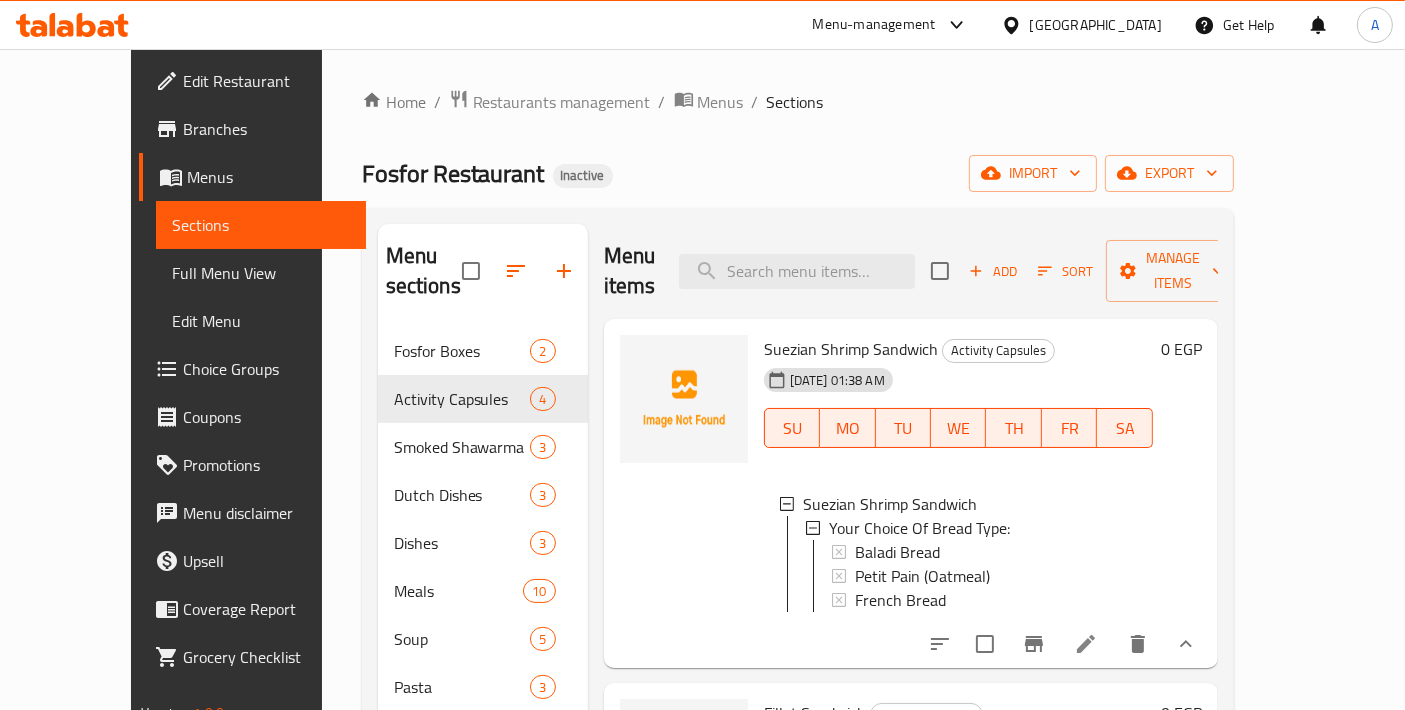 click on "Choice Groups" at bounding box center [266, 369] 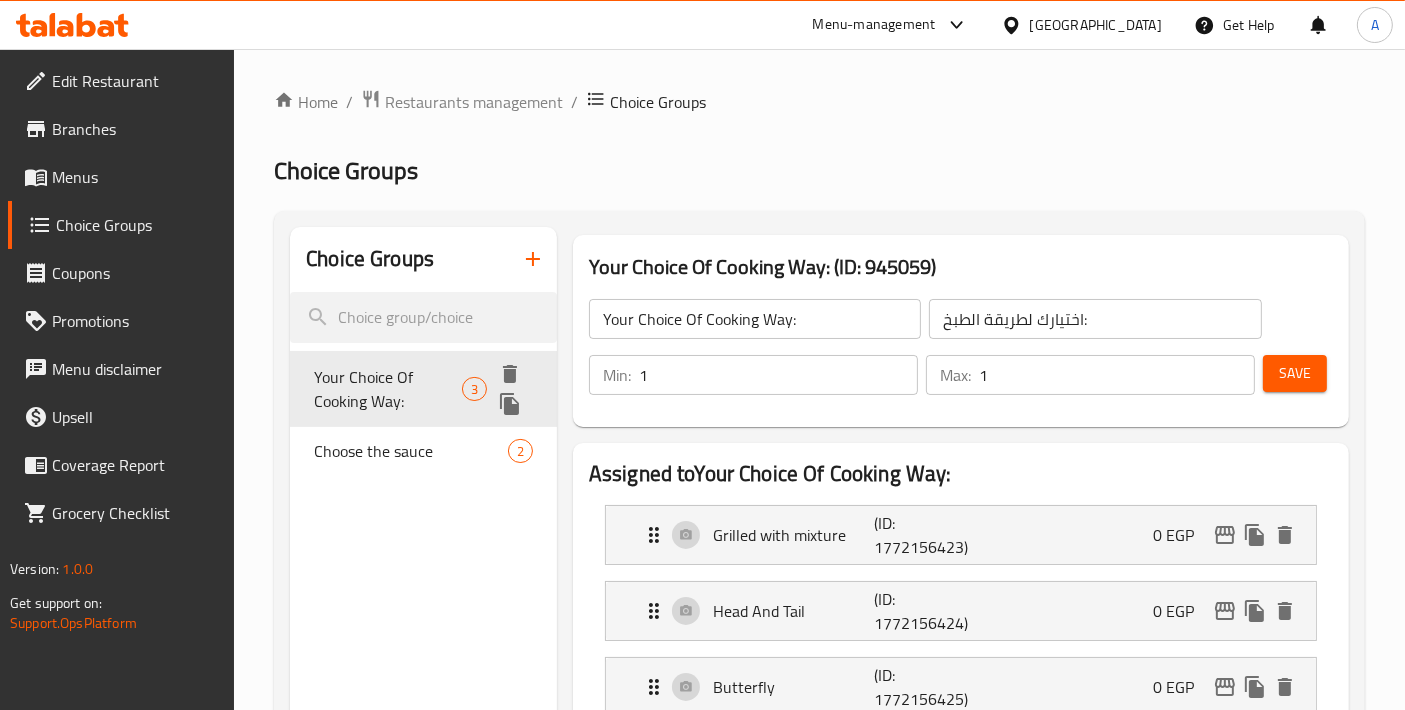 click on "Your Choice Of Cooking Way:" at bounding box center (388, 389) 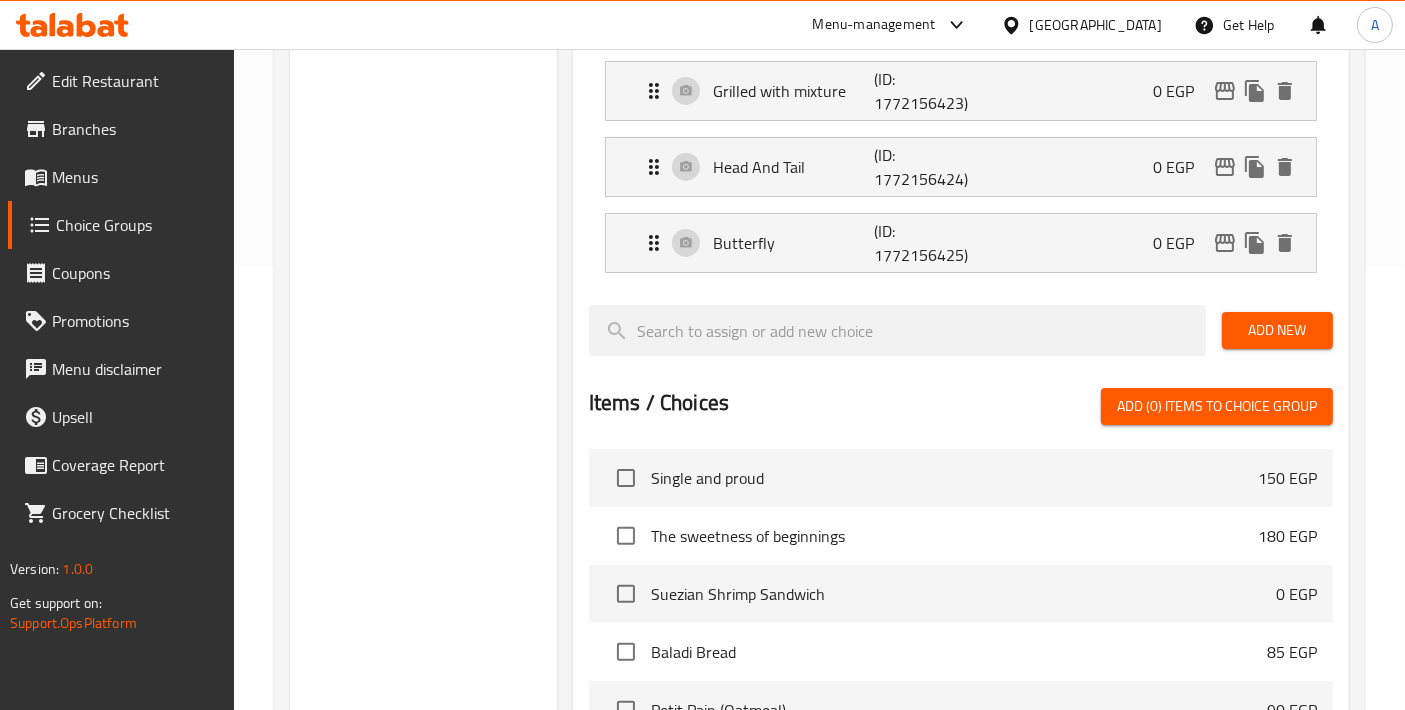 scroll, scrollTop: 0, scrollLeft: 0, axis: both 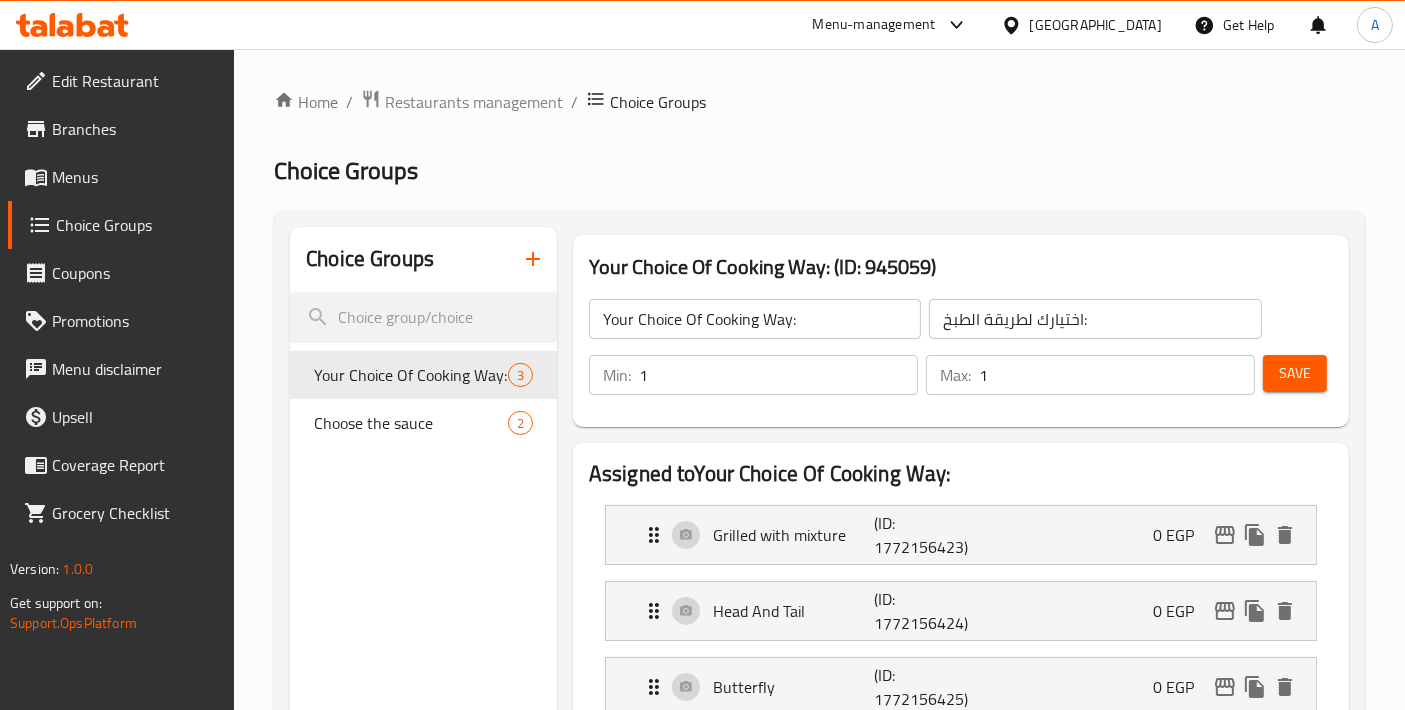 click on "Choose the sauce" at bounding box center [411, 423] 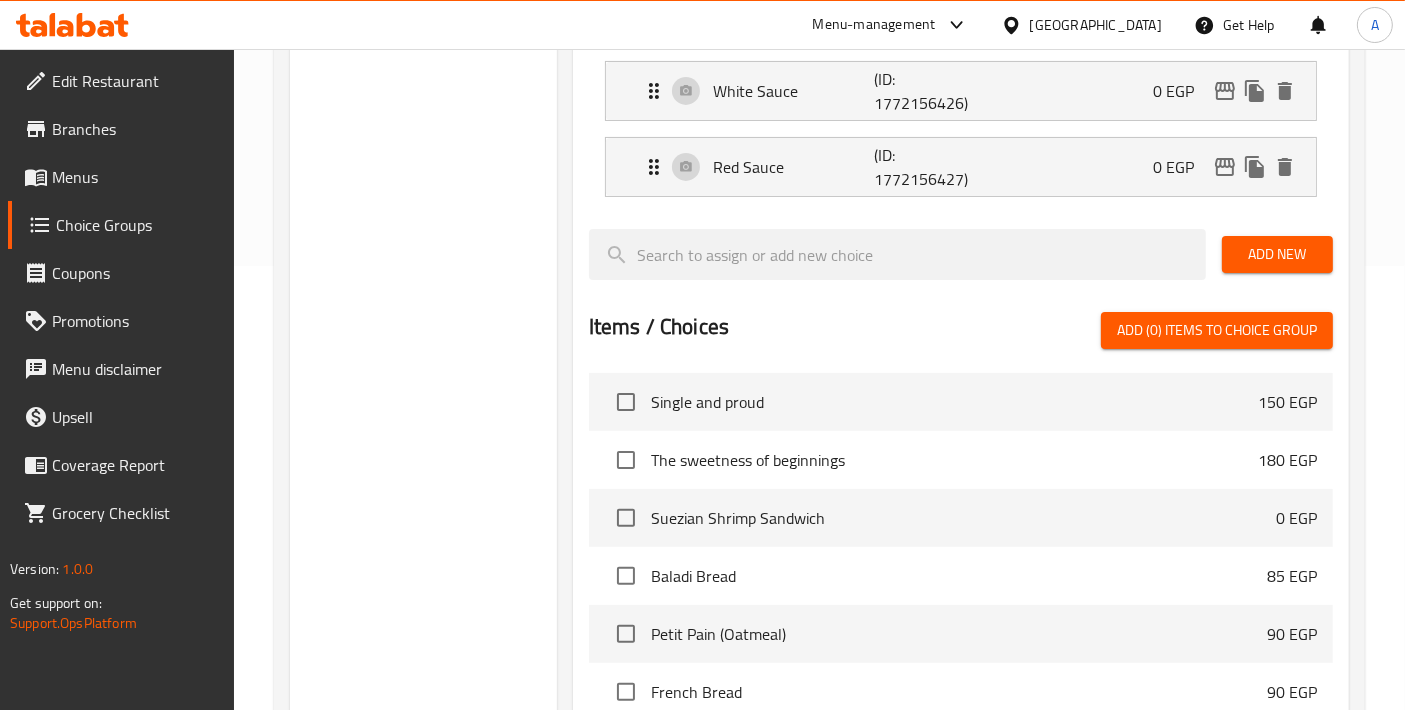 scroll, scrollTop: 0, scrollLeft: 0, axis: both 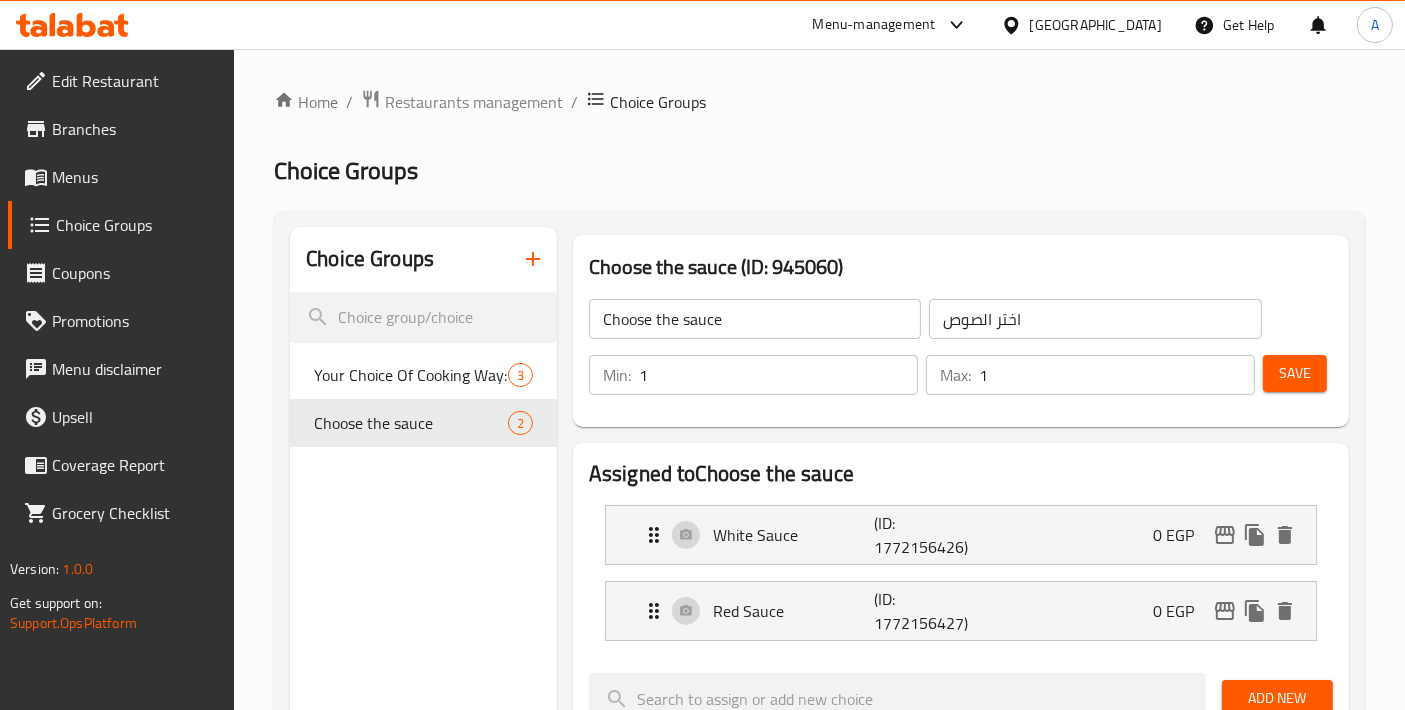click on "Menus" at bounding box center (135, 177) 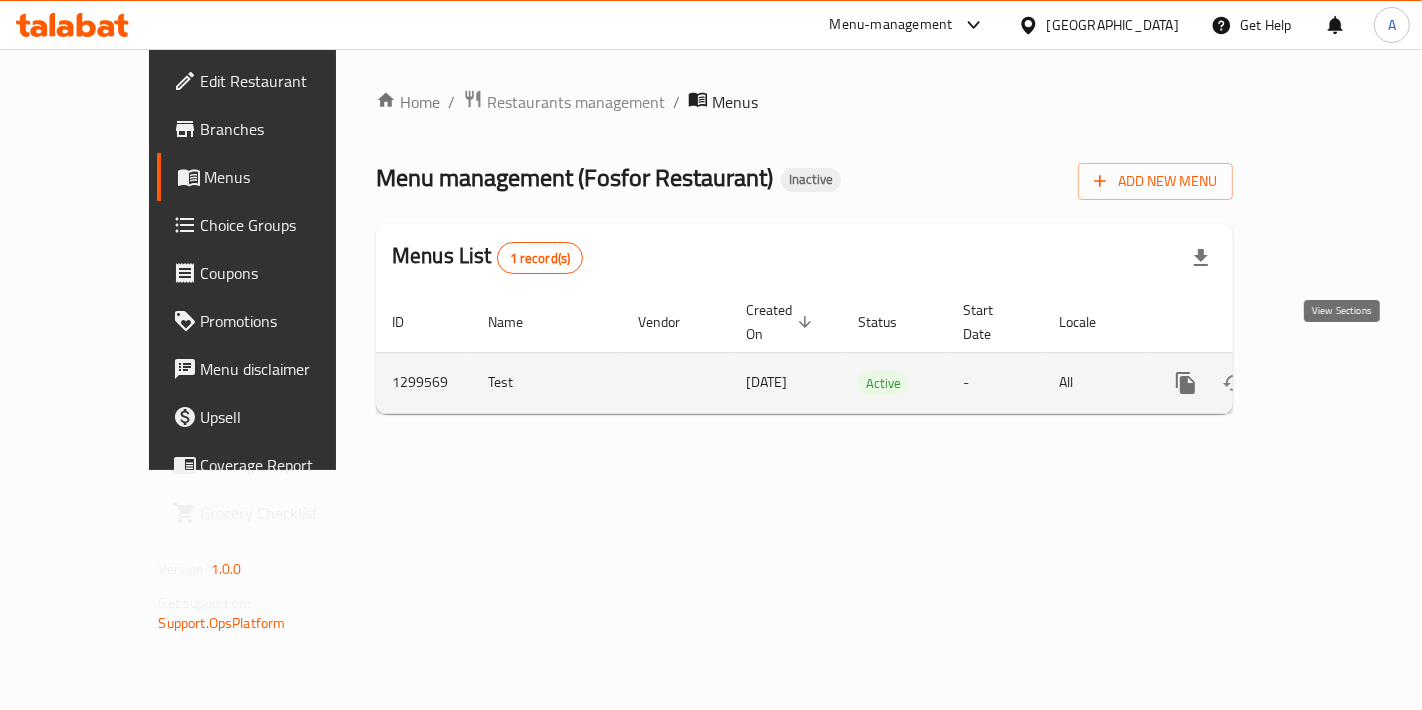 click at bounding box center (1330, 383) 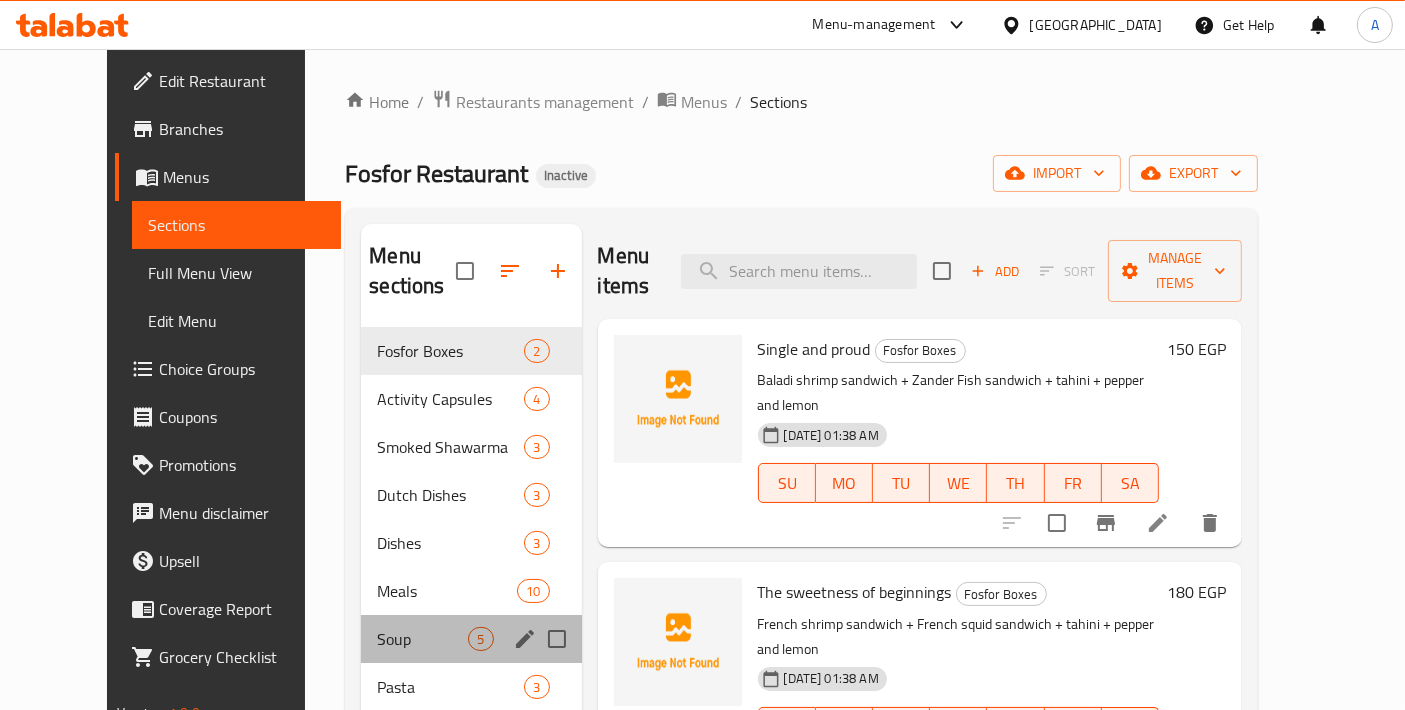 click on "Soup 5" at bounding box center [471, 639] 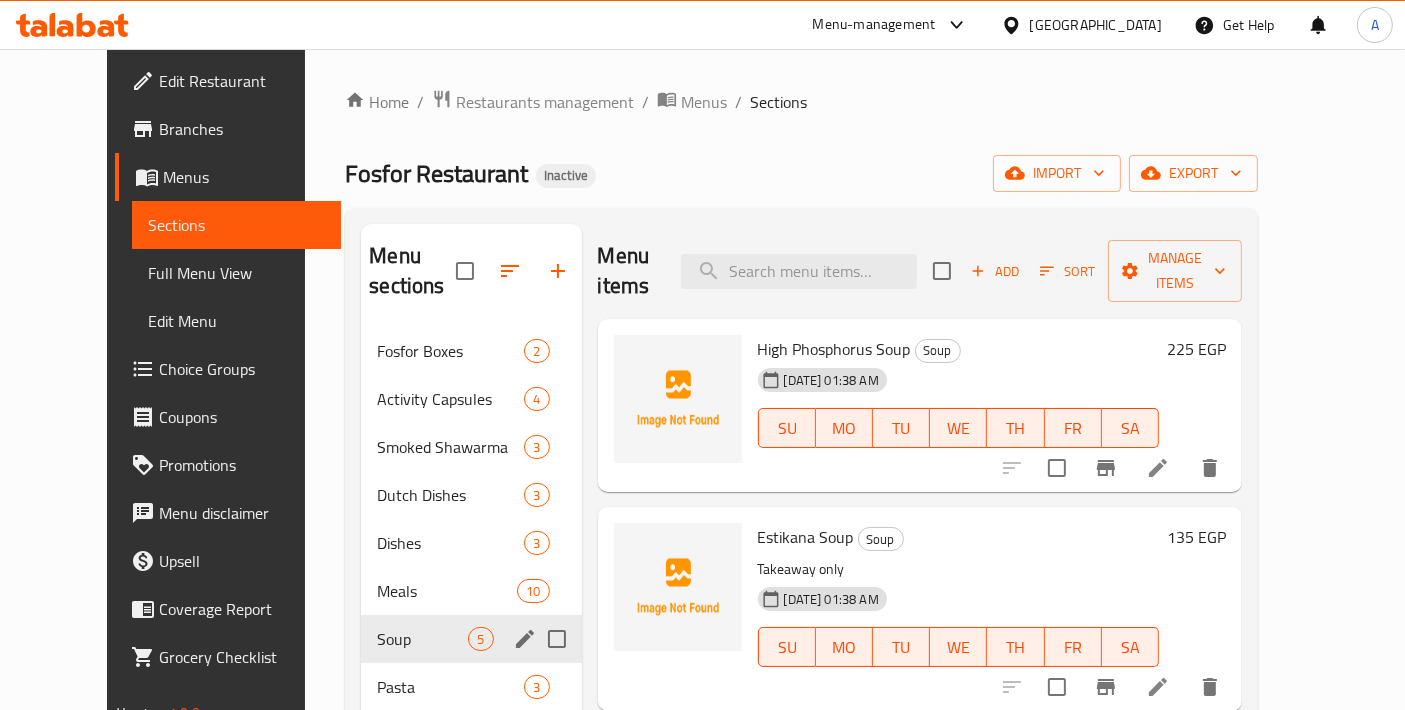 click on "Meals" at bounding box center [447, 591] 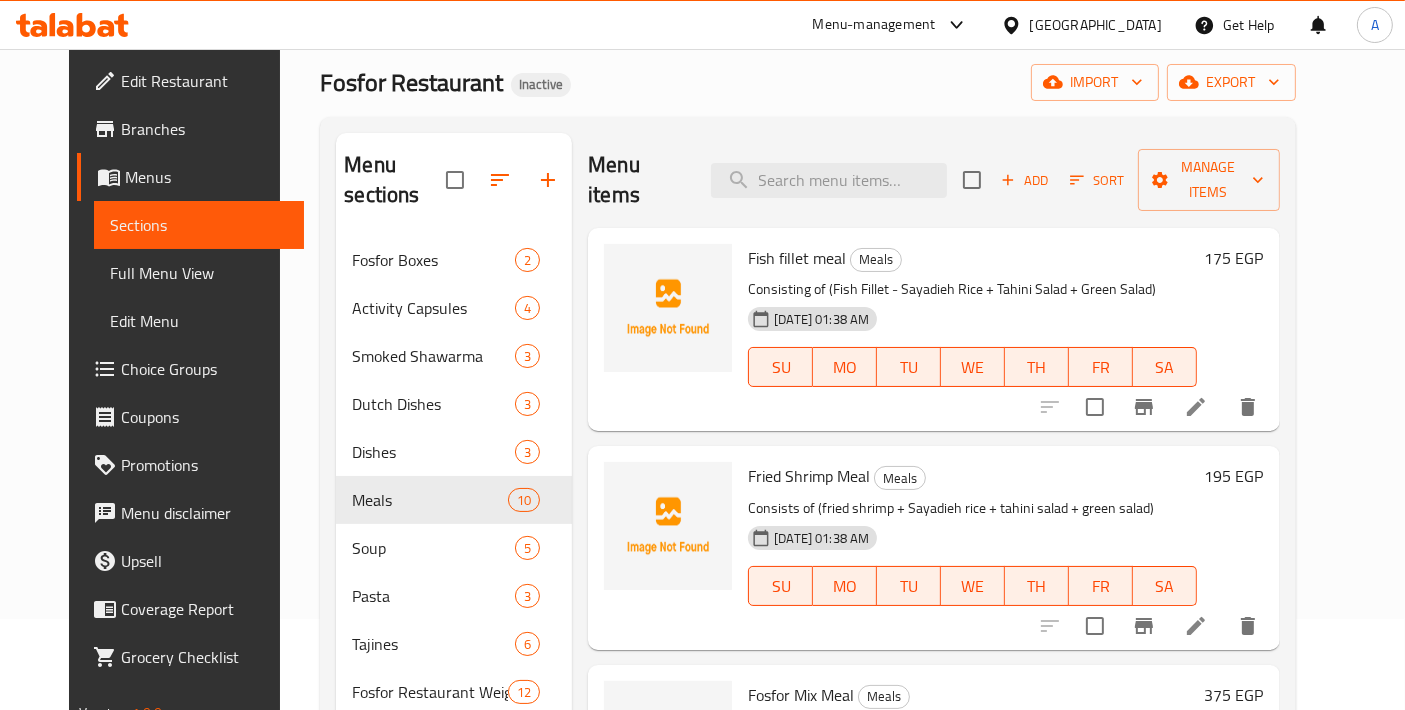 scroll, scrollTop: 0, scrollLeft: 0, axis: both 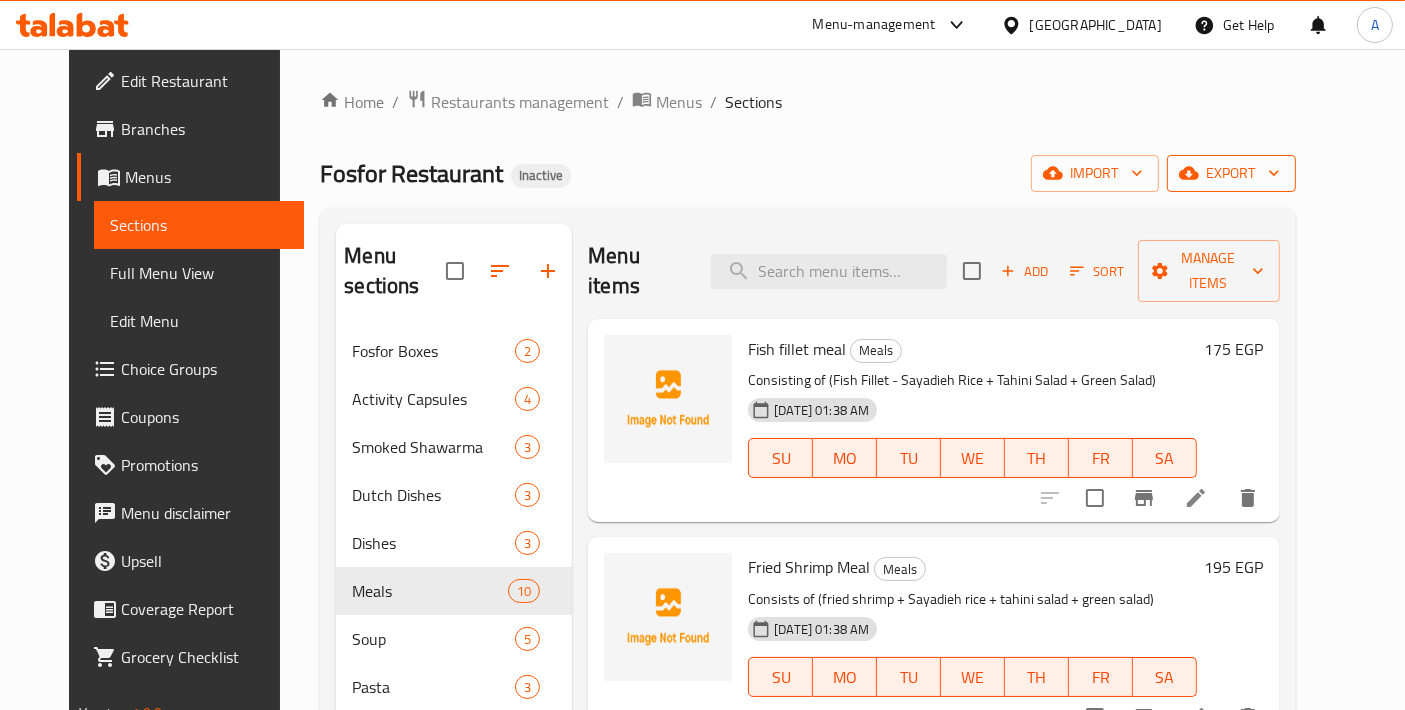 click on "export" at bounding box center [1231, 173] 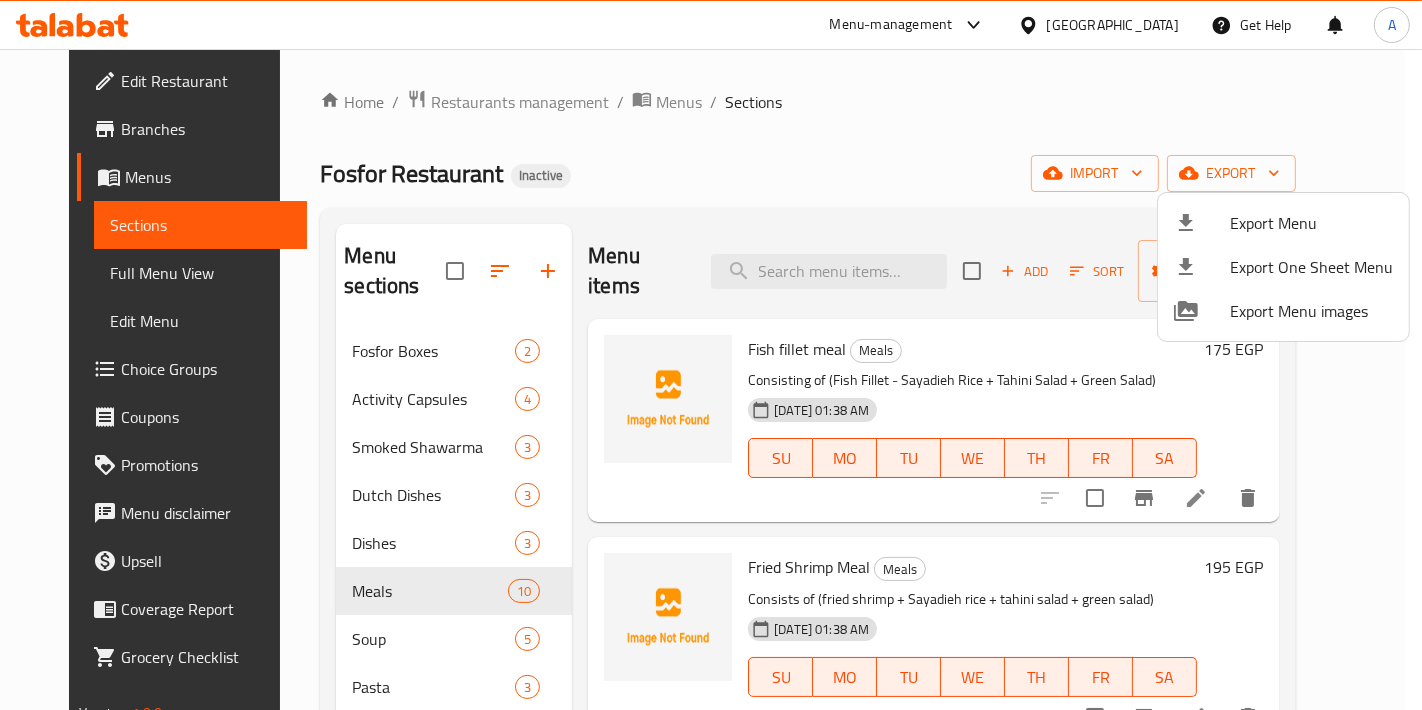 click at bounding box center (1202, 223) 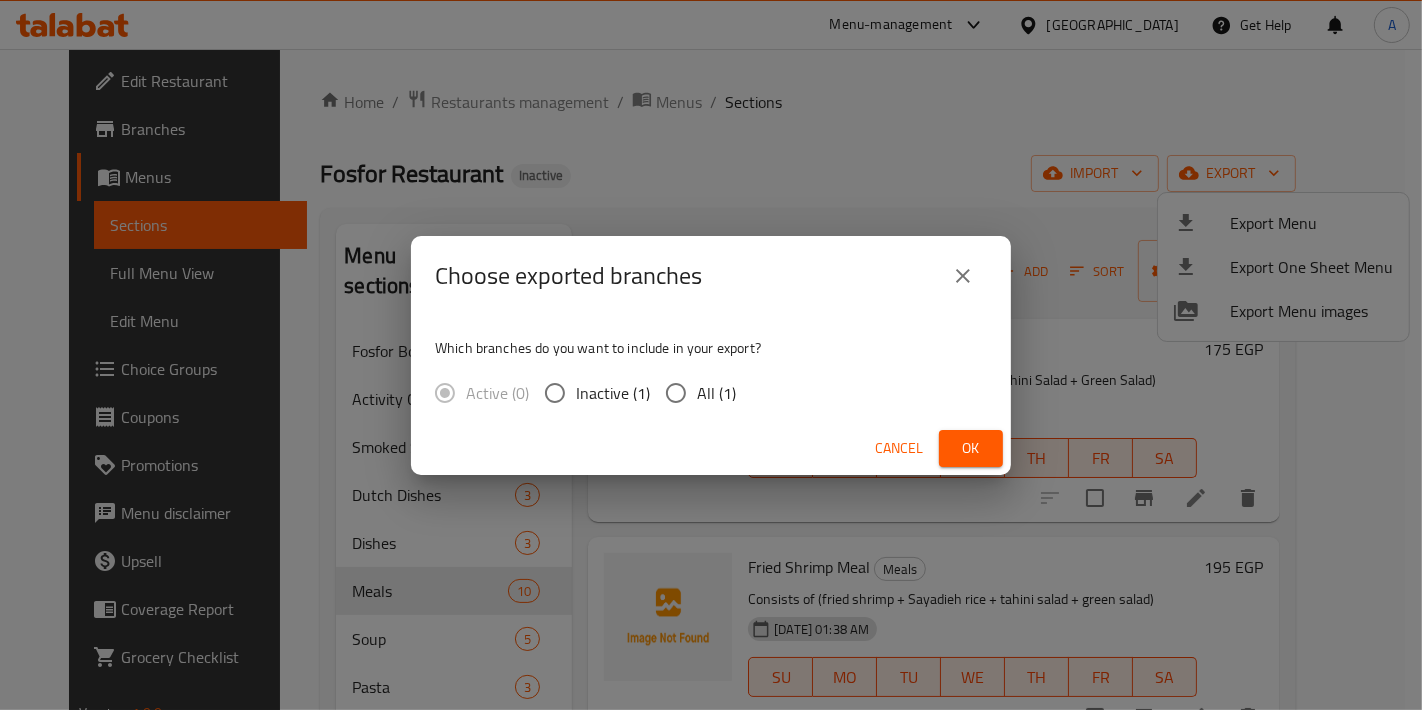click on "All (1)" at bounding box center [676, 393] 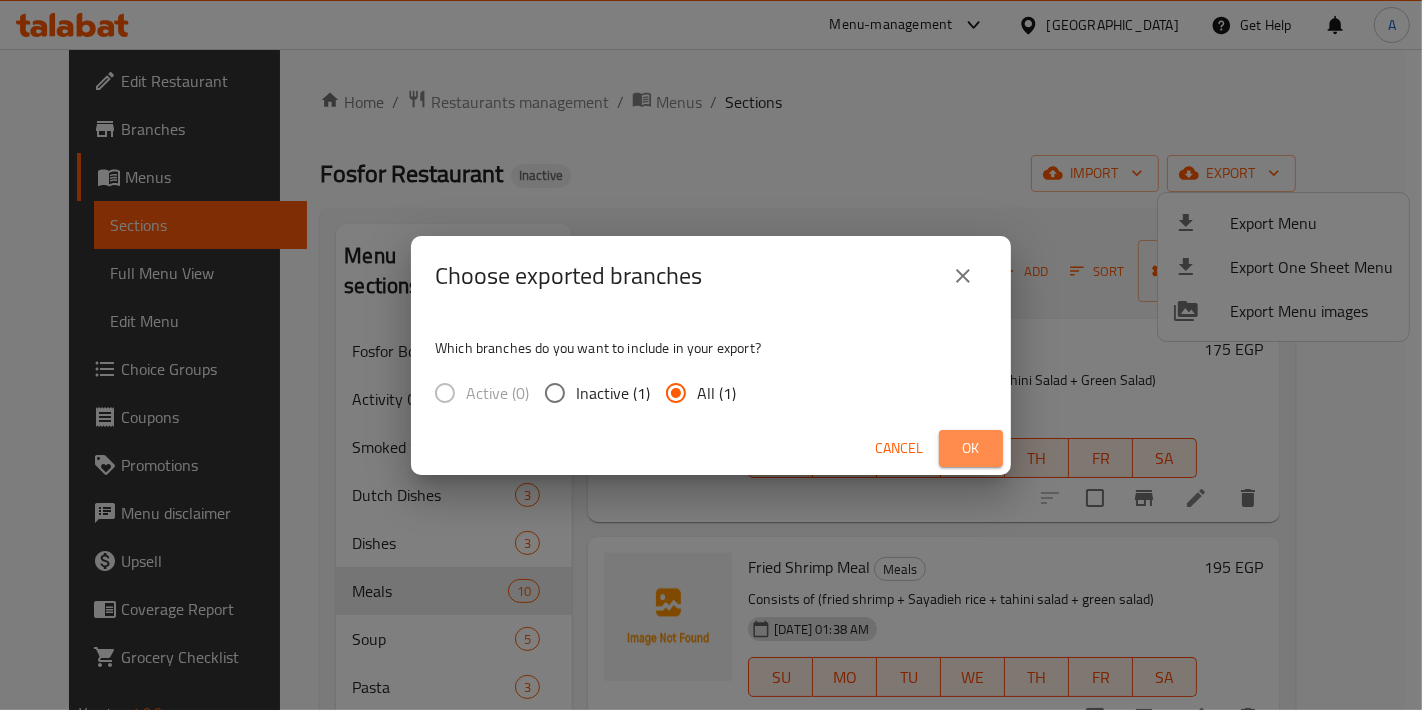 click on "Ok" at bounding box center (971, 448) 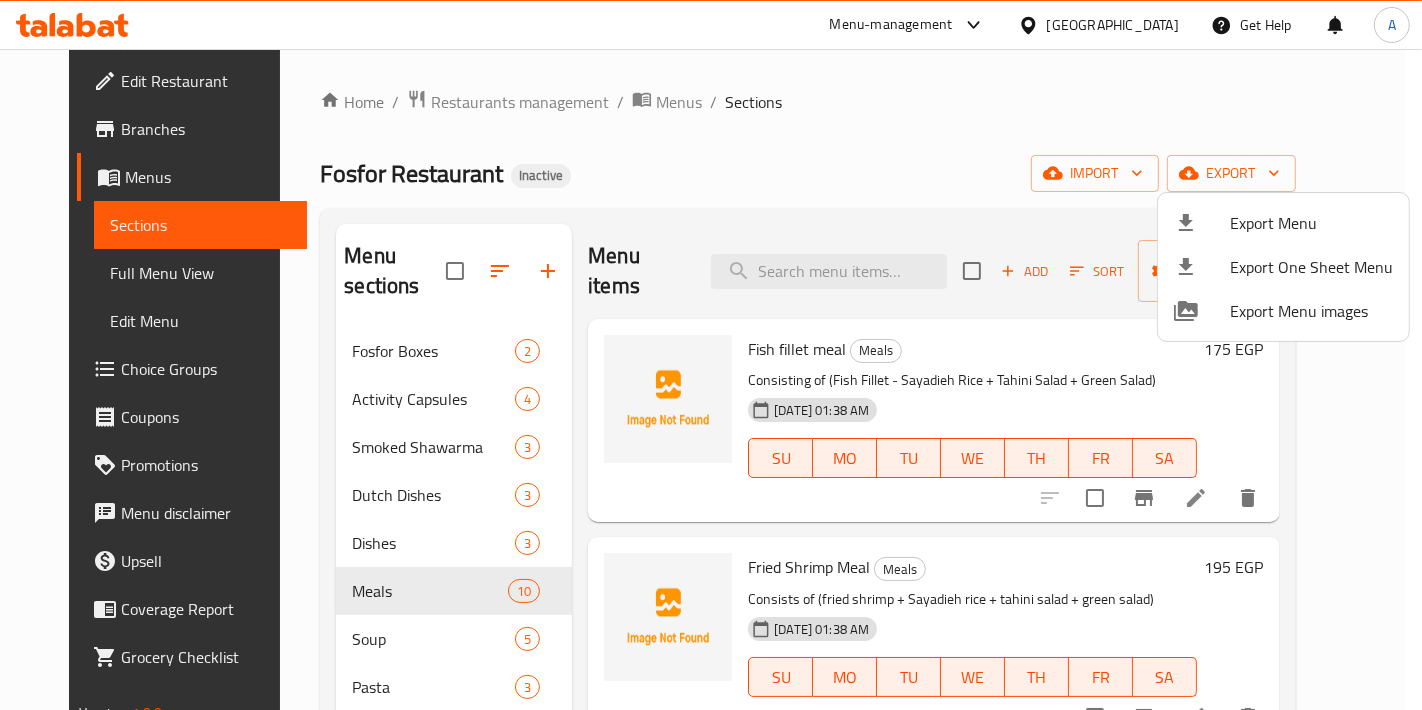 click at bounding box center (711, 355) 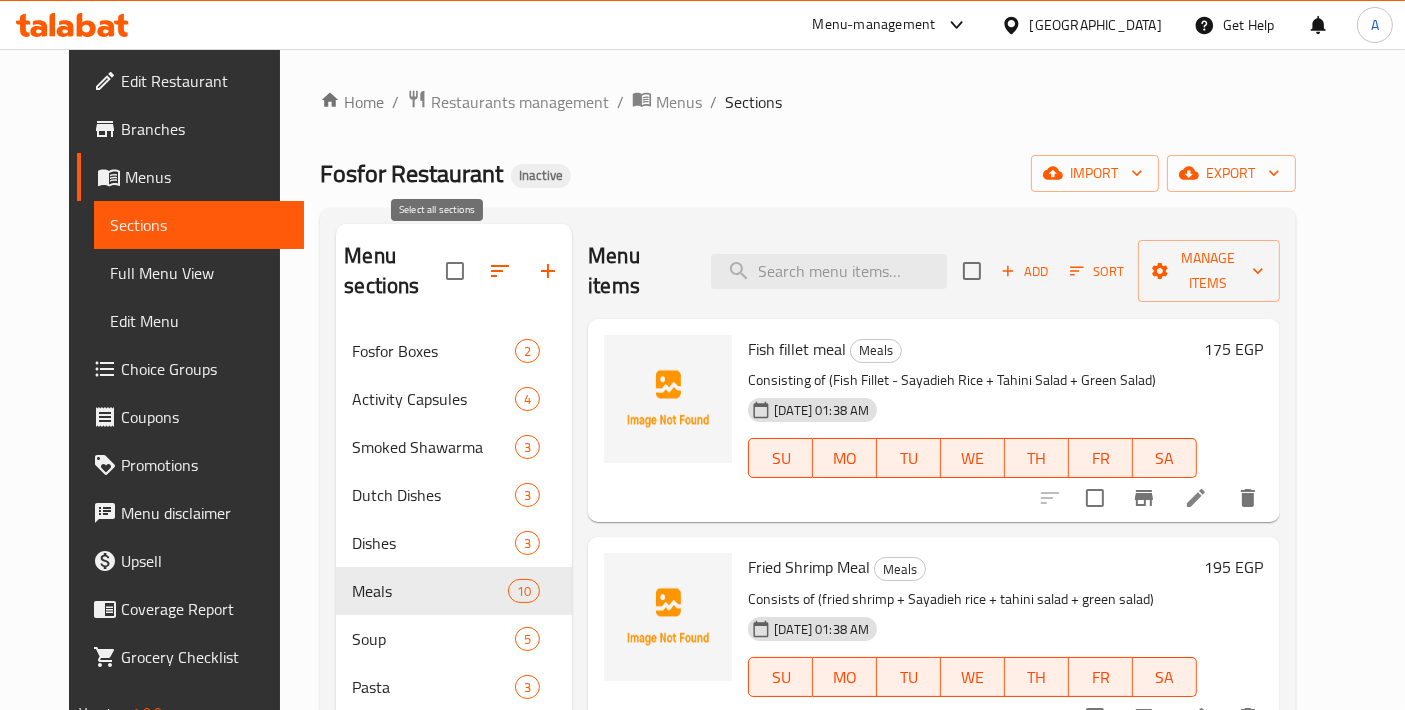click at bounding box center [455, 271] 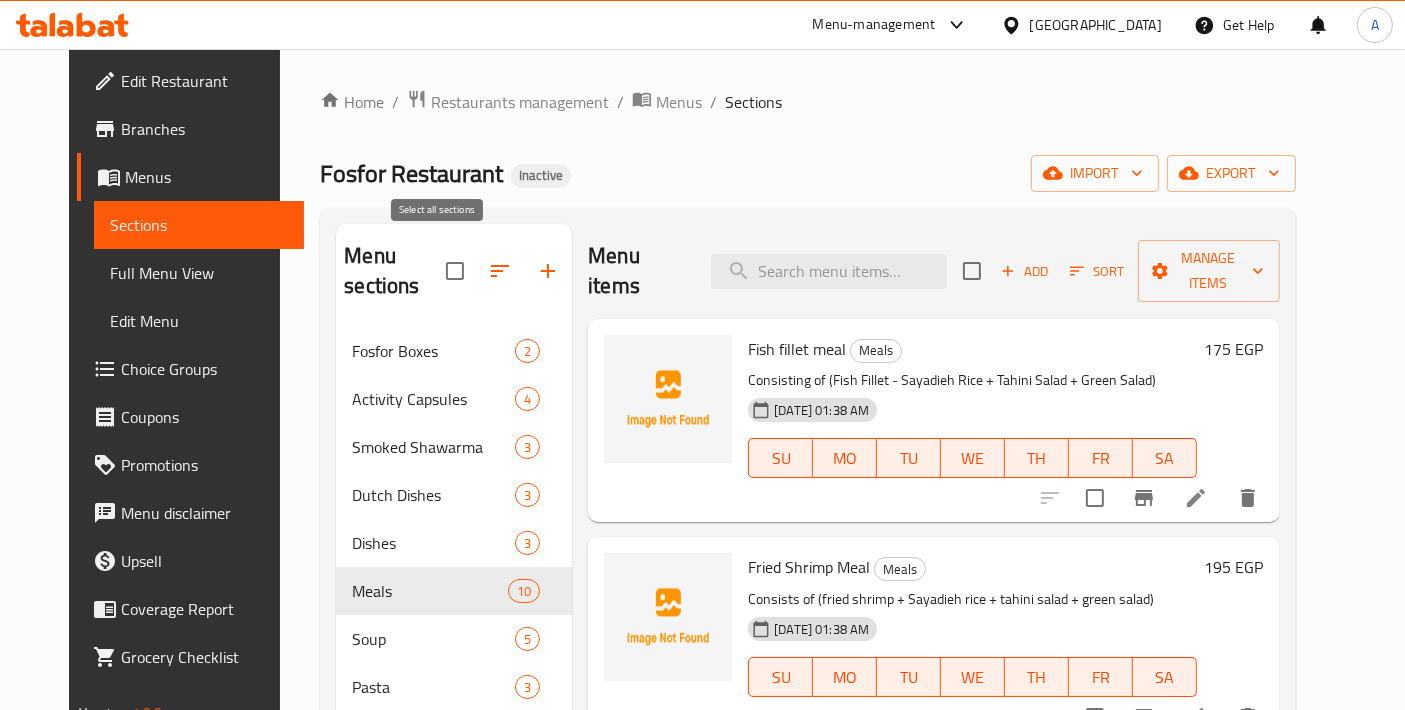 checkbox on "true" 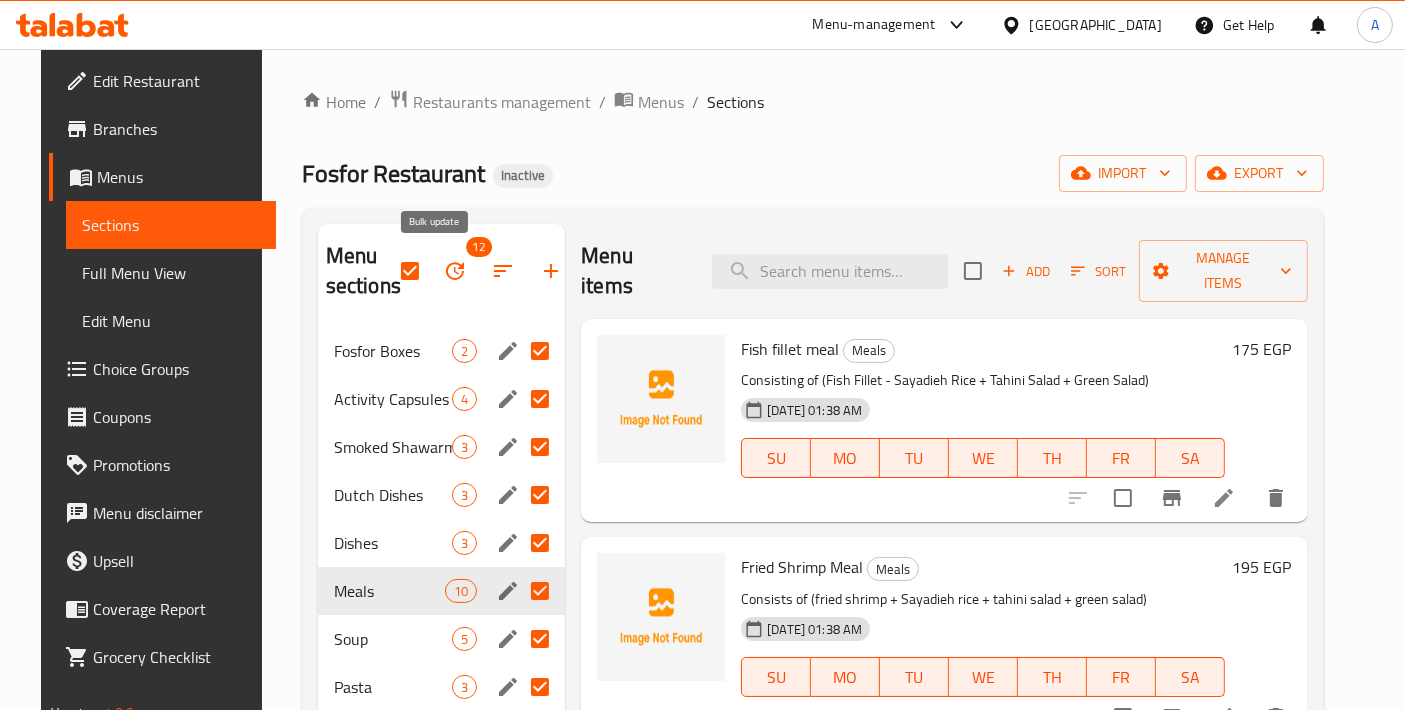 click at bounding box center (455, 271) 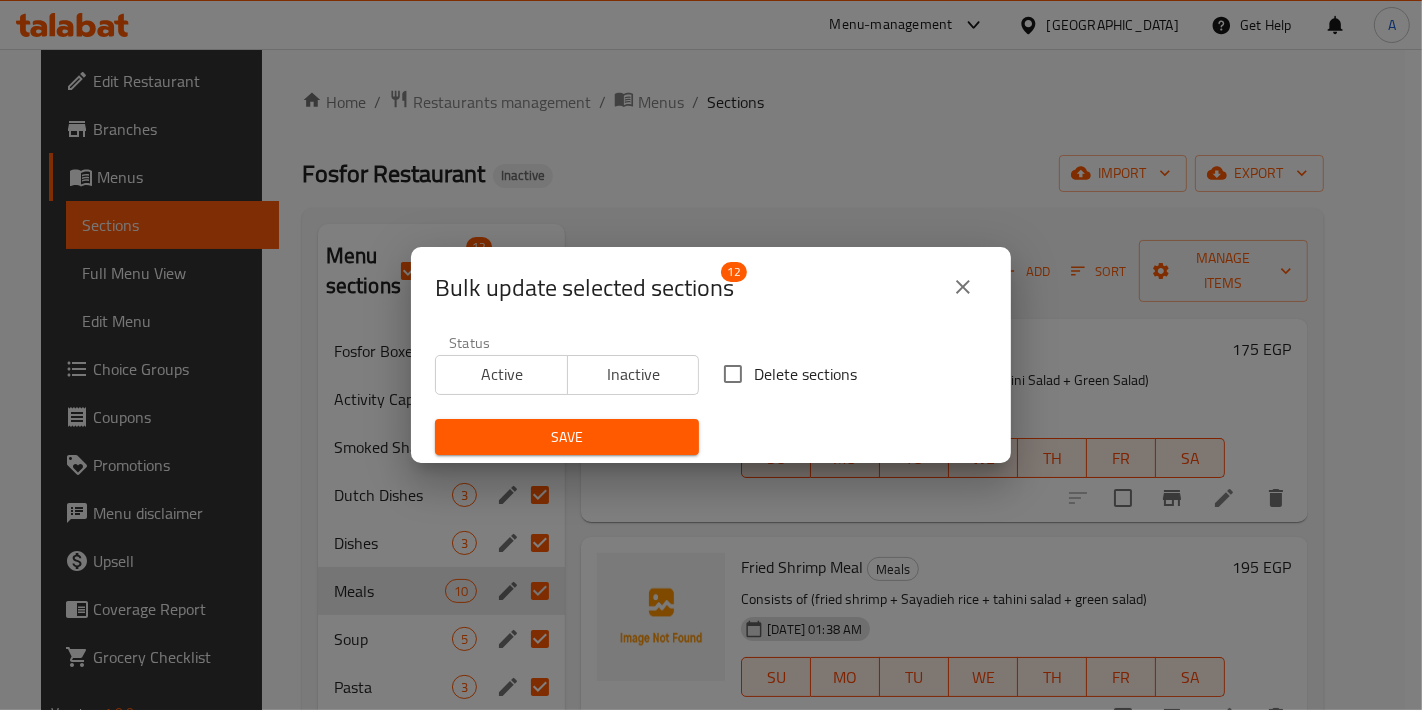 click on "Delete sections" at bounding box center [733, 374] 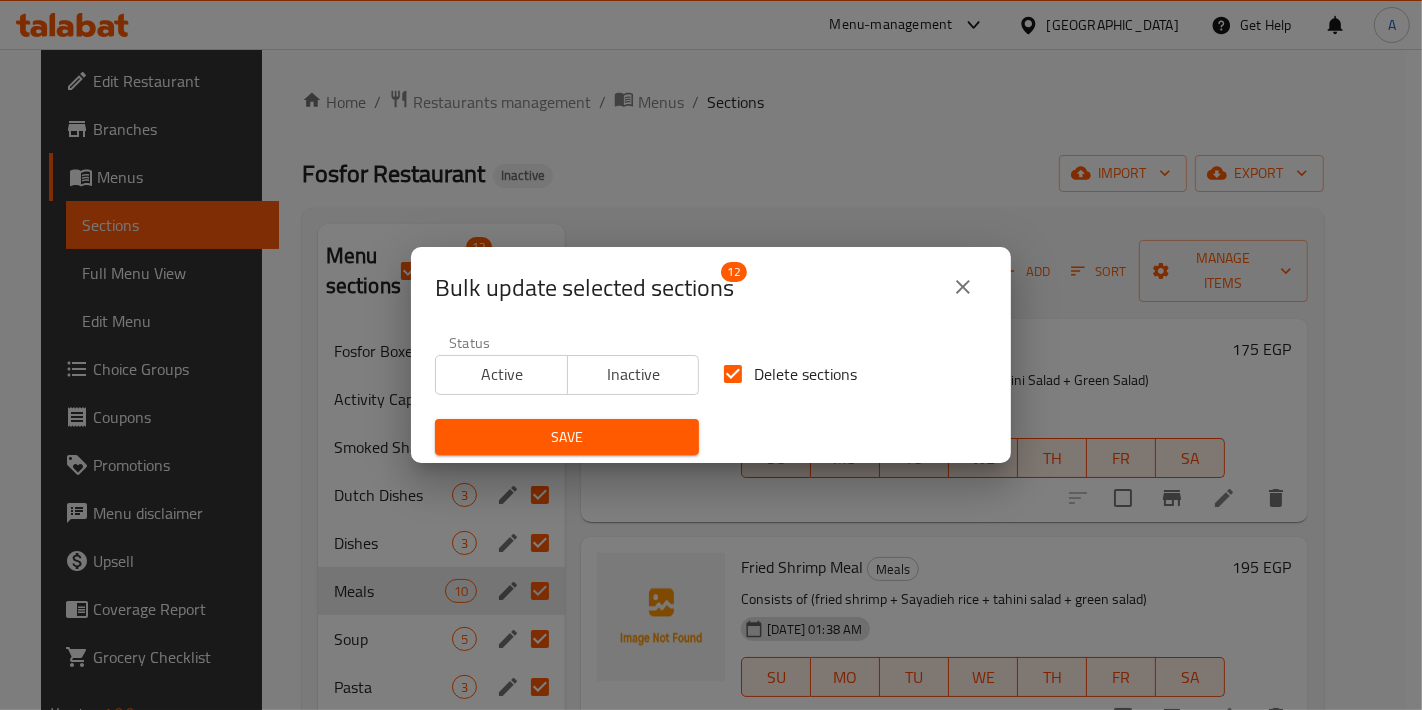 click on "Save" at bounding box center (567, 437) 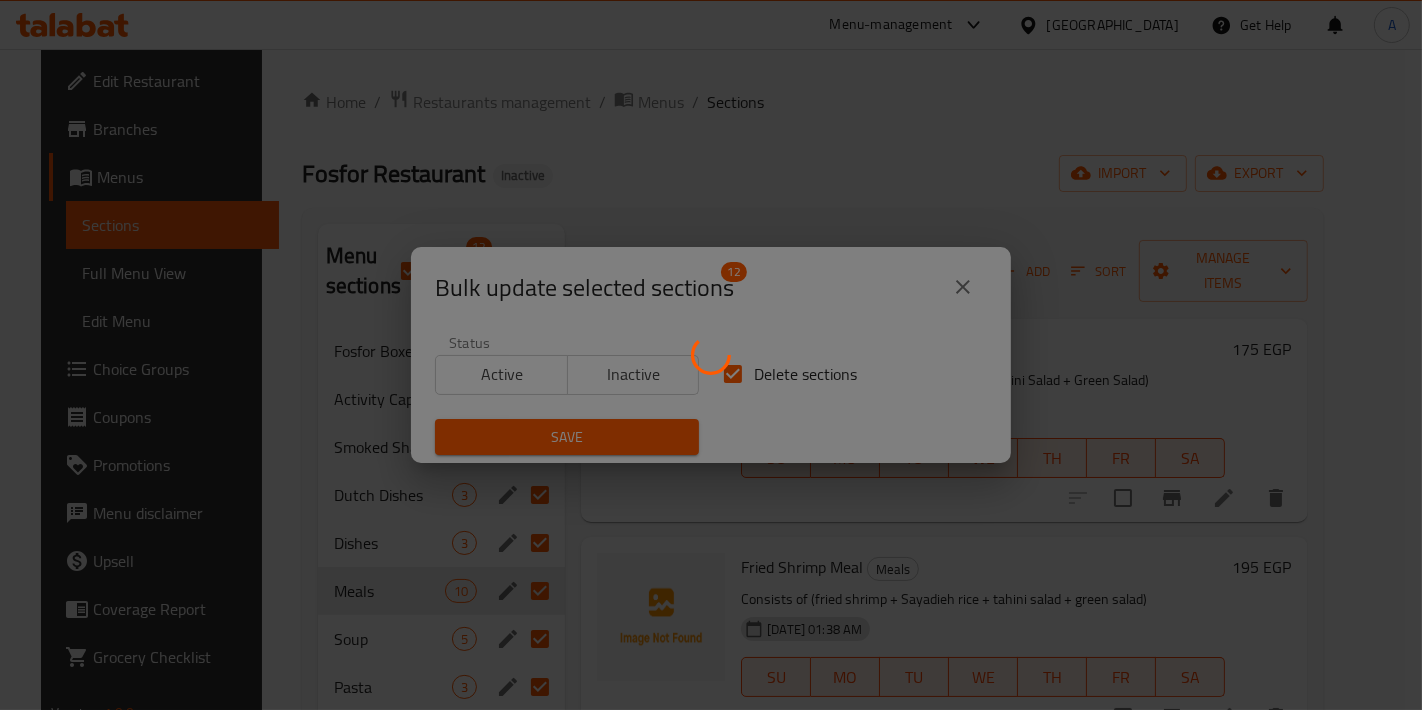 checkbox on "false" 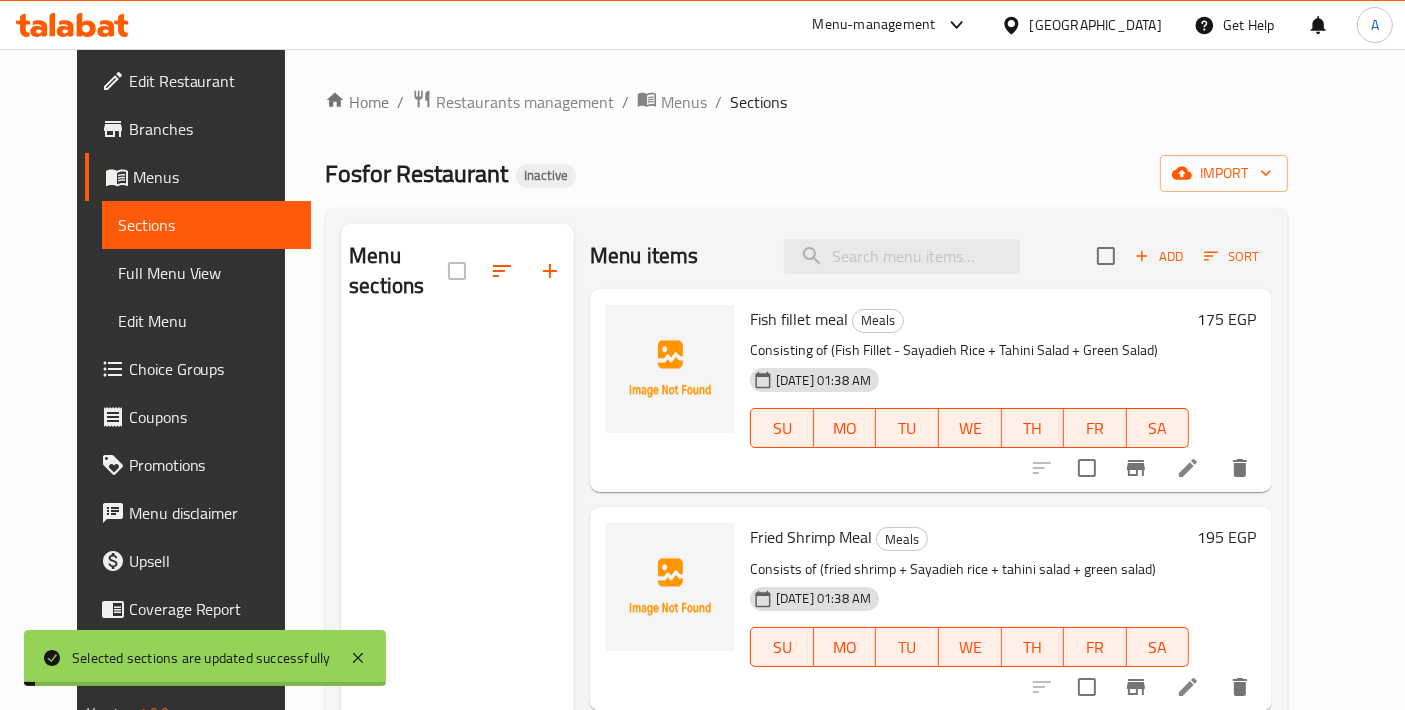 drag, startPoint x: 754, startPoint y: 153, endPoint x: 812, endPoint y: 143, distance: 58.855755 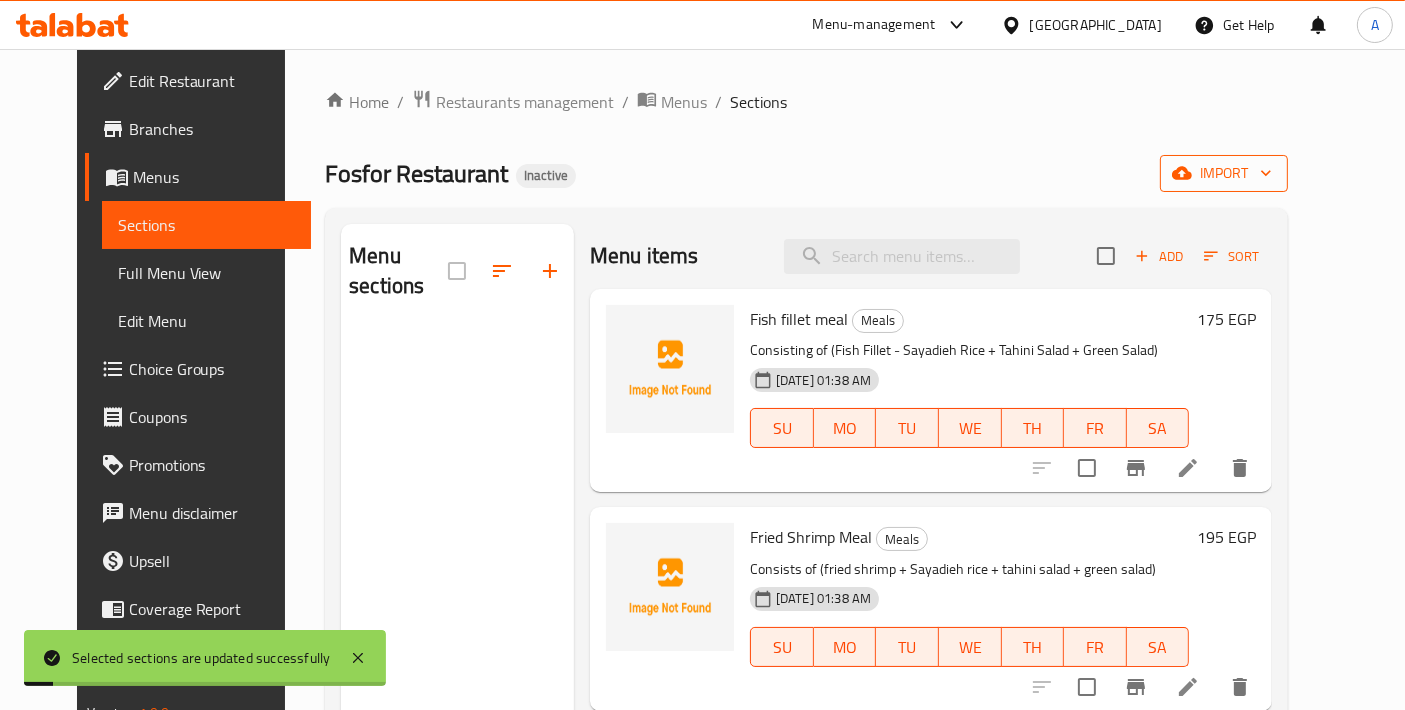 click on "import" at bounding box center [1224, 173] 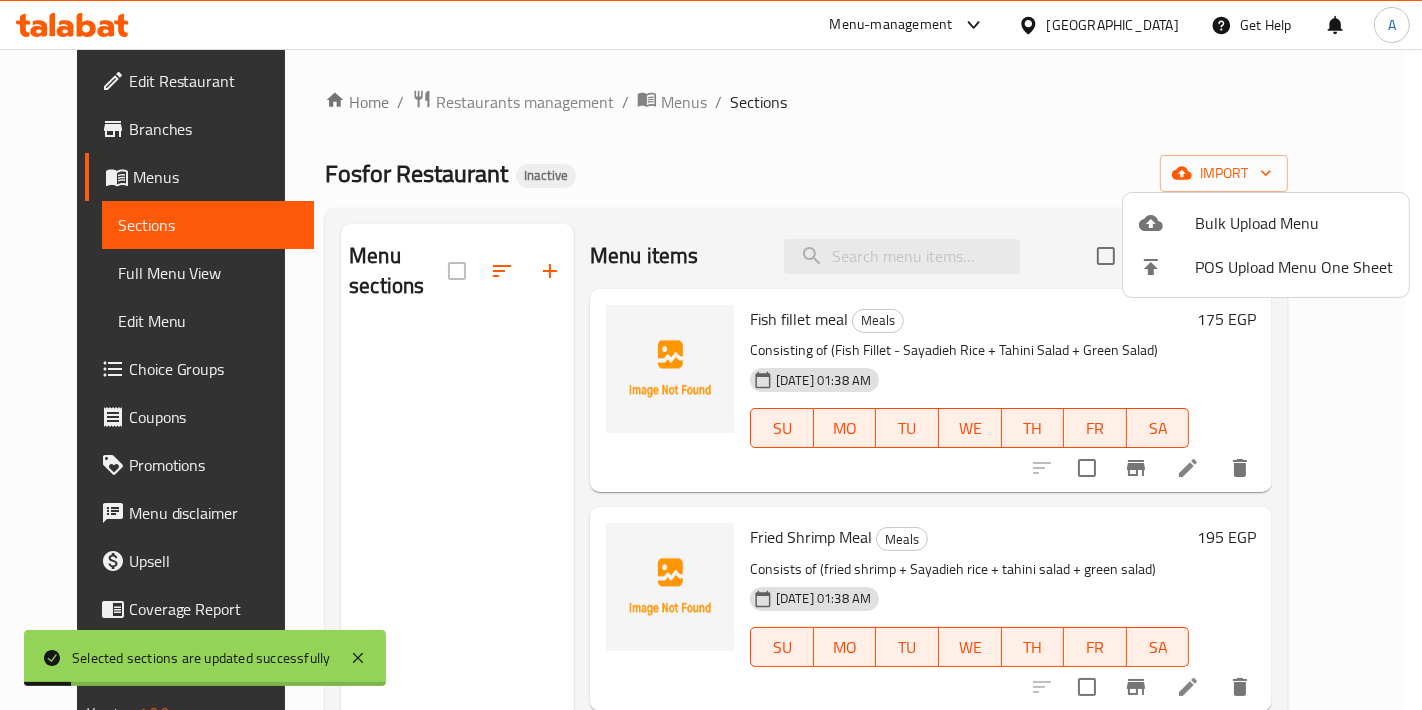 click on "Bulk Upload Menu" at bounding box center [1294, 223] 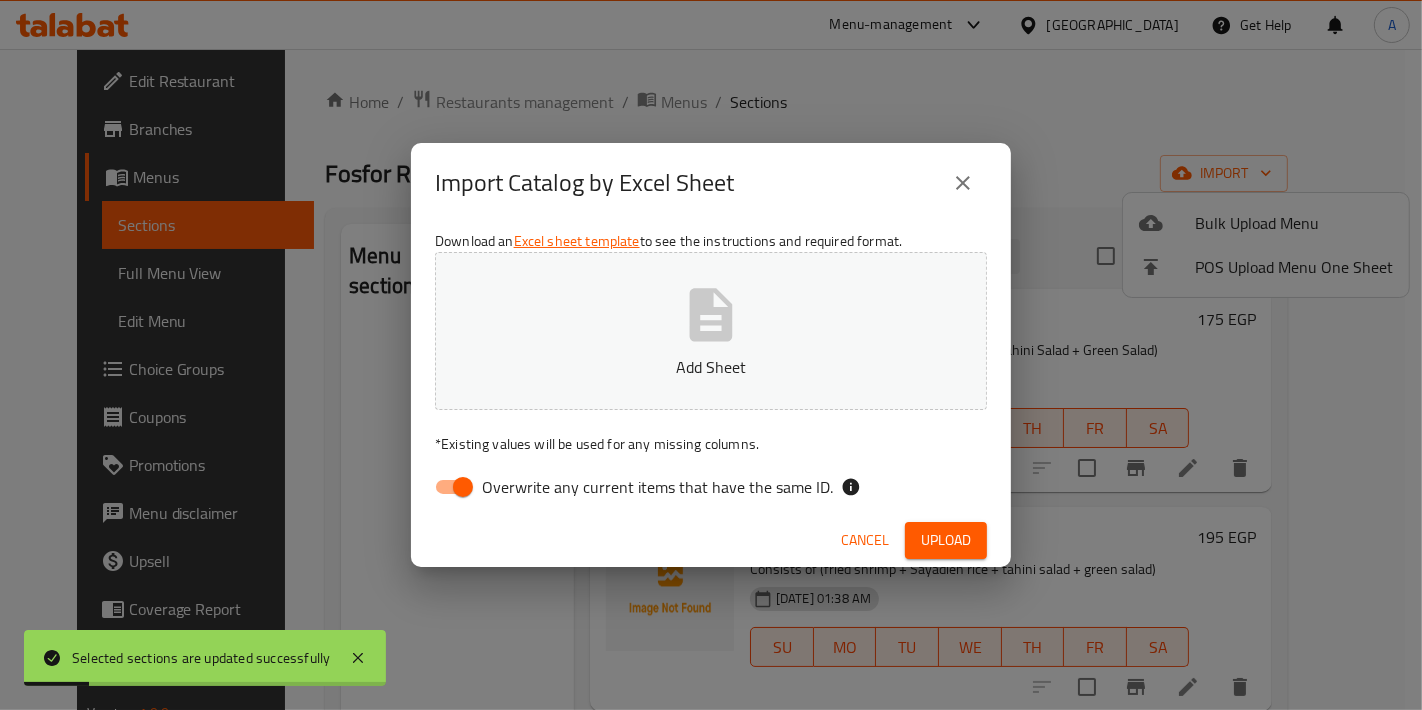 click on "Add Sheet" at bounding box center [711, 331] 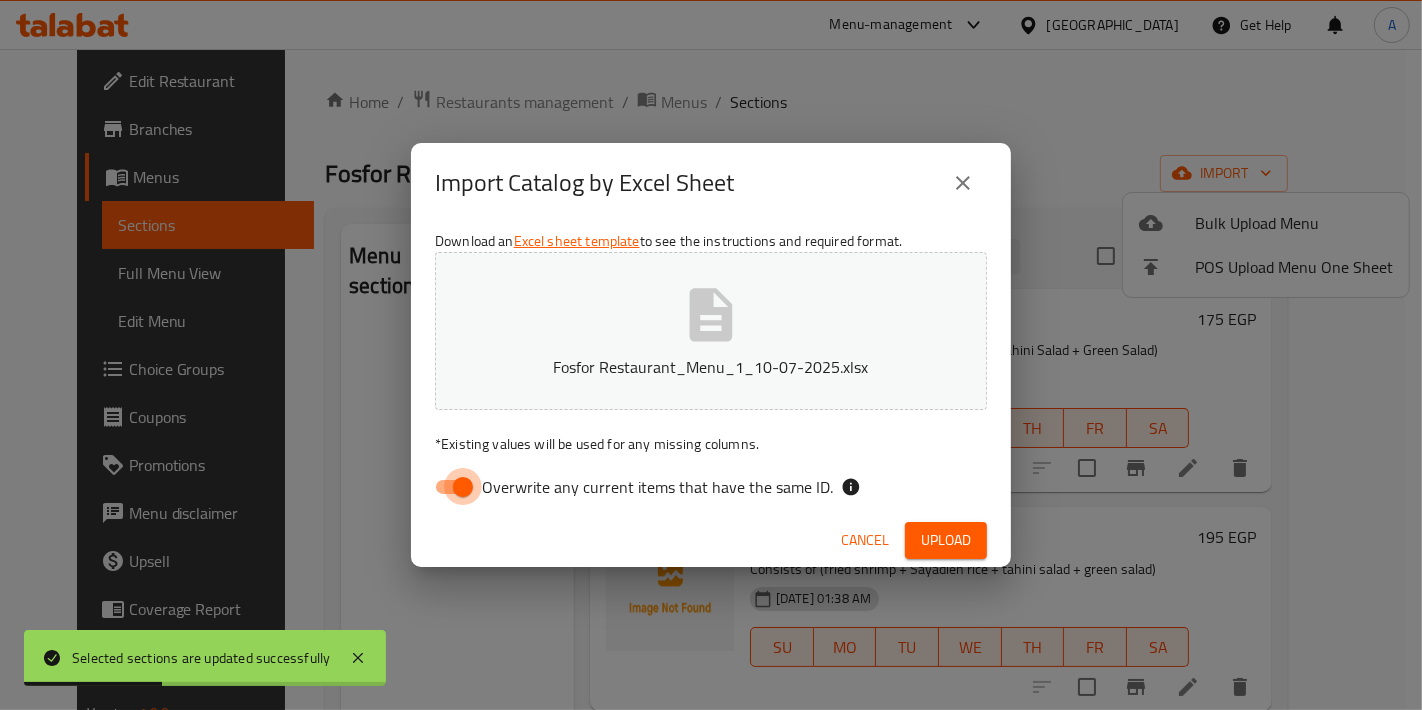 click on "Overwrite any current items that have the same ID." at bounding box center (463, 487) 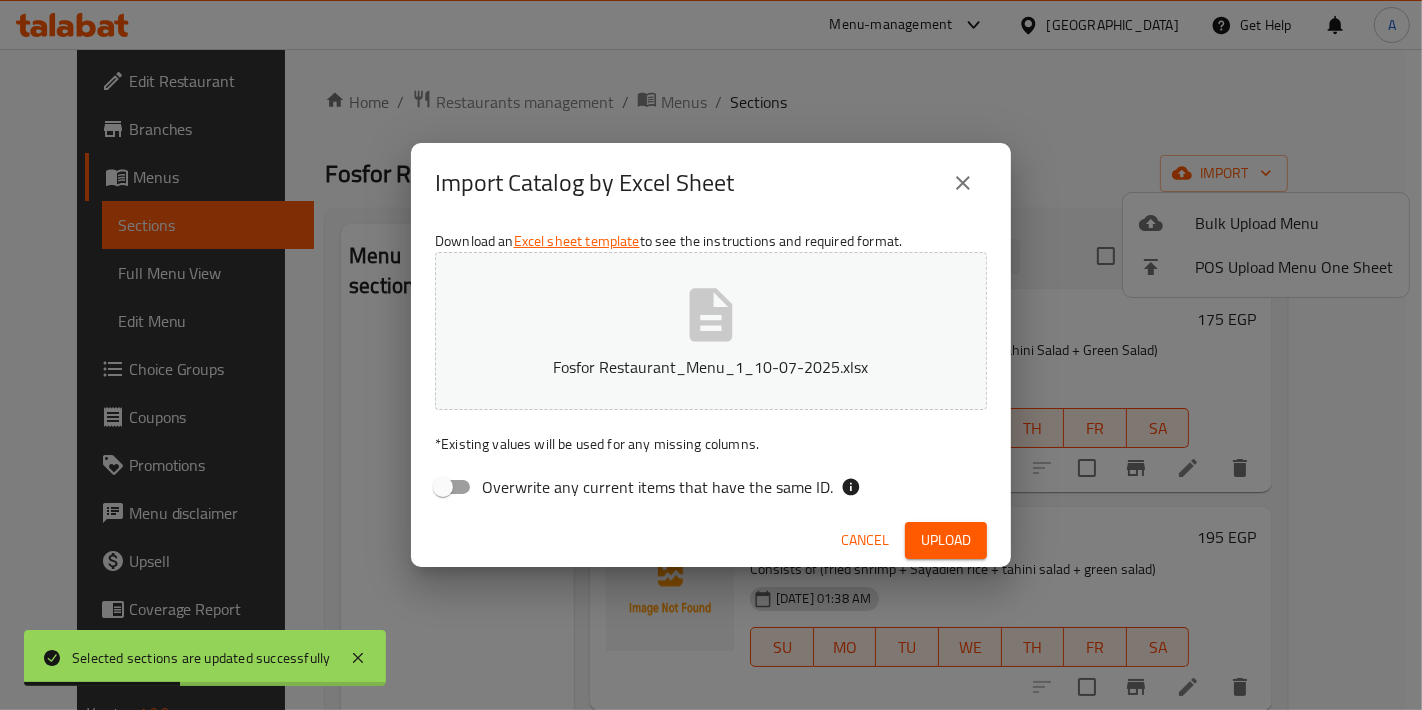 click on "Upload" at bounding box center (946, 540) 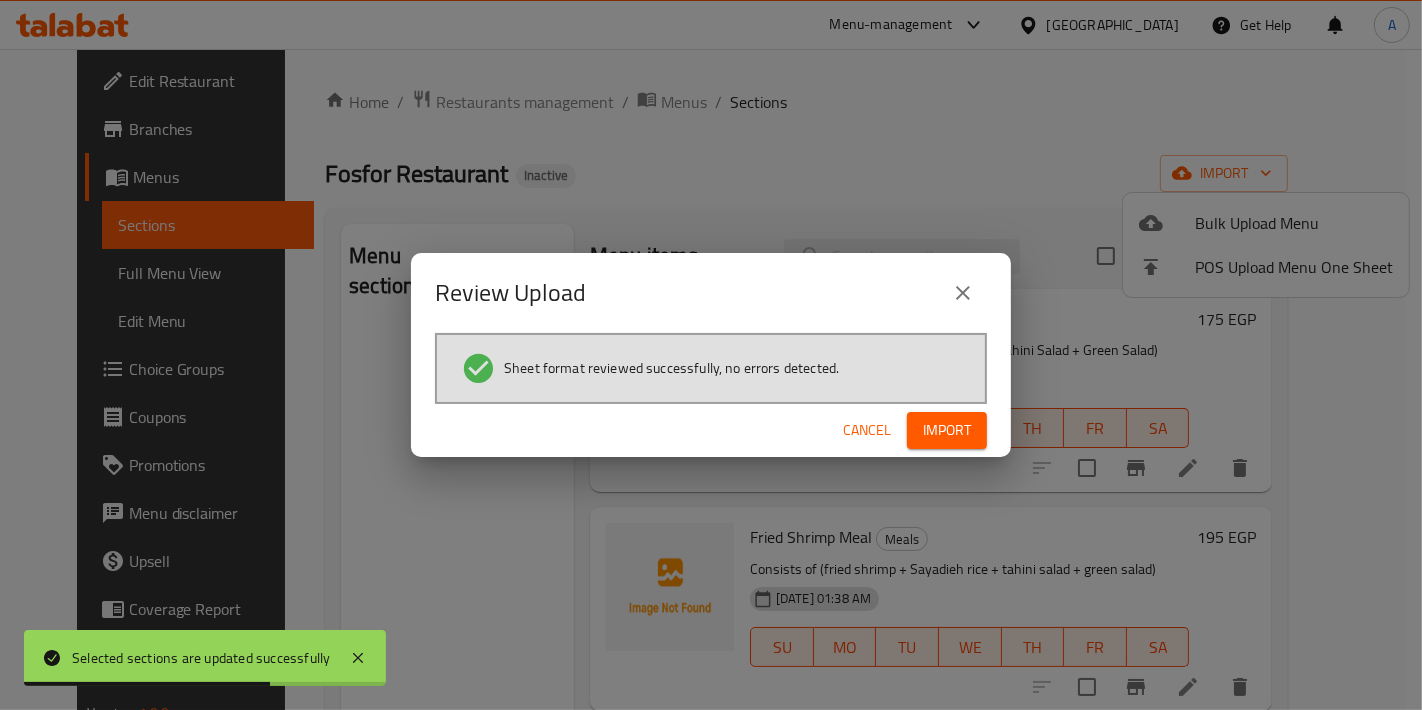 click on "Cancel Import" at bounding box center [711, 430] 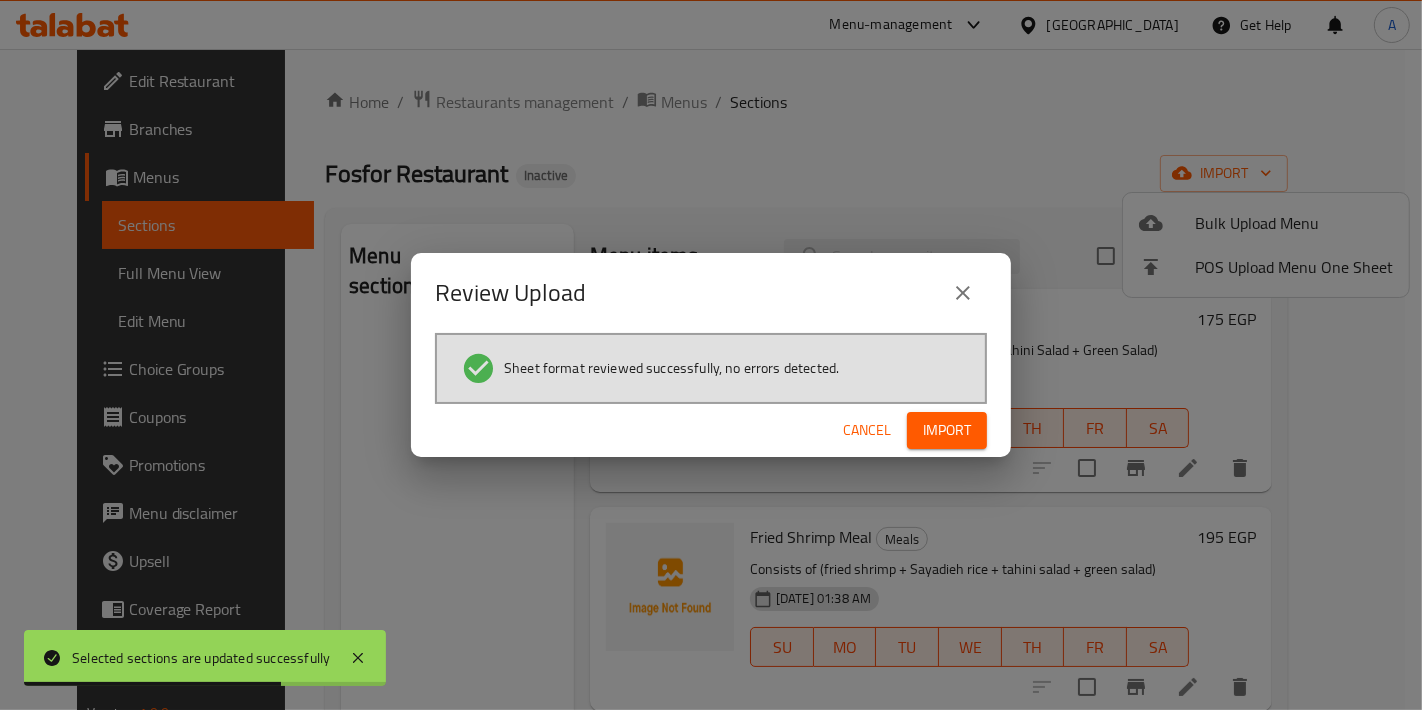 click on "Import" at bounding box center (947, 430) 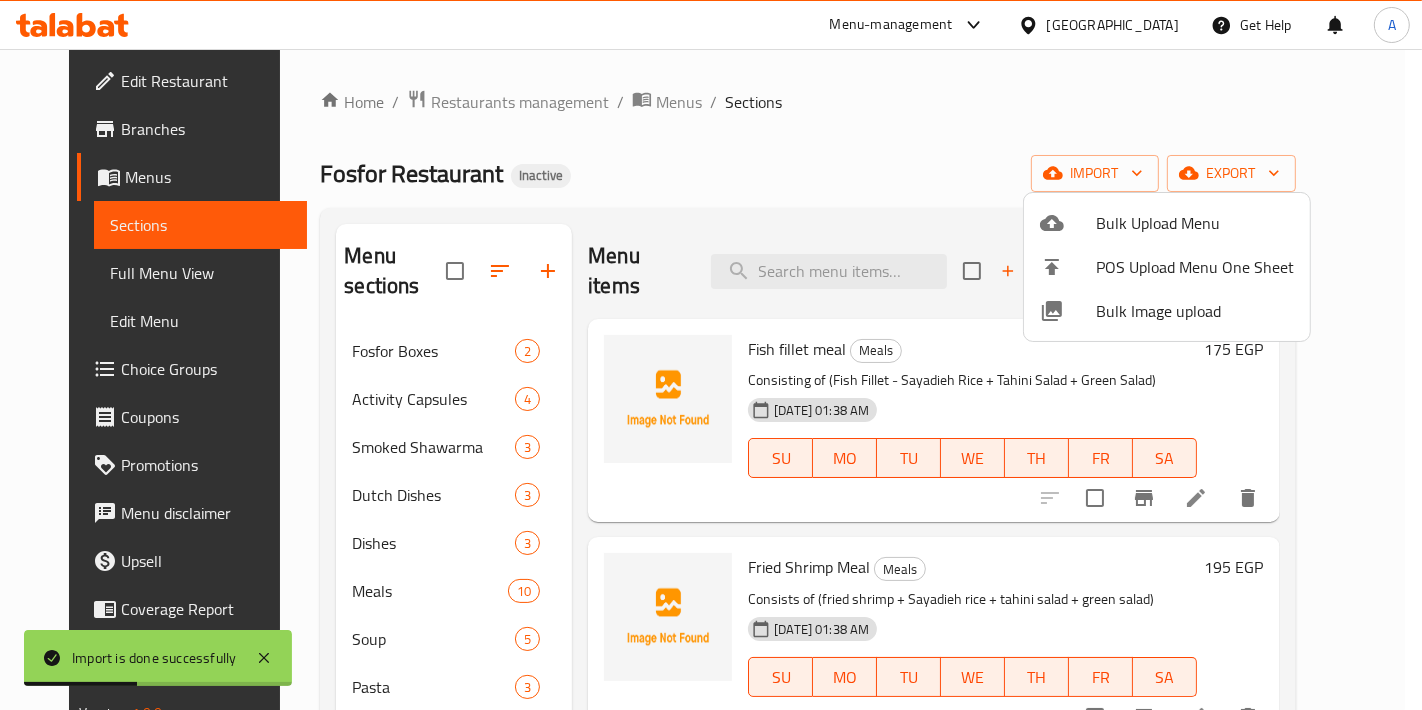 click at bounding box center [711, 355] 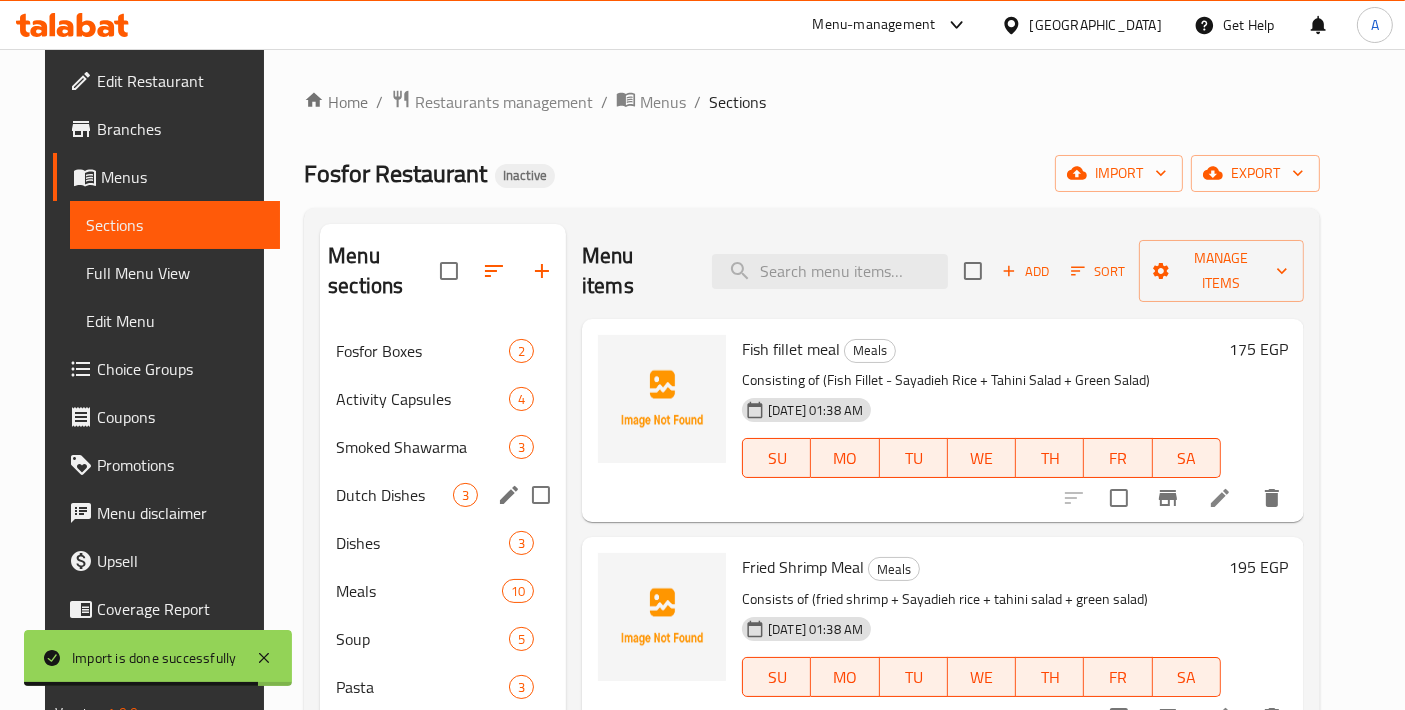 click 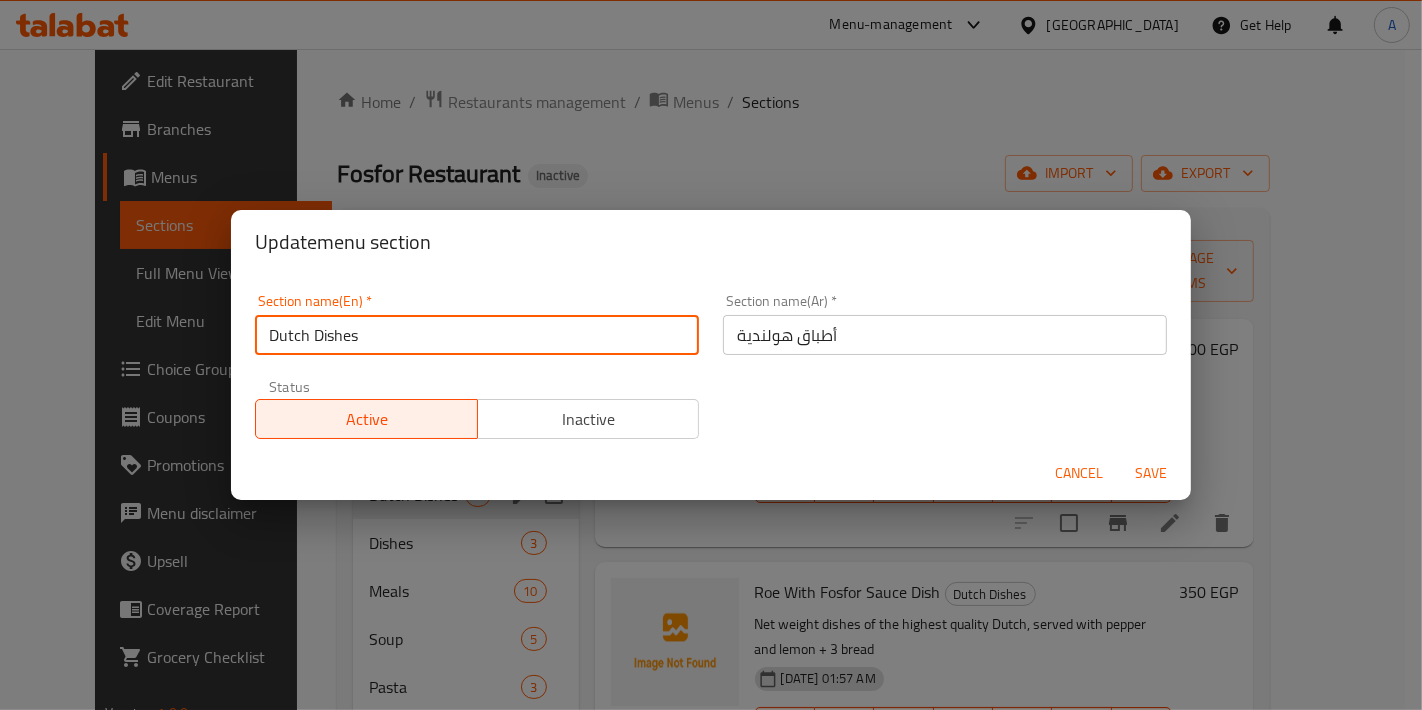 click on "Dutch Dishes" at bounding box center (477, 335) 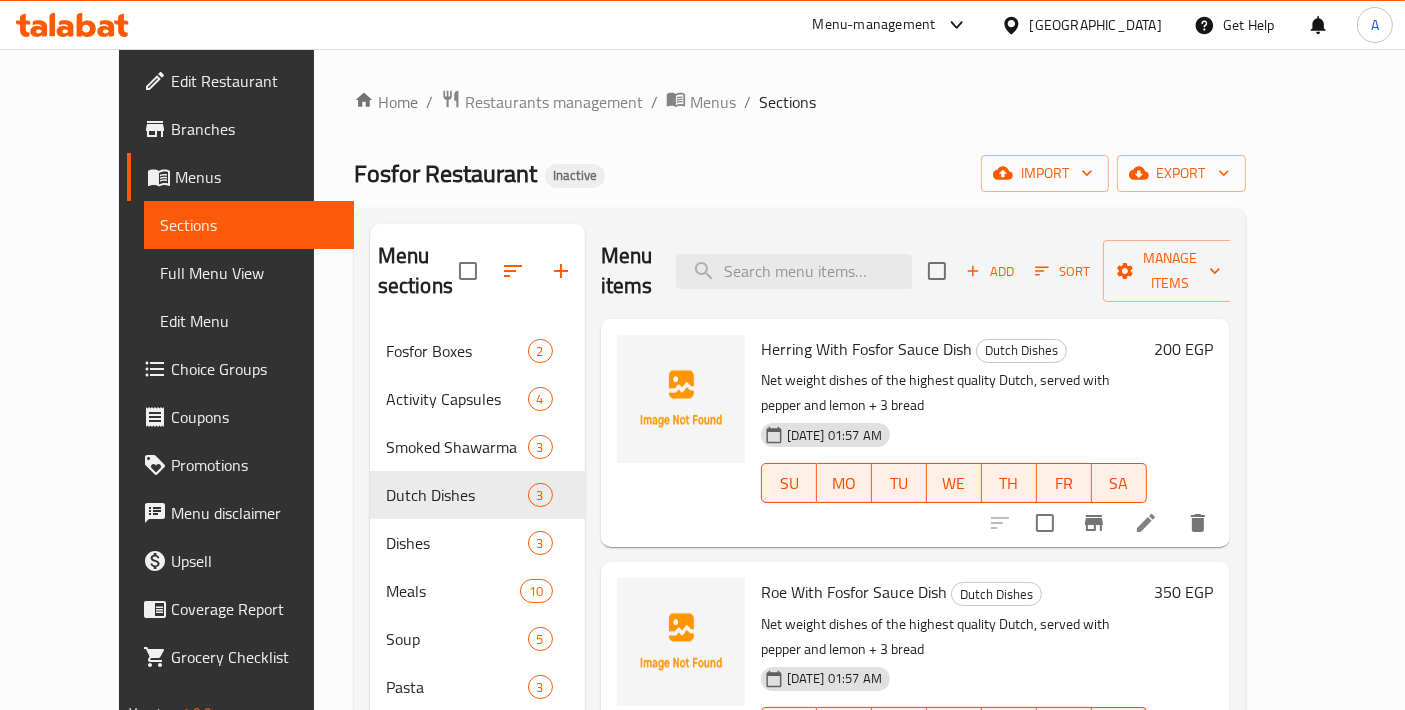 click on "Home / Restaurants management / Menus / Sections Fosfor Restaurant Inactive import export Menu sections Fosfor Boxes 2 Activity Capsules 4 Smoked Shawarma 3 Dutch Dishes 3 Dishes 3 Meals 10 Soup 5 Pasta 3 Tajines 6 Fosfor Restaurant Weights 12 Appetizers 8 Trays 3 Menu items Add Sort Manage items [PERSON_NAME] With Fosfor Sauce Dish   Dutch Dishes Net weight dishes of the highest quality Dutch, served with pepper and lemon + 3 bread [DATE] 01:57 AM SU MO TU WE TH FR SA 200   EGP [PERSON_NAME] With Fosfor Sauce Dish   Dutch Dishes Net weight dishes of the highest quality Dutch, served with pepper and lemon + 3 bread [DATE] 01:57 AM SU MO TU WE TH FR SA 350   EGP Tuna With Original Sauce Dish   Dutch Dishes Net weight dishes of the highest quality Dutch, served with pepper and lemon + 3 bread [DATE] 01:57 AM SU MO TU WE TH FR SA 180   EGP" at bounding box center (800, 519) 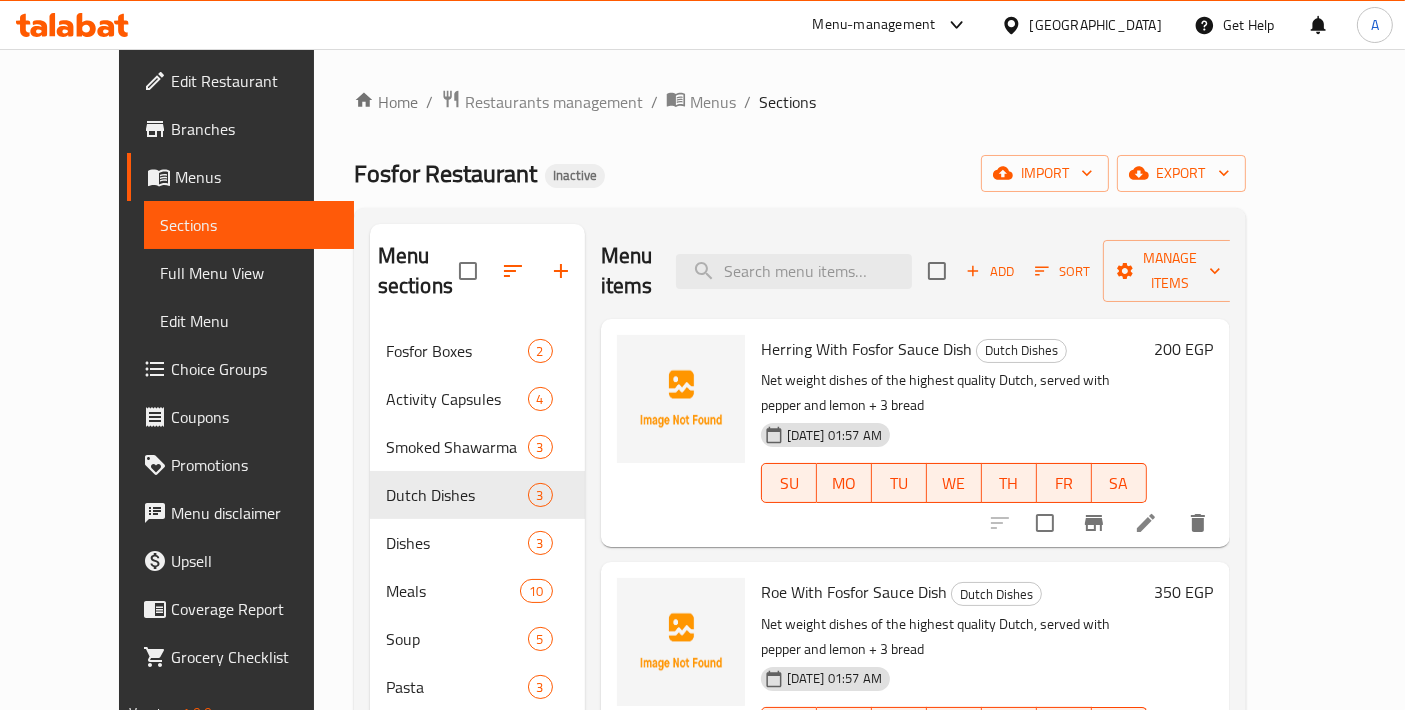 click on "Full Menu View" at bounding box center (249, 273) 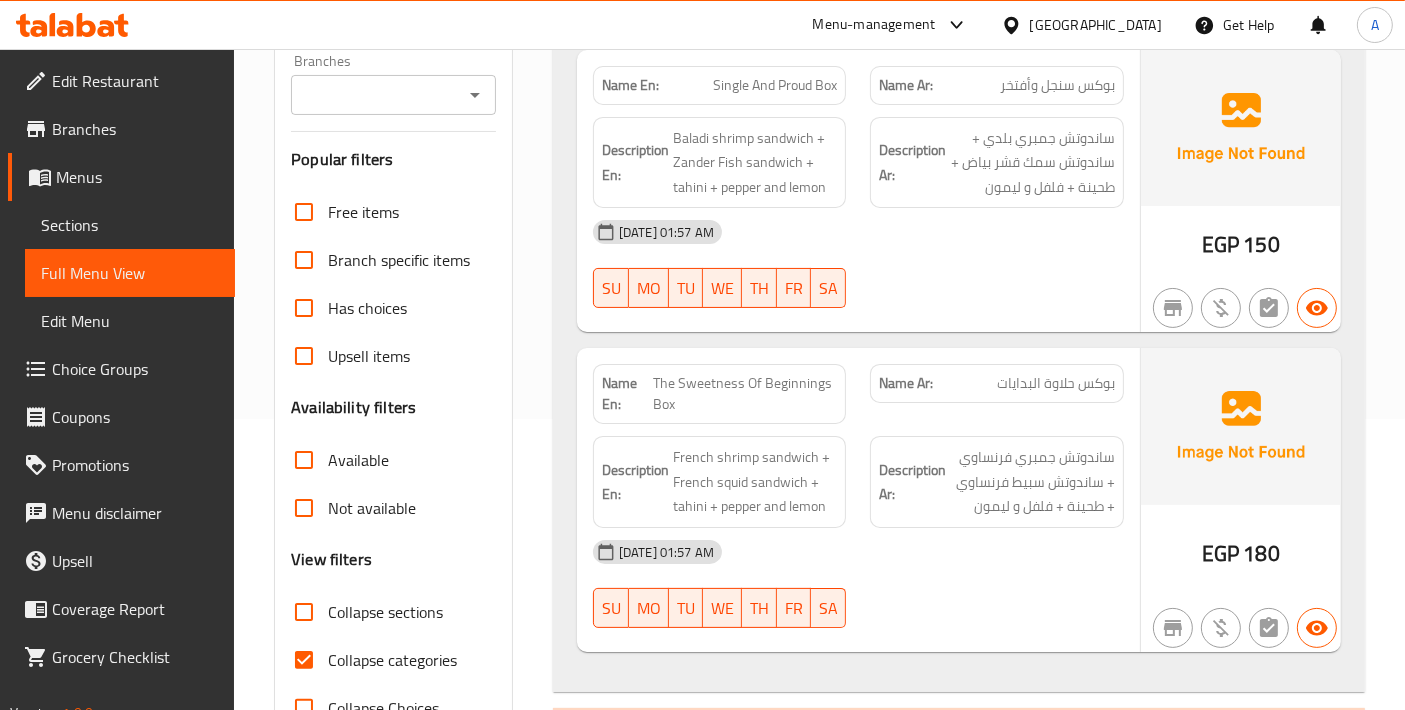 scroll, scrollTop: 444, scrollLeft: 0, axis: vertical 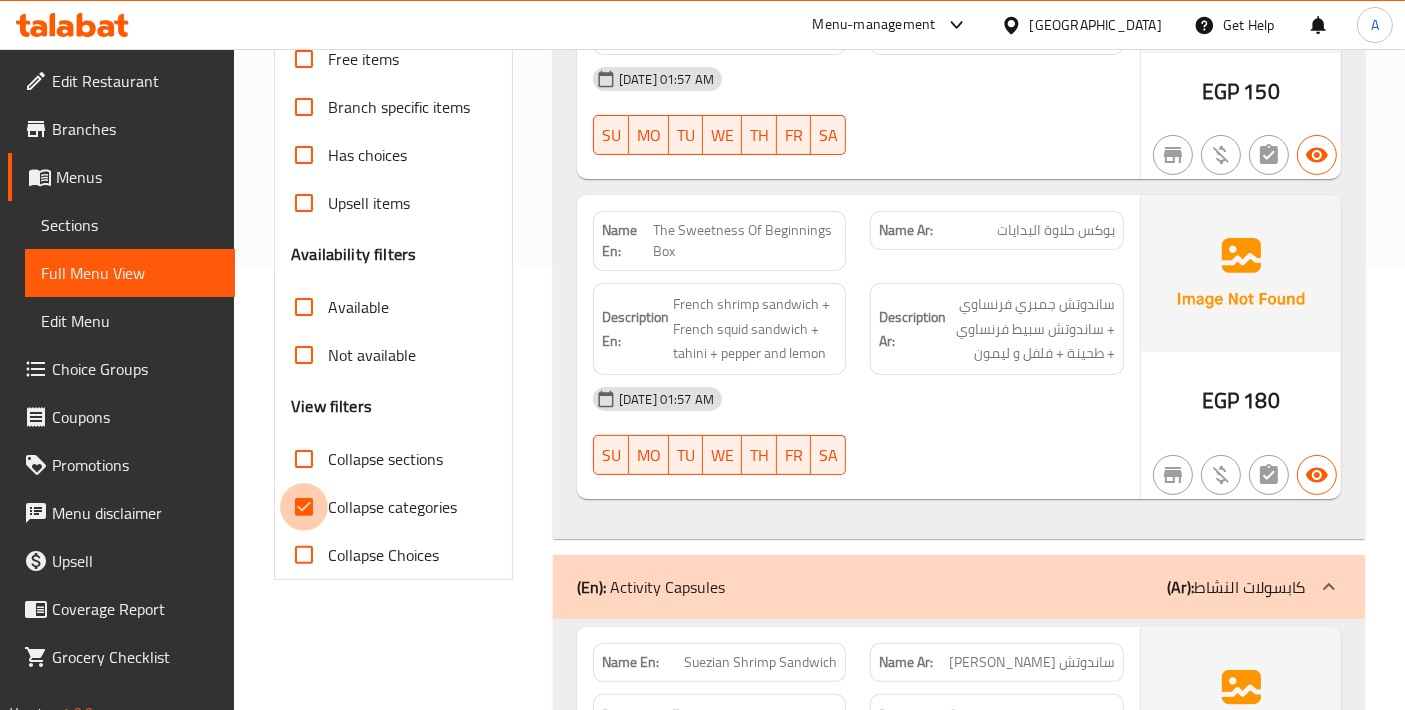 click on "Collapse categories" at bounding box center [304, 507] 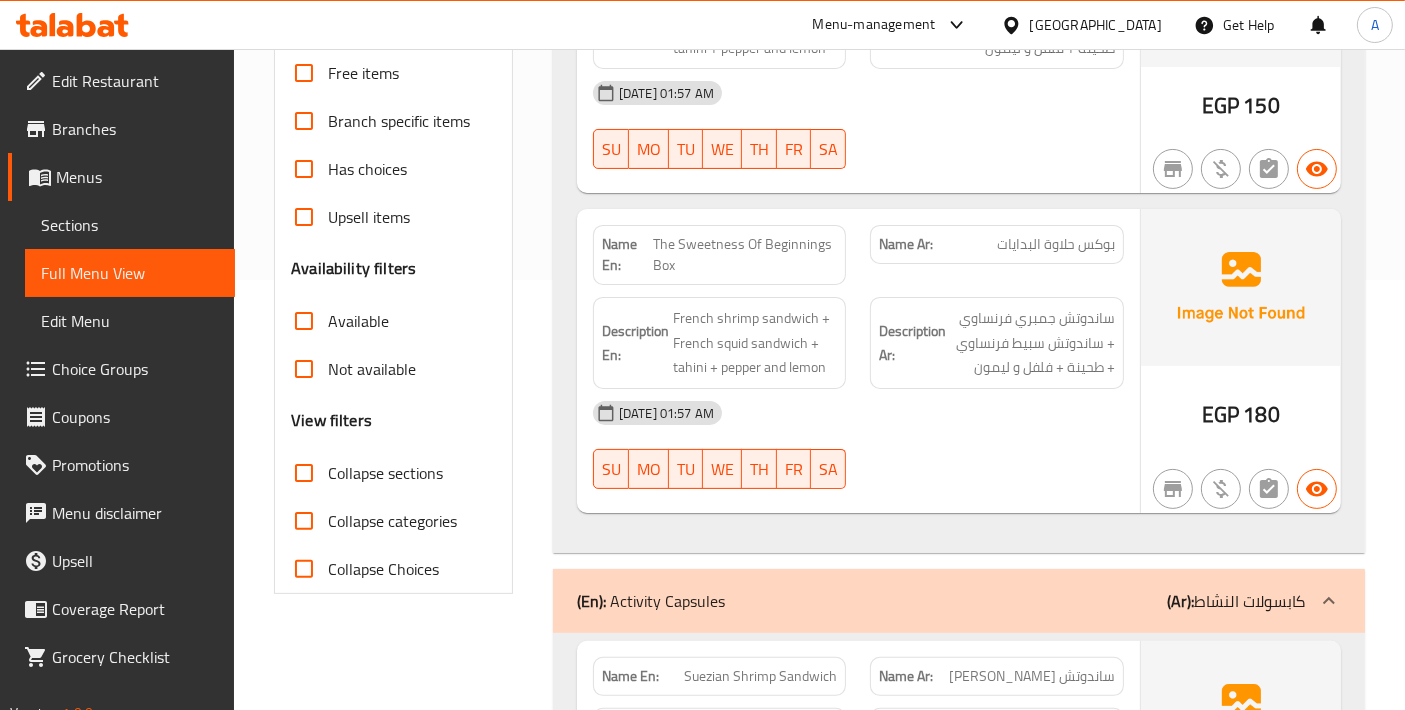 scroll, scrollTop: 666, scrollLeft: 0, axis: vertical 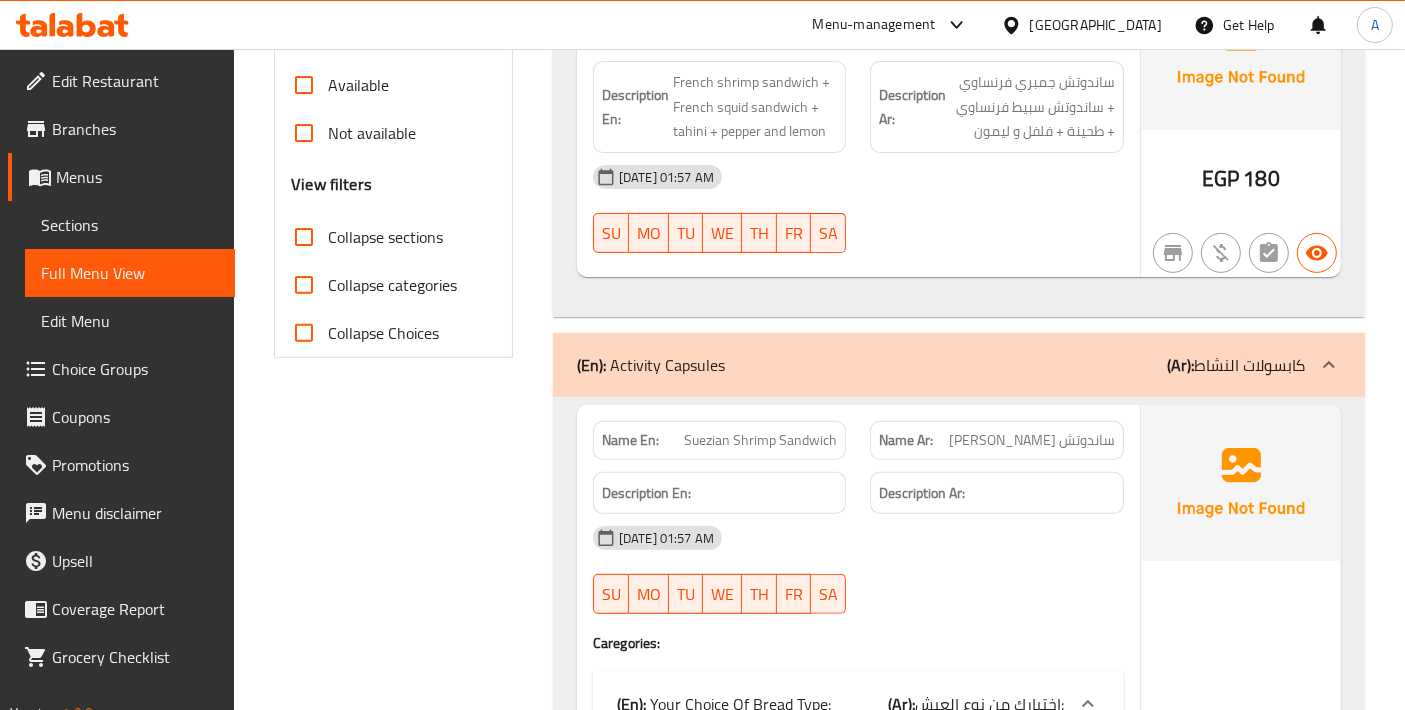 click on "Collapse sections" at bounding box center (304, 237) 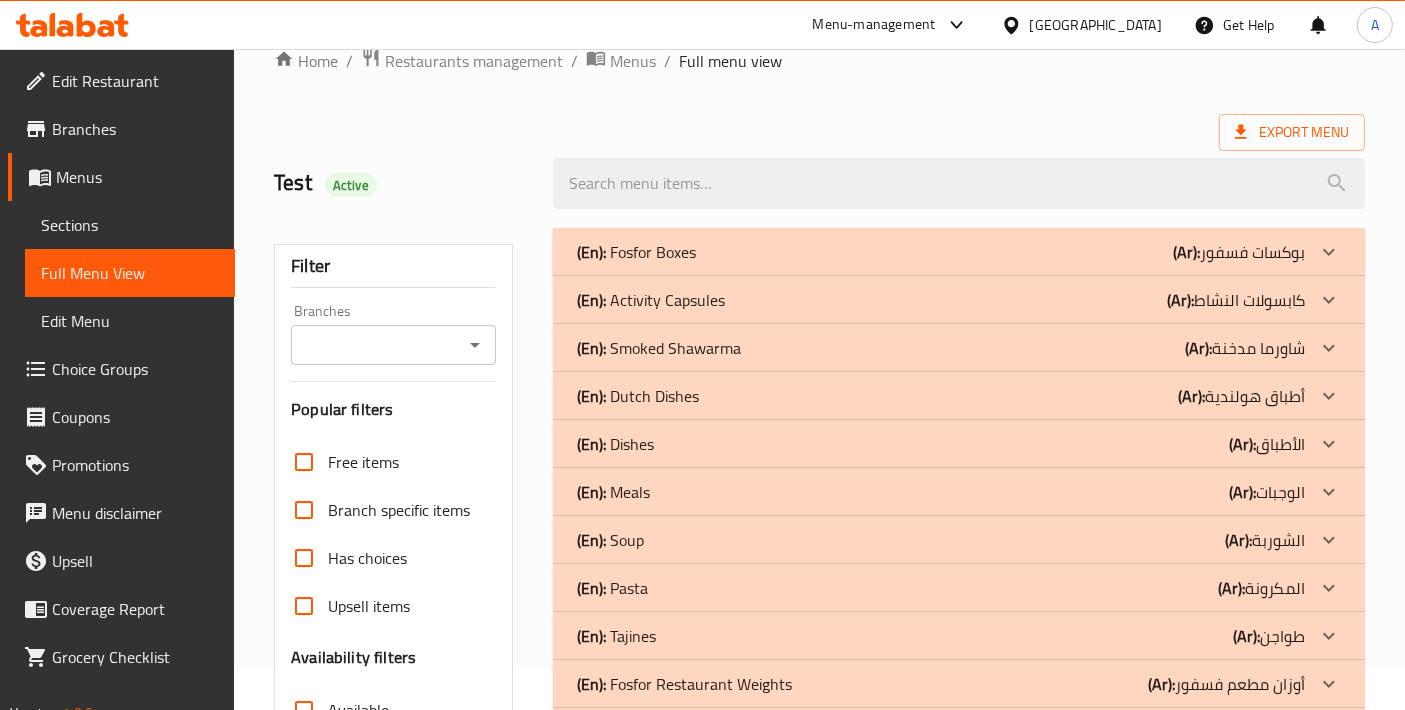 scroll, scrollTop: 0, scrollLeft: 0, axis: both 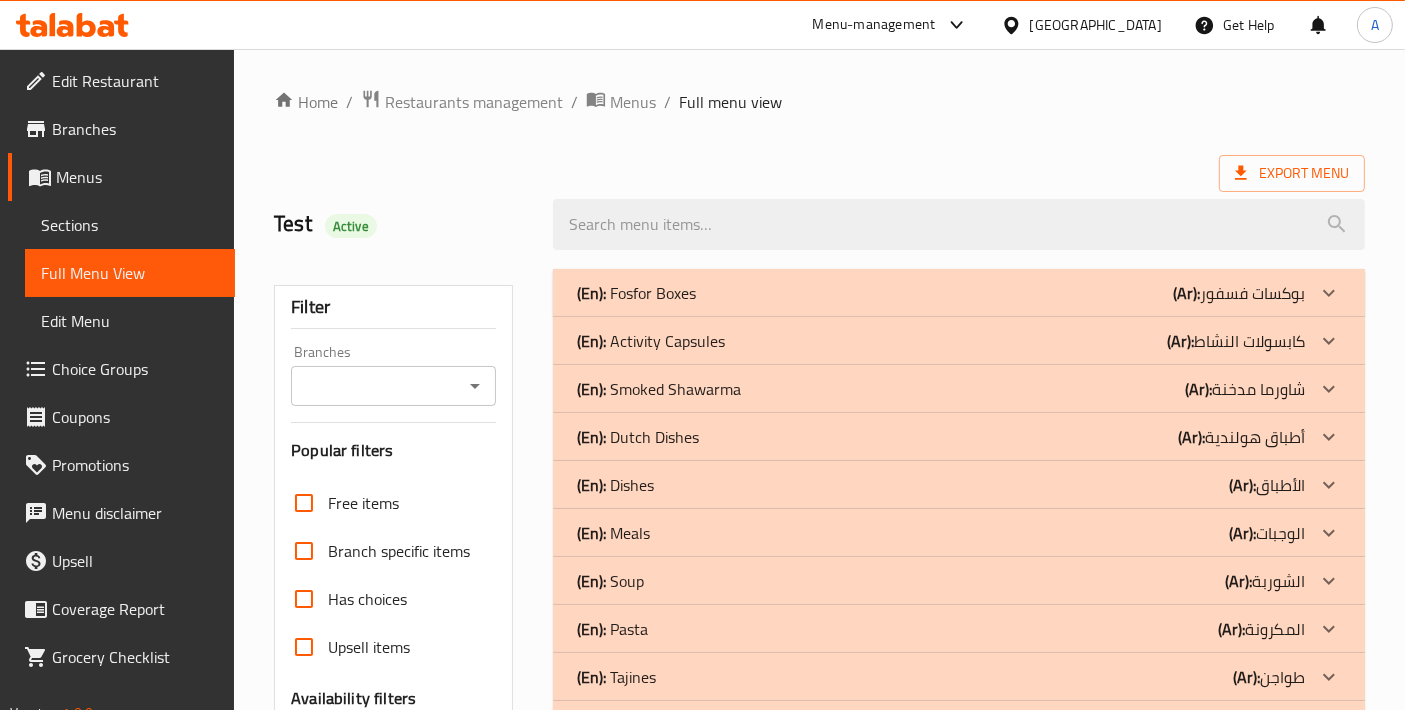 click on "(En):   Fosfor Boxes (Ar): بوكسات فسفور" at bounding box center (941, 293) 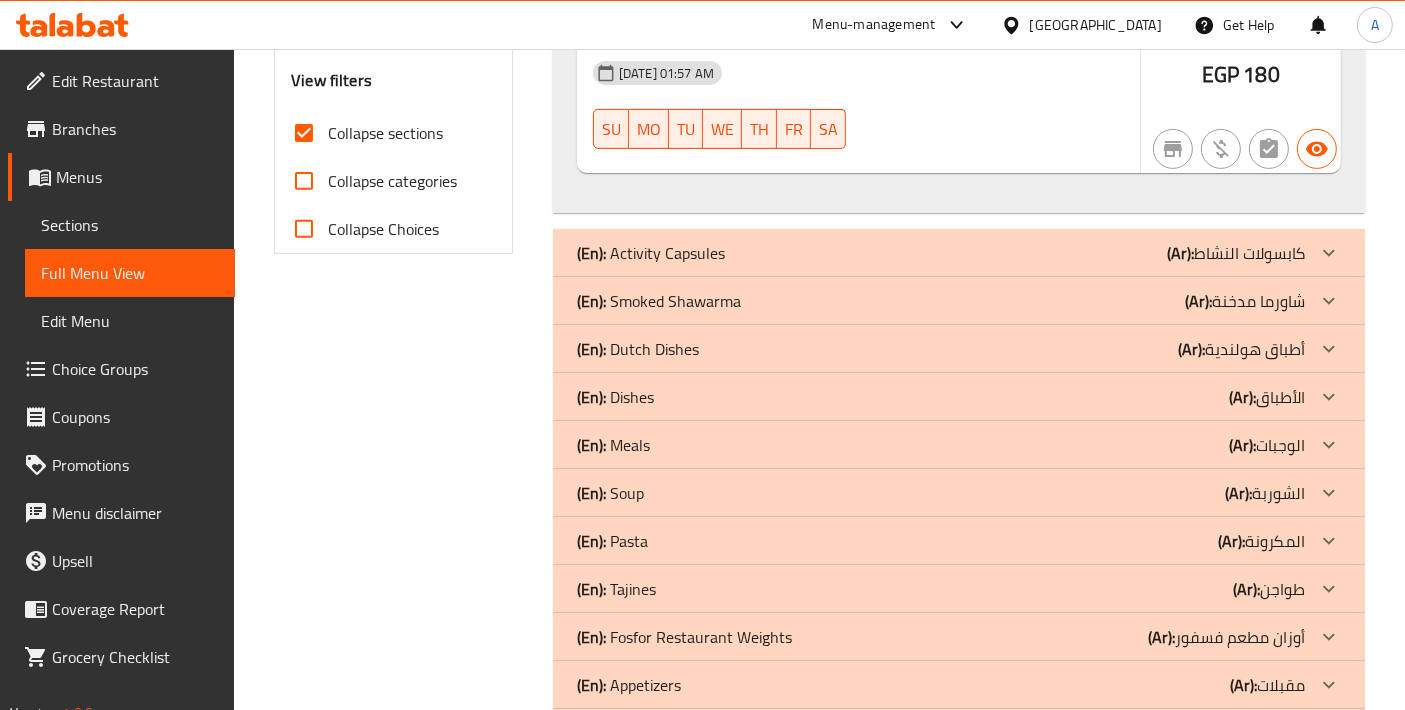 scroll, scrollTop: 854, scrollLeft: 0, axis: vertical 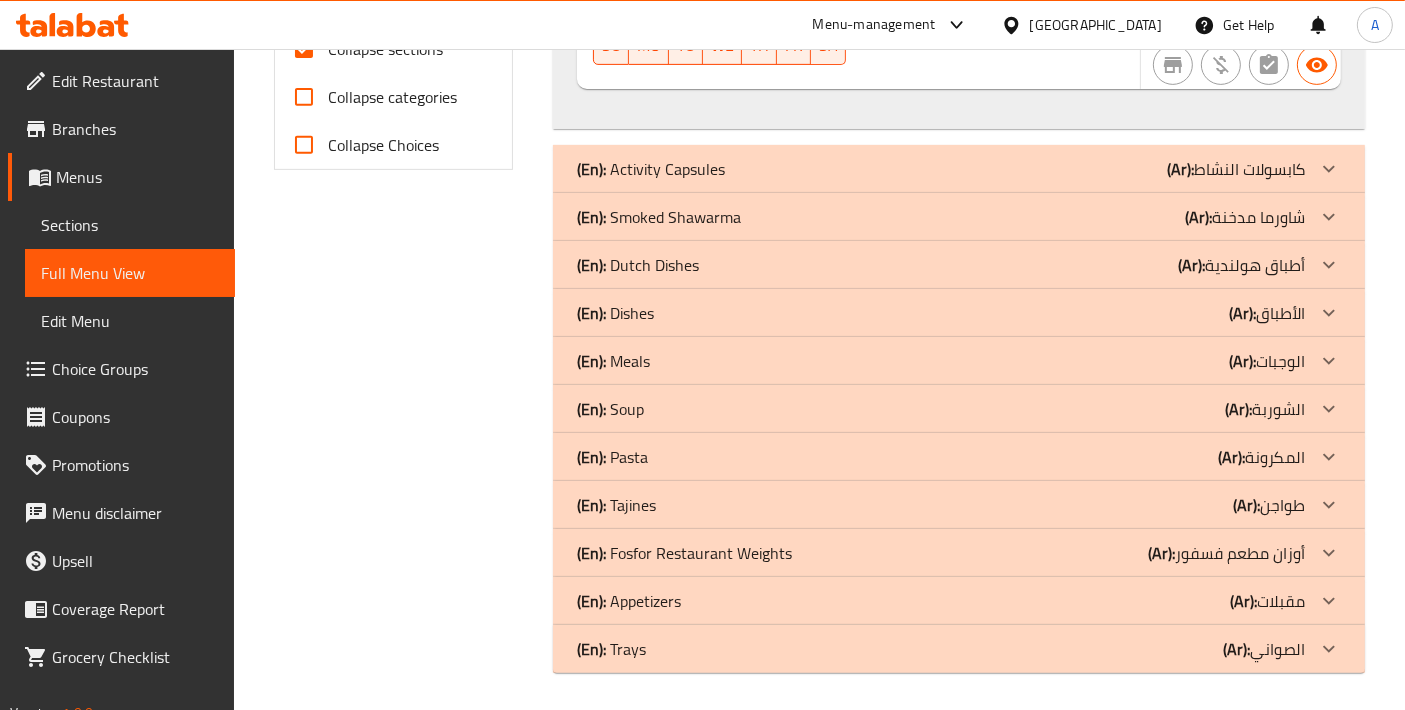 click on "(Ar):" at bounding box center (1186, -553) 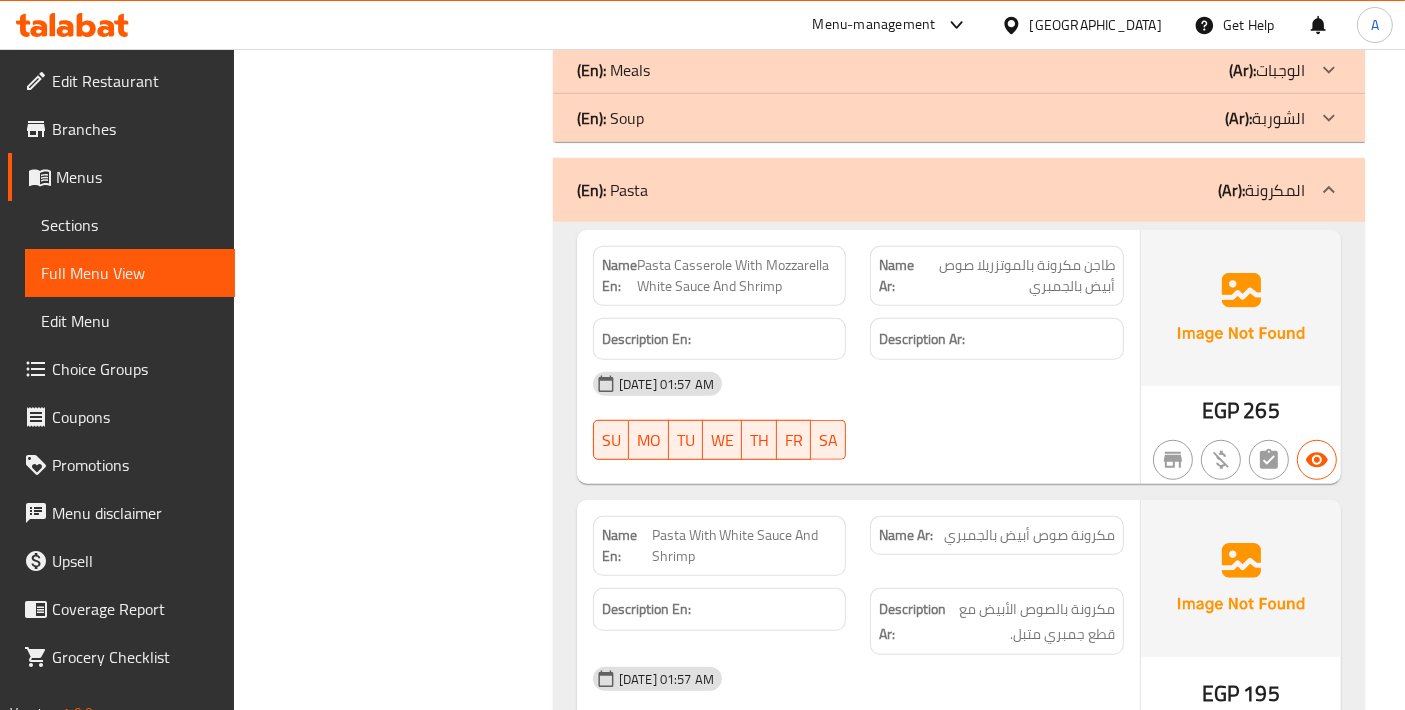 scroll, scrollTop: 1124, scrollLeft: 0, axis: vertical 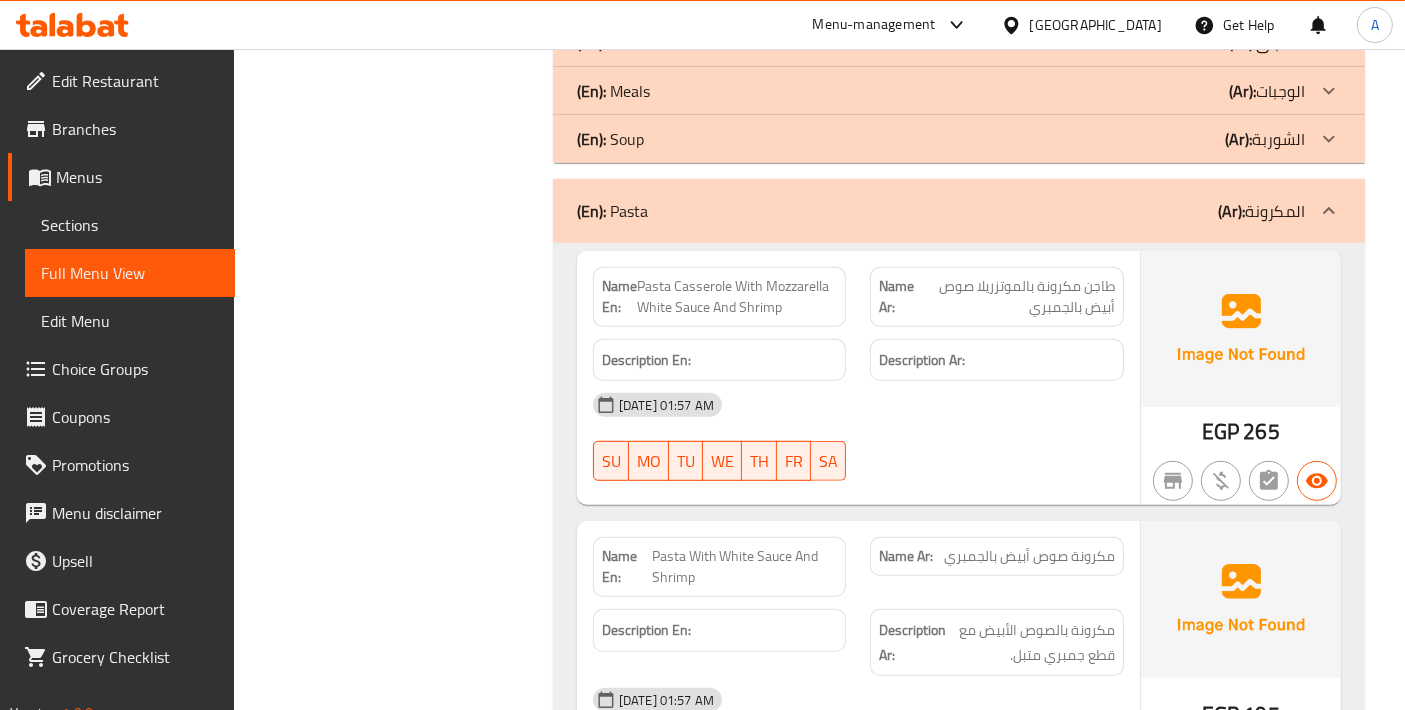 click on "(En):   Soup (Ar): الشوربة" at bounding box center (941, -823) 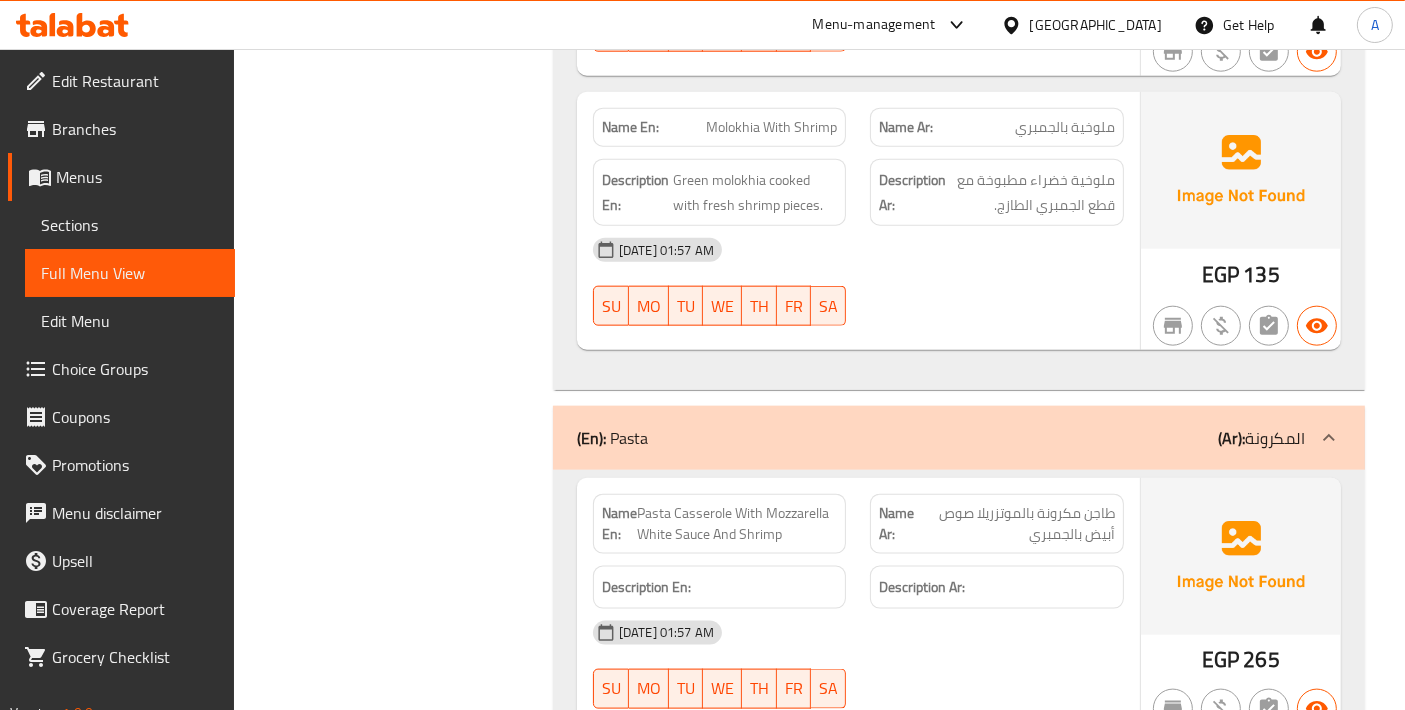 scroll, scrollTop: 2745, scrollLeft: 0, axis: vertical 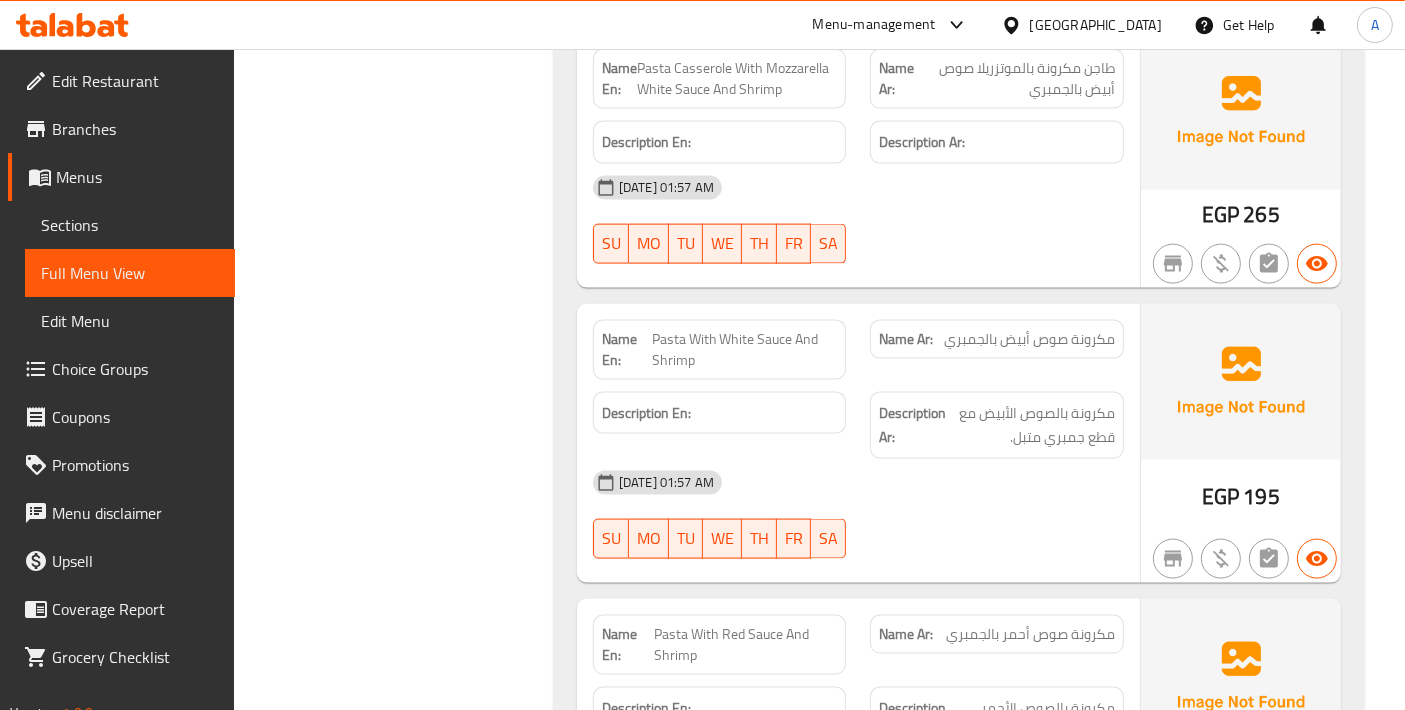 click on "Pasta With White Sauce And Shrimp" at bounding box center (745, -2060) 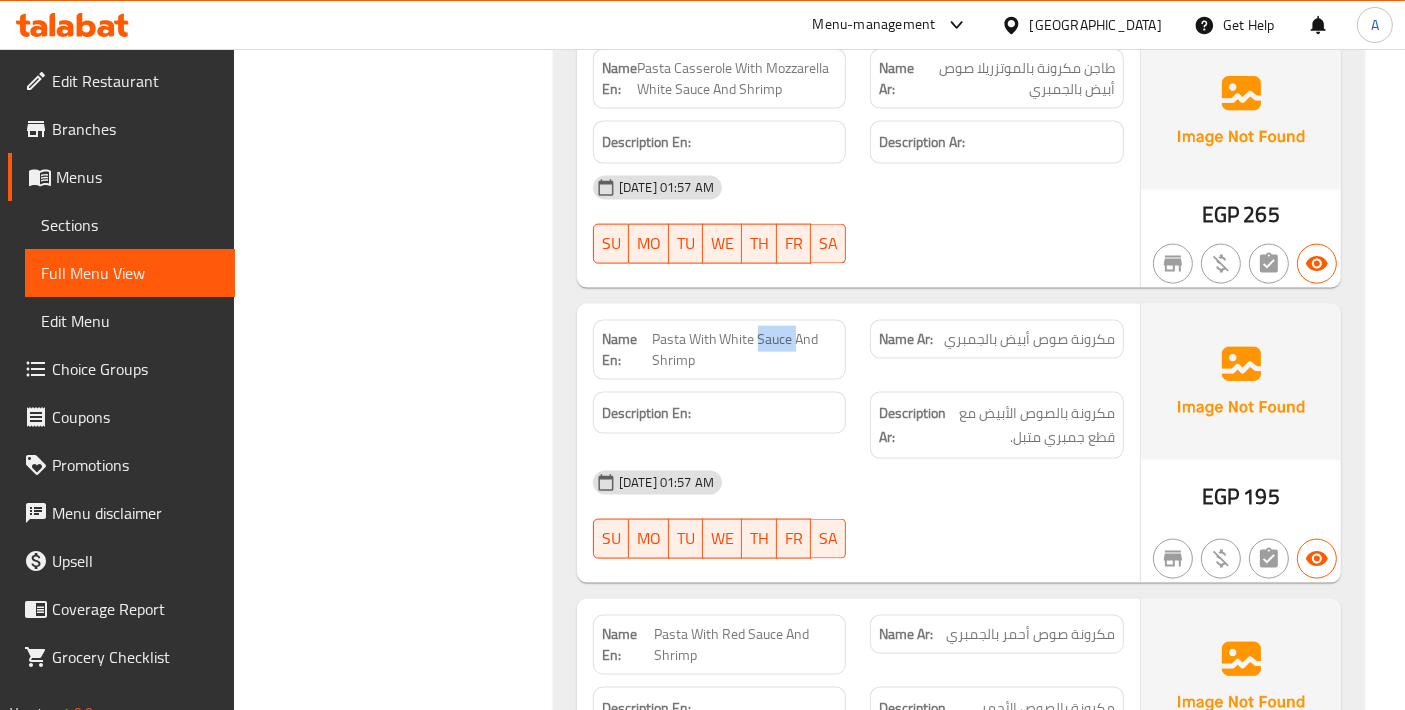 click on "Pasta With White Sauce And Shrimp" at bounding box center (745, -2060) 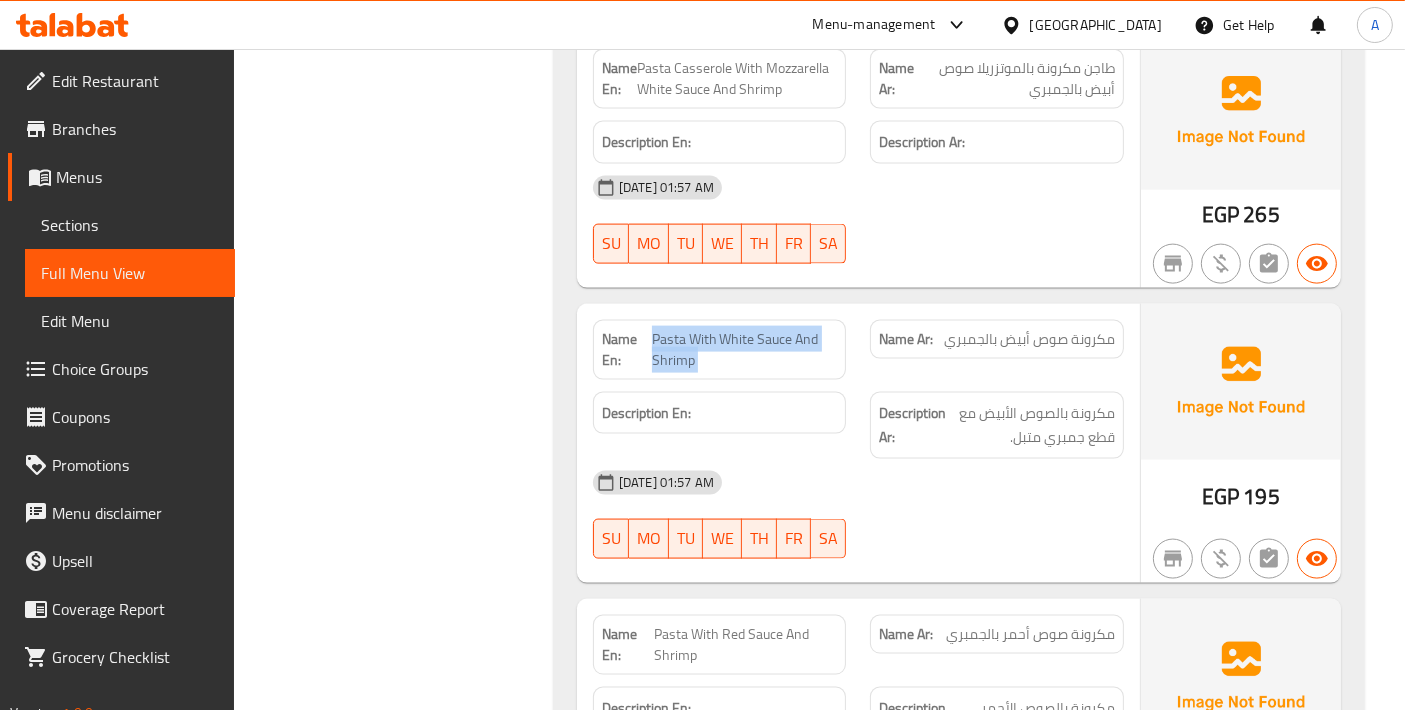 click on "Pasta With White Sauce And Shrimp" at bounding box center [745, -2060] 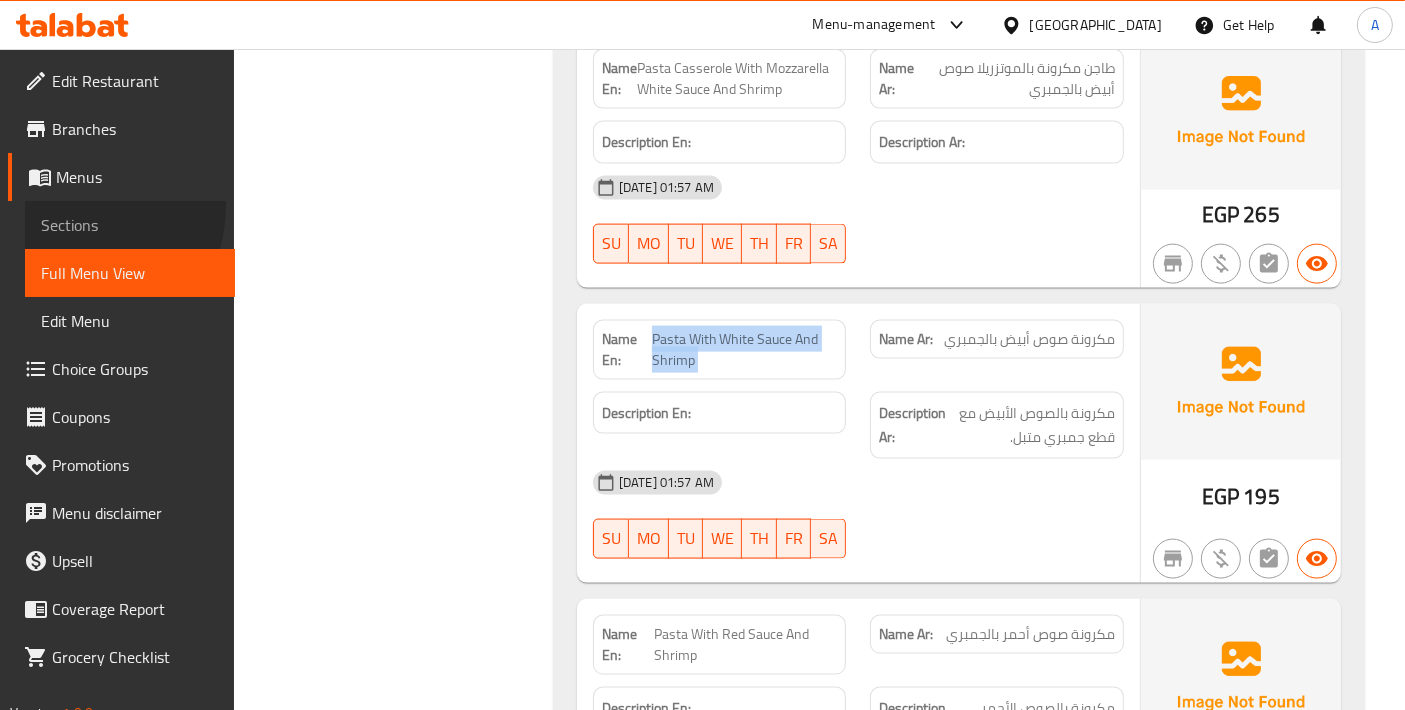 click on "Sections" at bounding box center (130, 225) 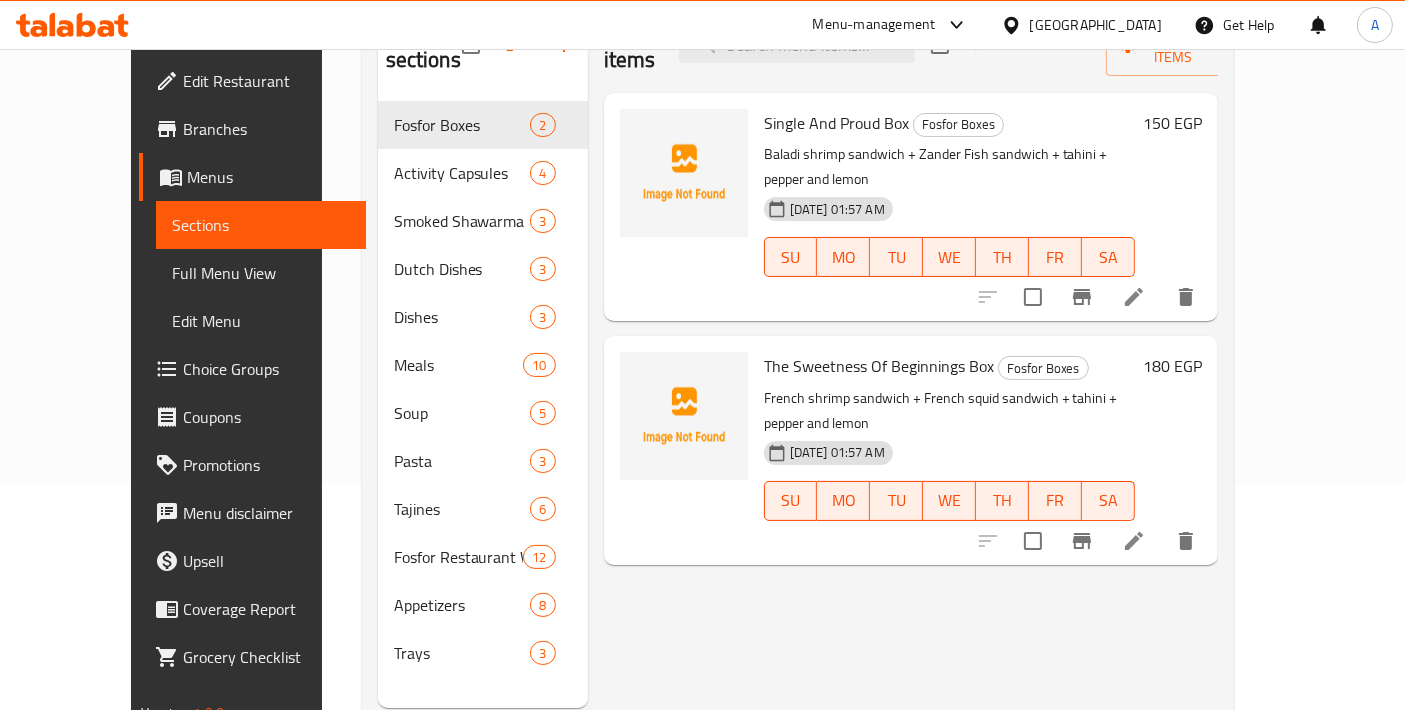 scroll, scrollTop: 0, scrollLeft: 0, axis: both 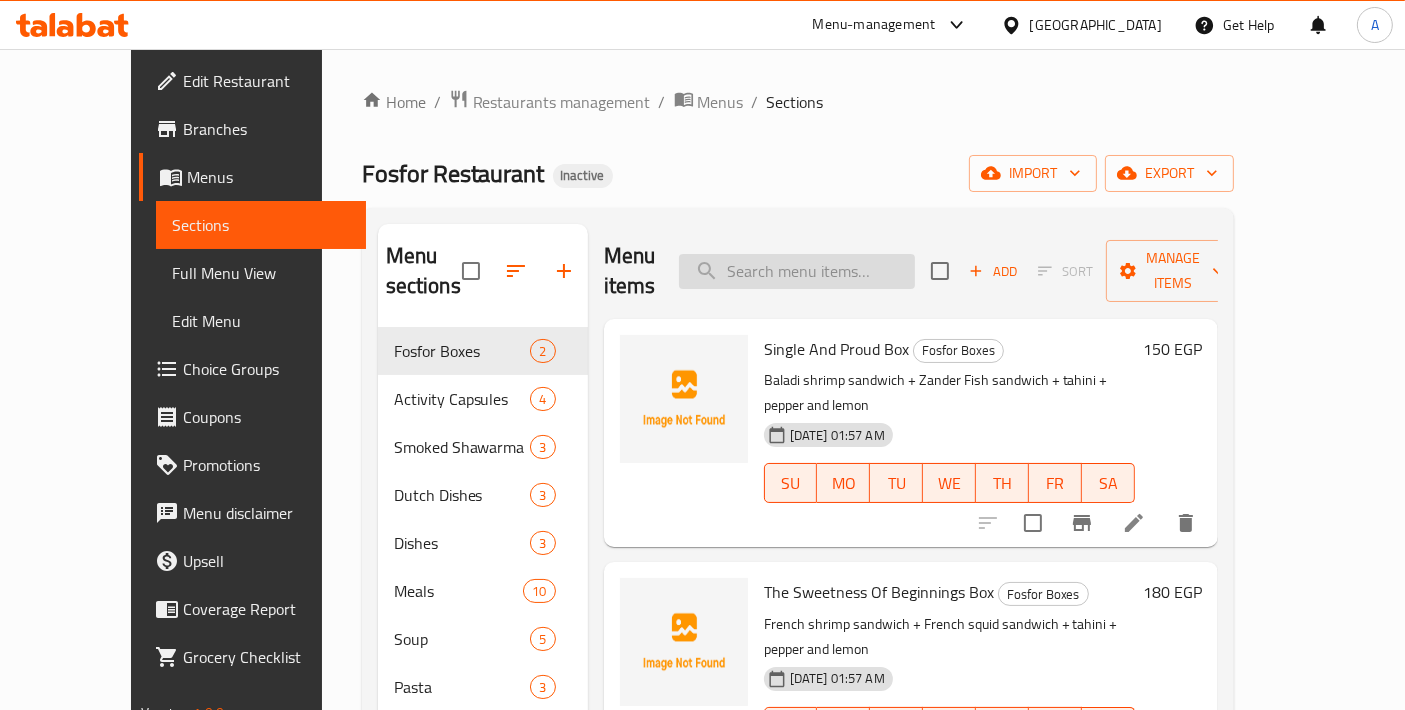 click at bounding box center [797, 271] 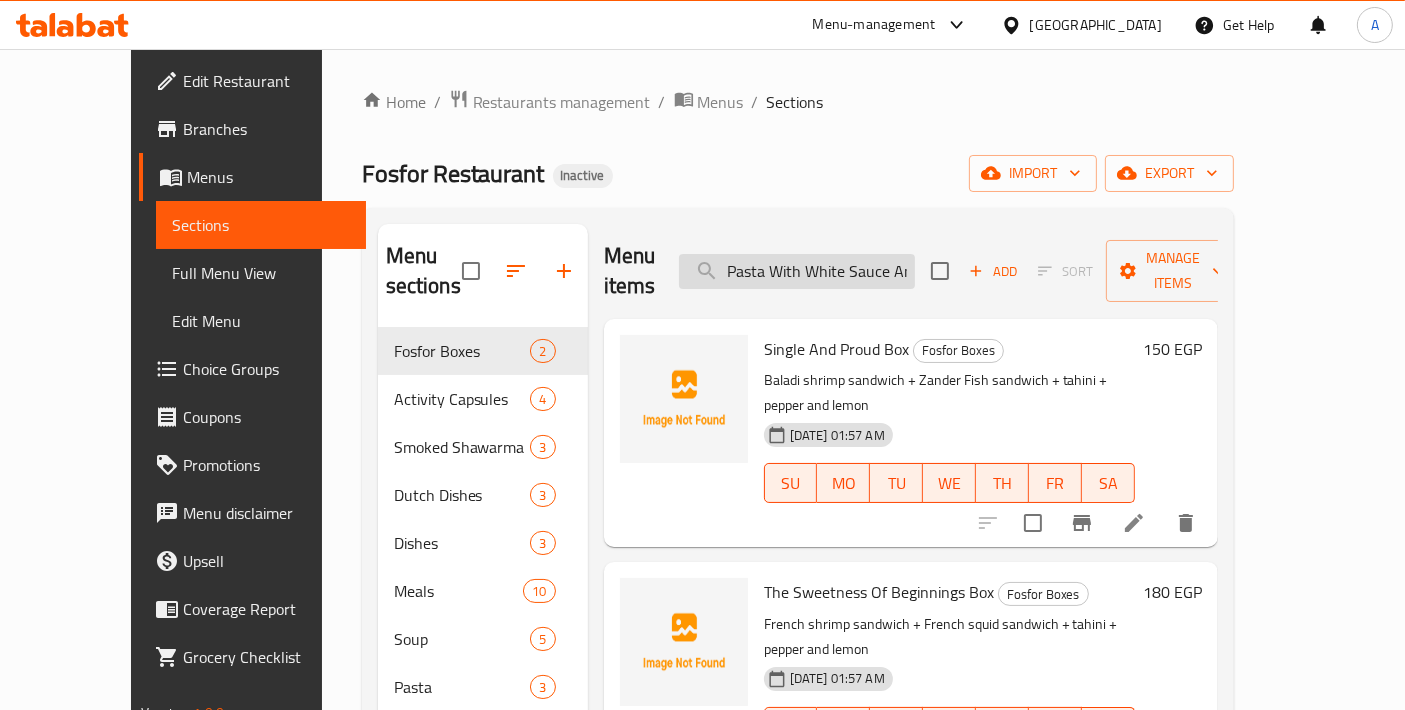 scroll, scrollTop: 0, scrollLeft: 62, axis: horizontal 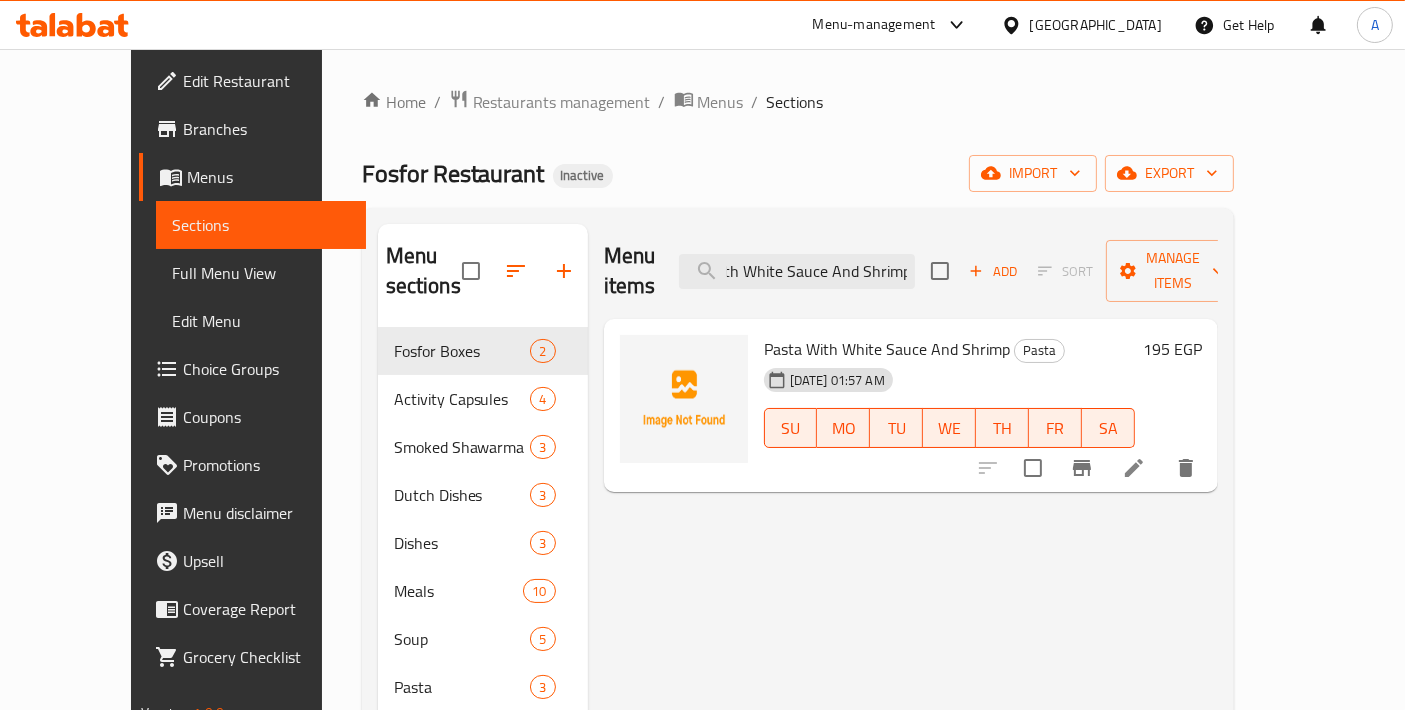 type on "Pasta With White Sauce And Shrimp" 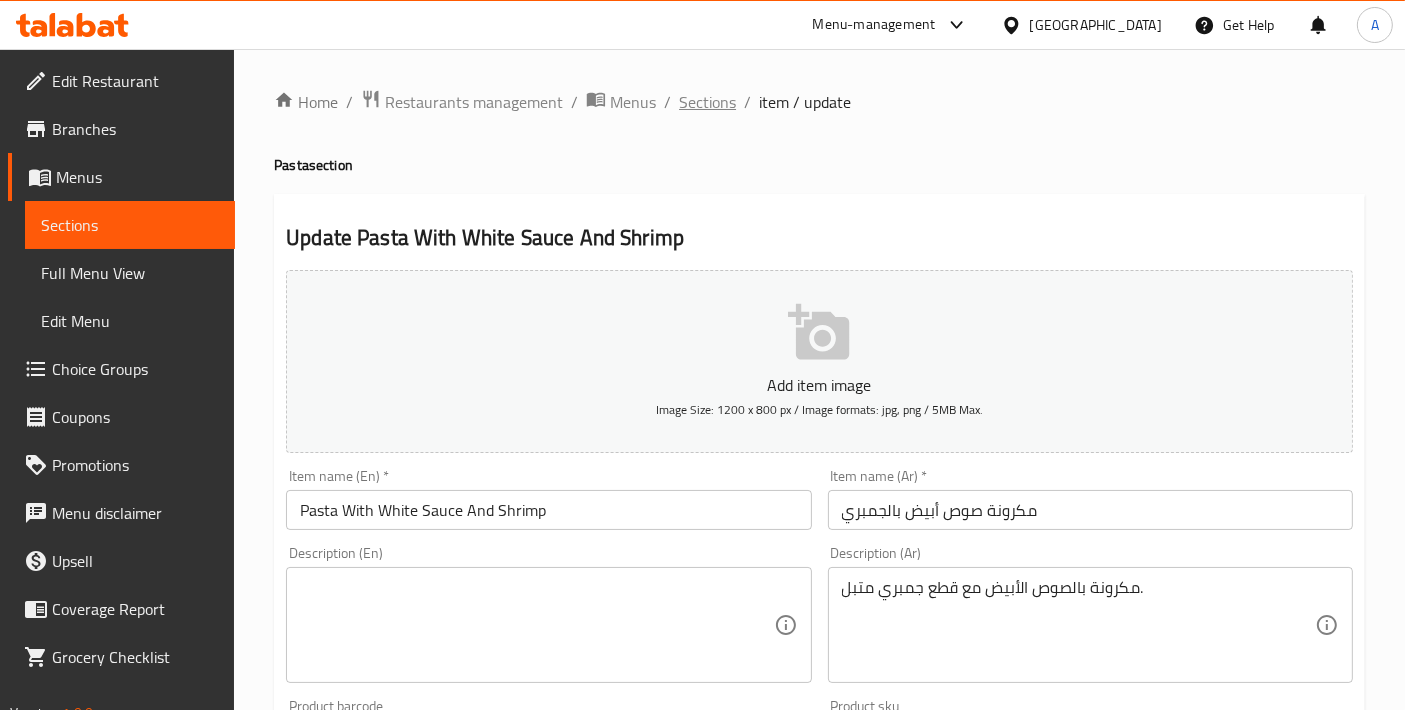click on "Sections" at bounding box center [707, 102] 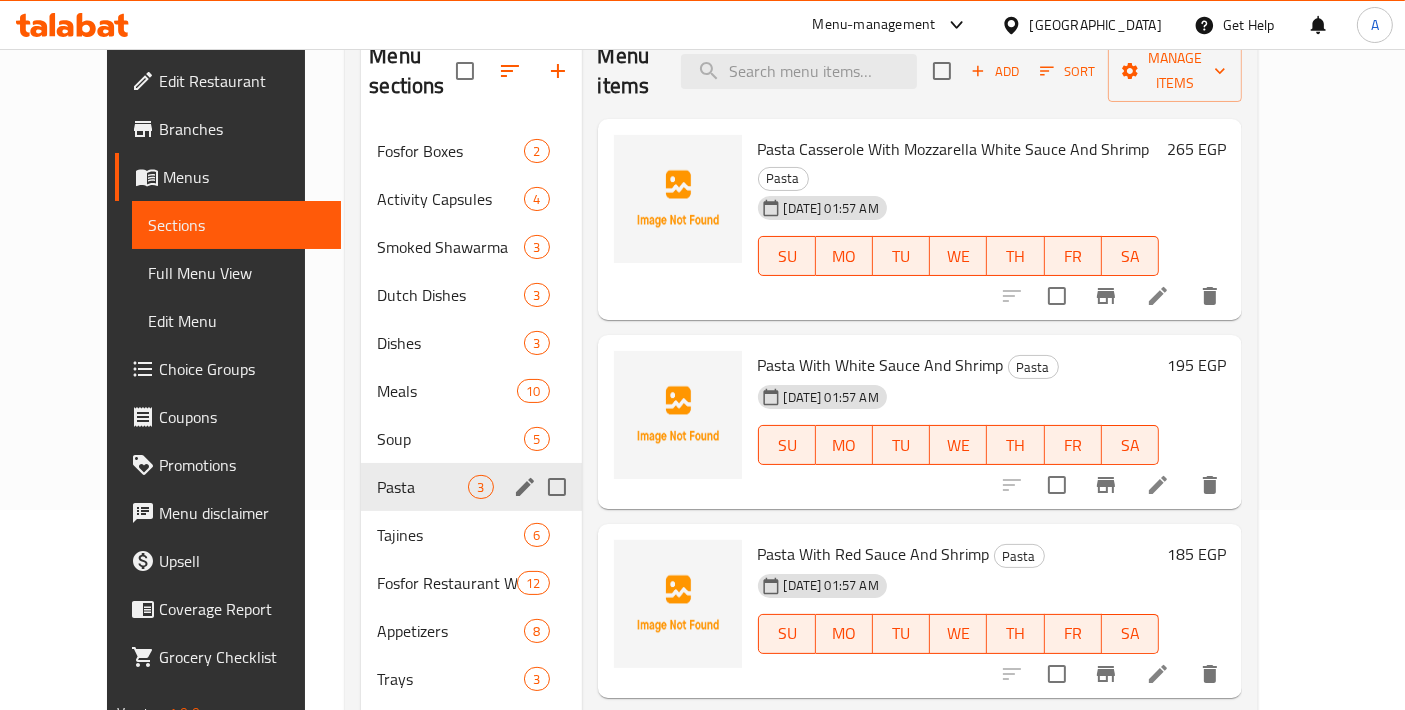 scroll, scrollTop: 222, scrollLeft: 0, axis: vertical 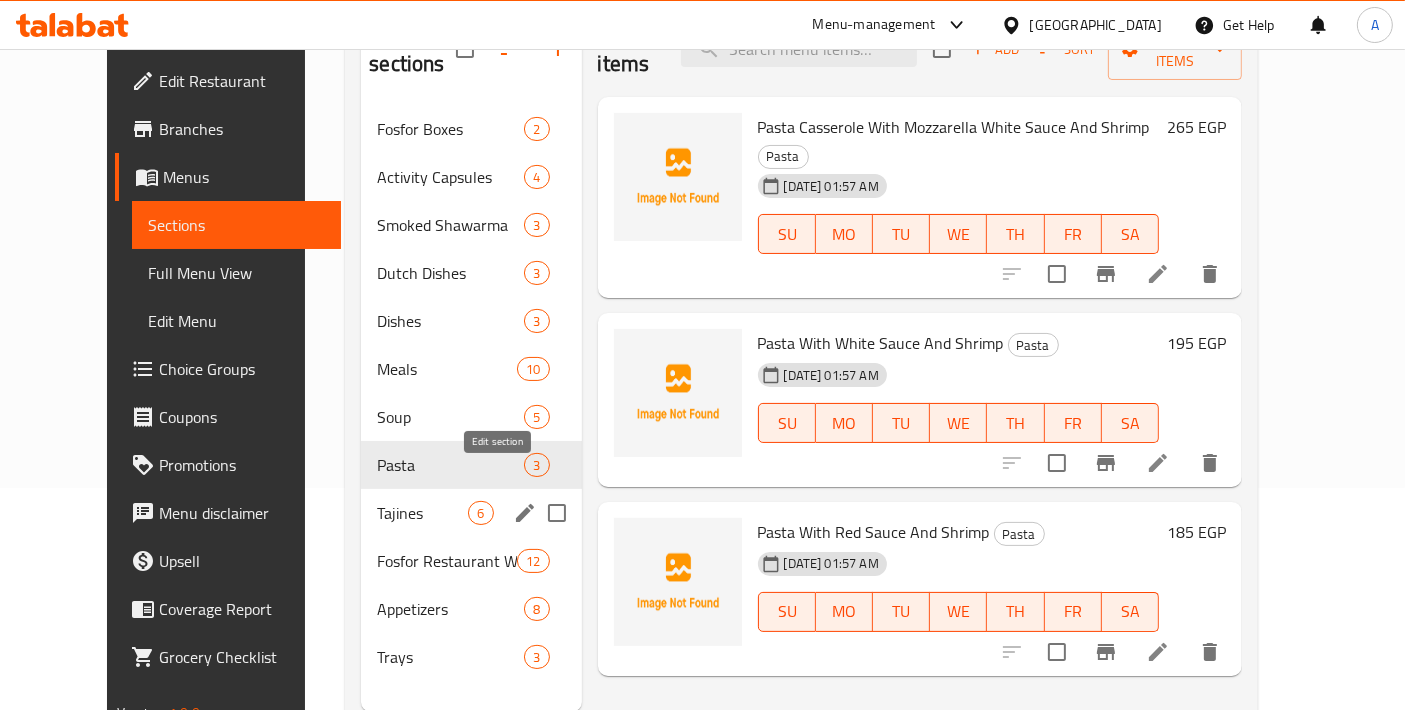 click 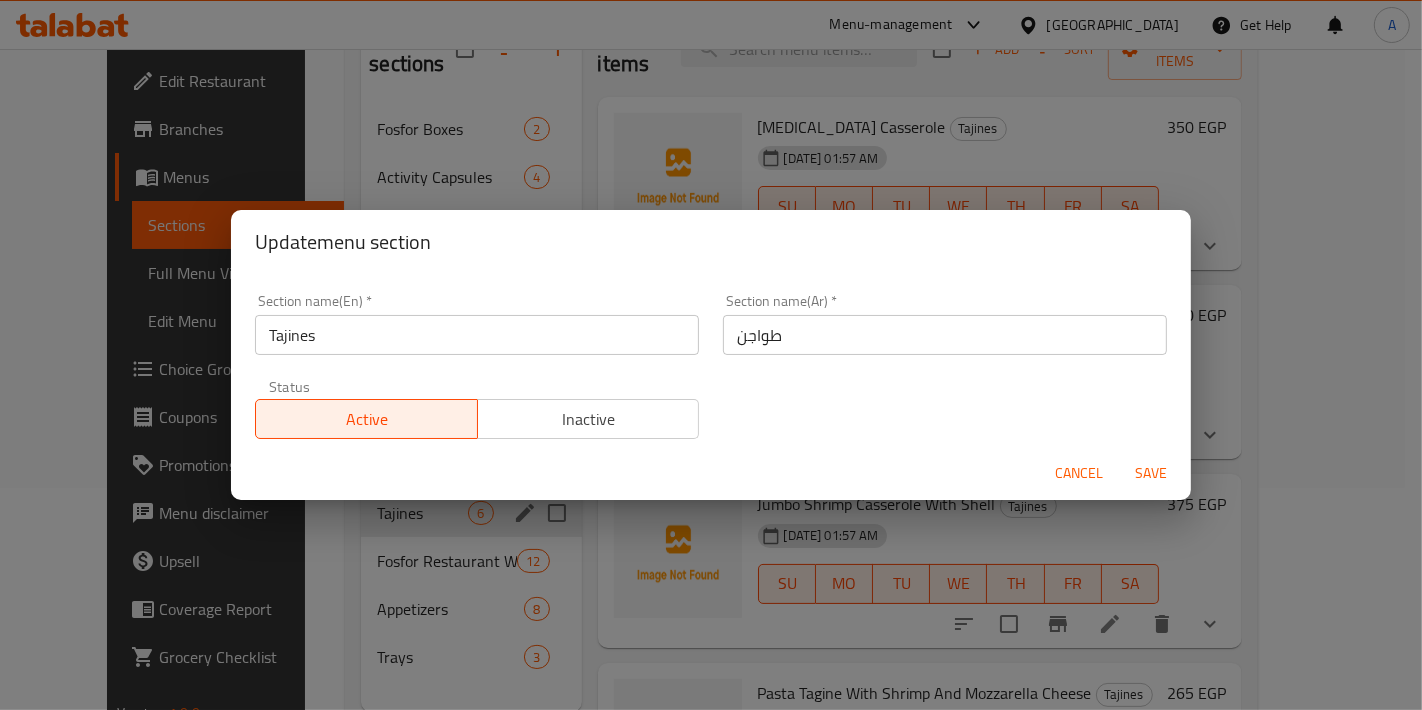 click on "Section name(En)   * Tajines Section name(En)  *" at bounding box center [477, 324] 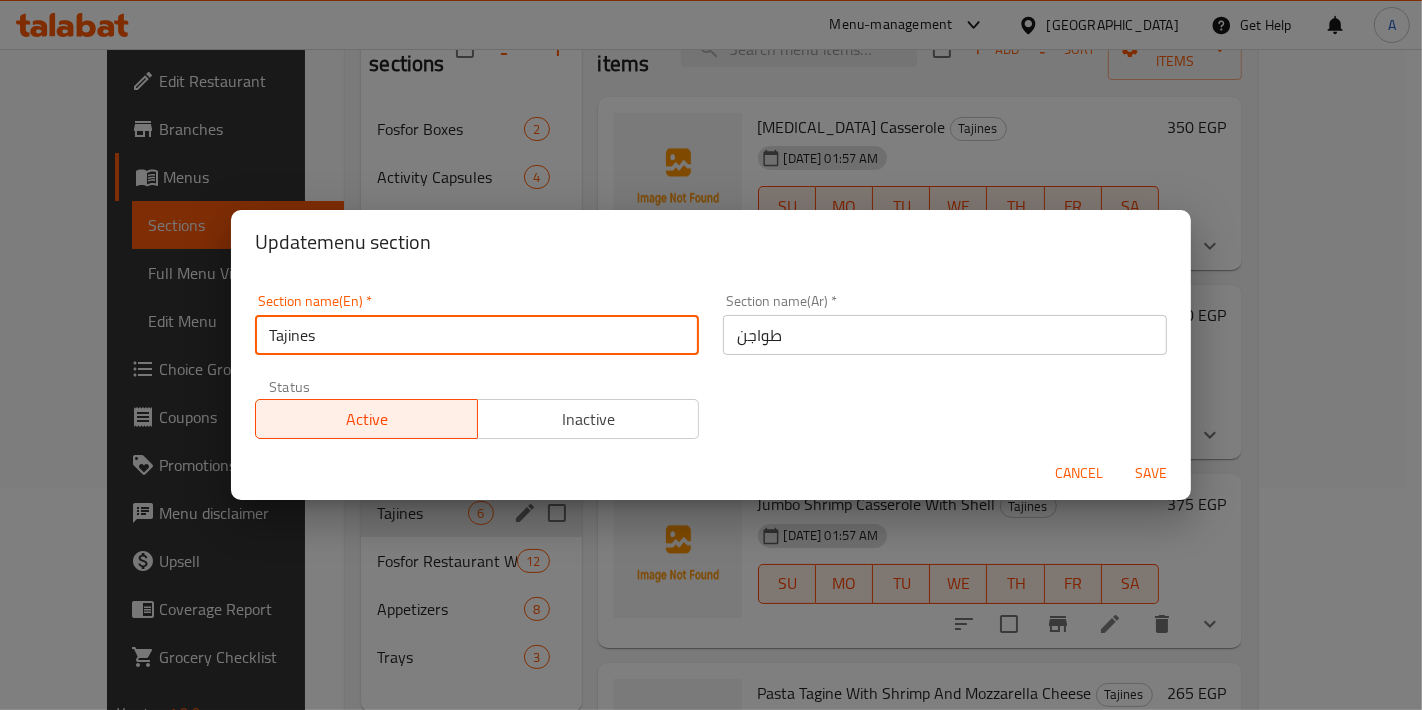 click on "Tajines" at bounding box center [477, 335] 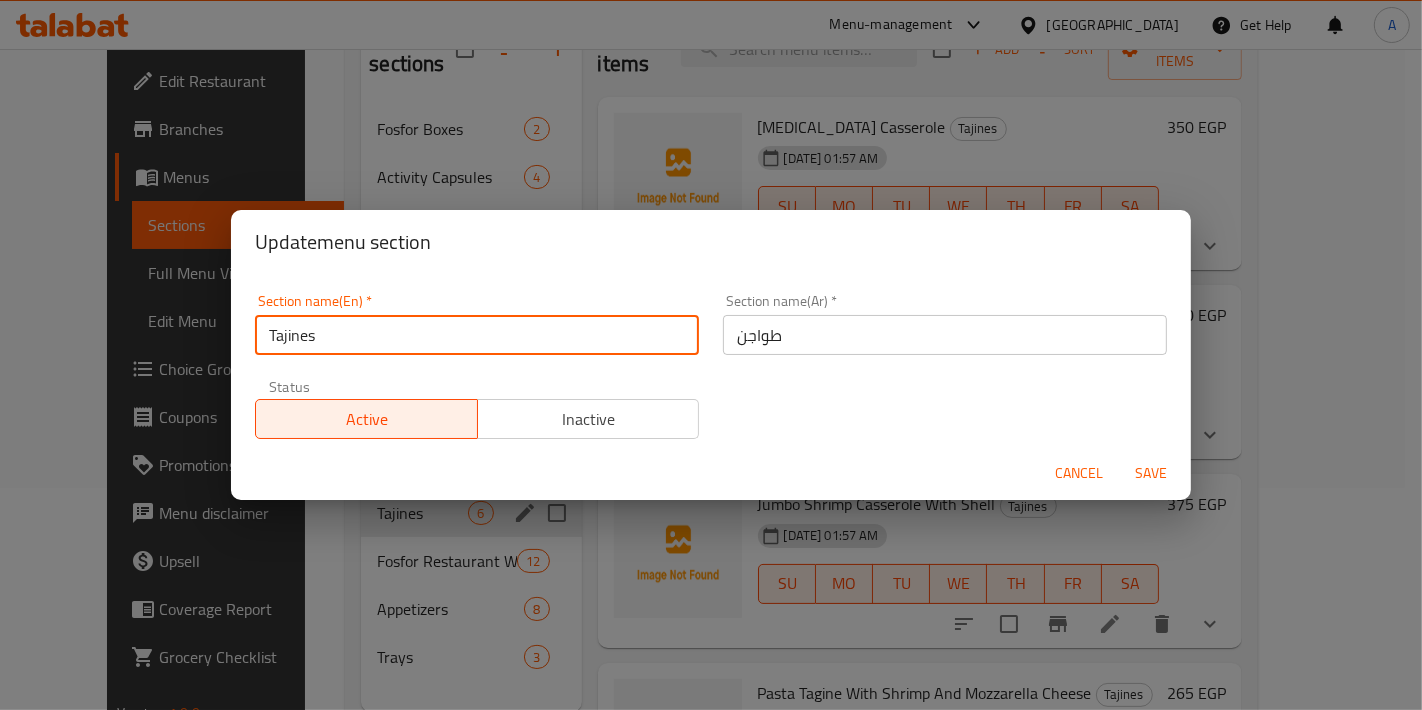click on "Tajines" at bounding box center (477, 335) 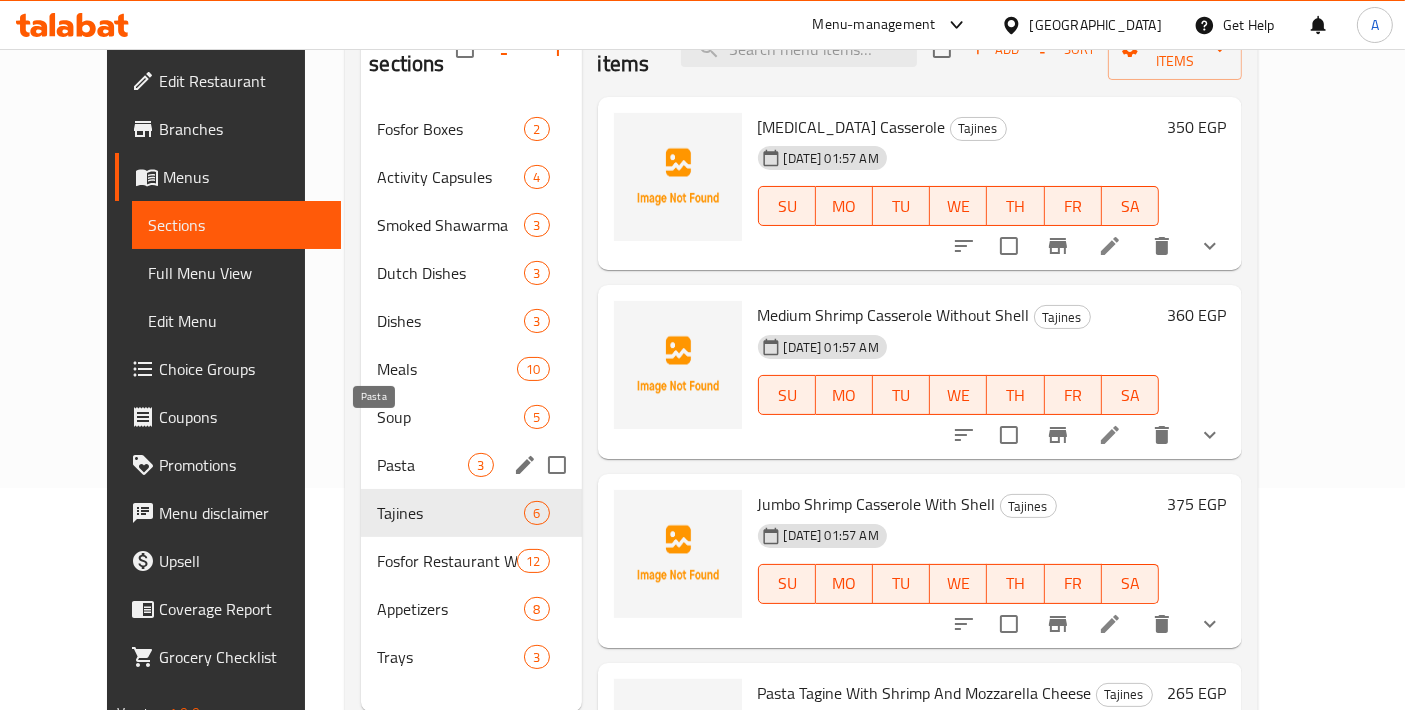 click on "Pasta" at bounding box center [422, 465] 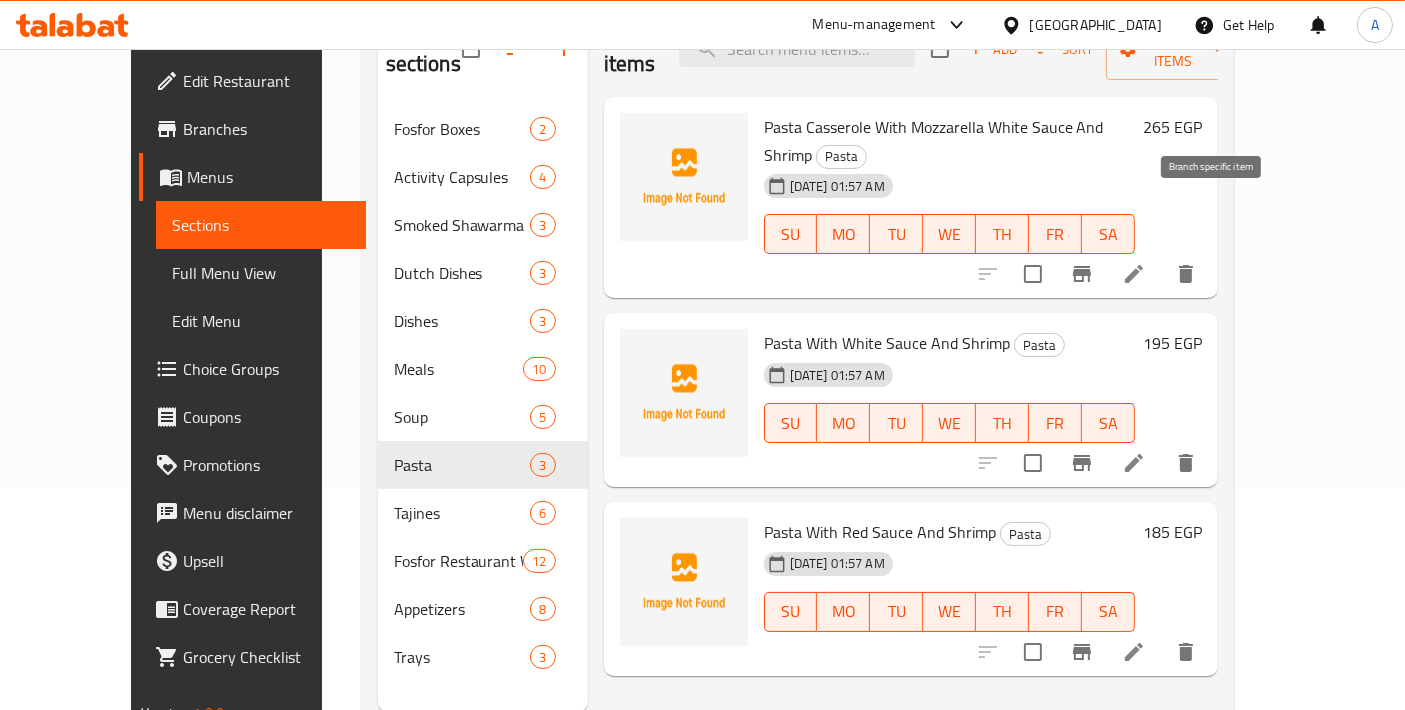 click 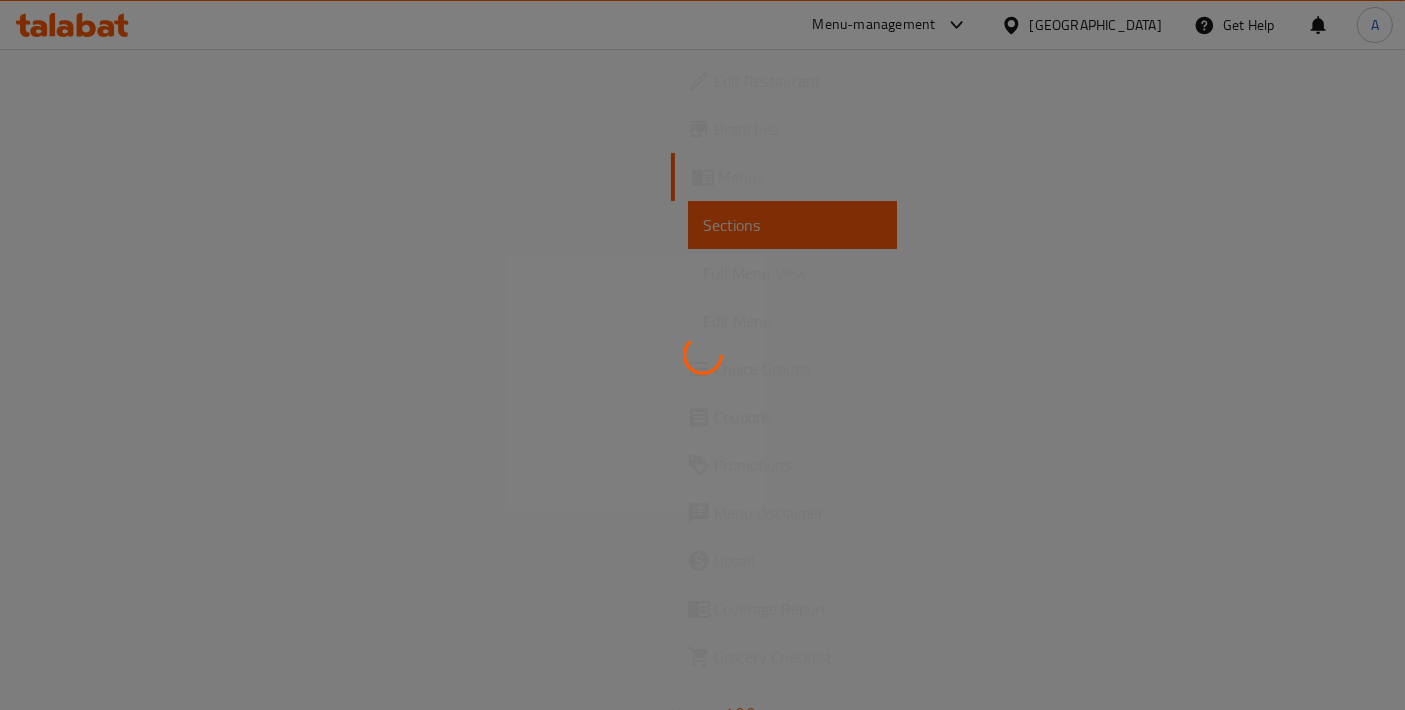 scroll, scrollTop: 0, scrollLeft: 0, axis: both 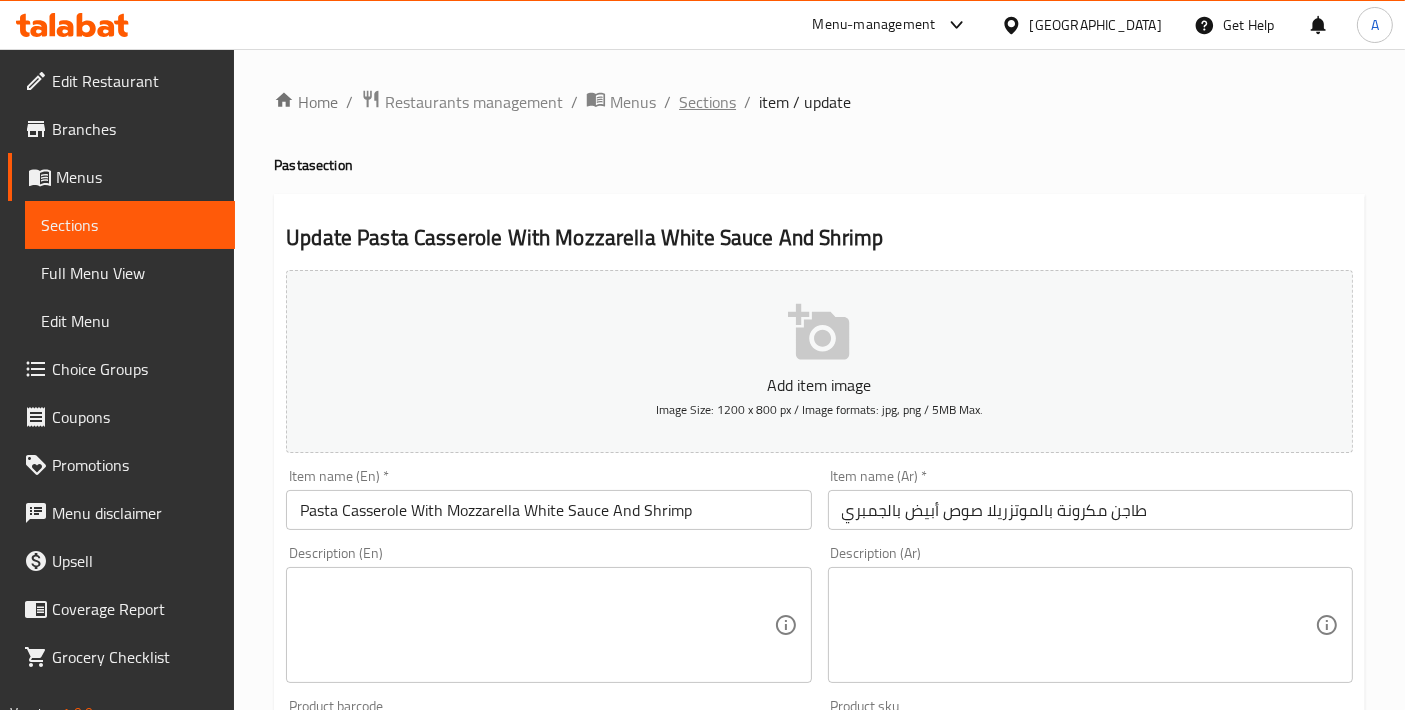 click on "Sections" at bounding box center [707, 102] 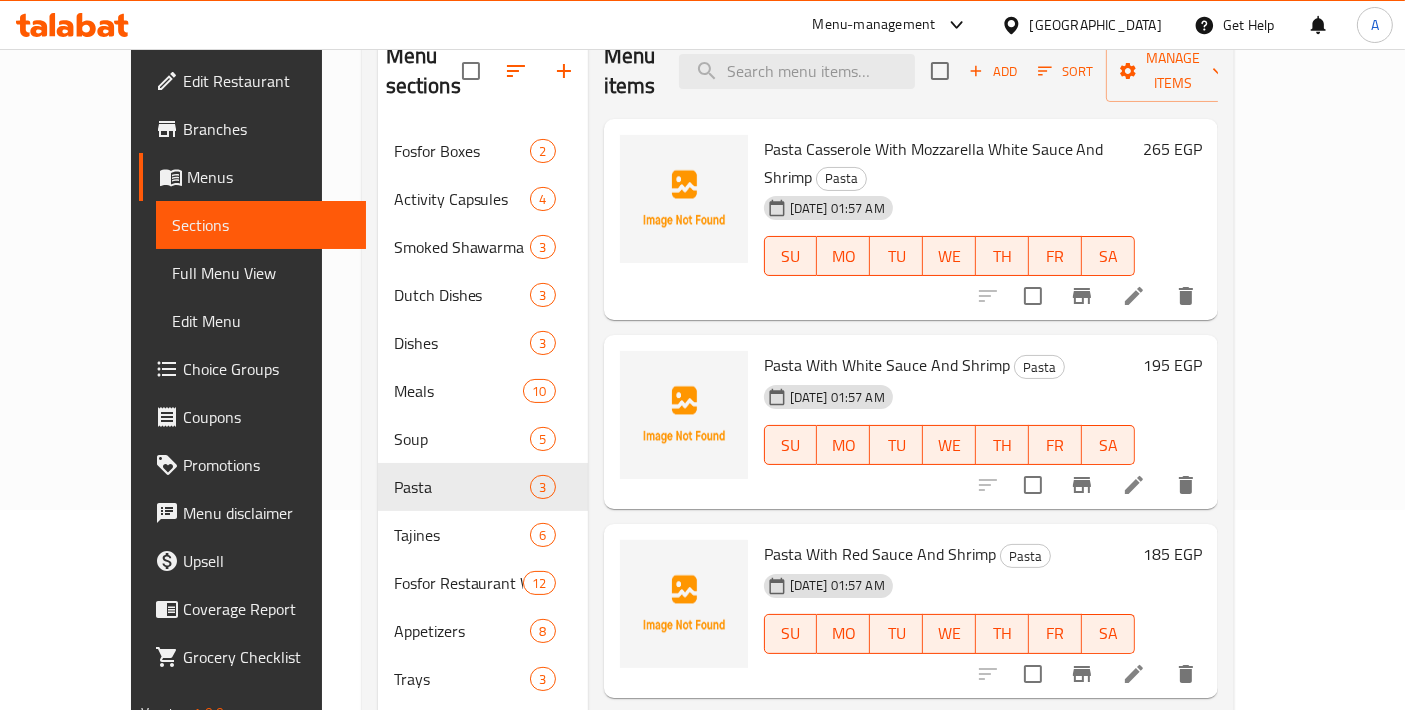 scroll, scrollTop: 222, scrollLeft: 0, axis: vertical 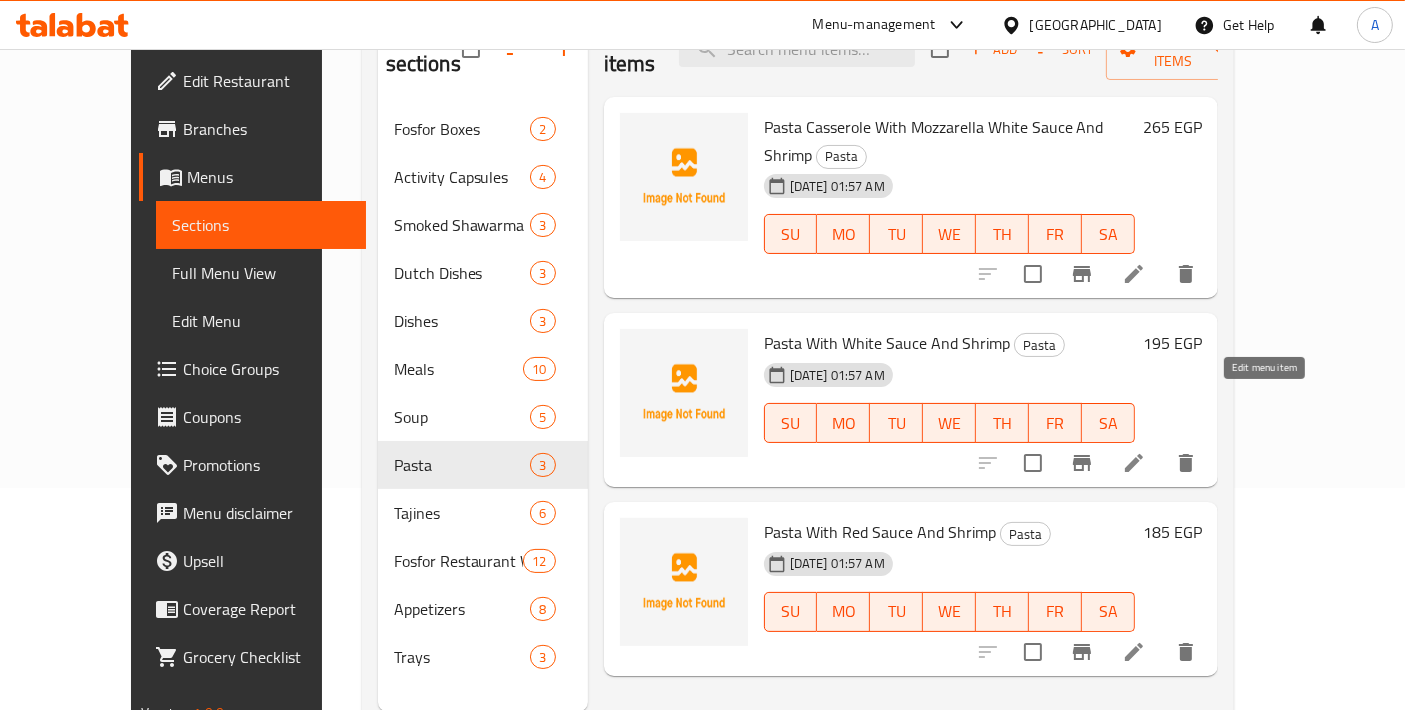 click 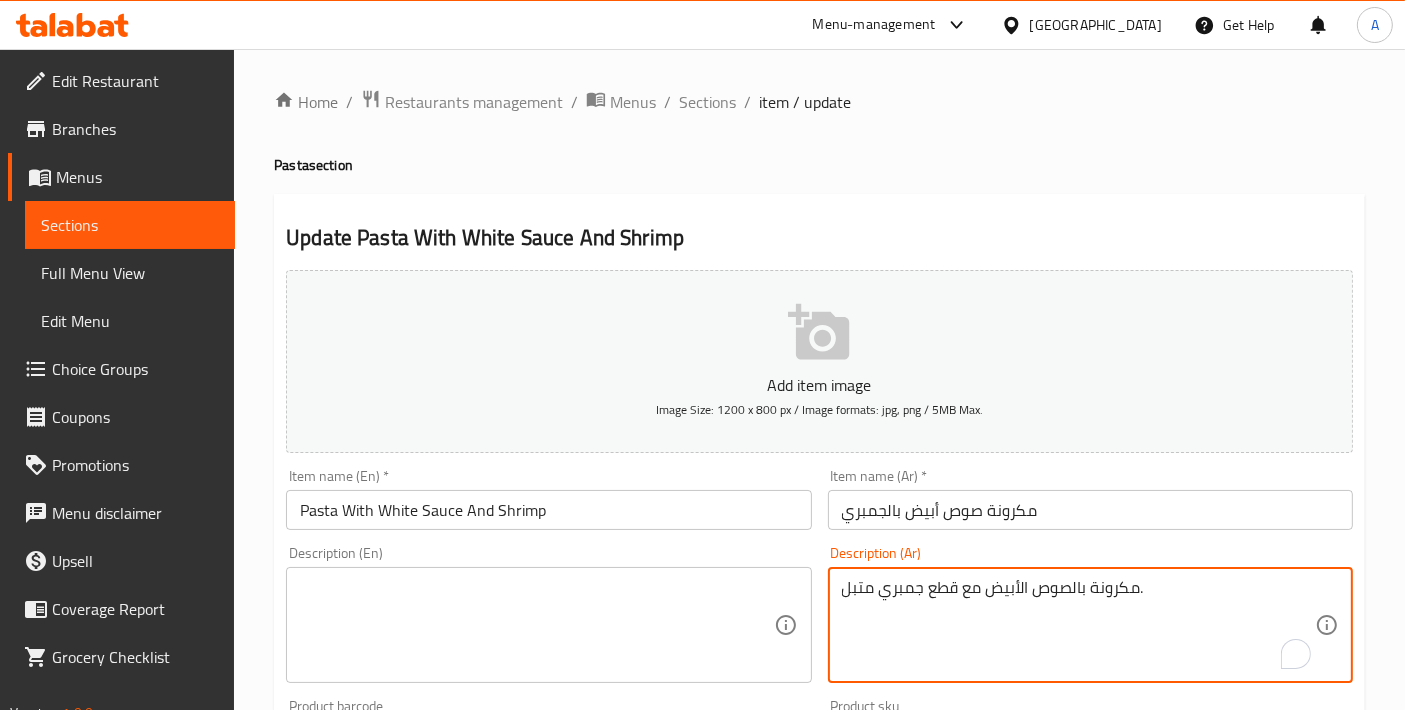 click on "مكرونة بالصوص الأبيض مع قطع جمبري متبل." at bounding box center [1078, 625] 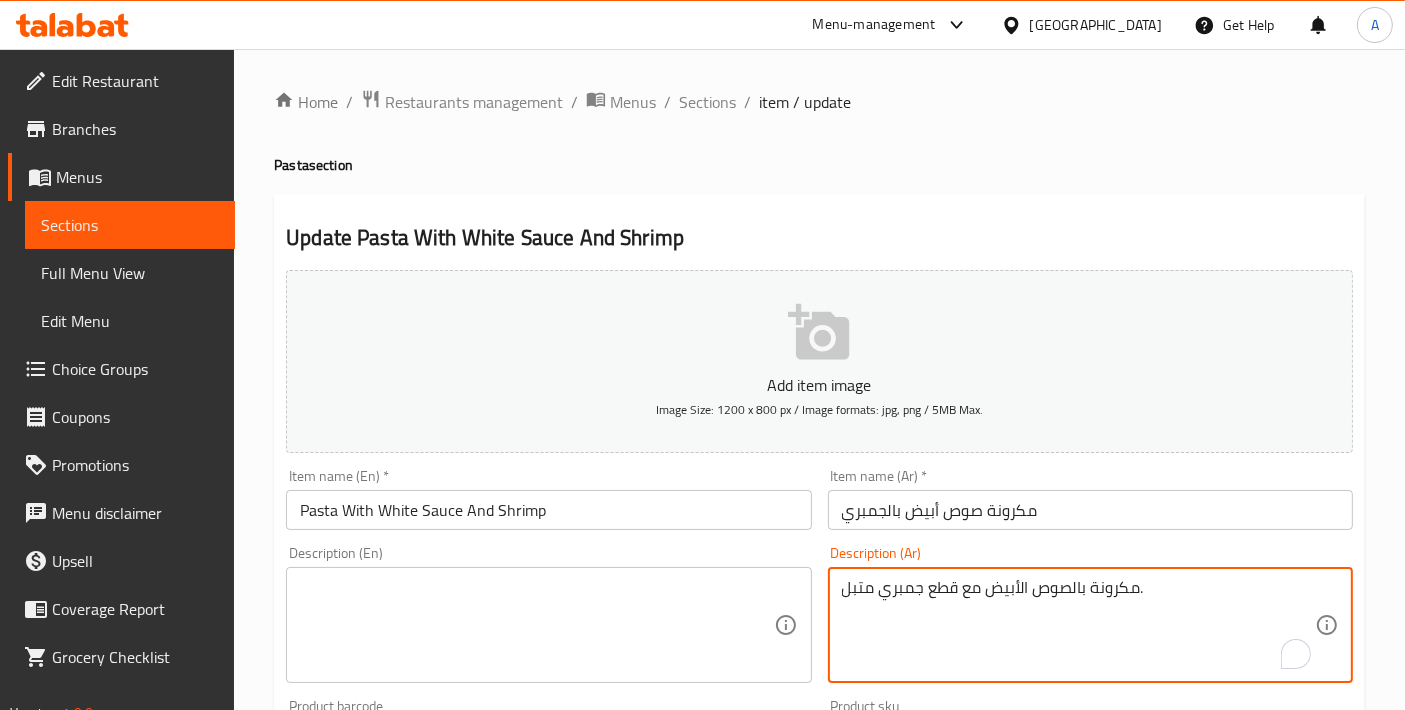 click at bounding box center (536, 625) 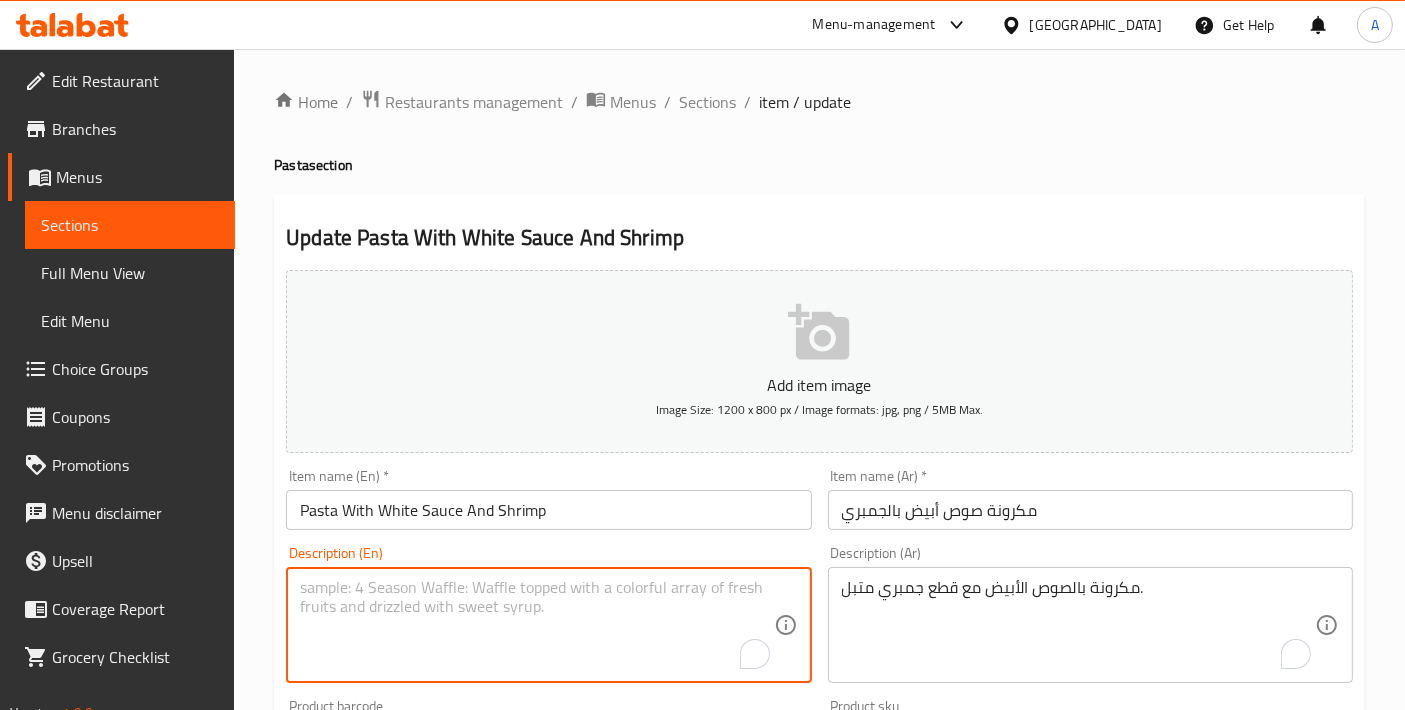 paste on "Pasta in white sauce with seasoned shrimp pieces." 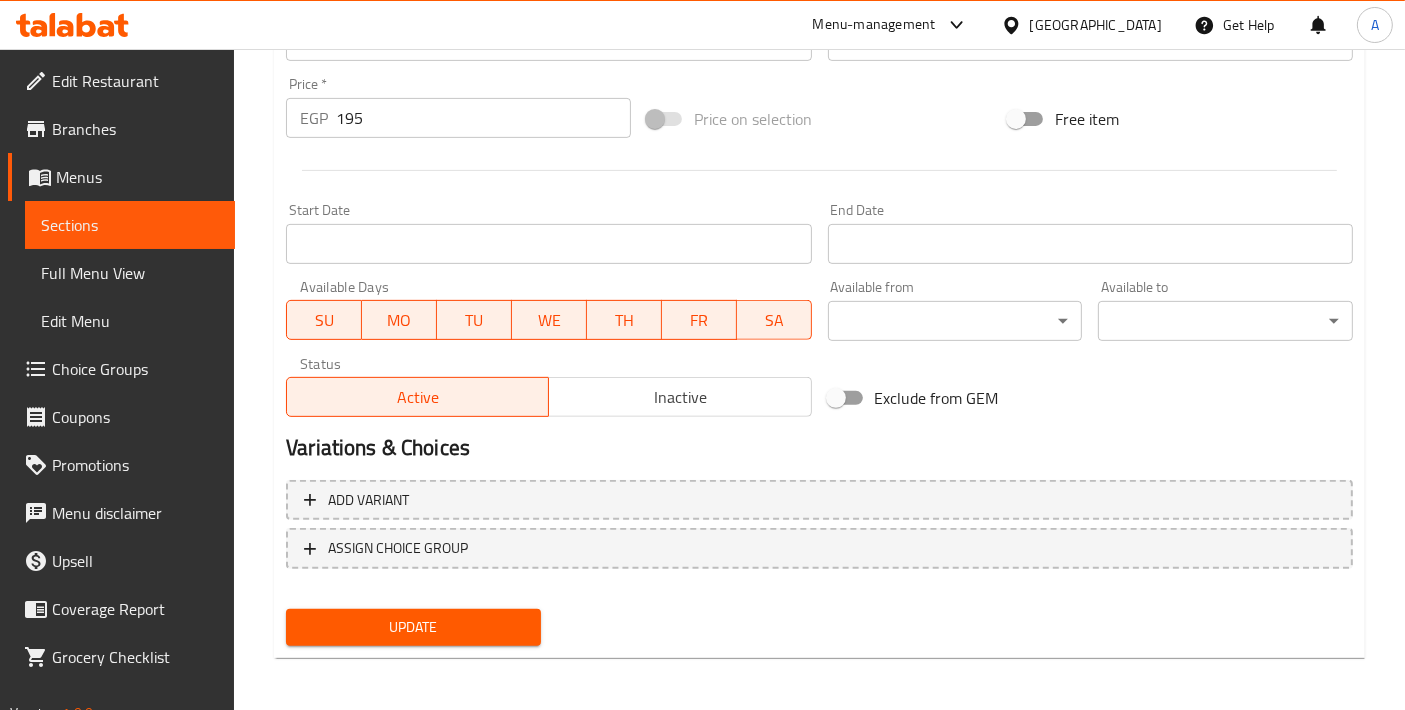 type on "Pasta in white sauce with seasoned shrimp pieces." 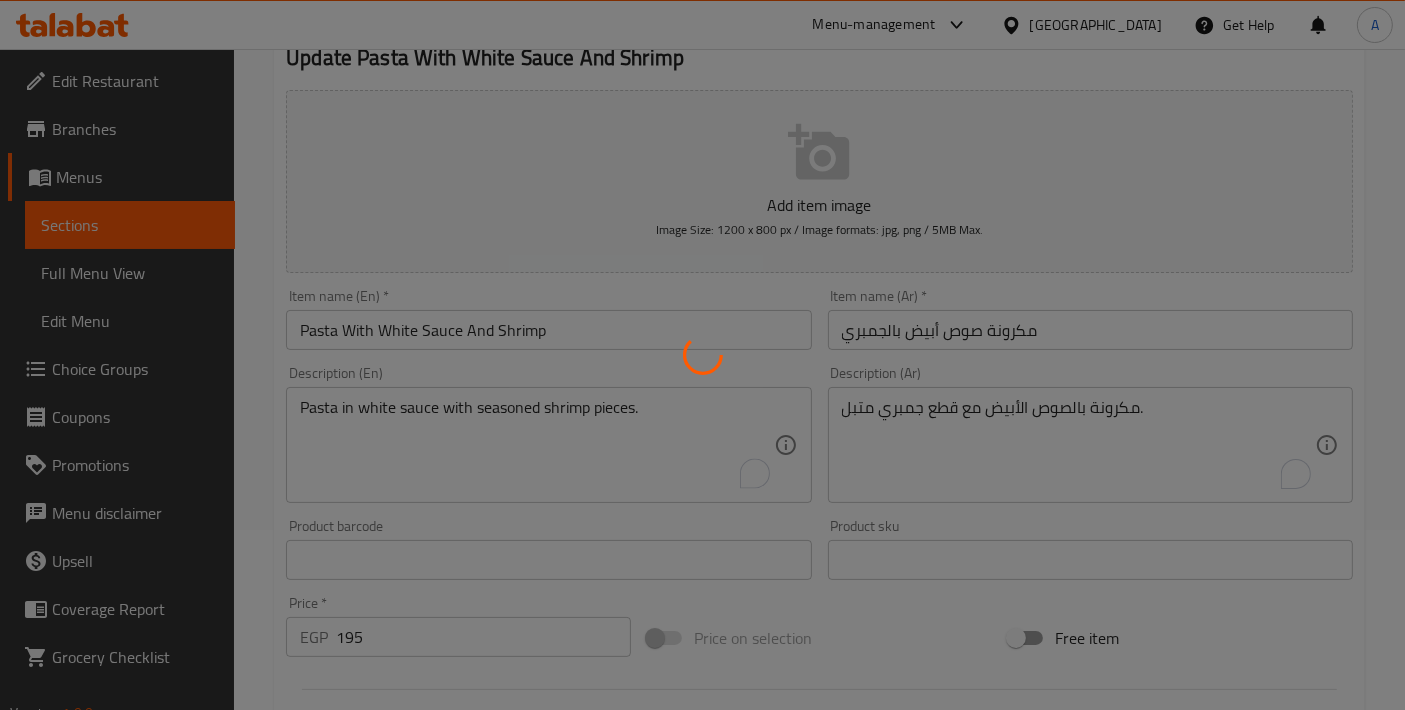 scroll, scrollTop: 0, scrollLeft: 0, axis: both 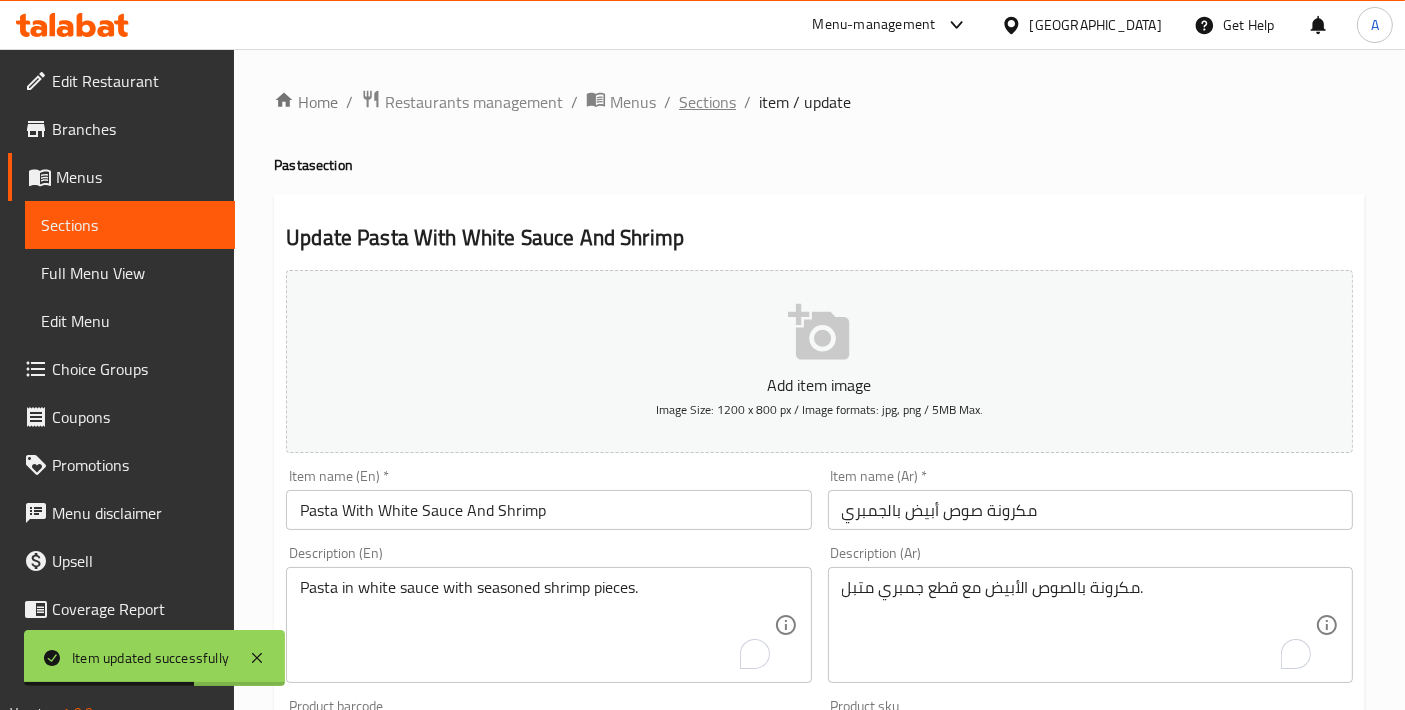 click on "Sections" at bounding box center [707, 102] 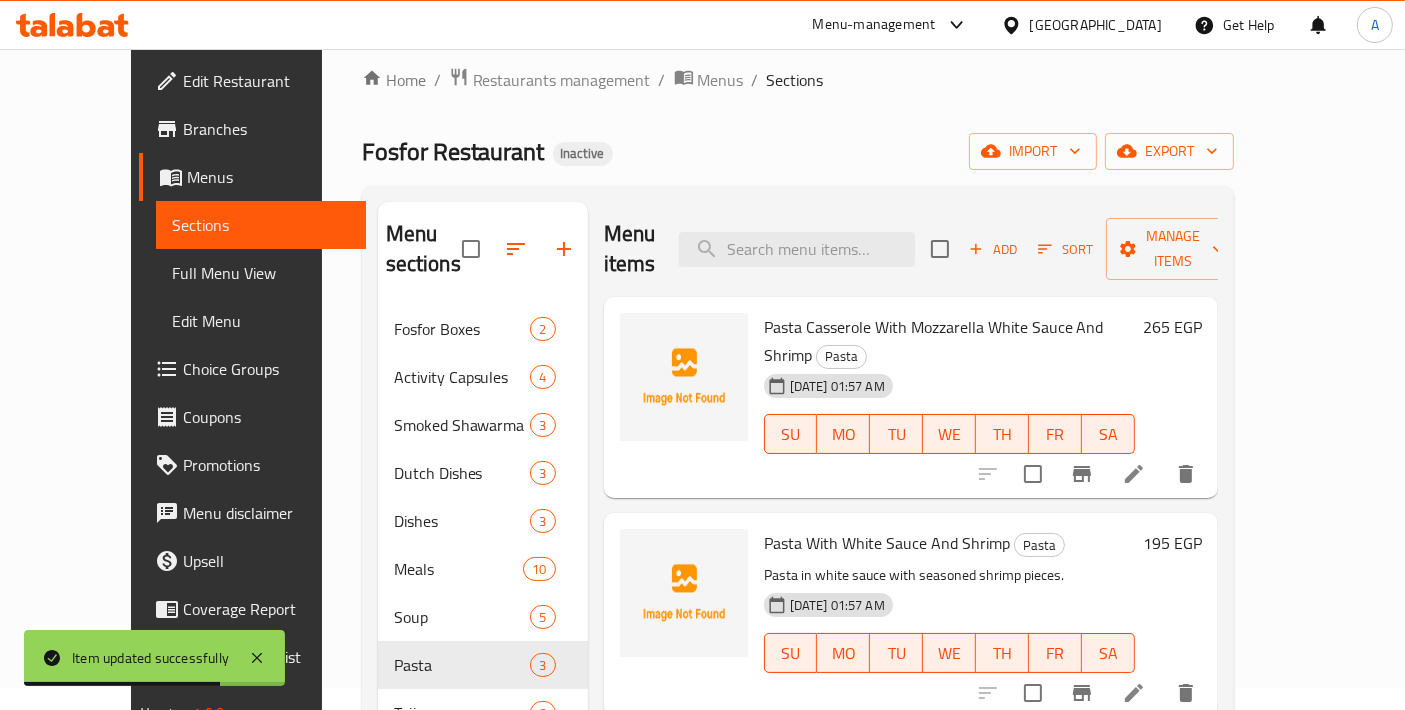 scroll, scrollTop: 222, scrollLeft: 0, axis: vertical 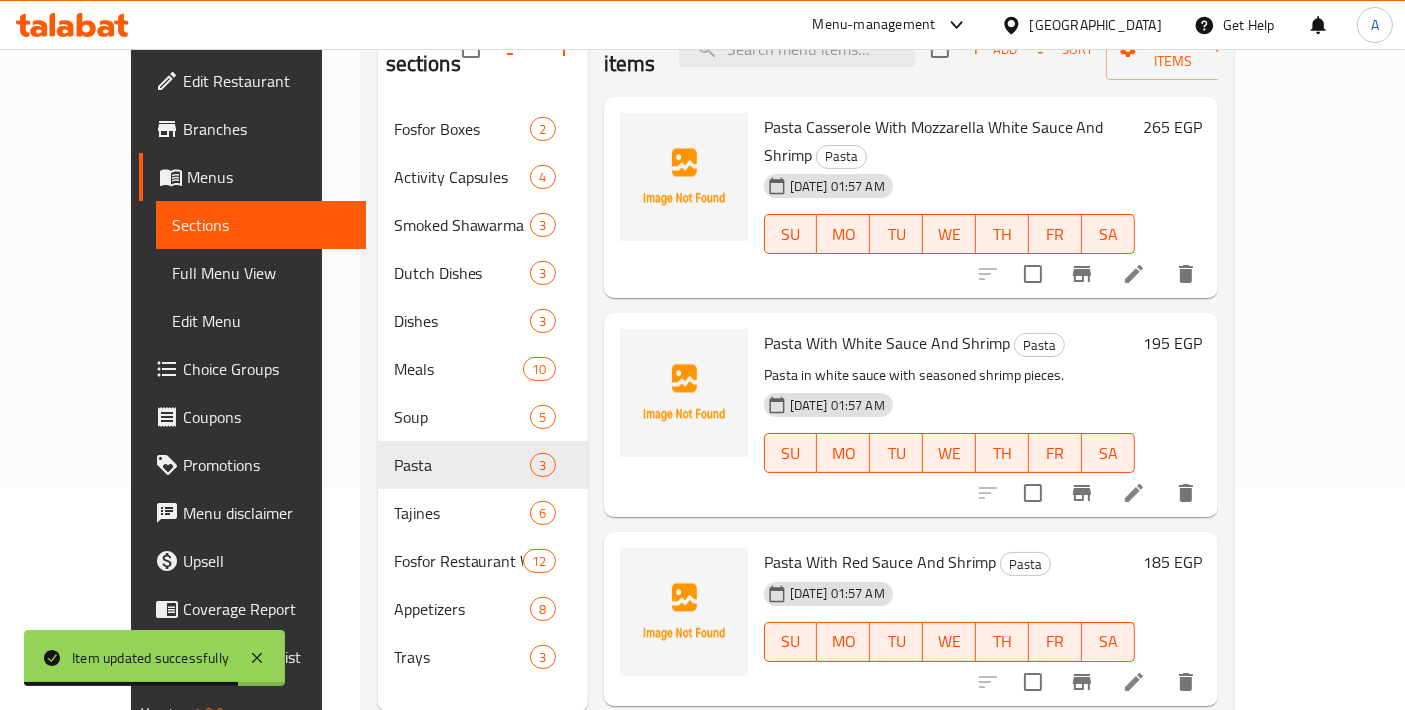 click 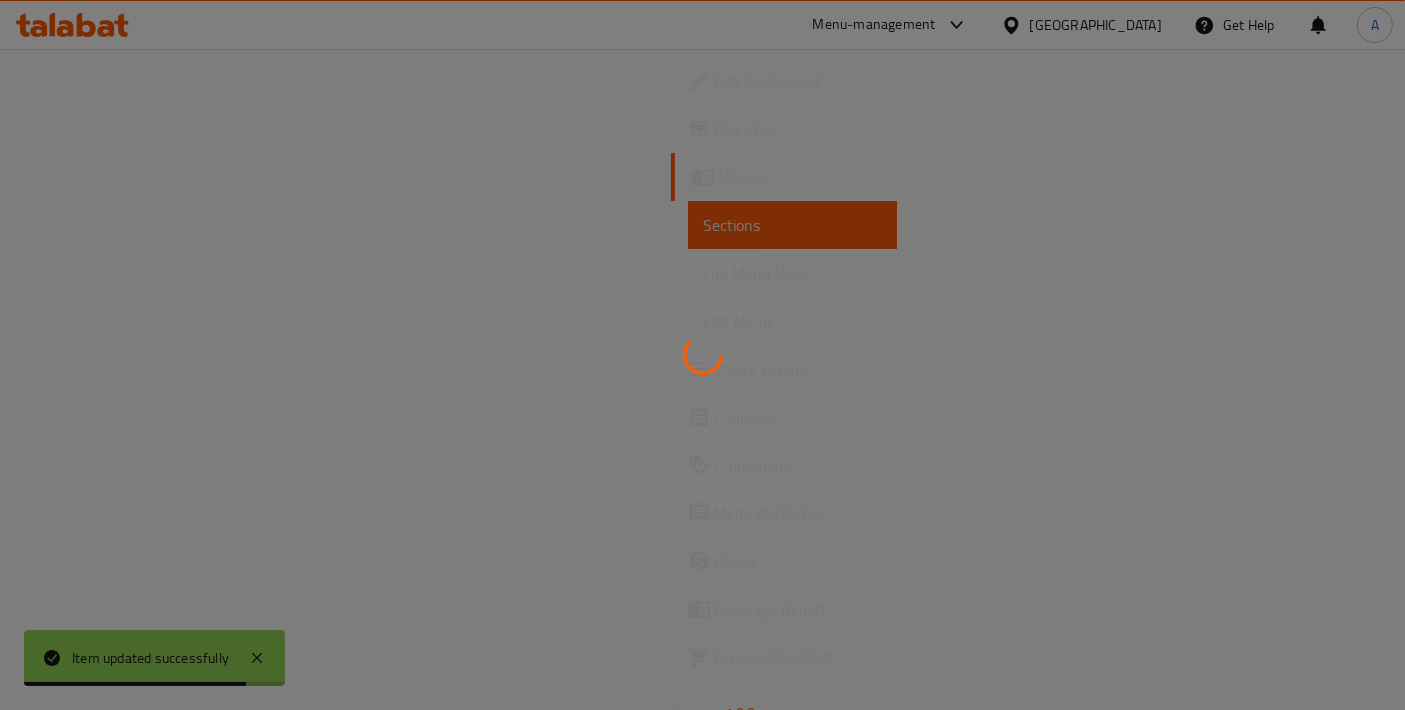 scroll, scrollTop: 0, scrollLeft: 0, axis: both 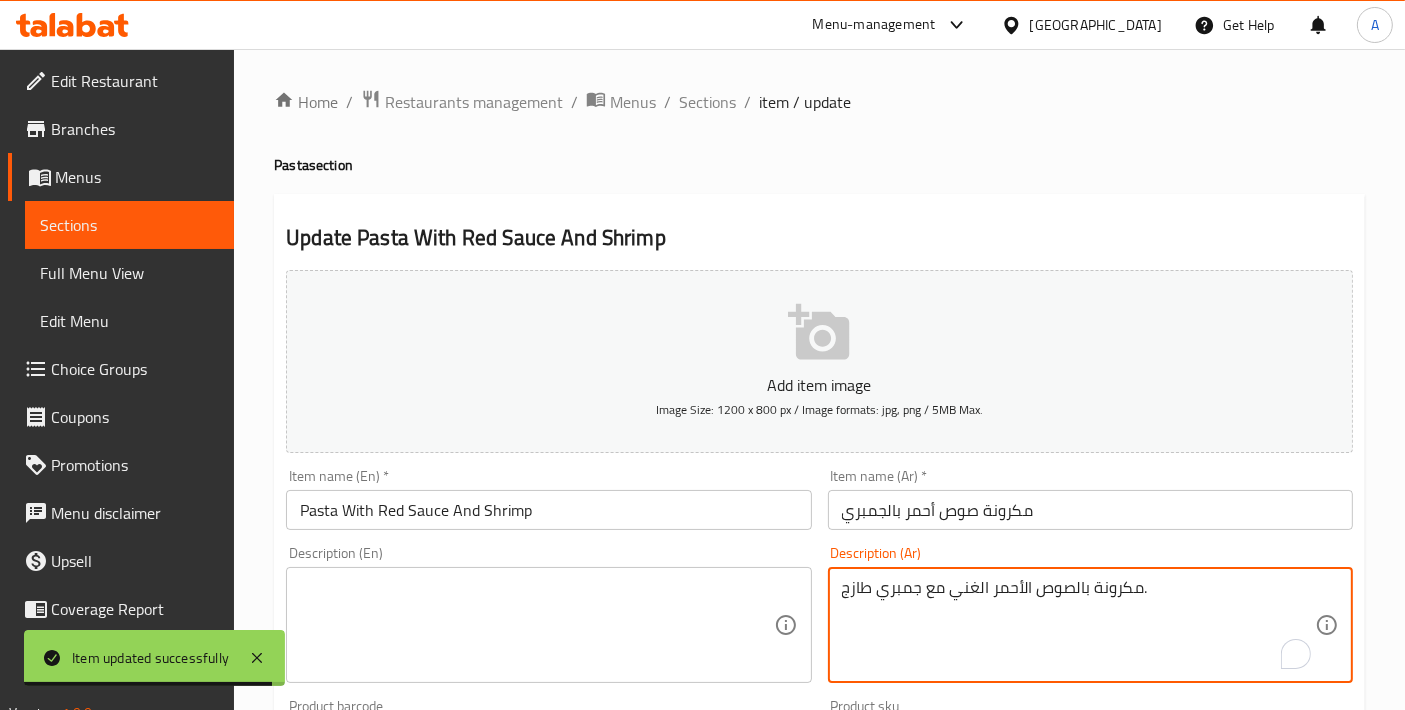click on "مكرونة بالصوص الأحمر الغني مع جمبري طازج." at bounding box center [1078, 625] 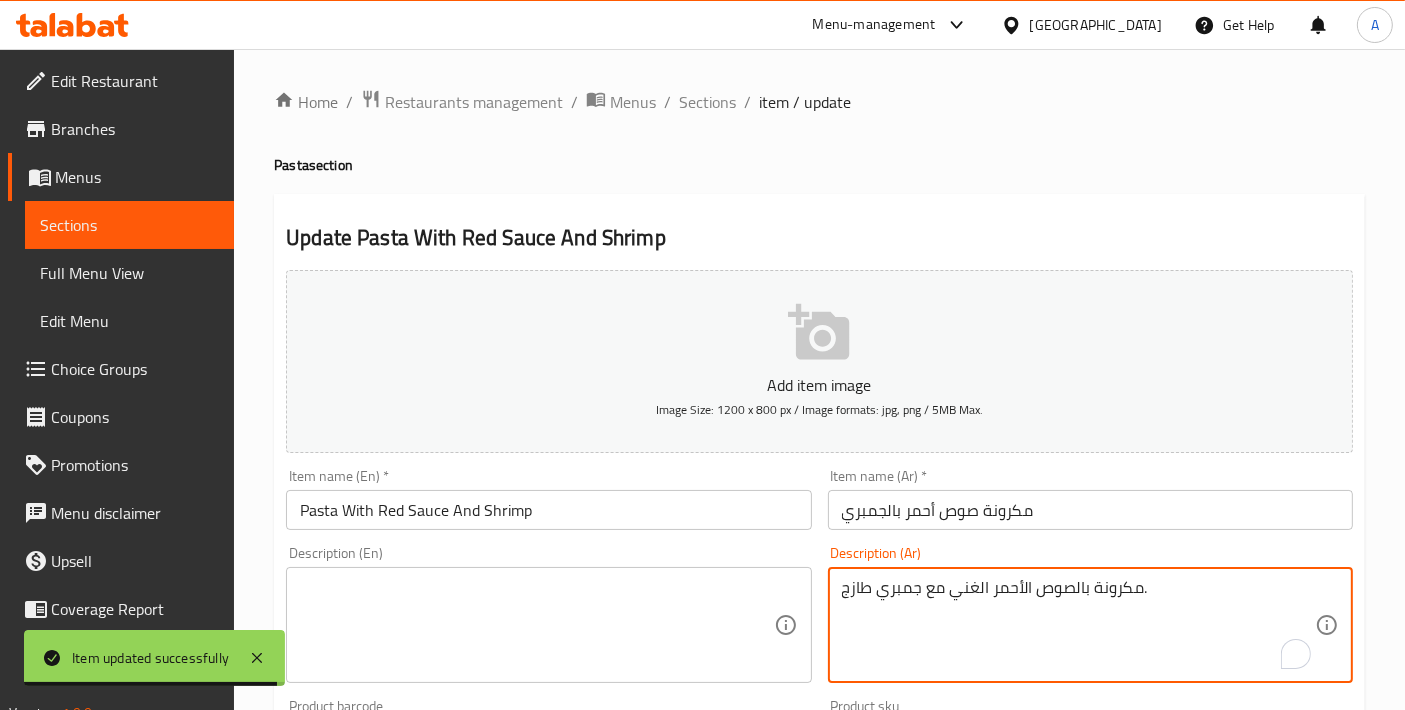 click on "مكرونة بالصوص الأحمر الغني مع جمبري طازج." at bounding box center [1078, 625] 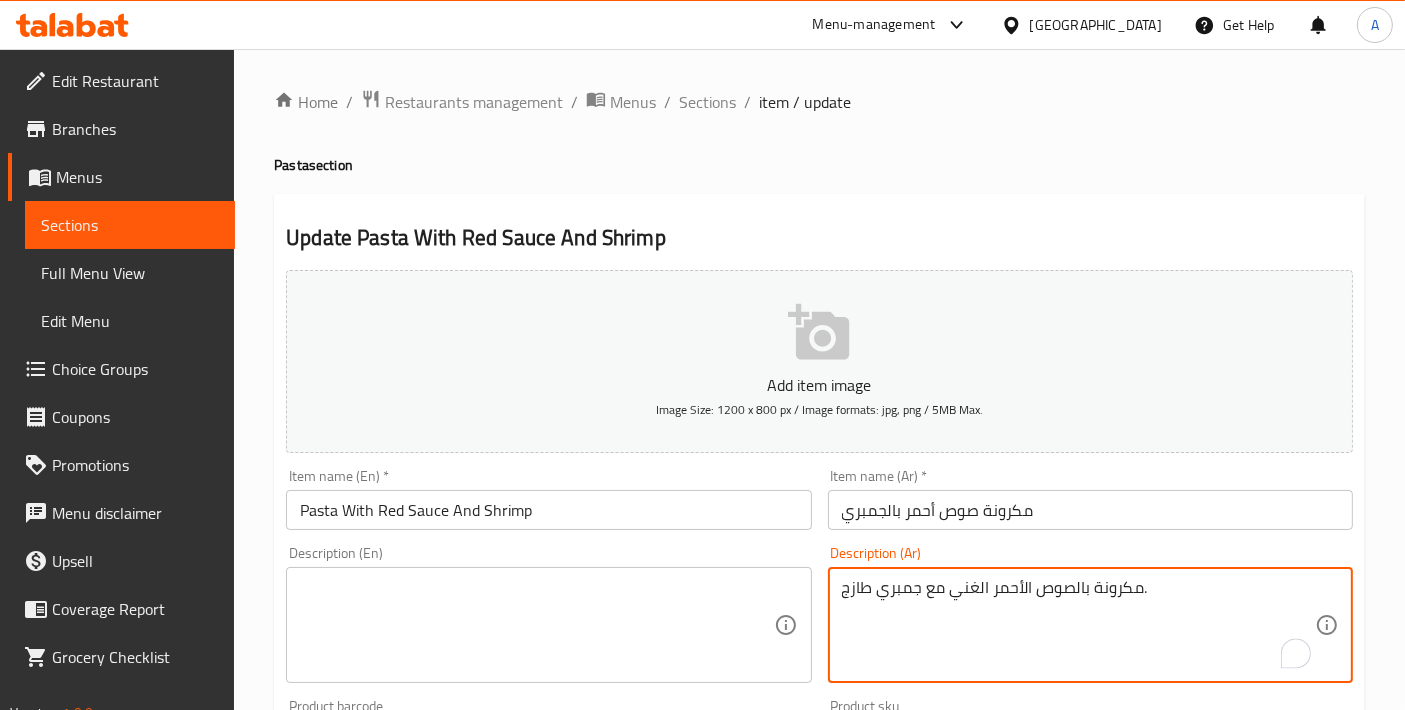 click at bounding box center (536, 625) 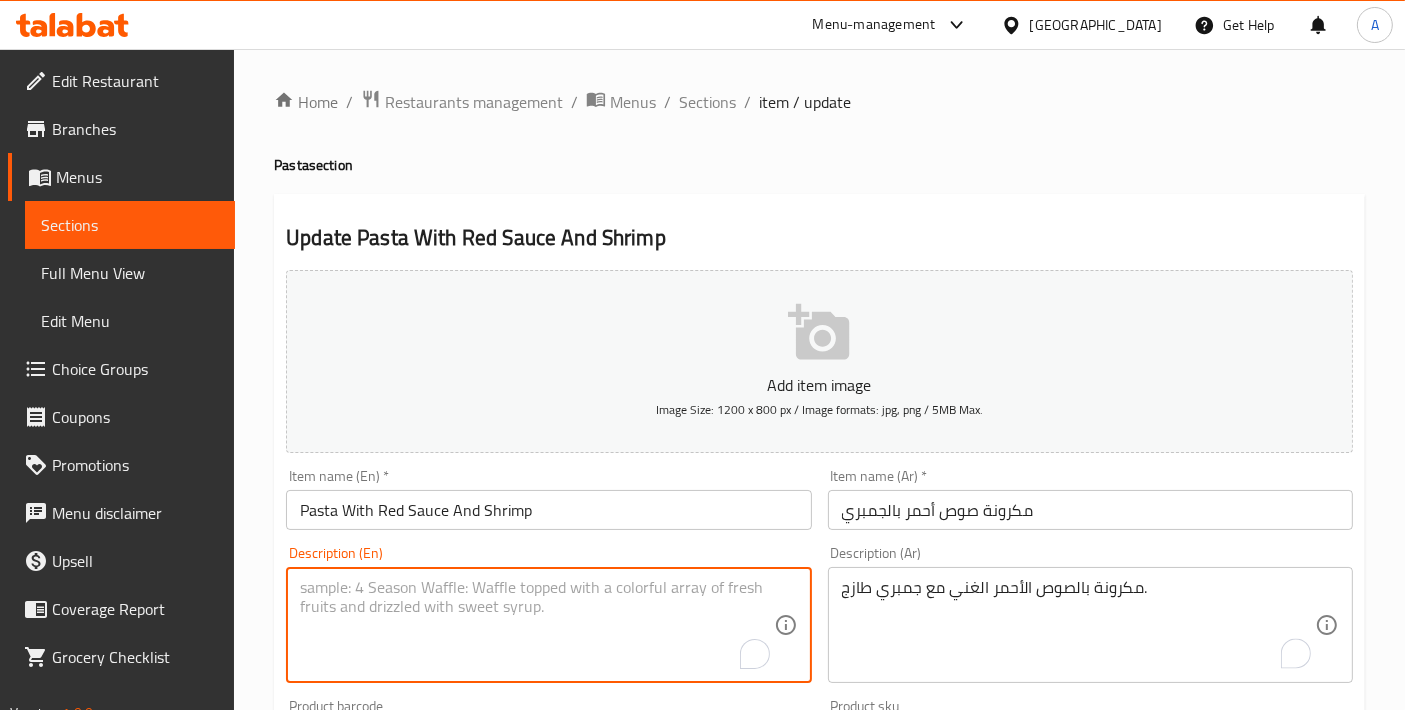 paste on "Pasta in rich red sauce with fresh shrimp." 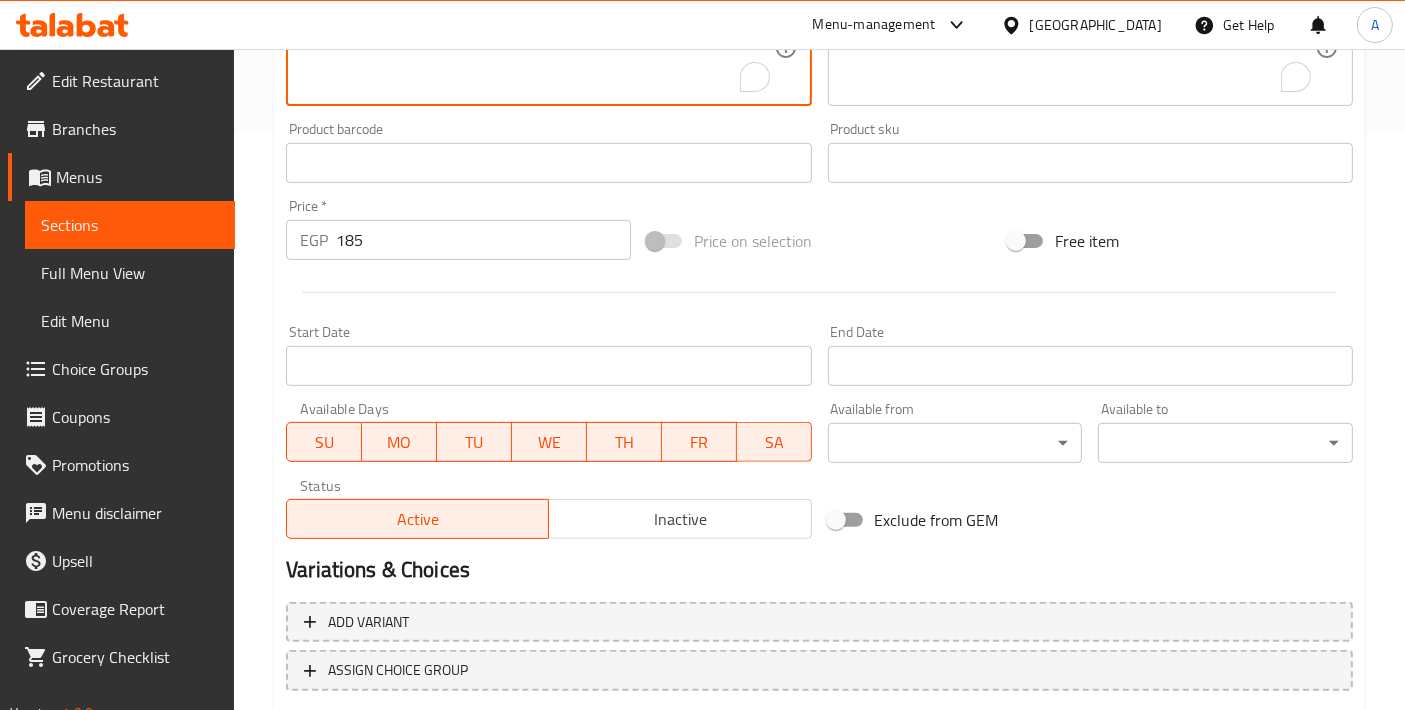 scroll, scrollTop: 699, scrollLeft: 0, axis: vertical 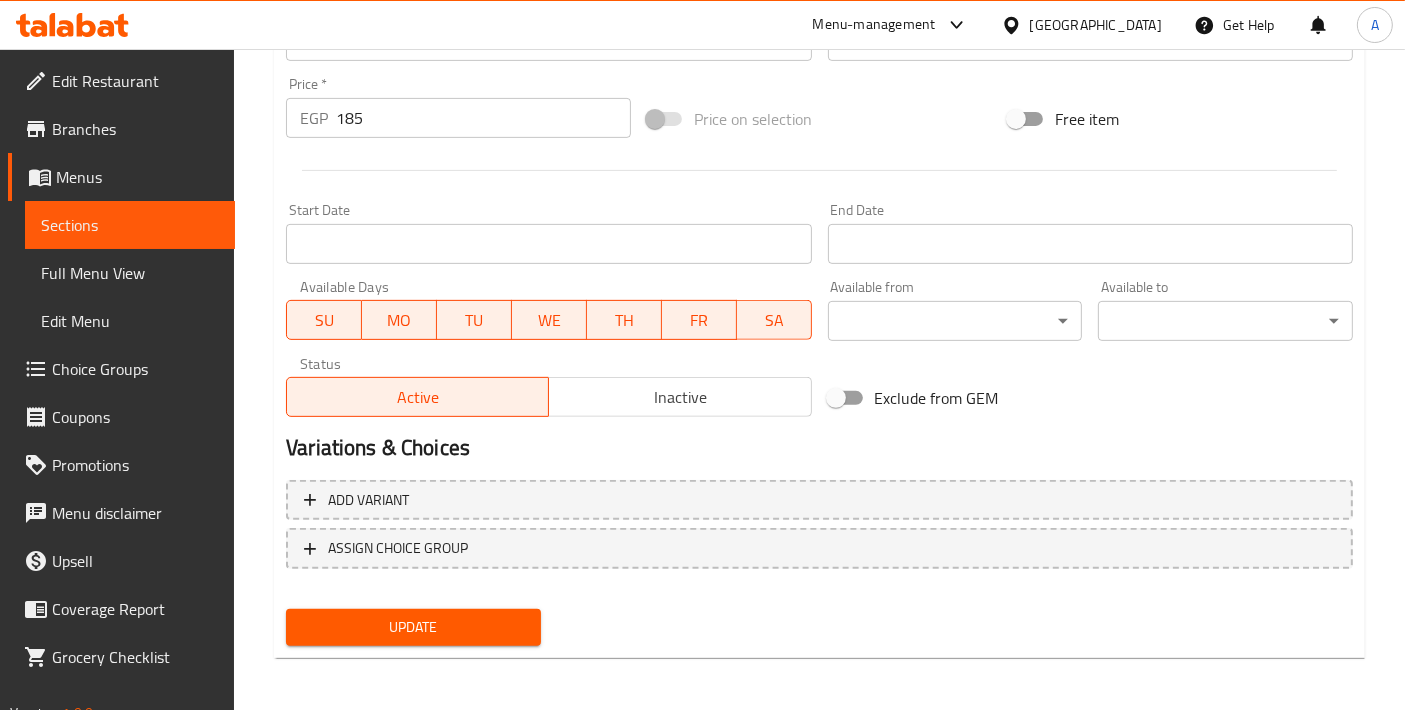 type on "Pasta in rich red sauce with fresh shrimp." 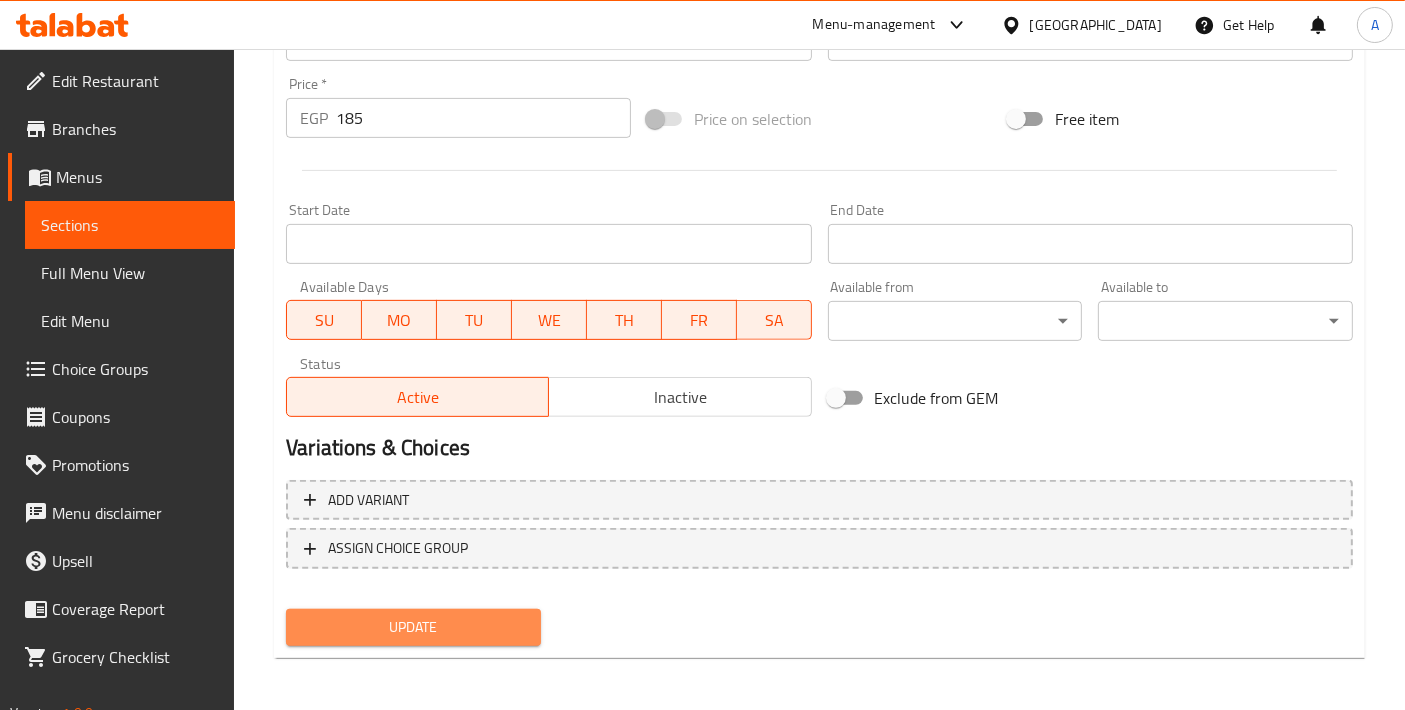 click on "Update" at bounding box center [413, 627] 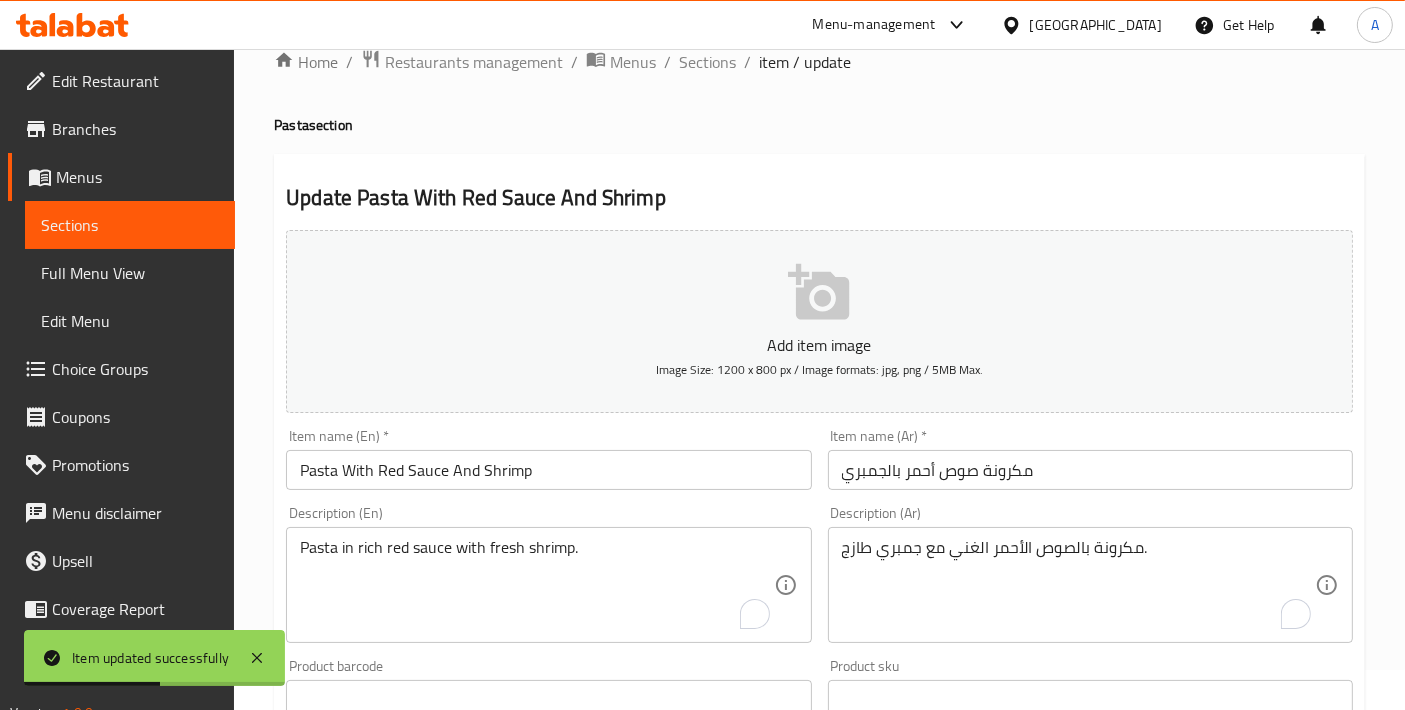 scroll, scrollTop: 0, scrollLeft: 0, axis: both 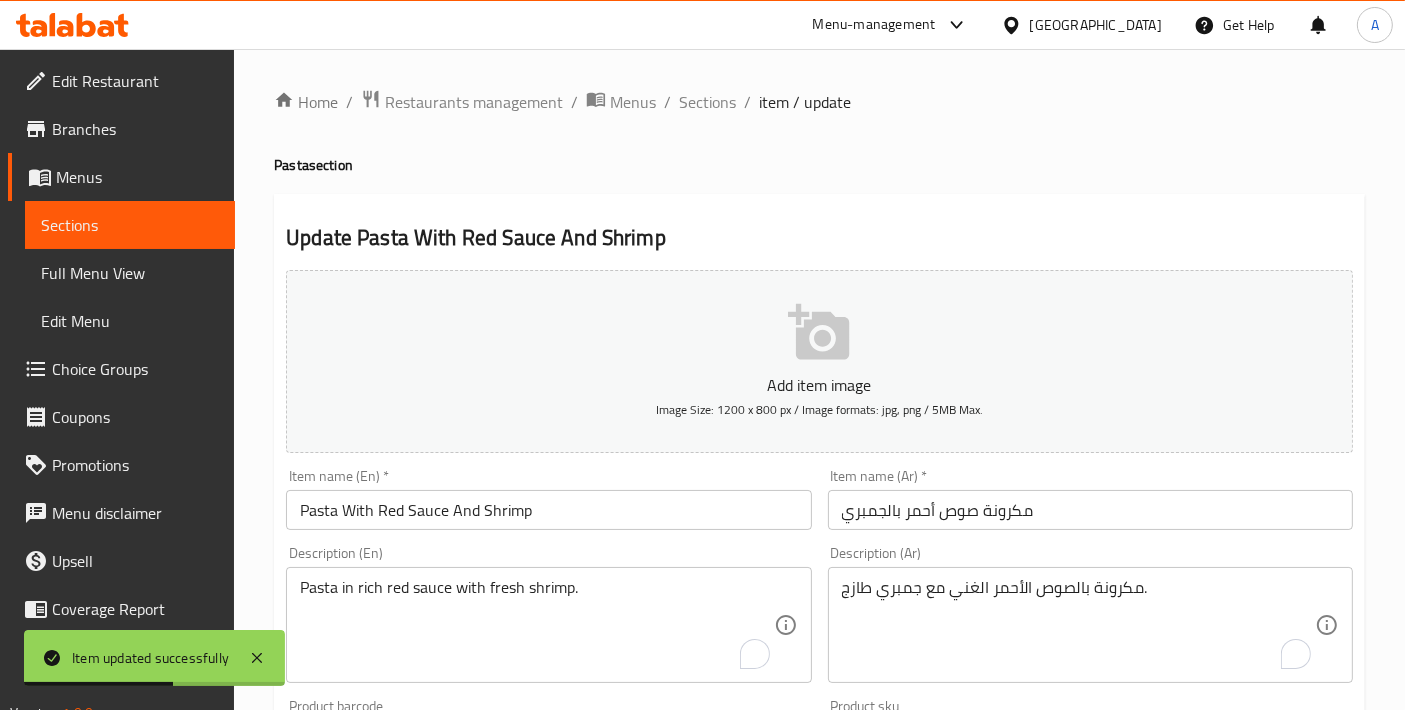 click on "Home / Restaurants management / Menus / Sections / item / update" at bounding box center [819, 102] 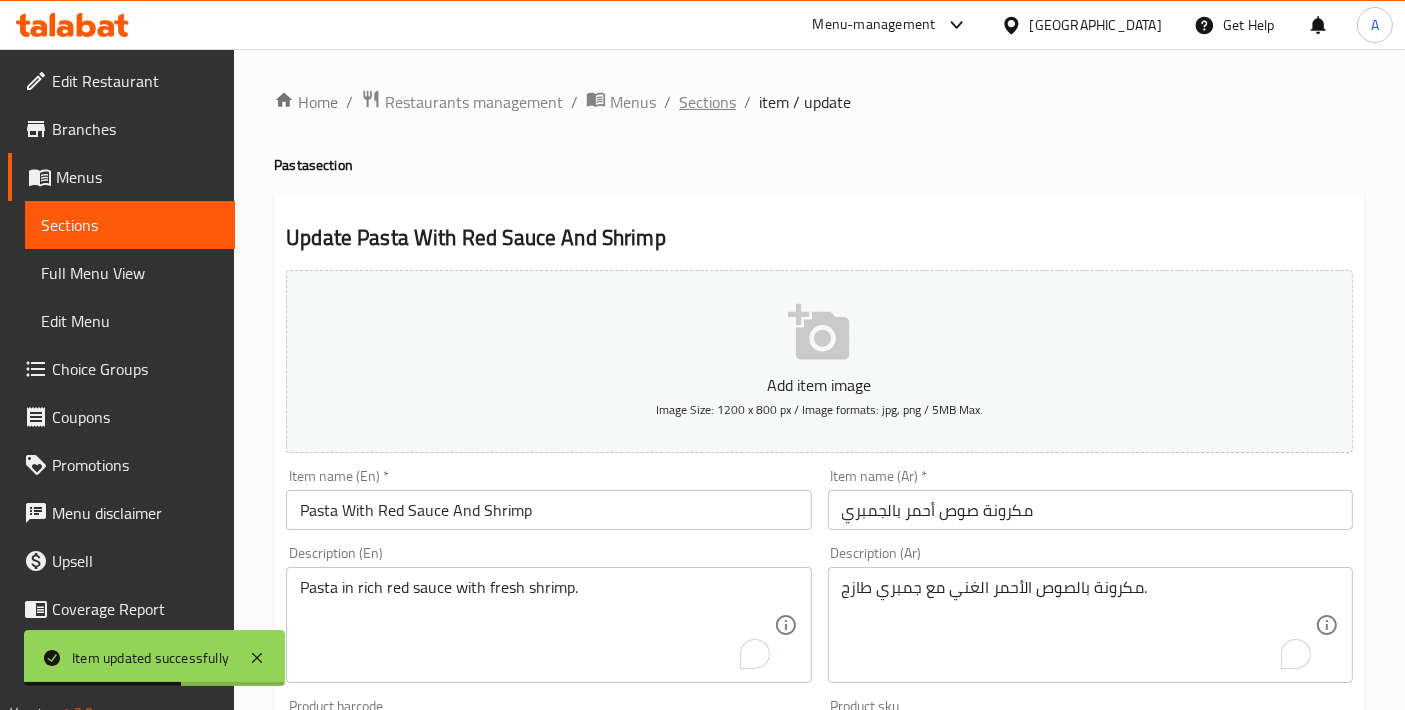 click on "Sections" at bounding box center (707, 102) 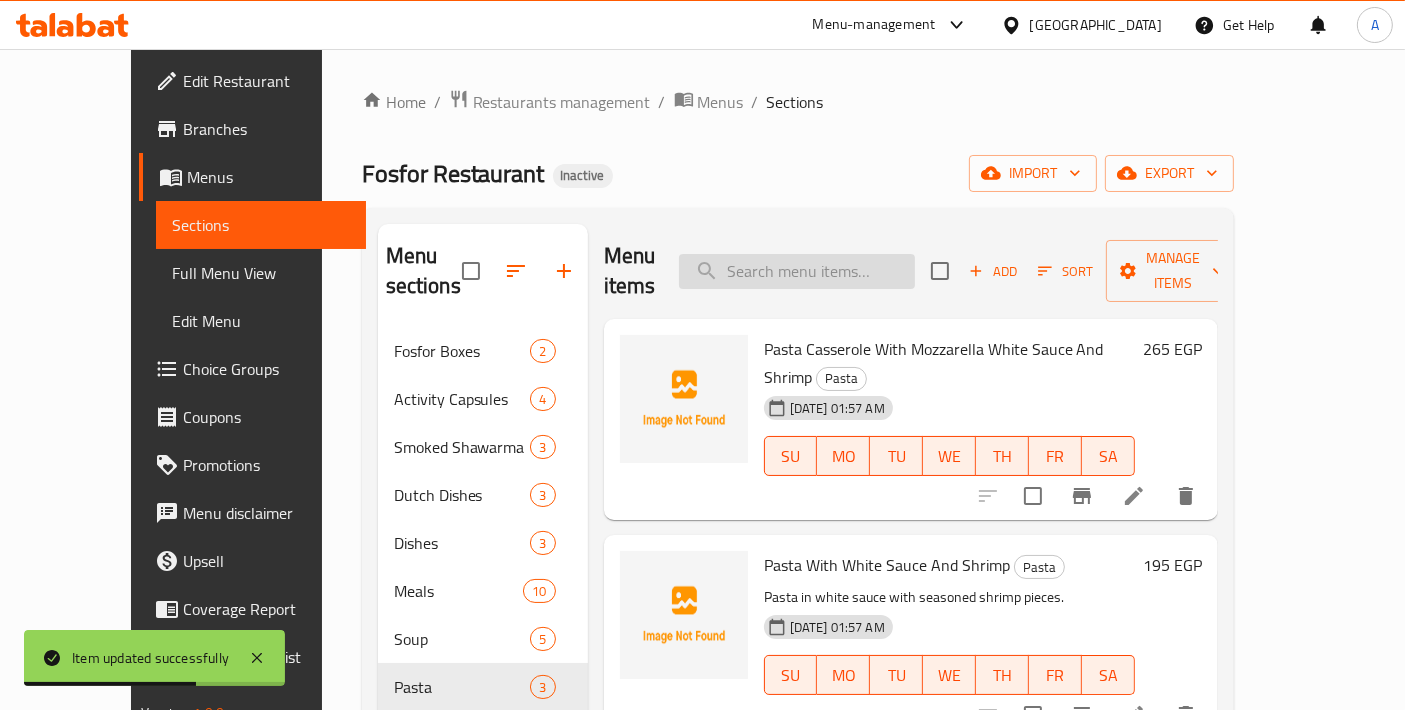 click at bounding box center [797, 271] 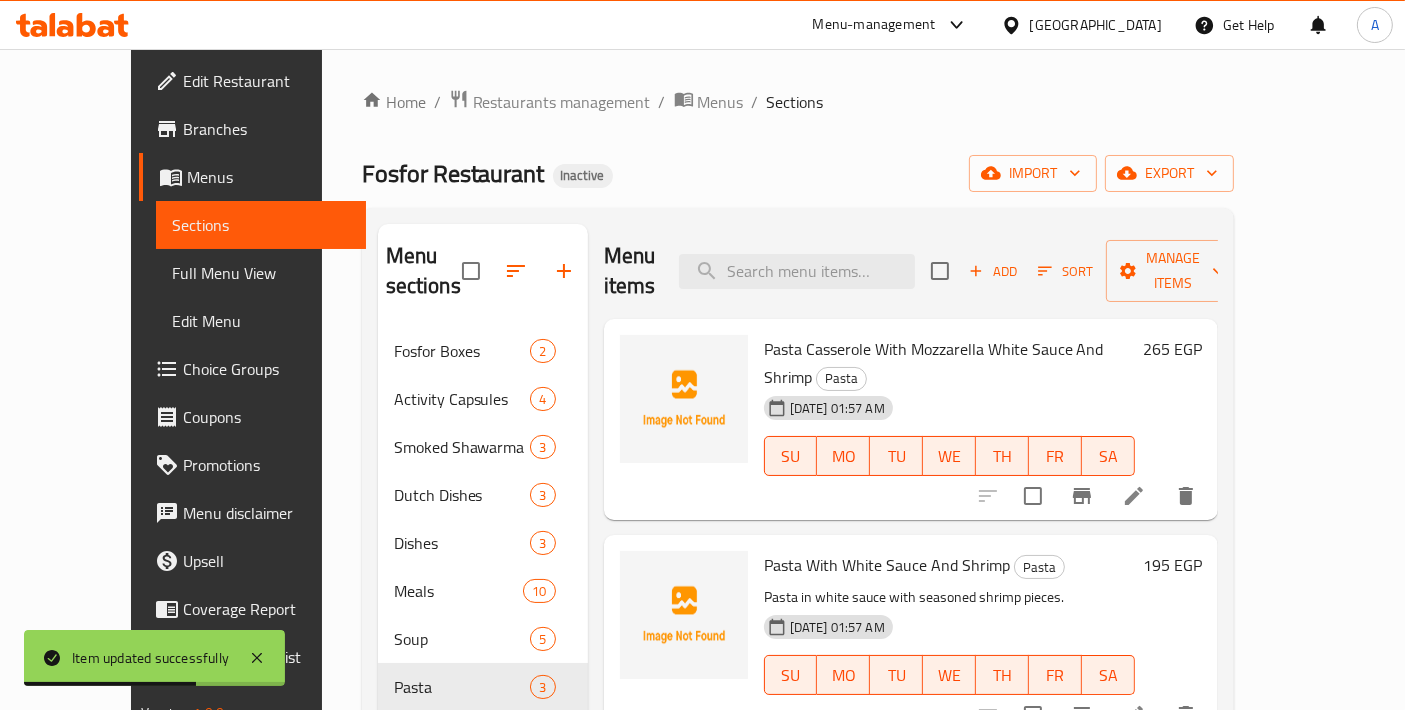 paste on "Clams Soup" 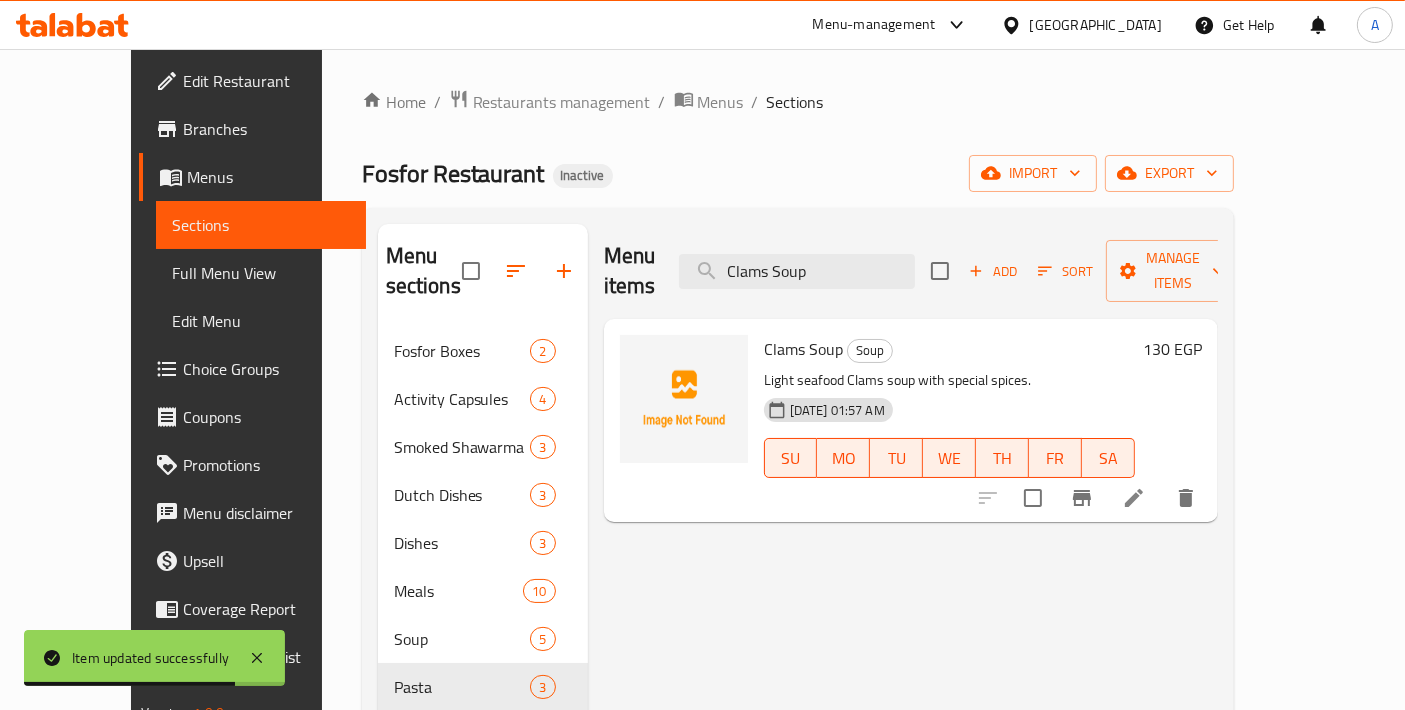 type on "Clams Soup" 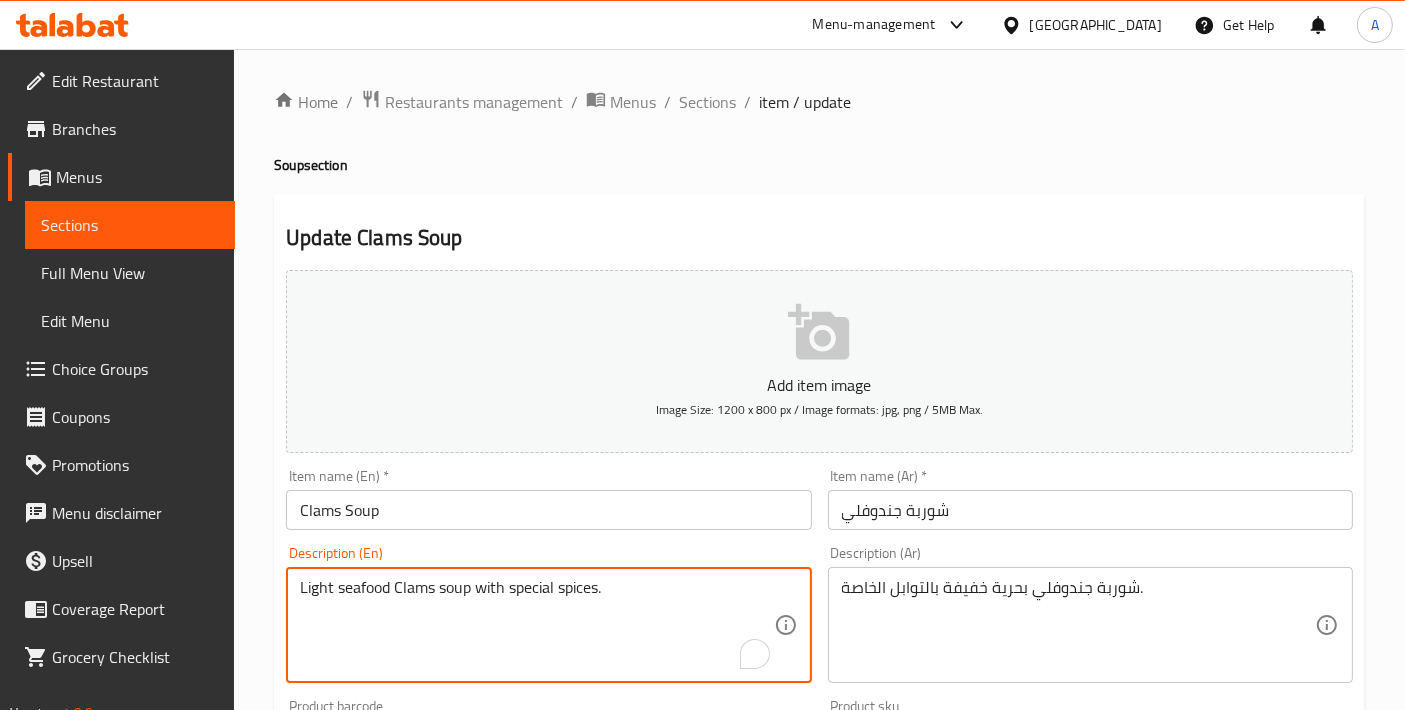 click on "Light seafood Clams soup with special spices." at bounding box center [536, 625] 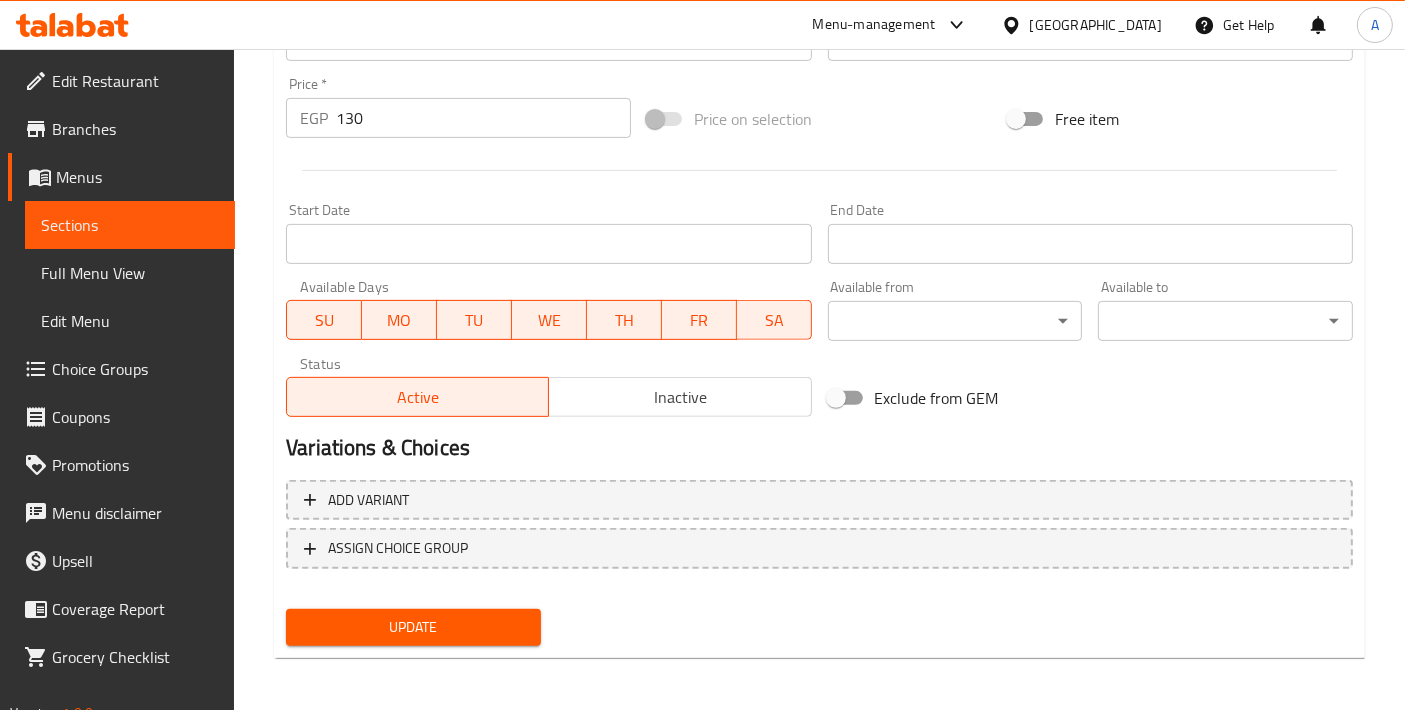 type on "Light sea clams soup with special spices." 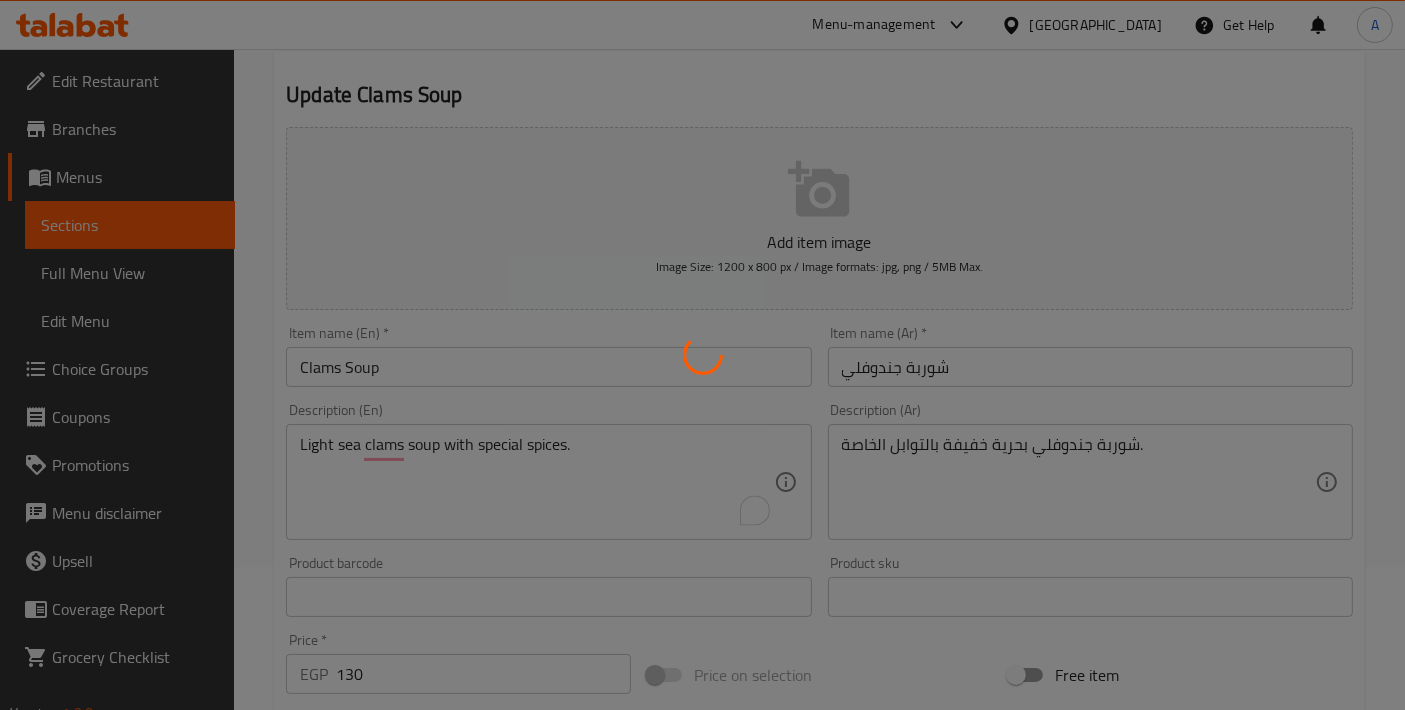 scroll, scrollTop: 0, scrollLeft: 0, axis: both 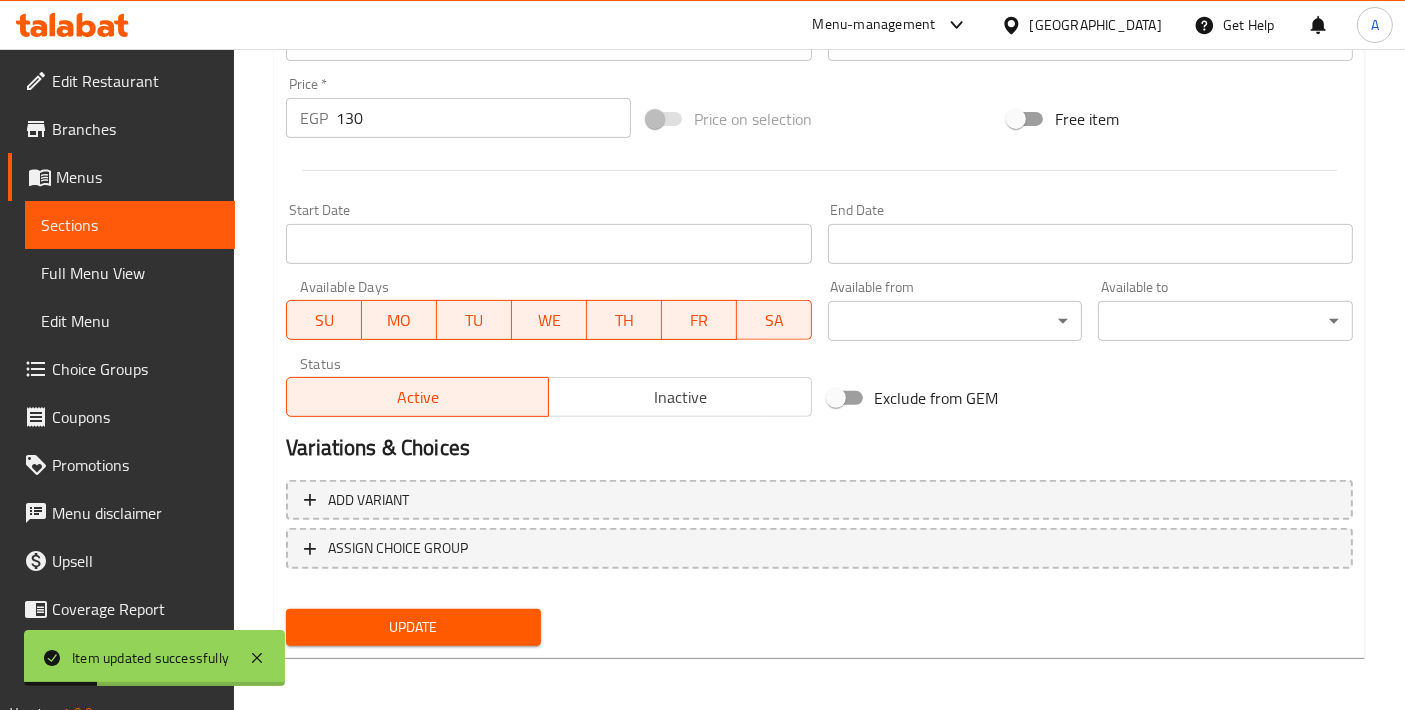 click on "Update" at bounding box center [413, 627] 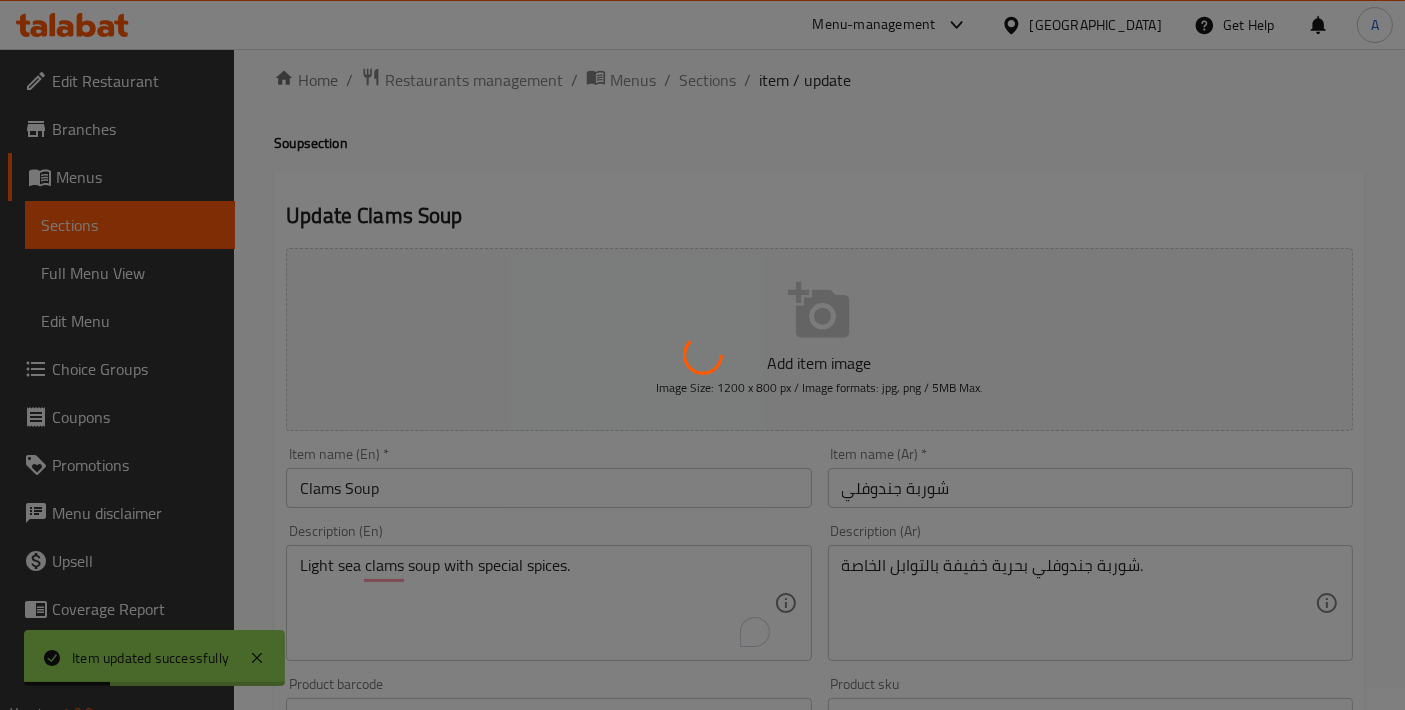 scroll, scrollTop: 0, scrollLeft: 0, axis: both 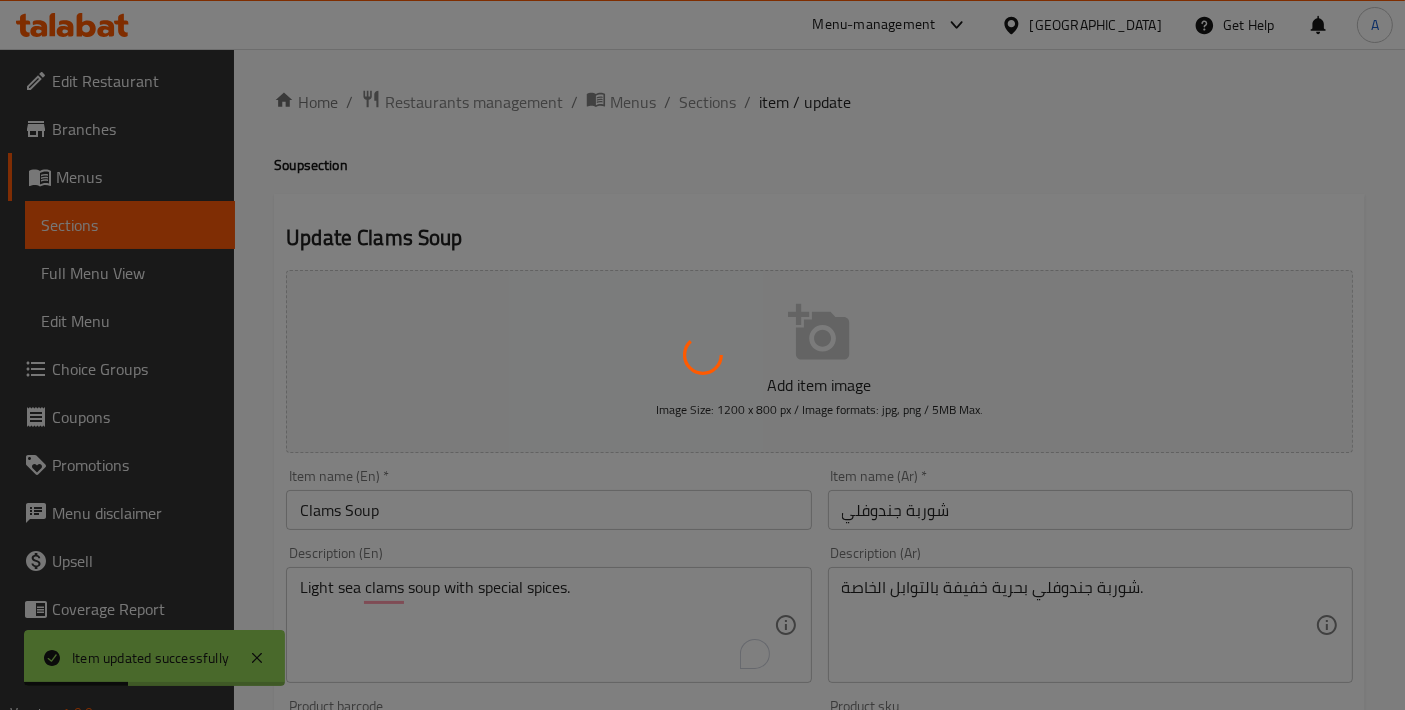 click on "Home / Restaurants management / Menus / Sections / item / update Soup  section Update Clams Soup Add item image Image Size: 1200 x 800 px / Image formats: jpg, png / 5MB Max. Item name (En)   * Clams Soup Item name (En)  * Item name (Ar)   * شوربة جندوفلي Item name (Ar)  * Description (En) Light sea clams soup with special spices. Description (En) Description (Ar) شوربة جندوفلي بحرية خفيفة بالتوابل الخاصة. Description (Ar) Product barcode Product barcode Product sku Product sku Price   * EGP 130 Price  * Price on selection Free item Start Date Start Date End Date End Date Available Days SU MO TU WE TH FR SA Available from ​ ​ Available to ​ ​ Status Active Inactive Exclude from GEM Variations & Choices Add variant ASSIGN CHOICE GROUP Update" at bounding box center (819, 731) 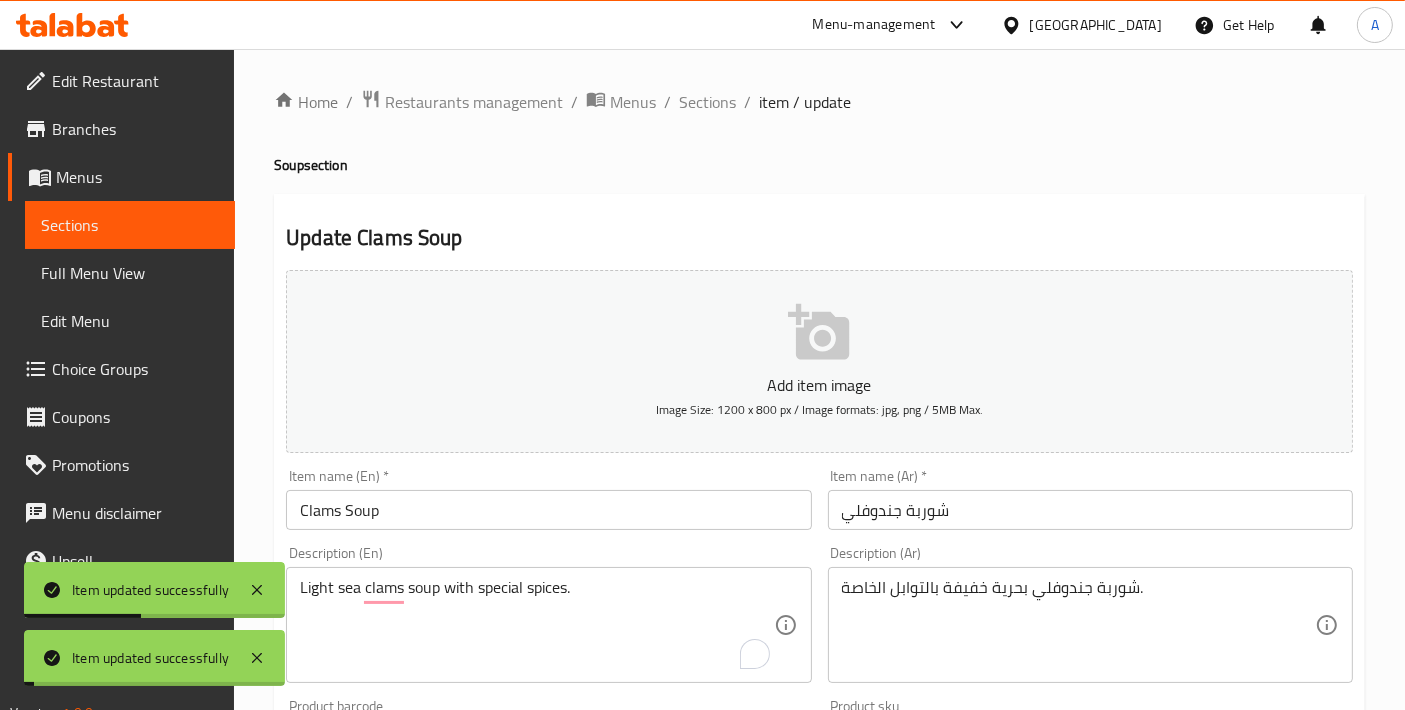 click on "Sections" at bounding box center (707, 102) 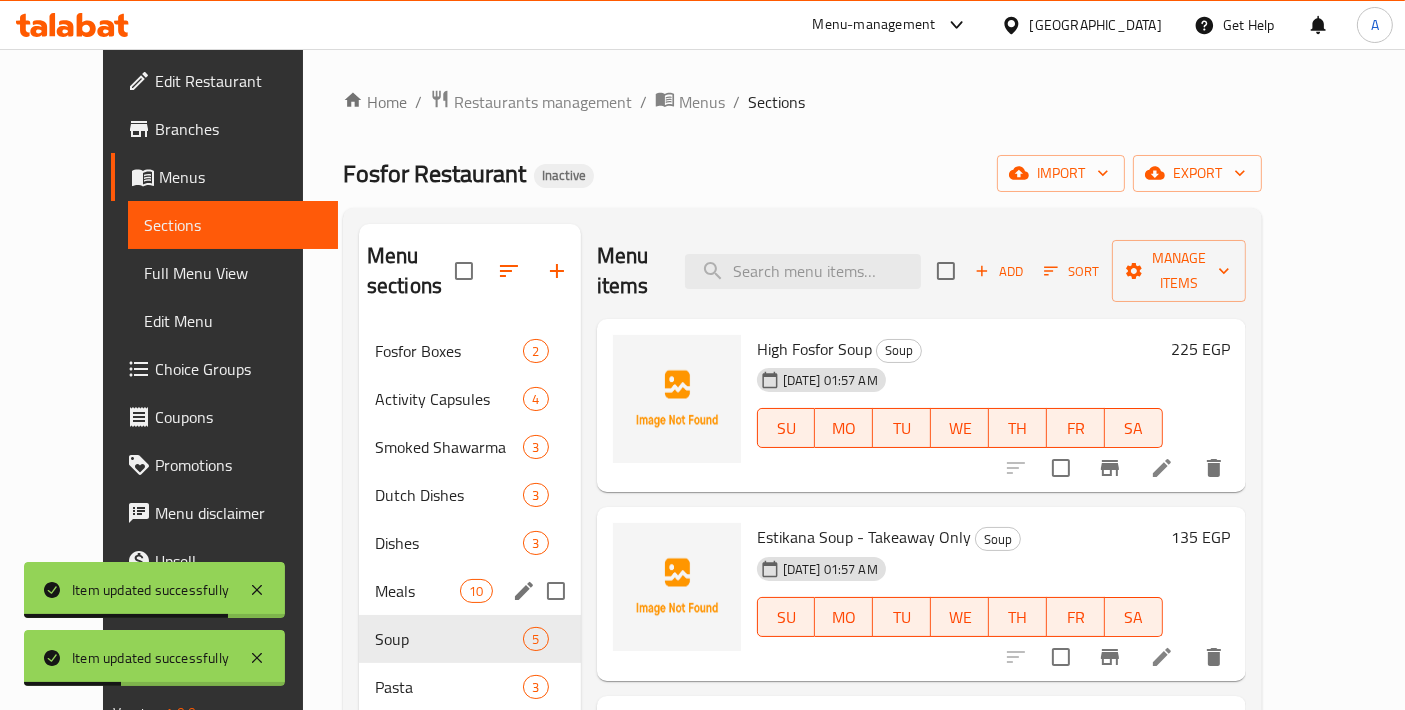 click on "Dishes" at bounding box center [449, 543] 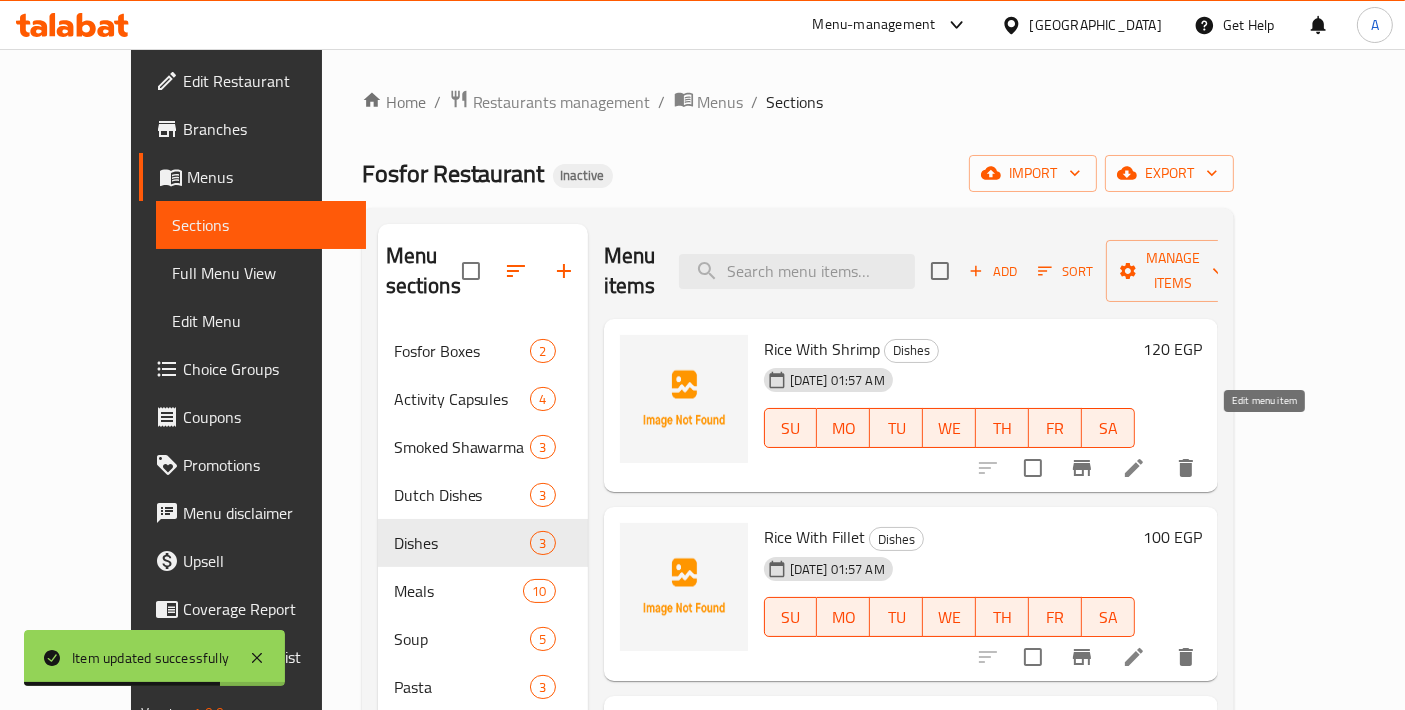 click 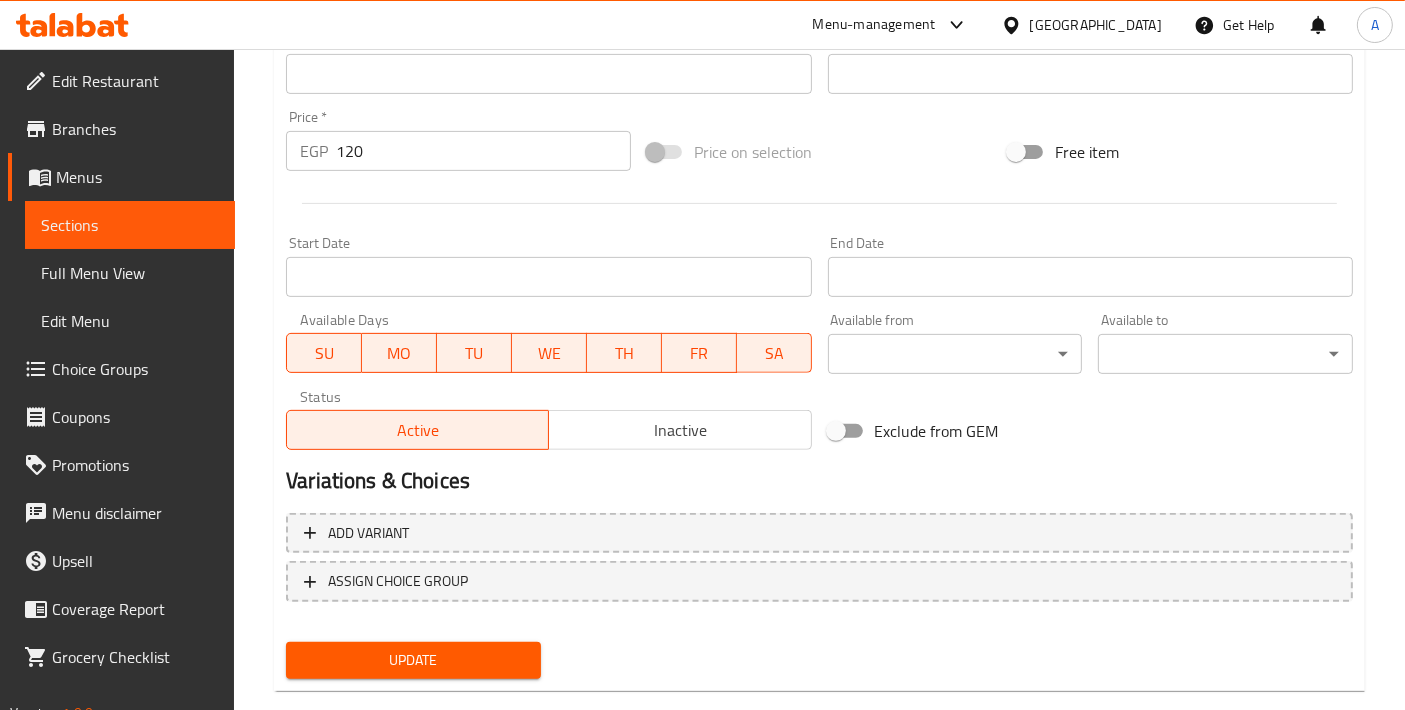 scroll, scrollTop: 0, scrollLeft: 0, axis: both 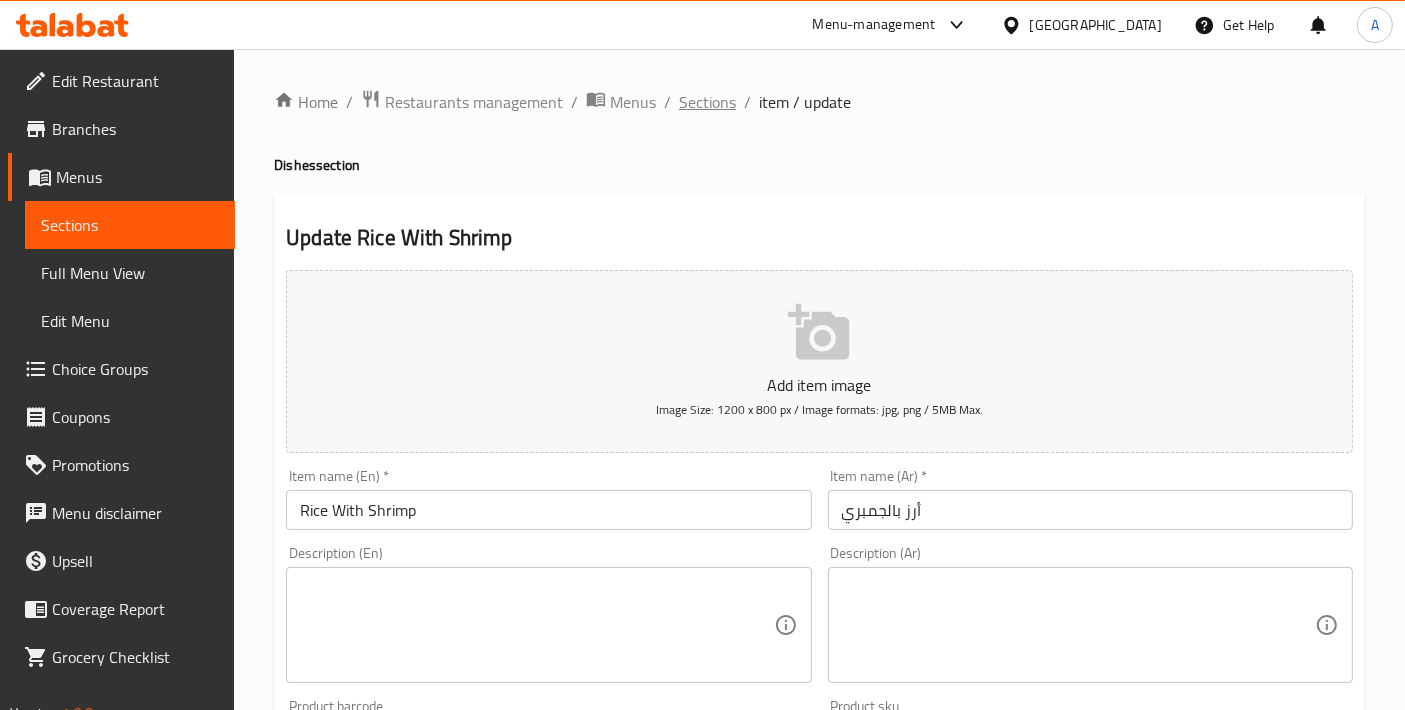 click on "Sections" at bounding box center (707, 102) 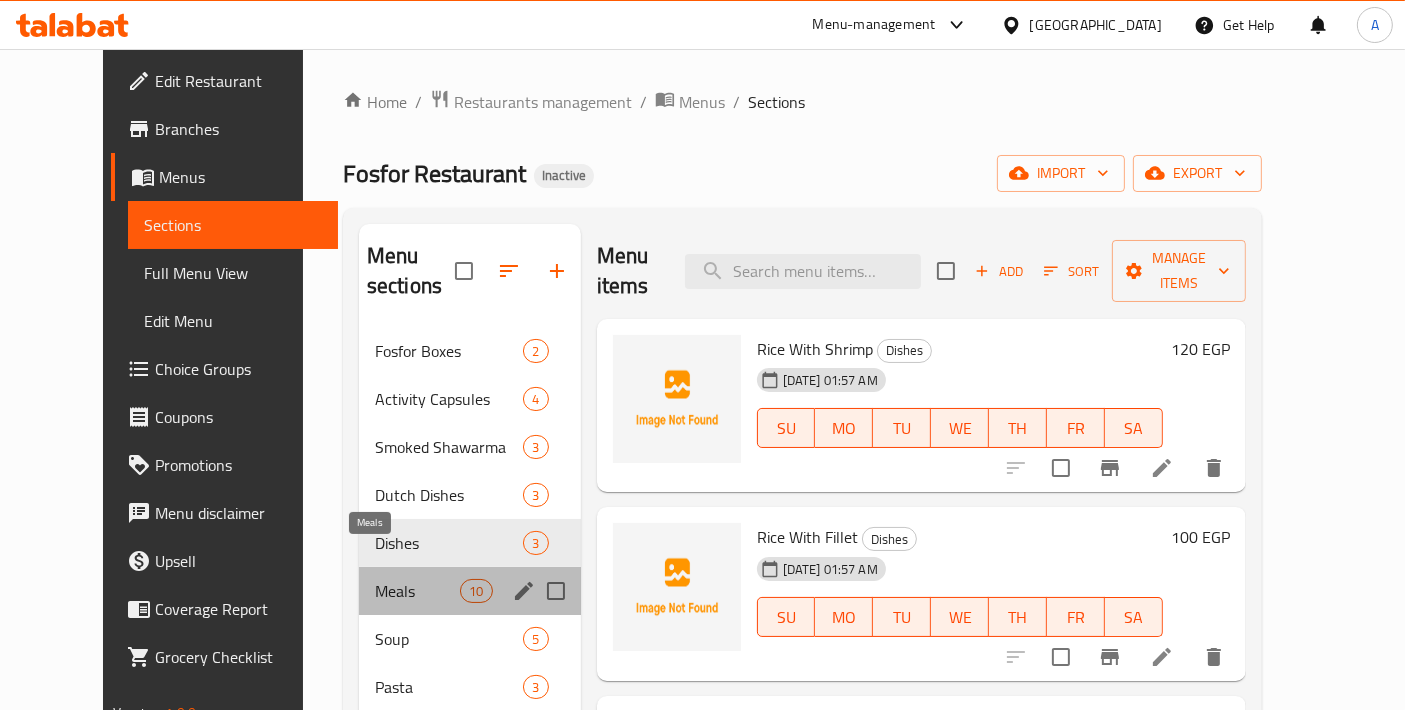 click on "Meals" at bounding box center [417, 591] 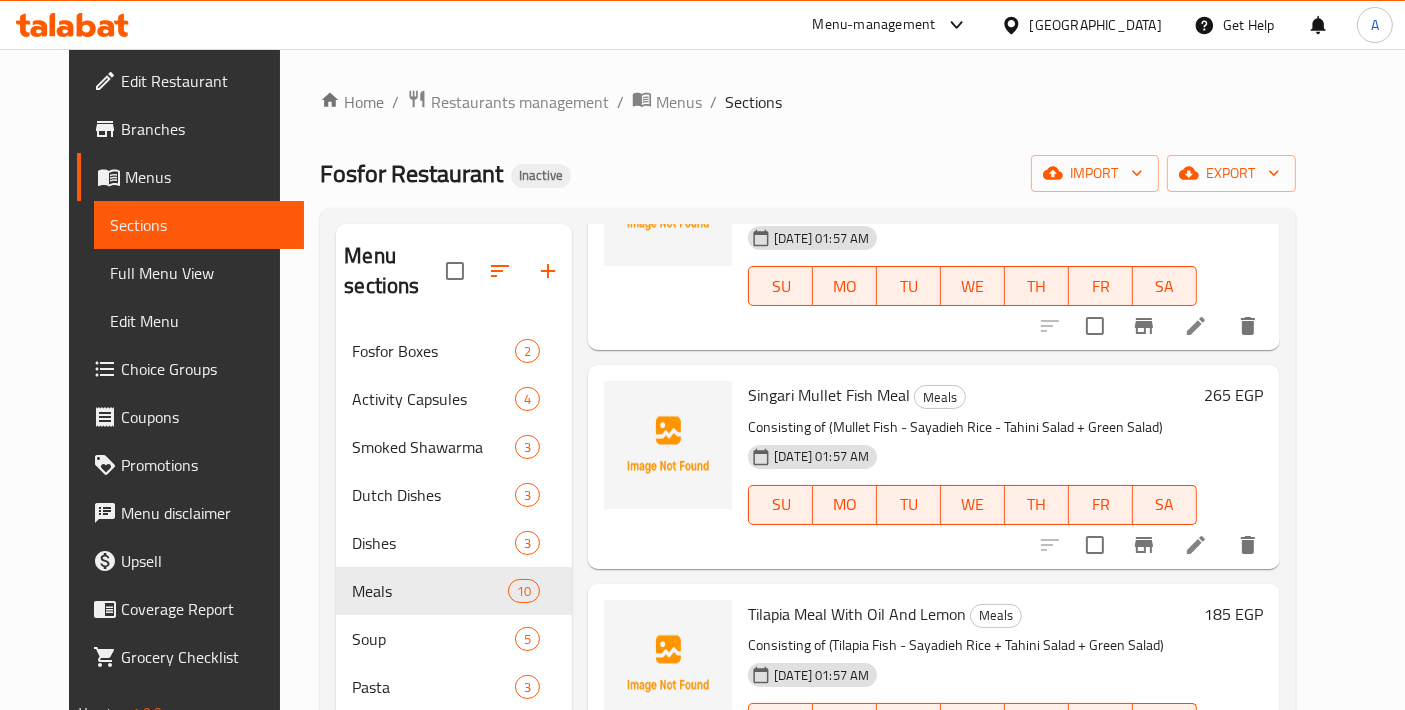 scroll, scrollTop: 1548, scrollLeft: 0, axis: vertical 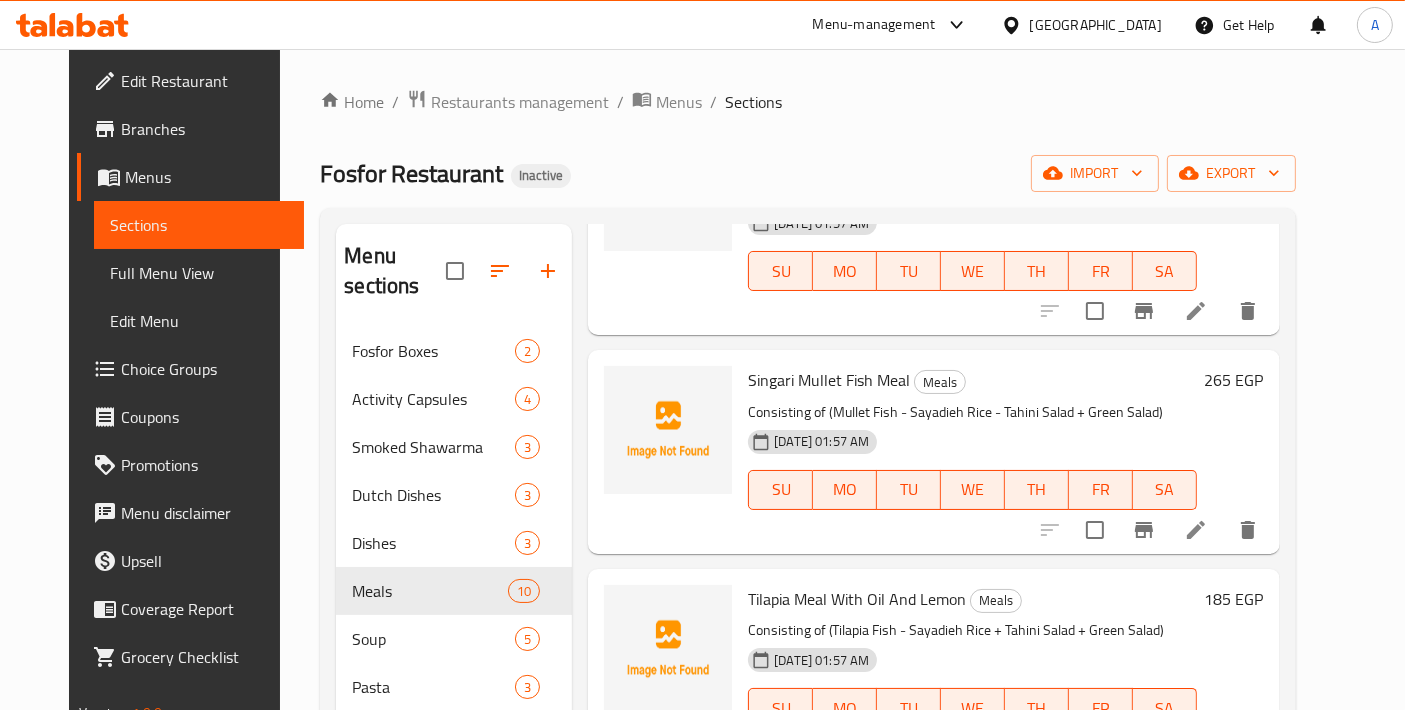 click at bounding box center (1196, 530) 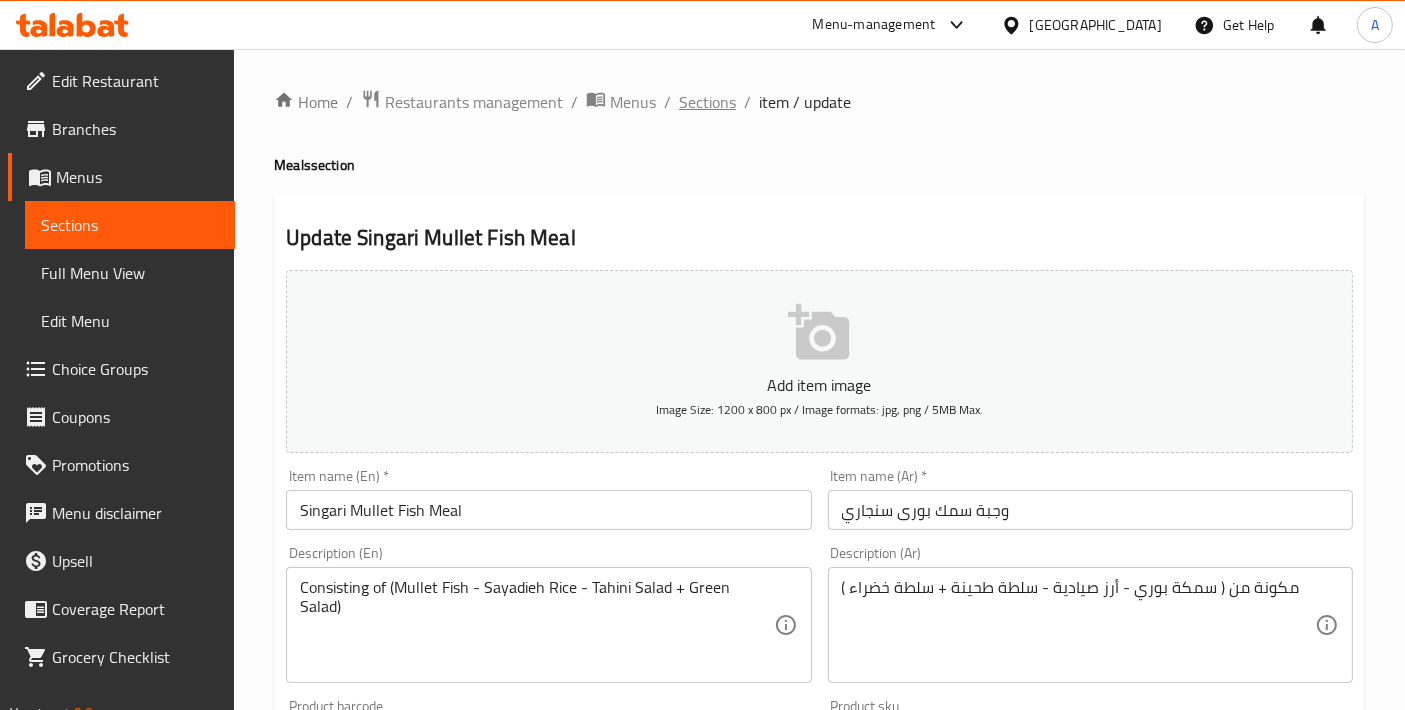 click on "Sections" at bounding box center [707, 102] 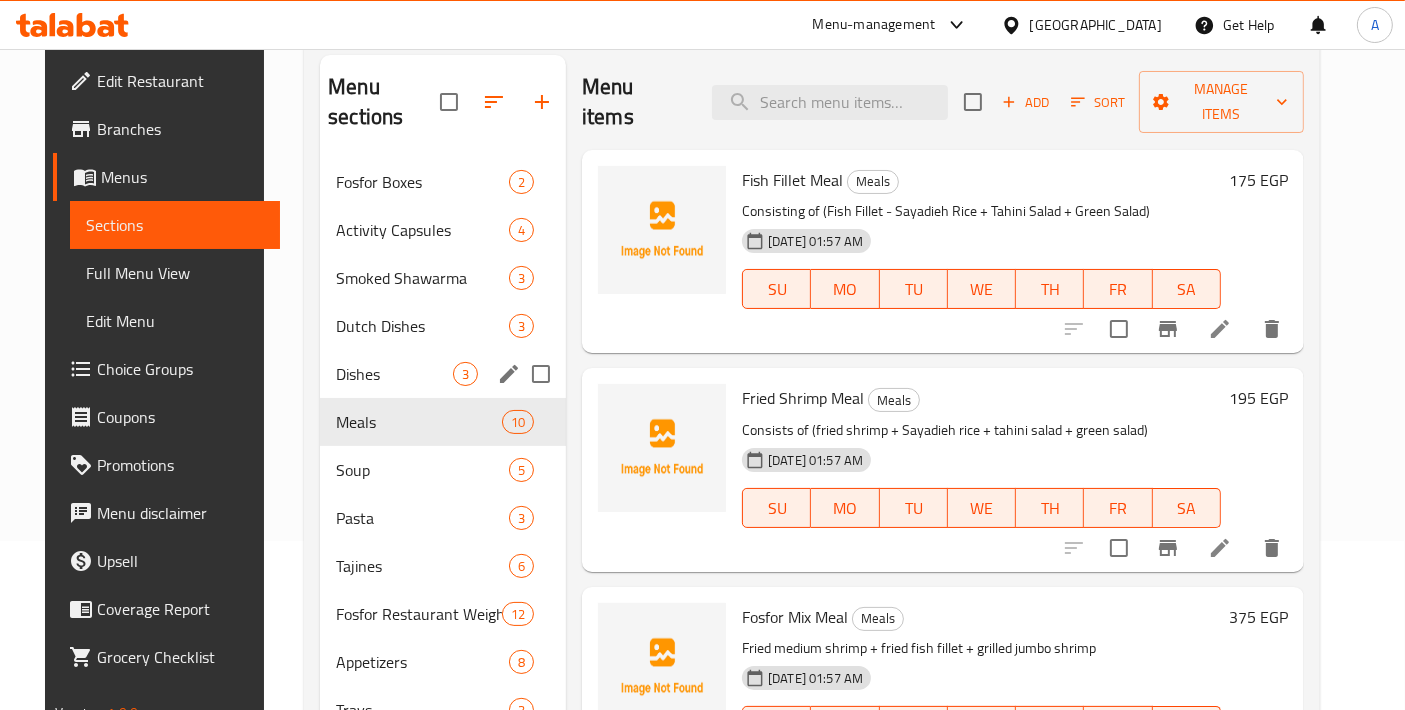scroll, scrollTop: 279, scrollLeft: 0, axis: vertical 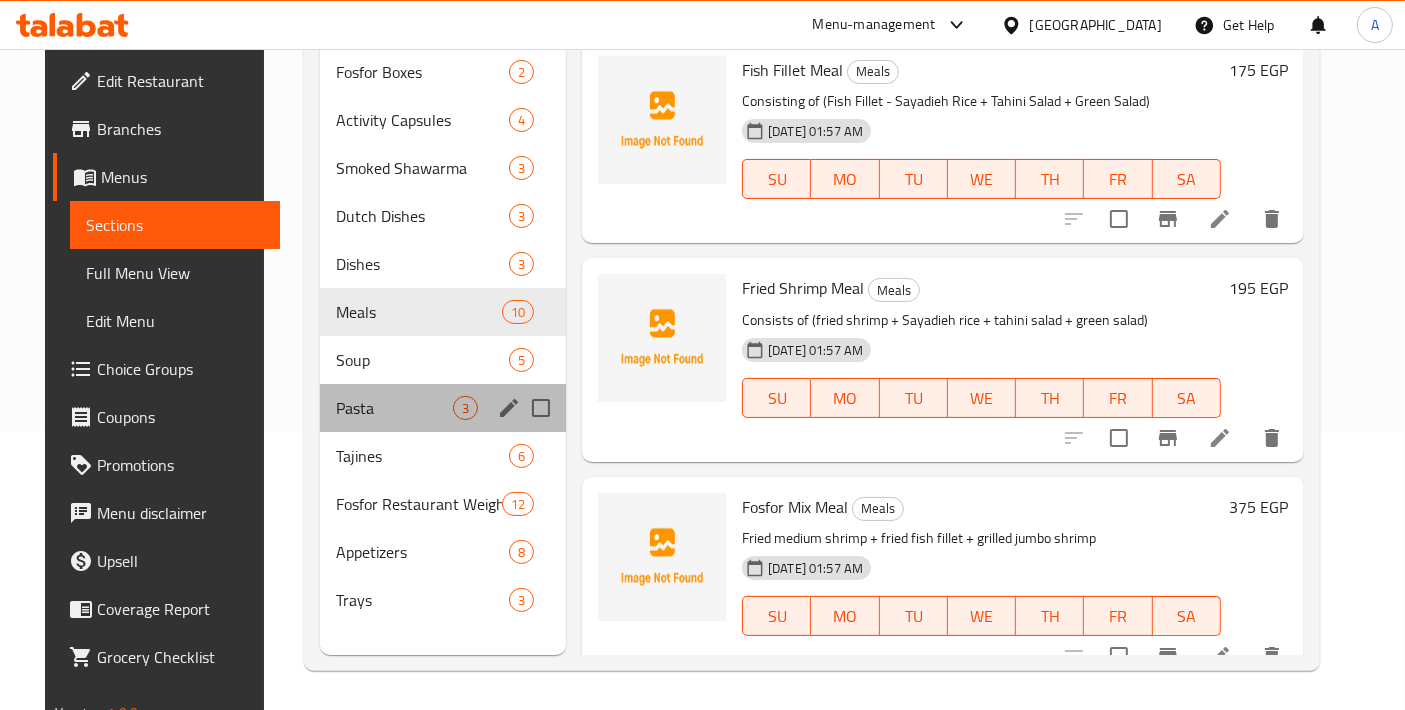click on "Pasta 3" at bounding box center [443, 408] 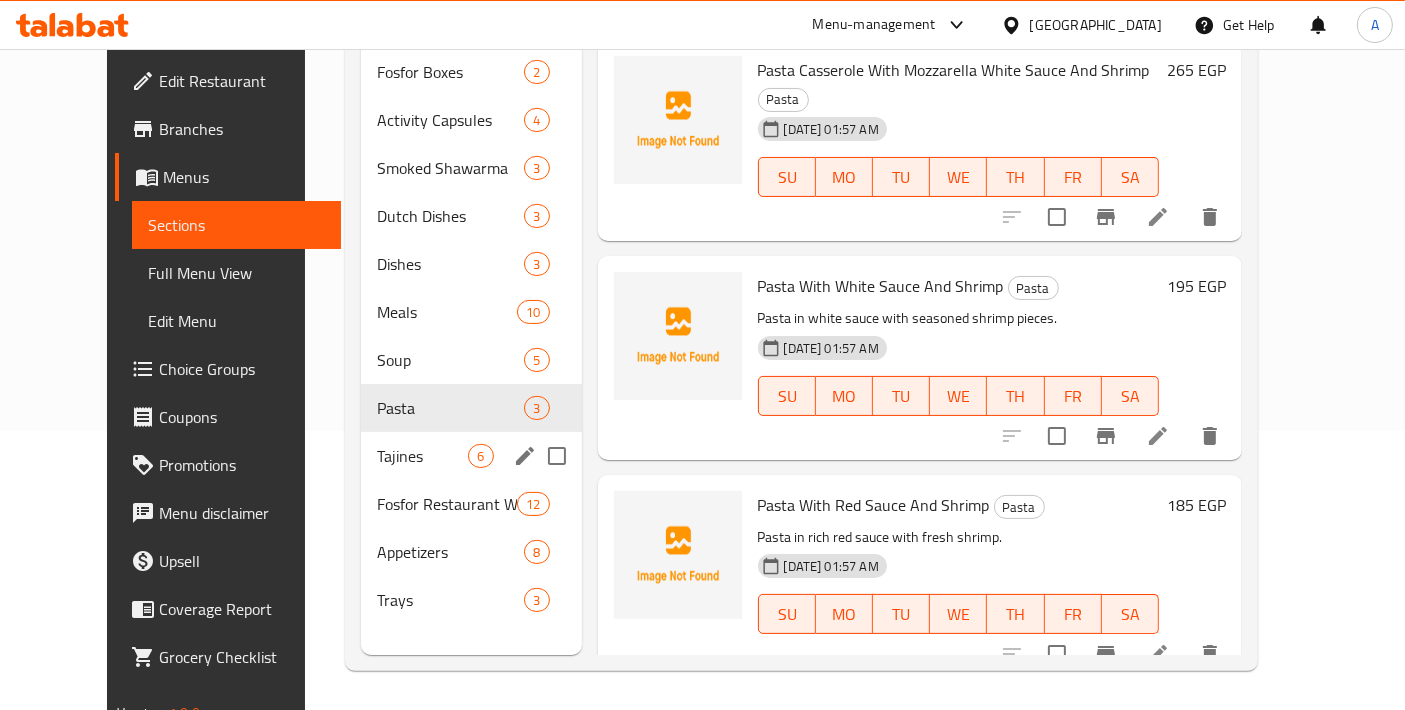 click on "Tajines 6" at bounding box center [471, 456] 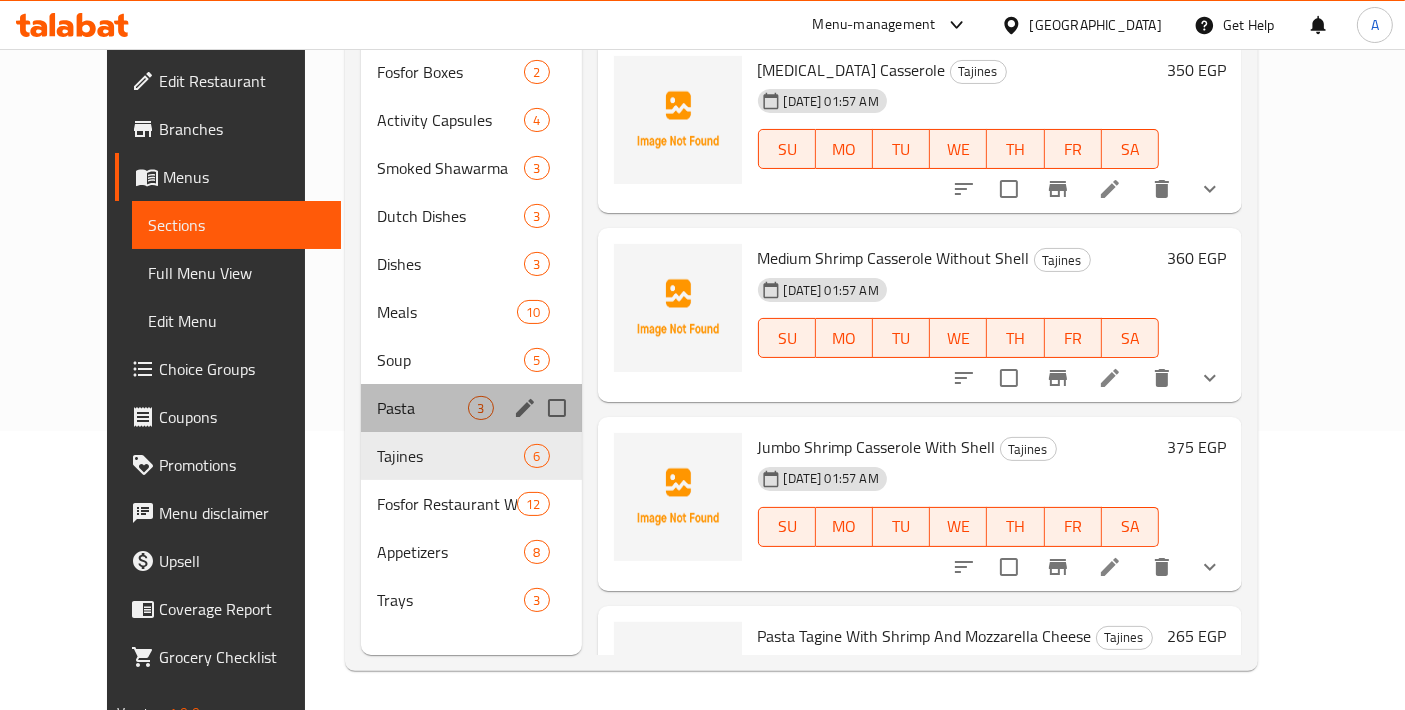 click on "Pasta 3" at bounding box center [471, 408] 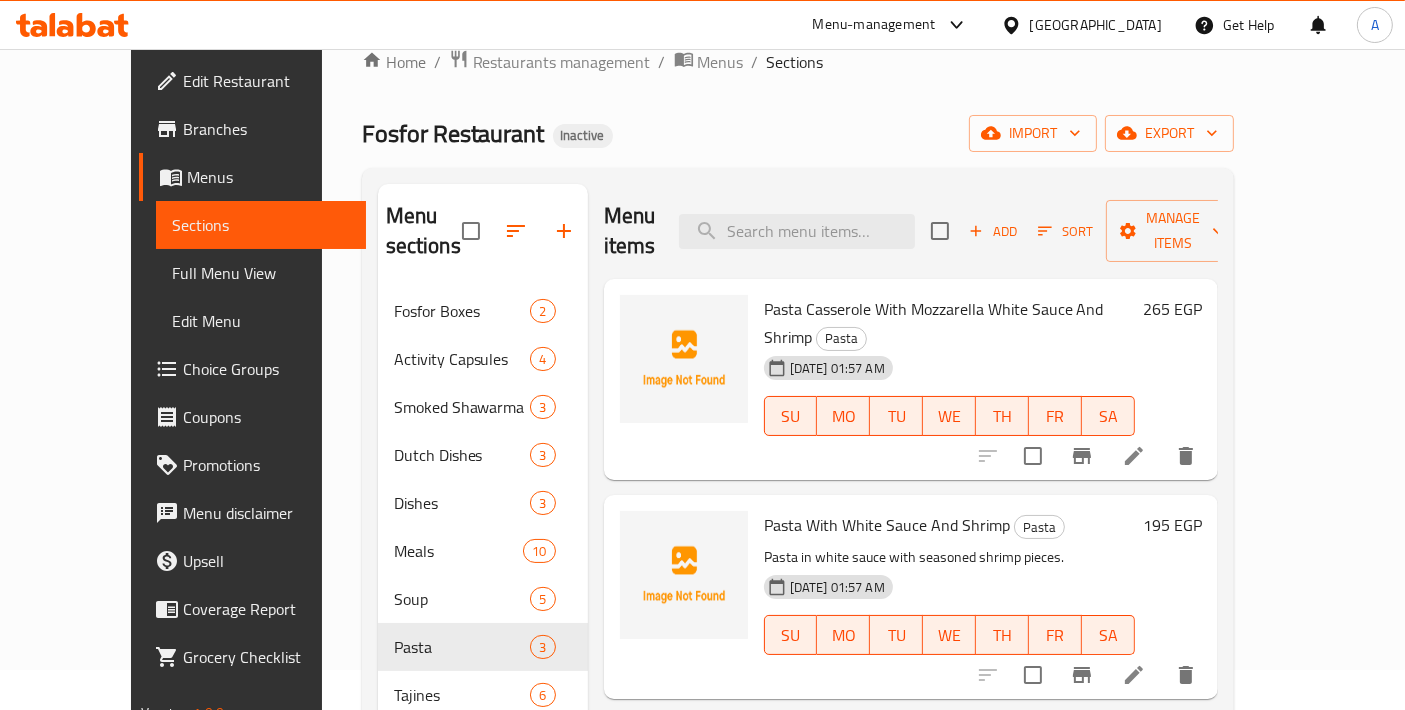 scroll, scrollTop: 0, scrollLeft: 0, axis: both 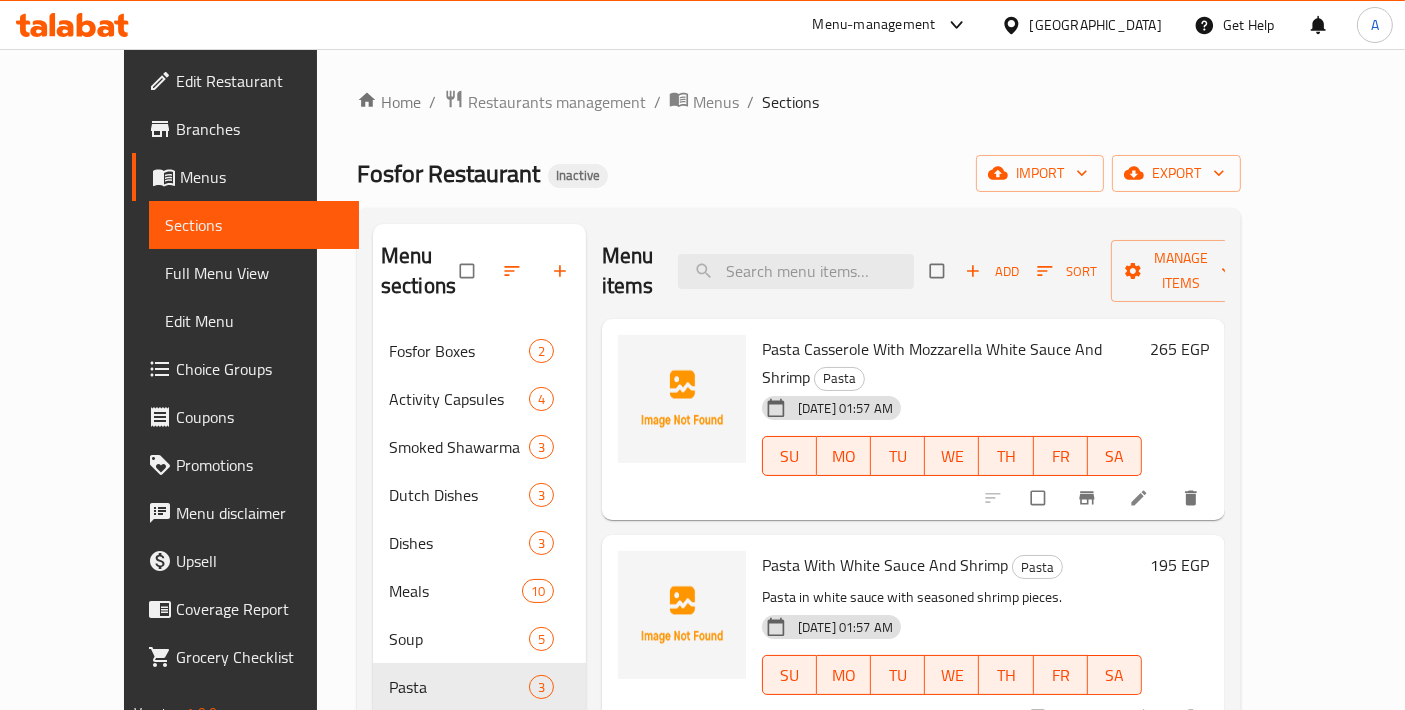 click on "Full Menu View" at bounding box center (254, 273) 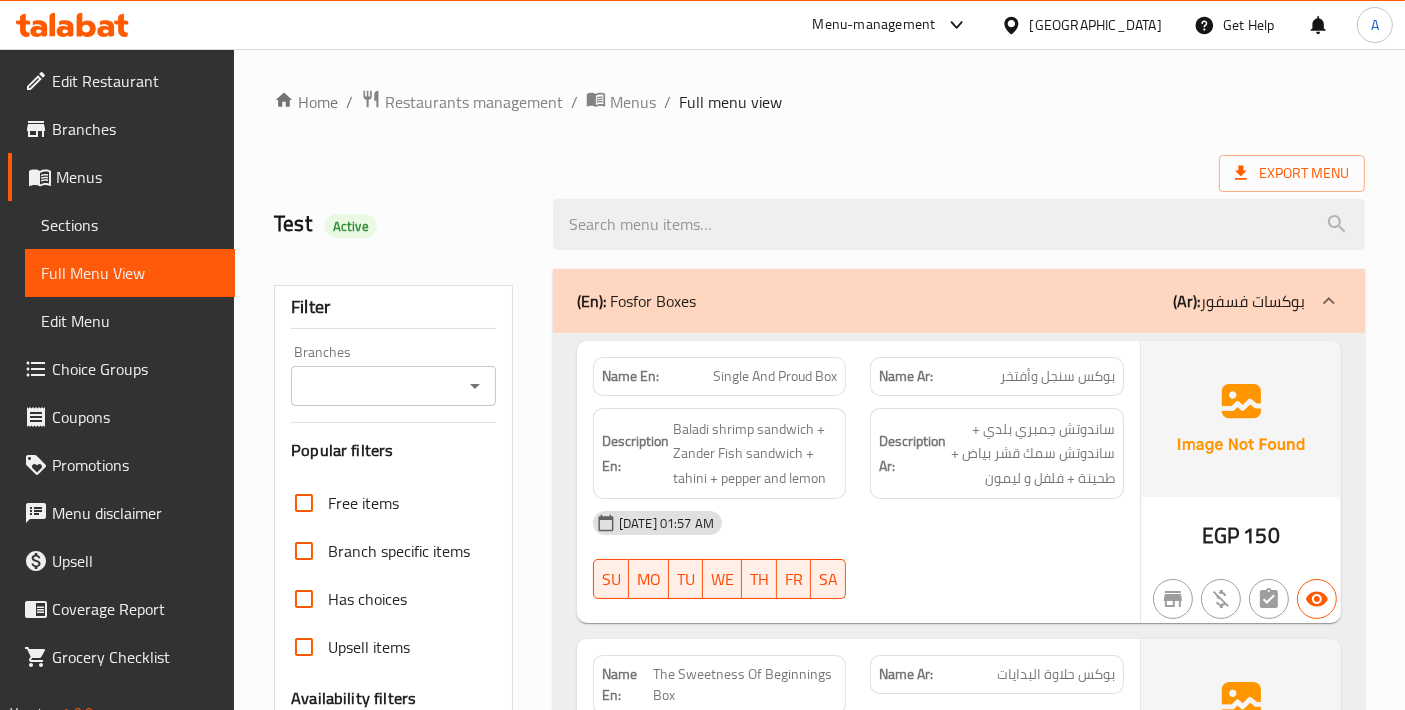 scroll, scrollTop: 444, scrollLeft: 0, axis: vertical 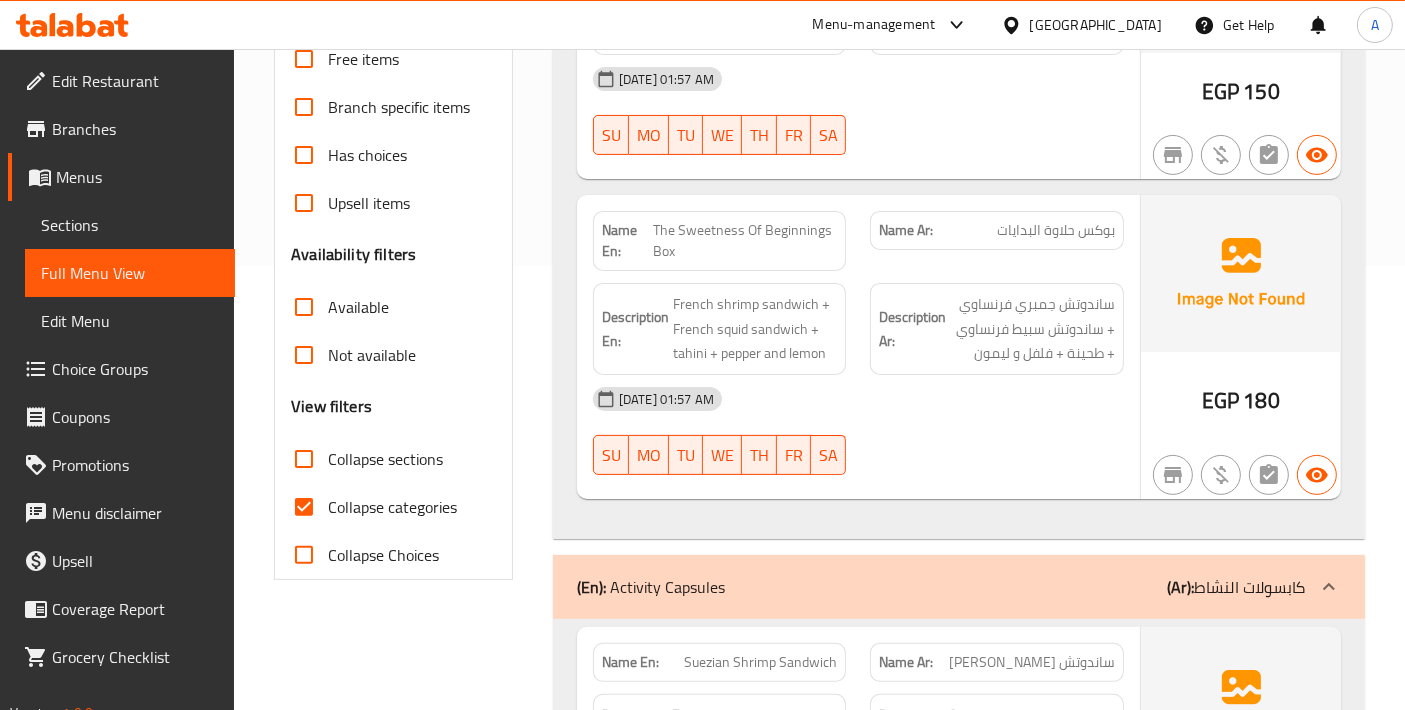 click on "Collapse categories" at bounding box center (304, 507) 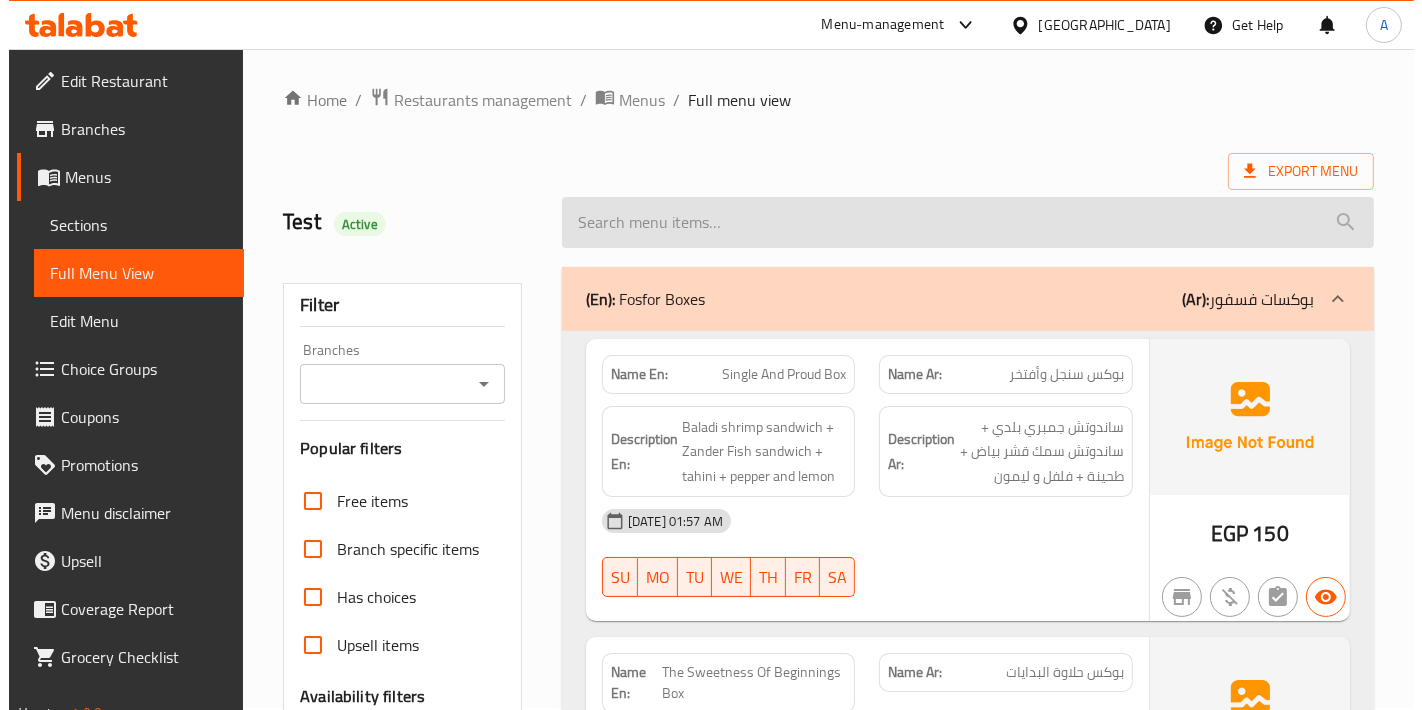 scroll, scrollTop: 0, scrollLeft: 0, axis: both 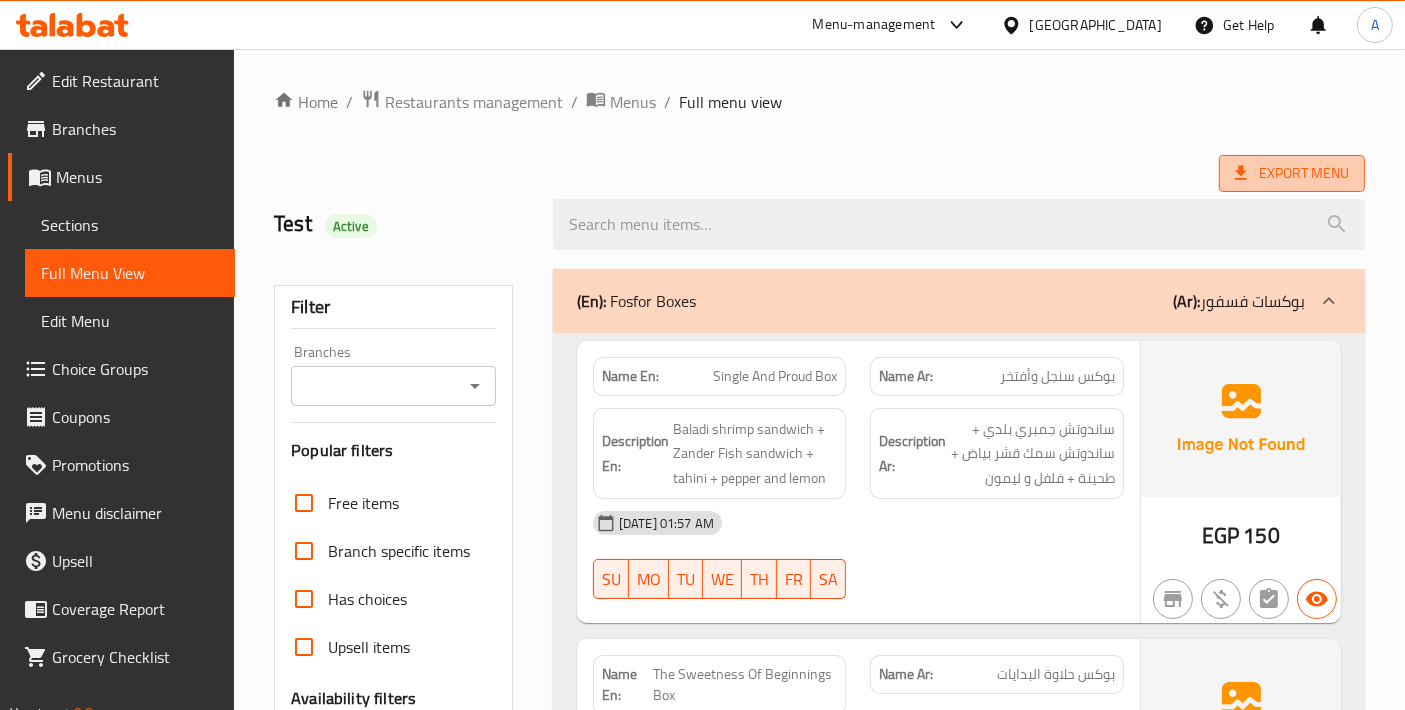 click on "Export Menu" at bounding box center [1292, 173] 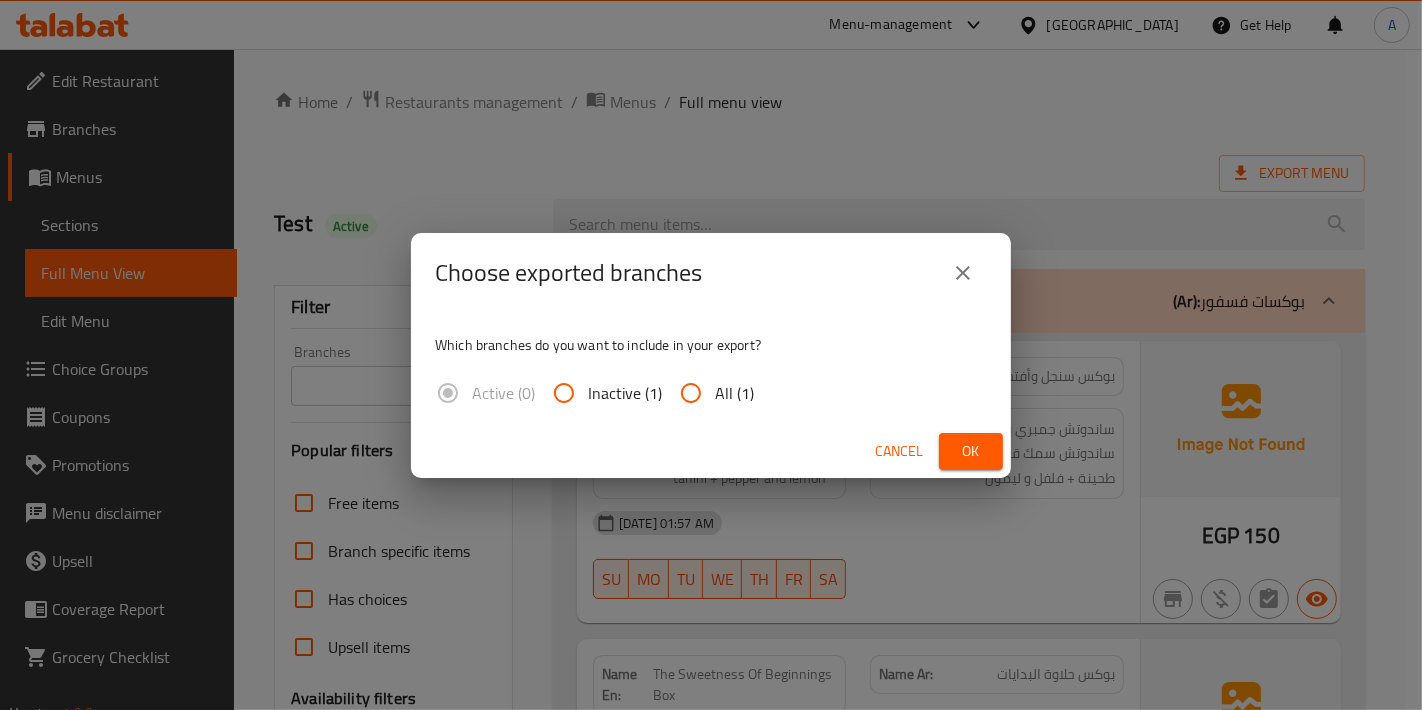 click on "All (1)" at bounding box center [691, 393] 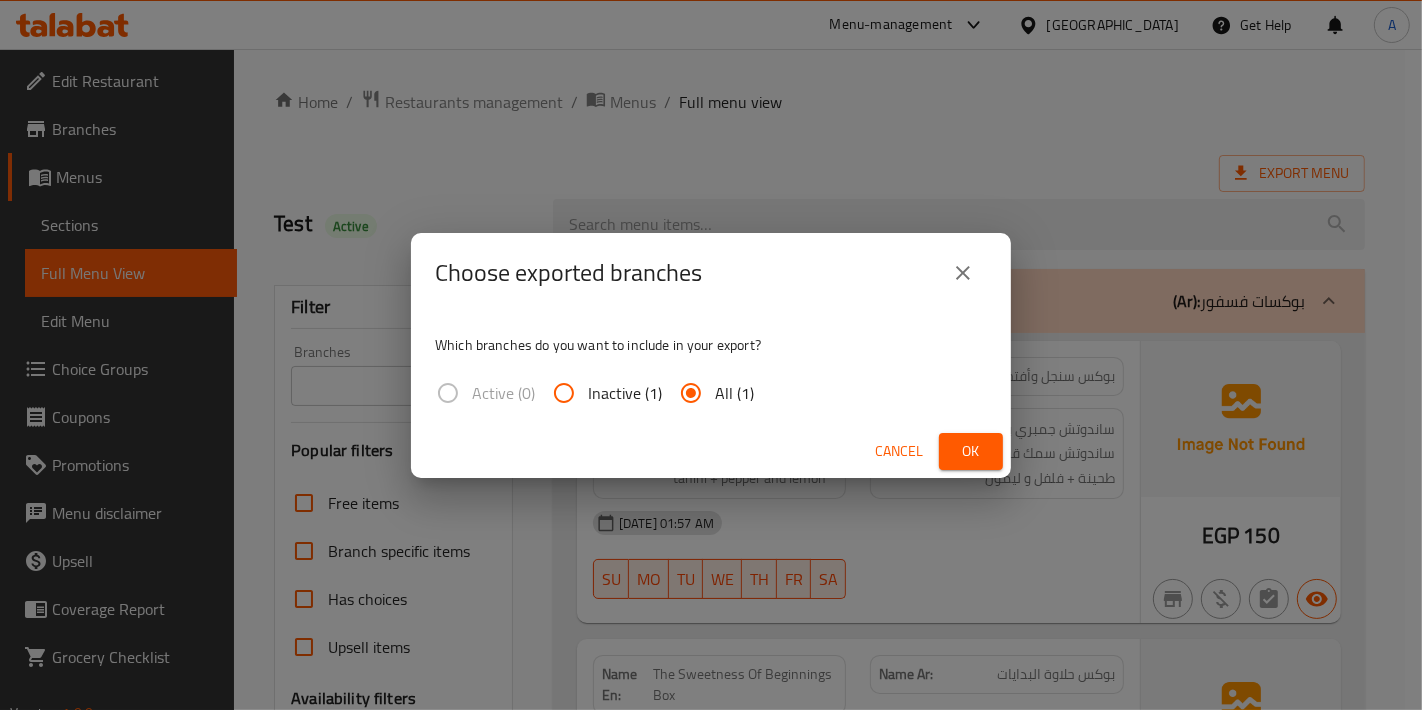 click on "Cancel Ok" at bounding box center (711, 451) 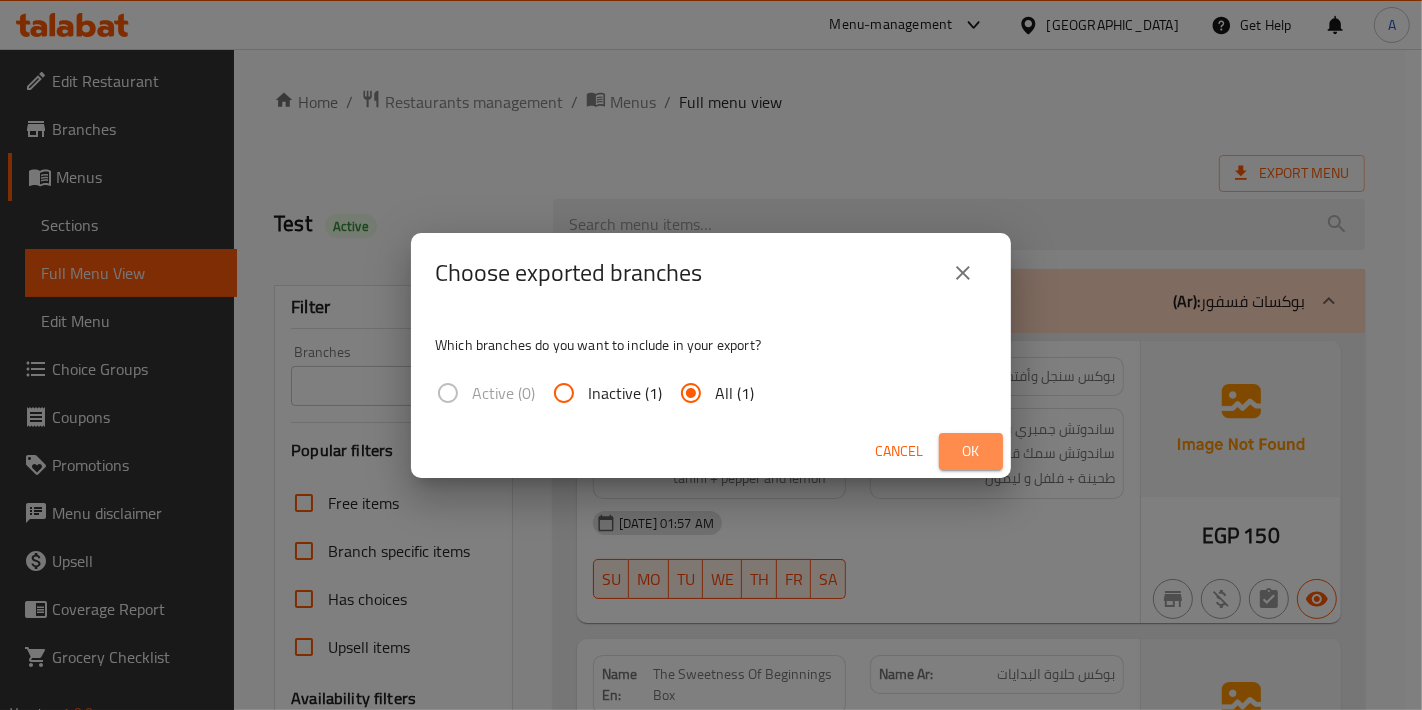 click on "Ok" at bounding box center [971, 451] 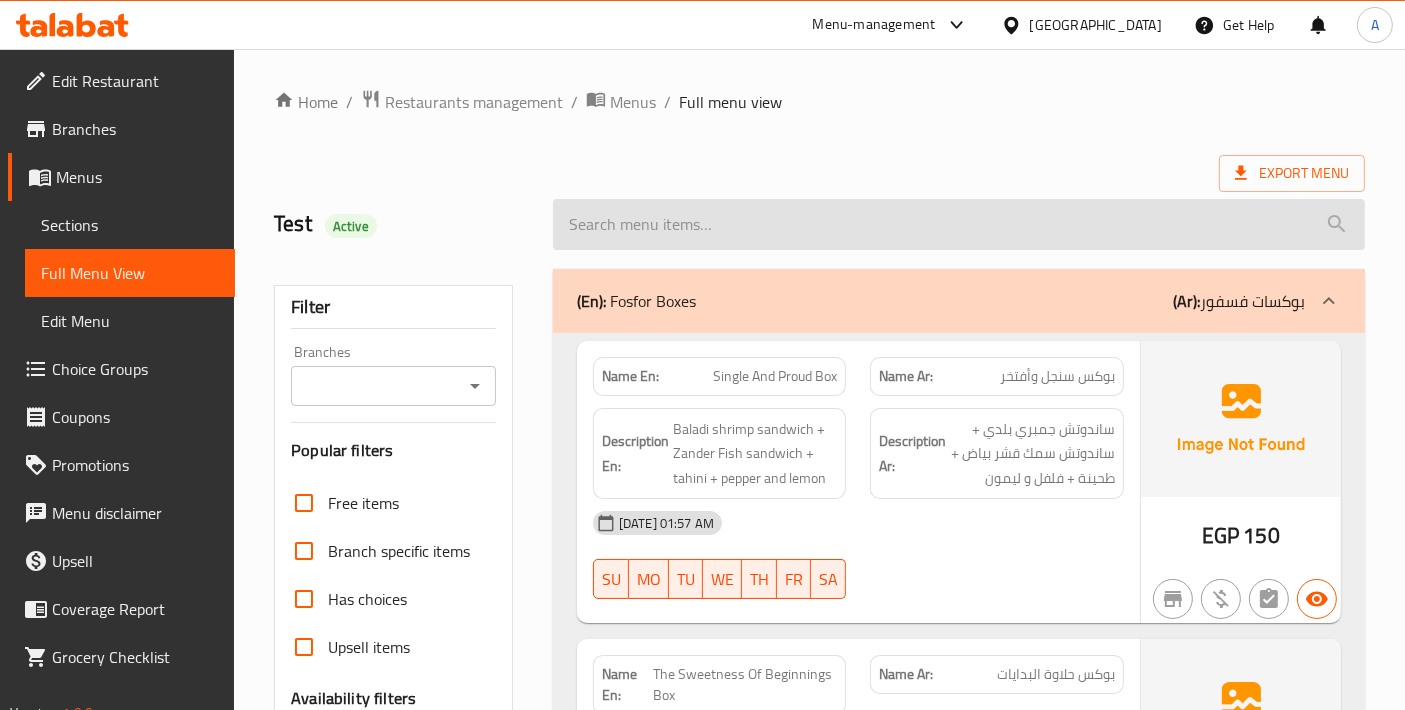 click at bounding box center (959, 224) 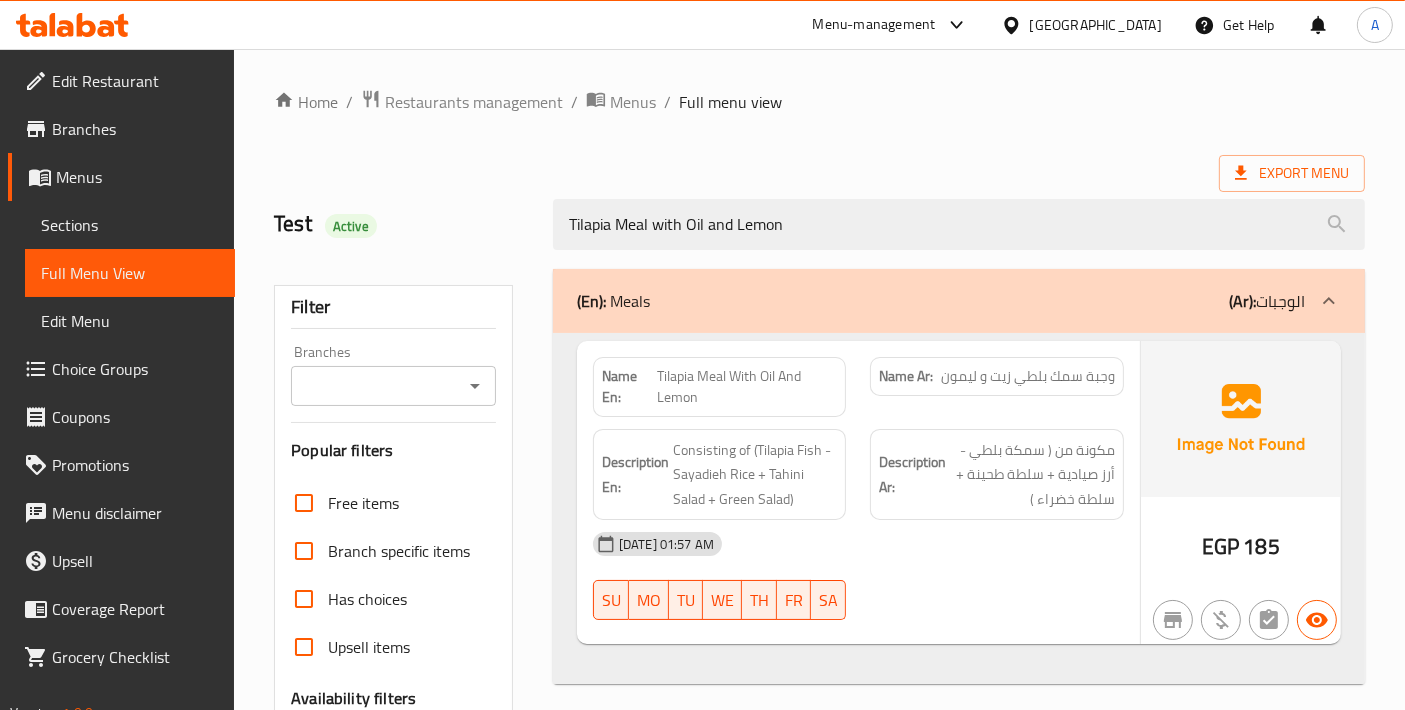 type on "Tilapia Meal with Oil and Lemon" 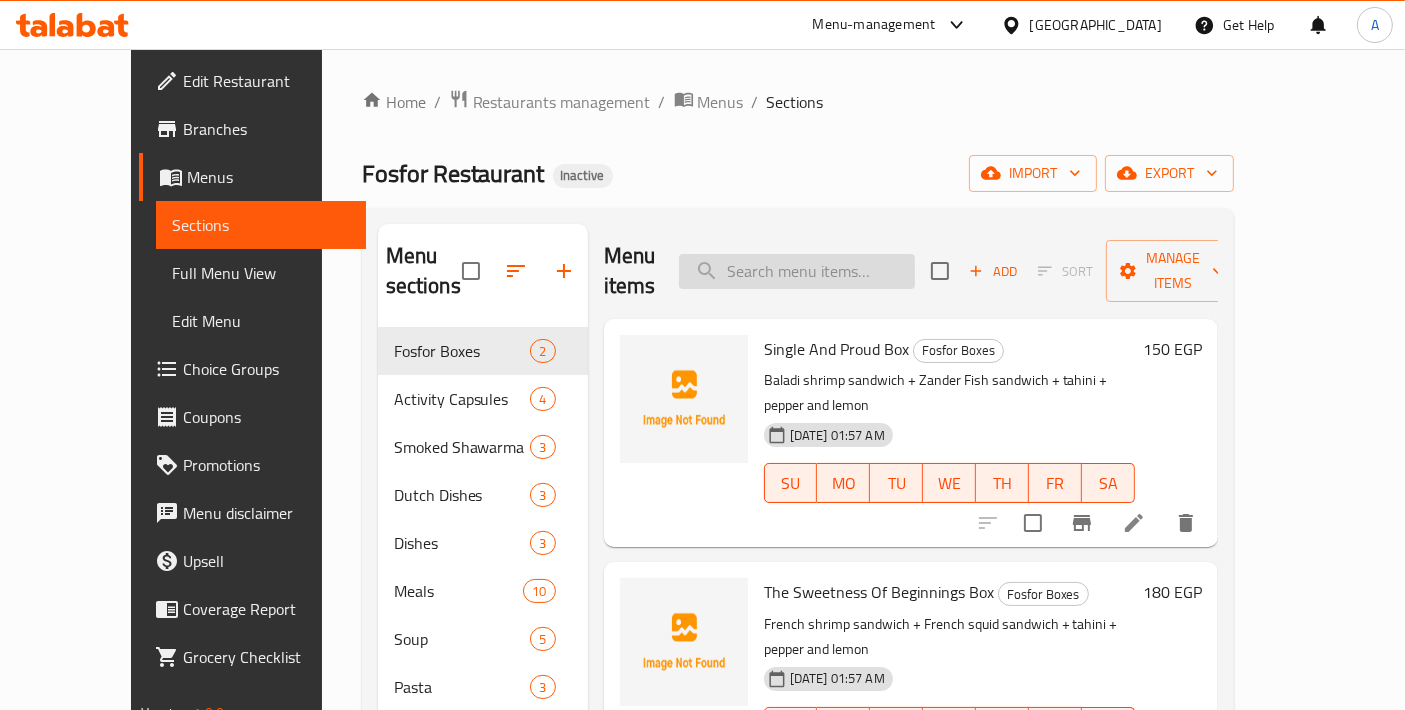 click at bounding box center [797, 271] 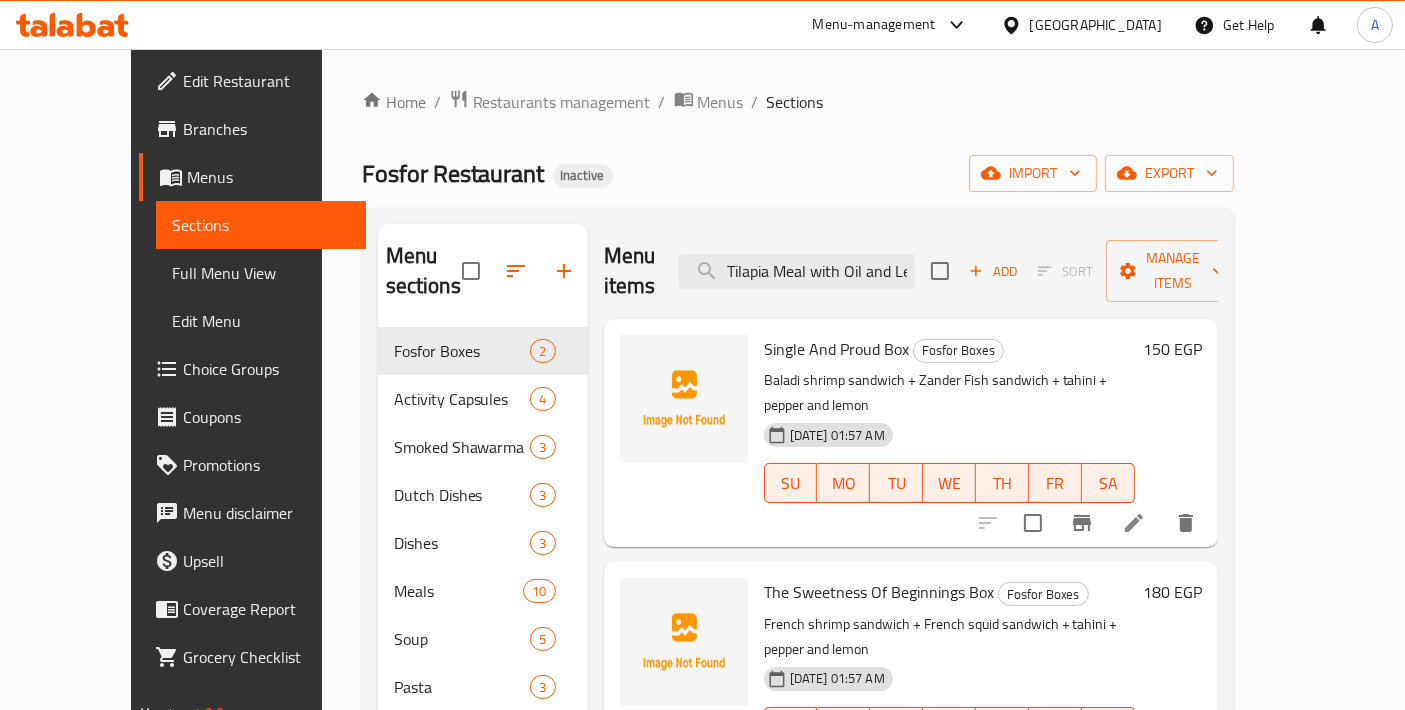 scroll, scrollTop: 0, scrollLeft: 33, axis: horizontal 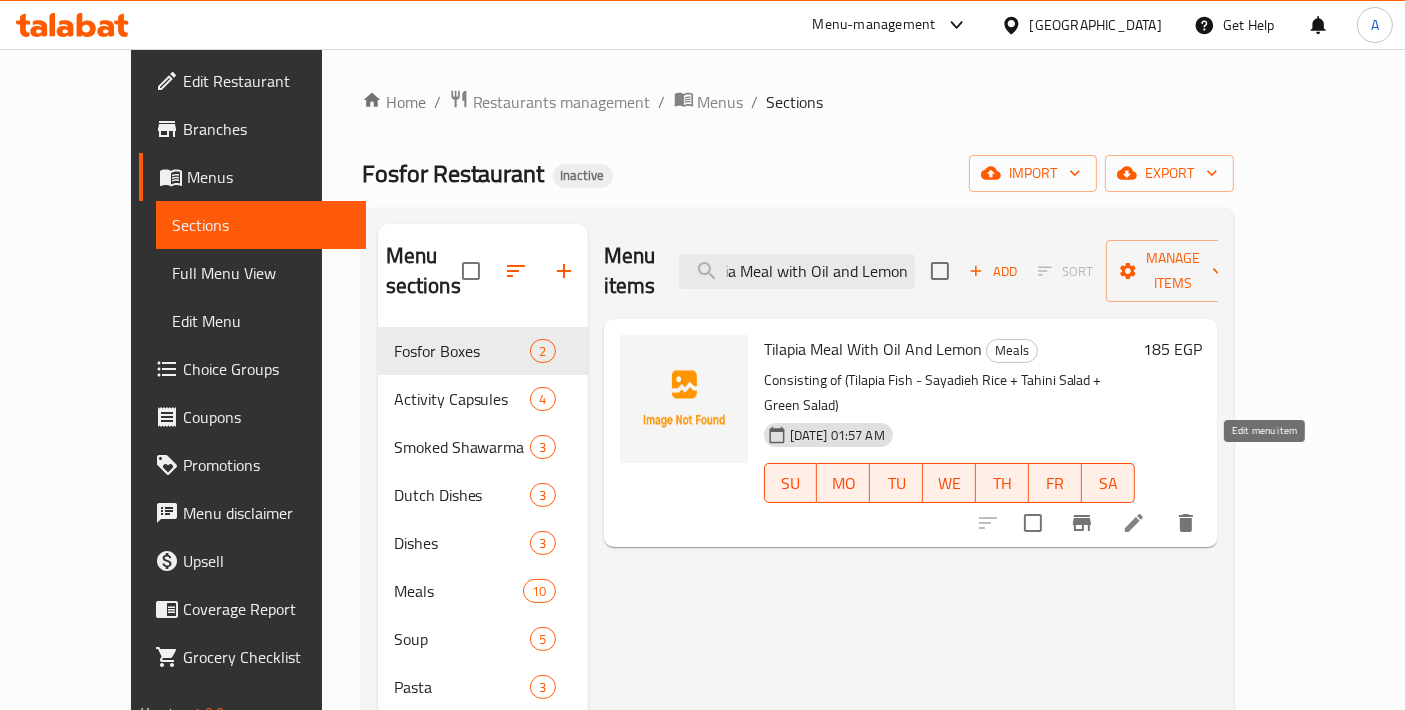 type on "Tilapia Meal with Oil and Lemon" 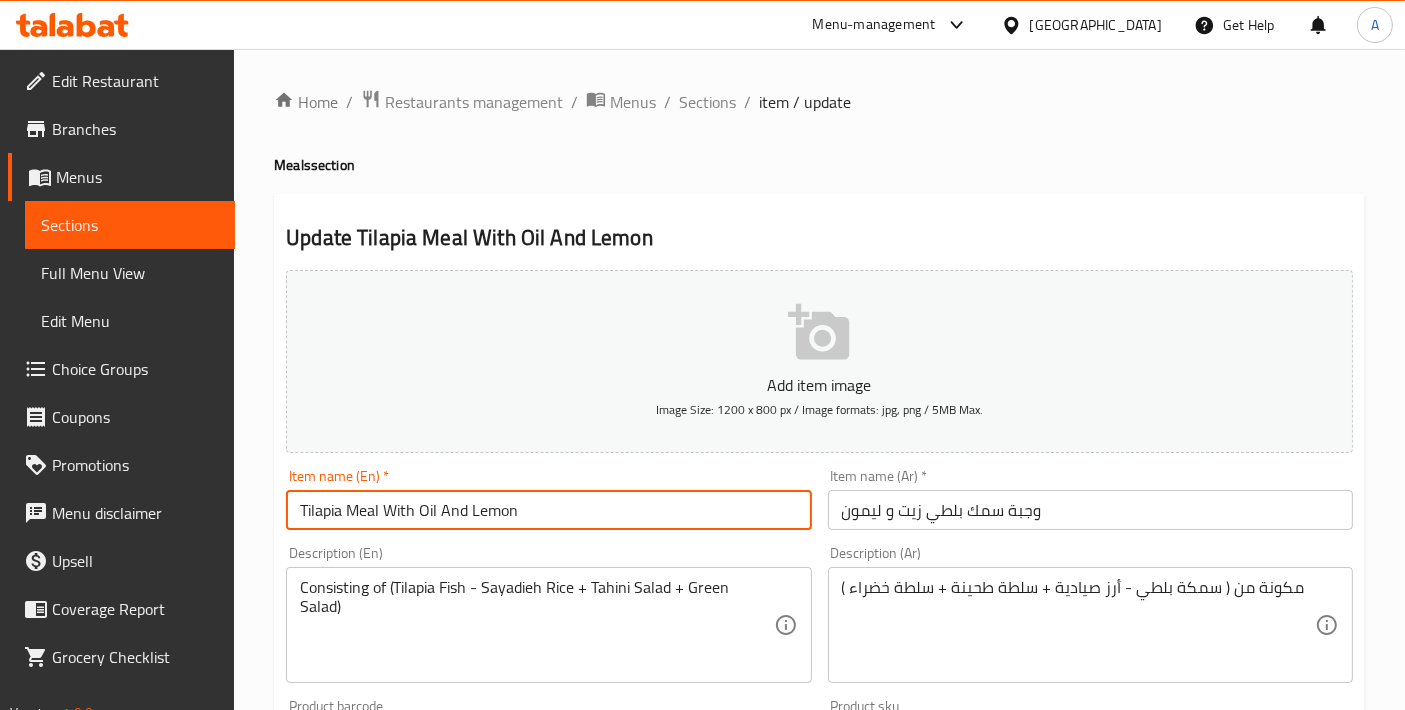 click on "Tilapia Meal With Oil And Lemon" at bounding box center [548, 510] 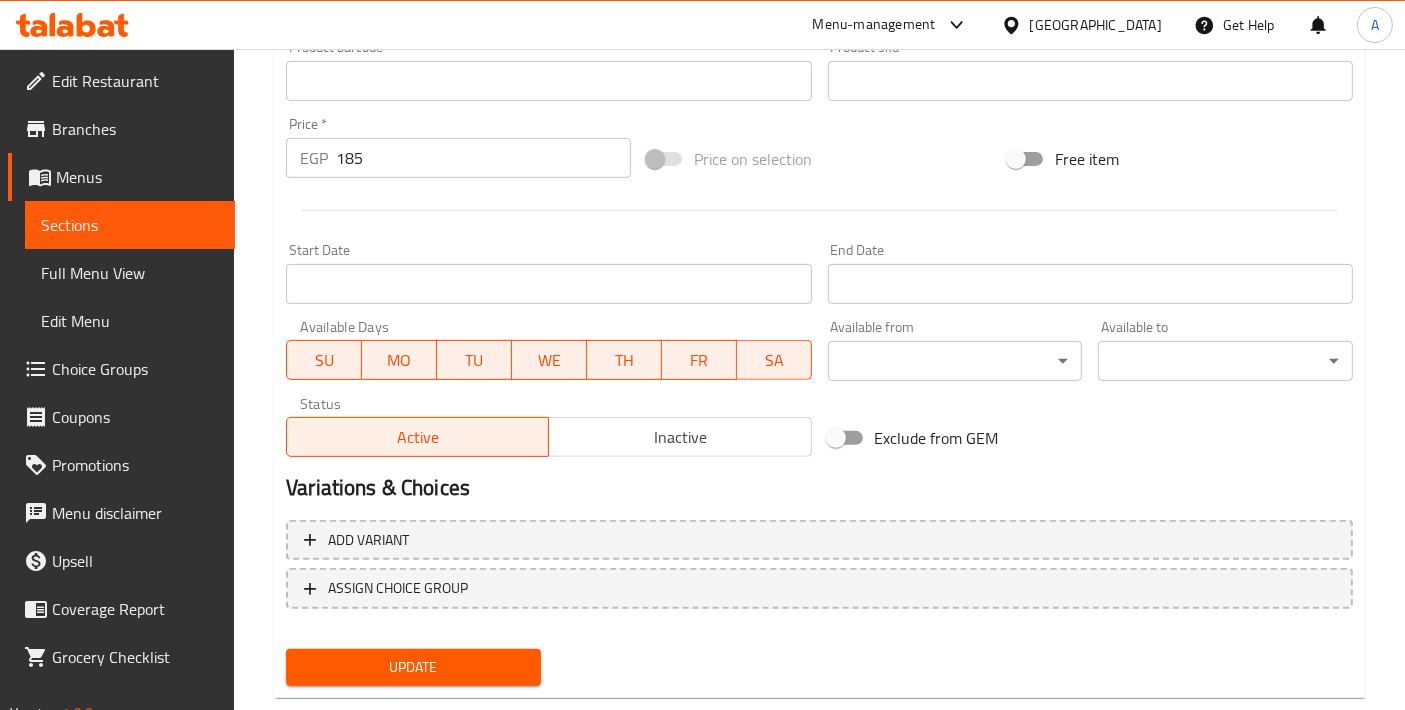 scroll, scrollTop: 699, scrollLeft: 0, axis: vertical 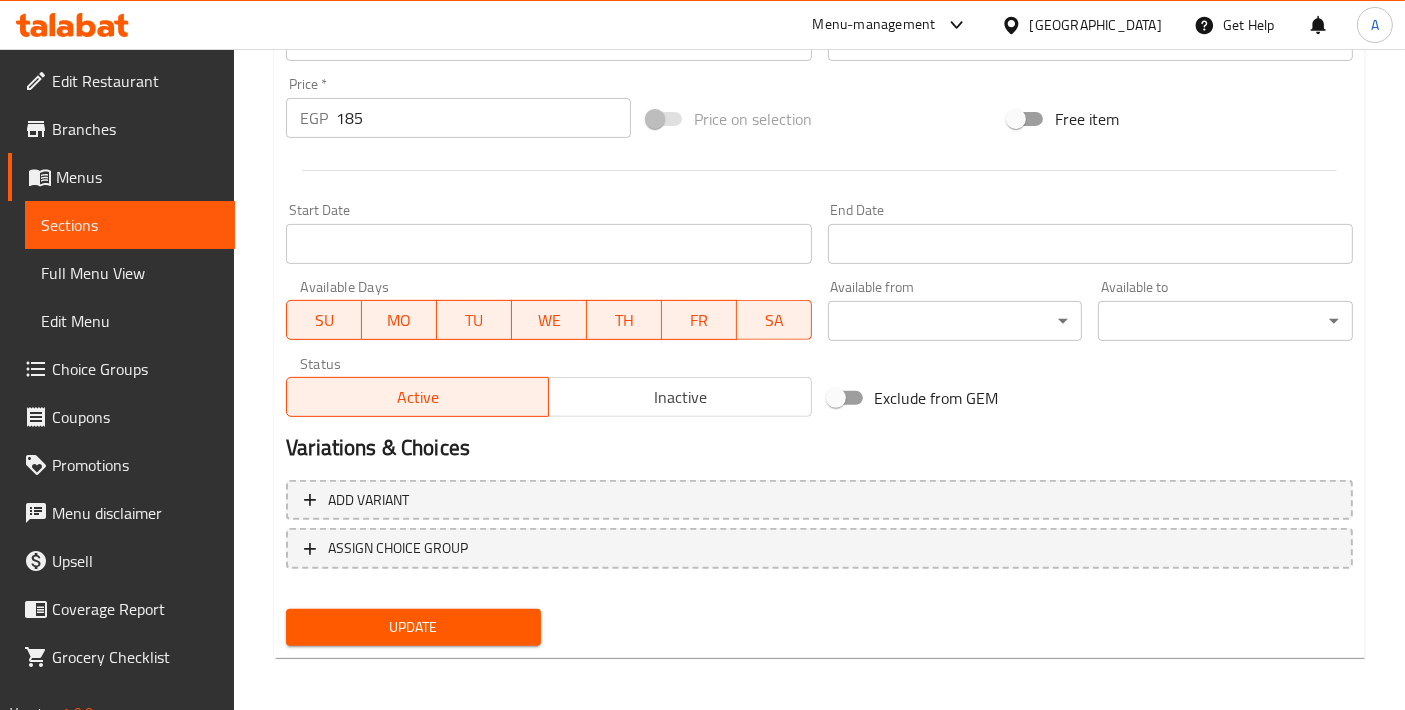 type on "Tilapia Fish Meal With Oil And Lemon" 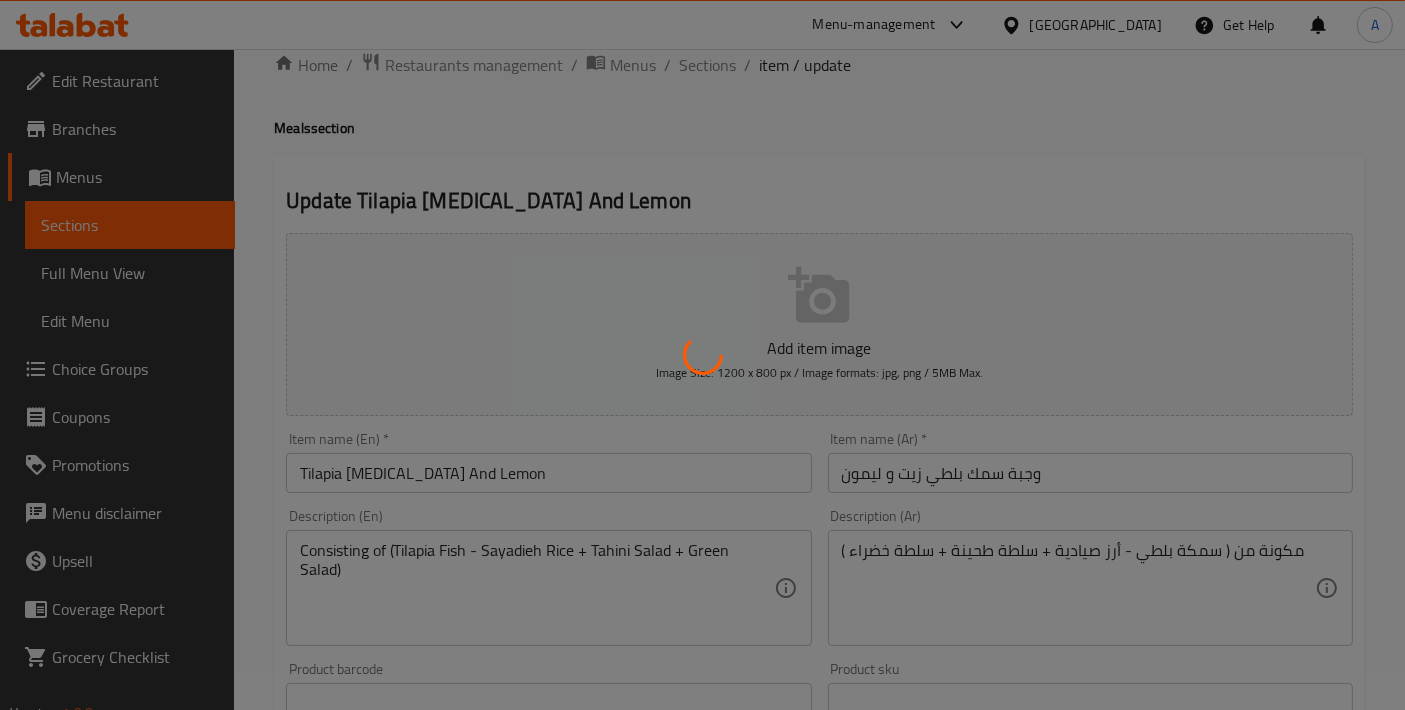 scroll, scrollTop: 0, scrollLeft: 0, axis: both 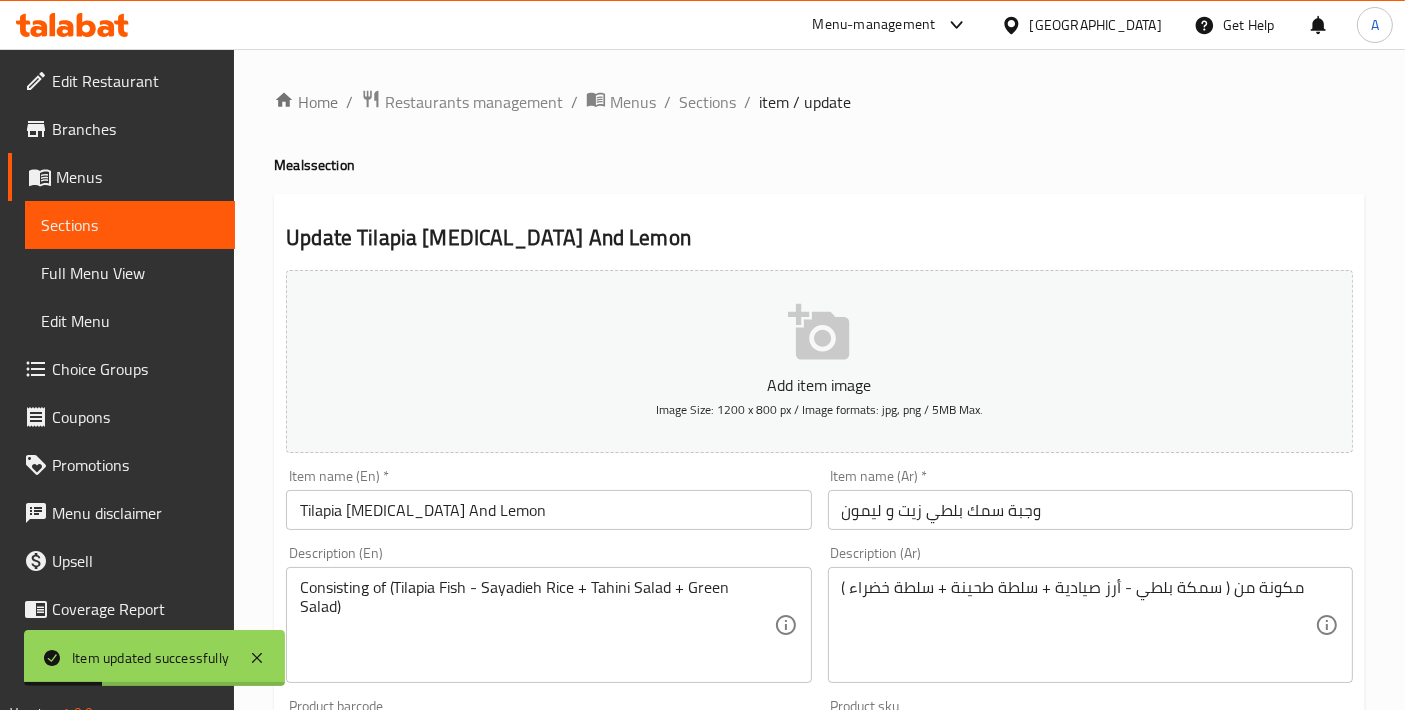 click on "وجبة سمك بلطي زيت و ليمون" at bounding box center [1090, 510] 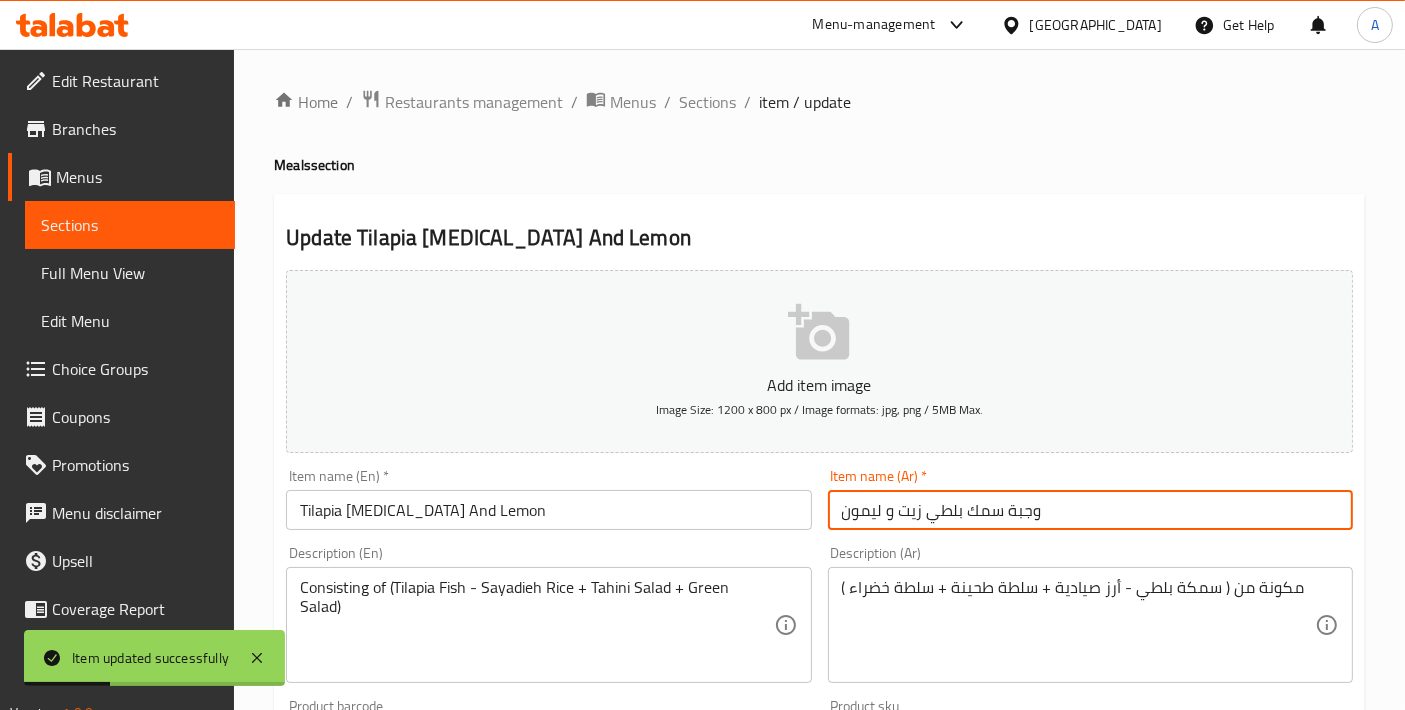 click on "وجبة سمك بلطي زيت و ليمون" at bounding box center (1090, 510) 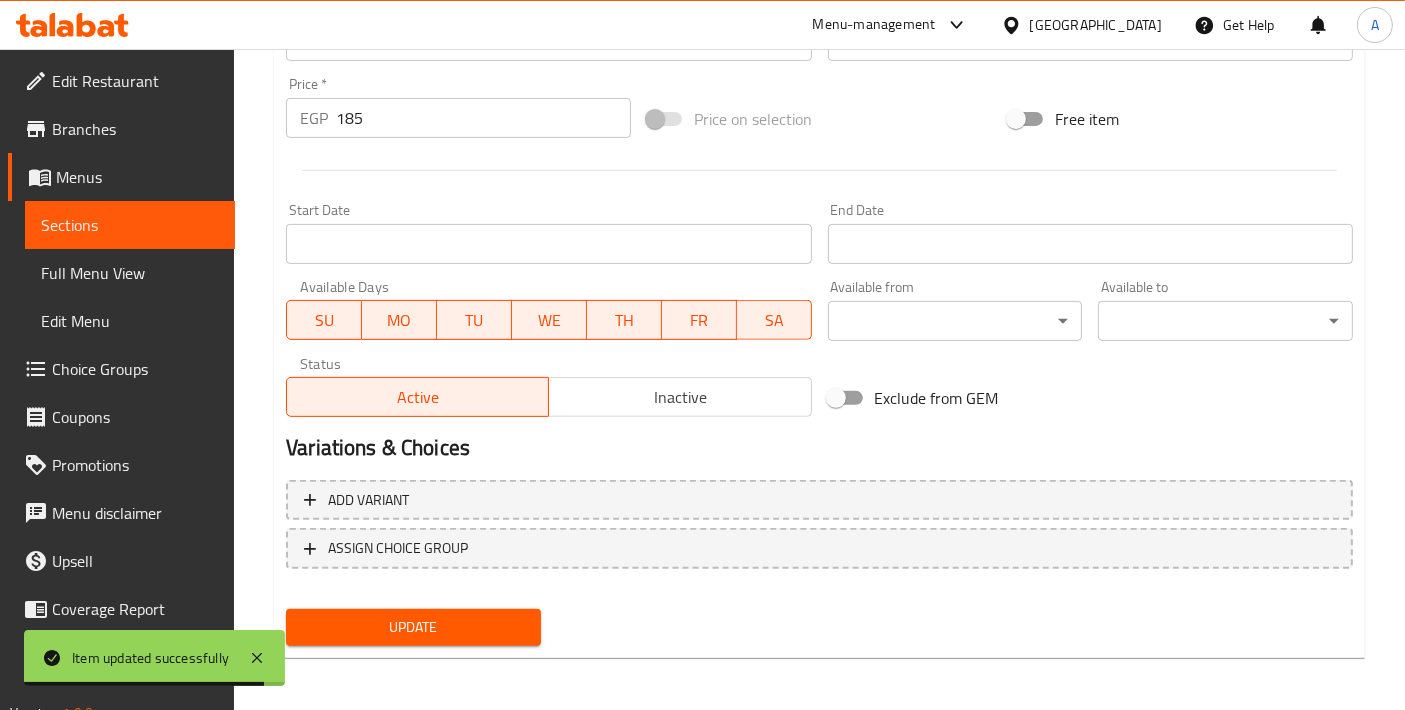 click on "Update" at bounding box center (413, 627) 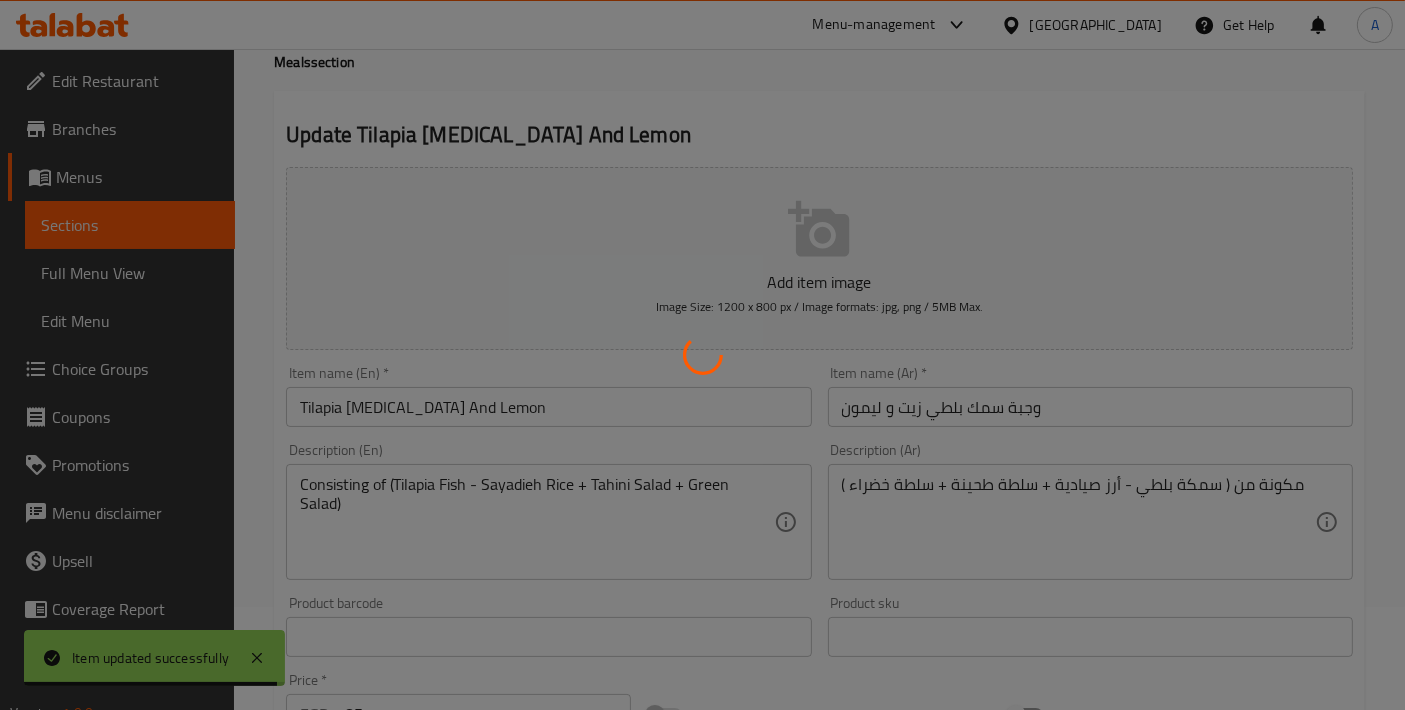 scroll, scrollTop: 0, scrollLeft: 0, axis: both 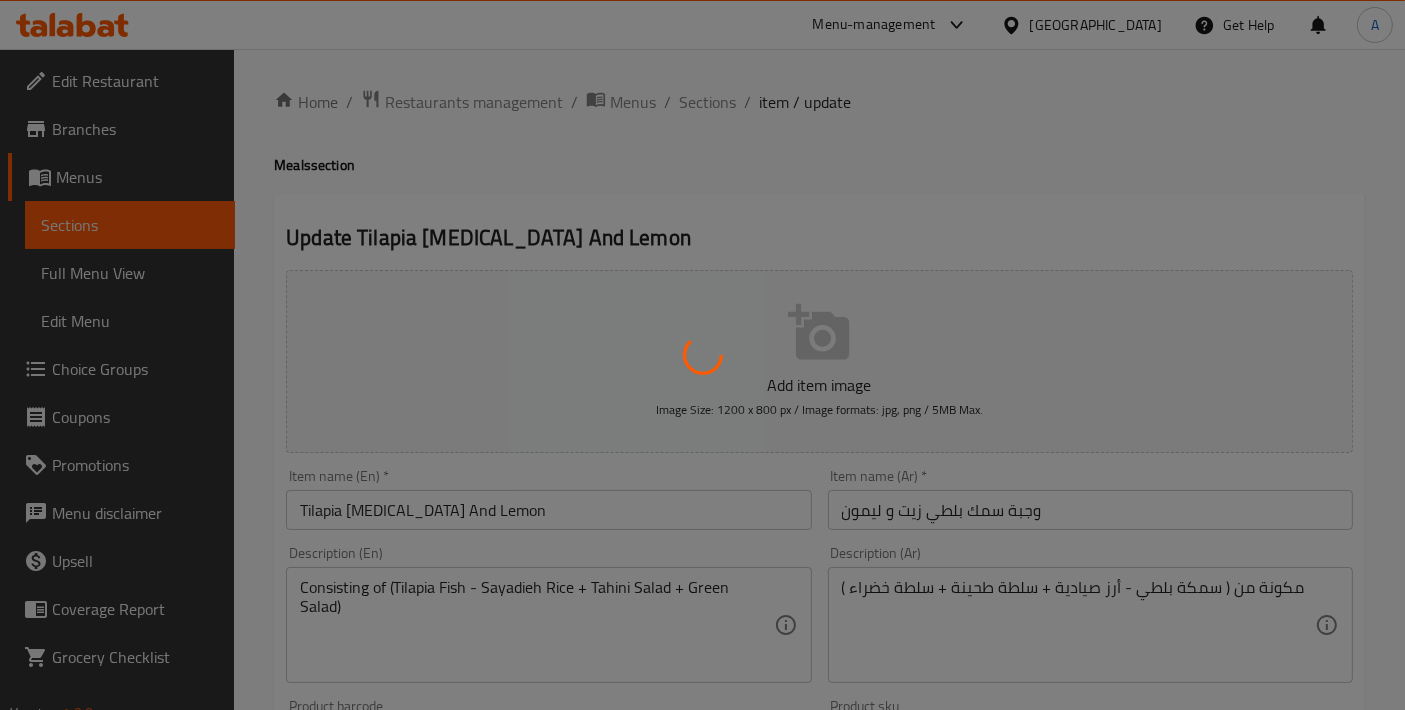 click at bounding box center (702, 355) 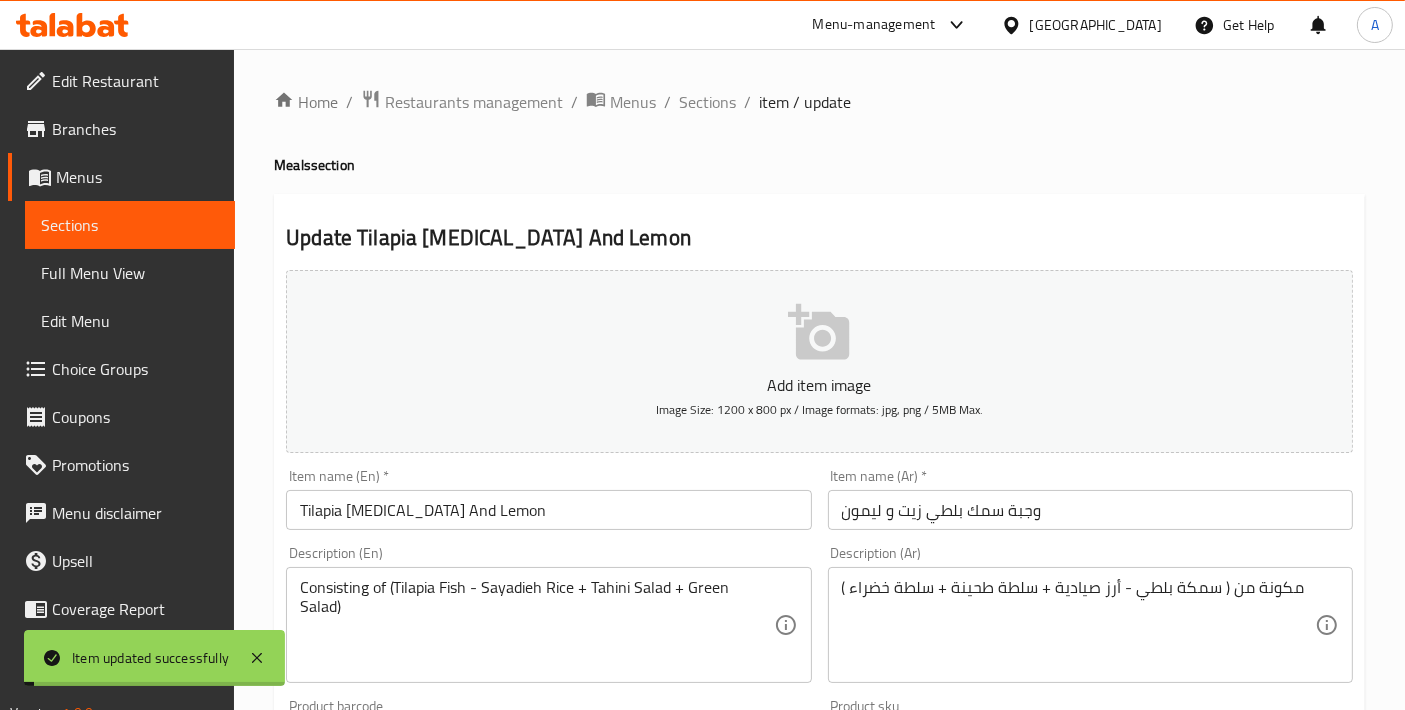 click on "Sections" at bounding box center (707, 102) 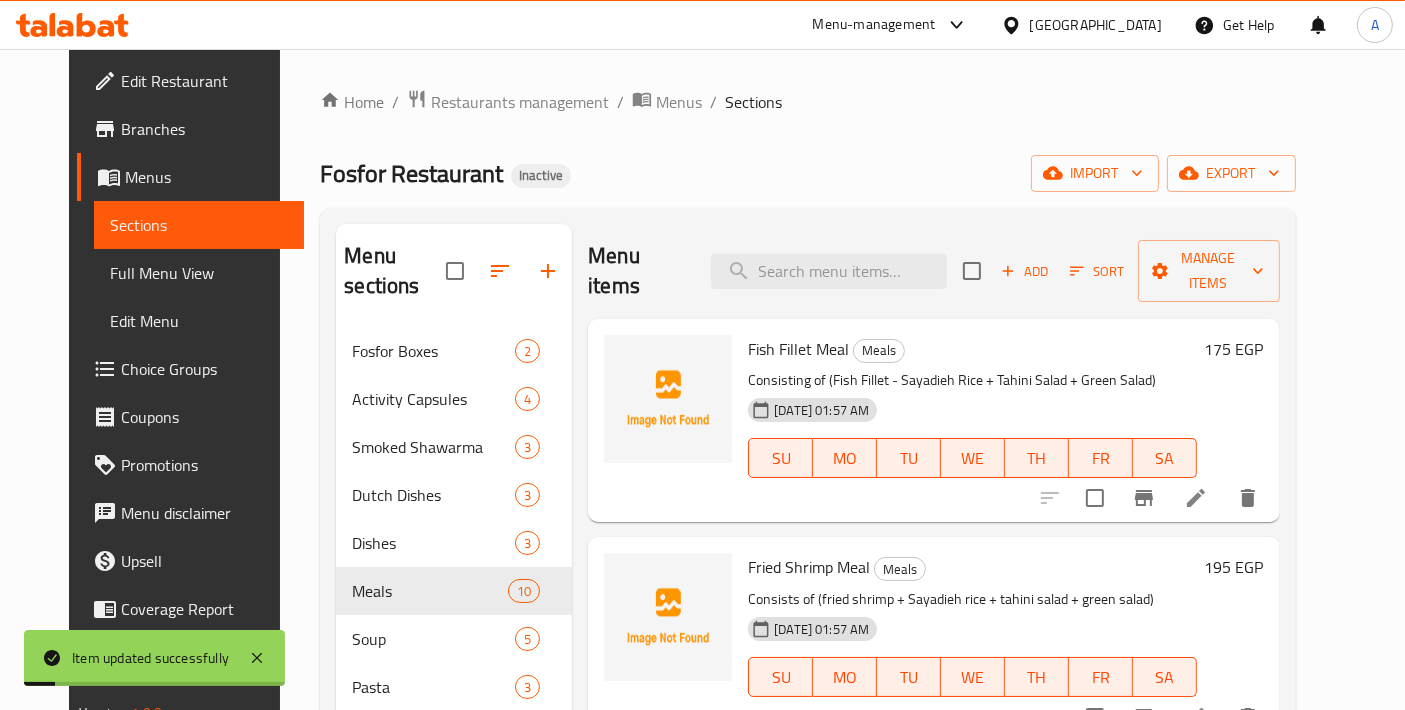 click on "Menu items Add Sort Manage items" at bounding box center (933, 271) 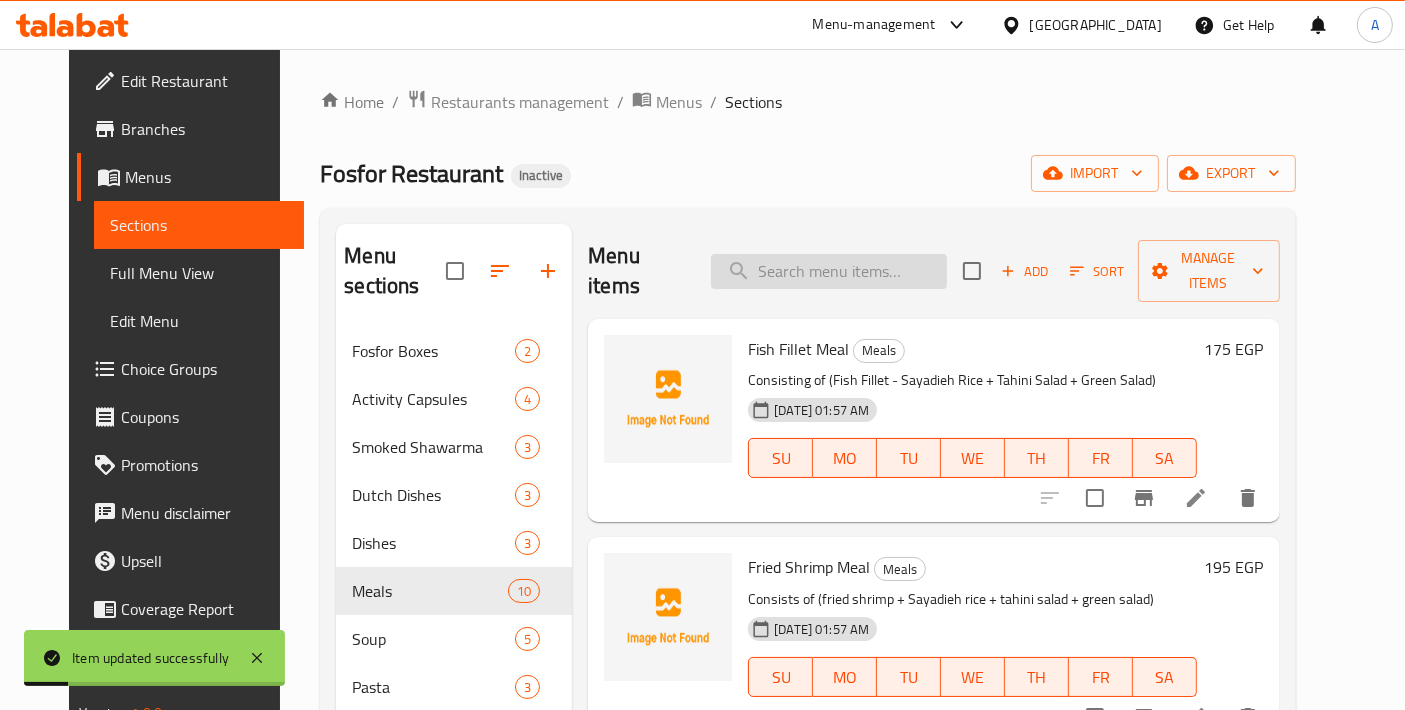 click at bounding box center (829, 271) 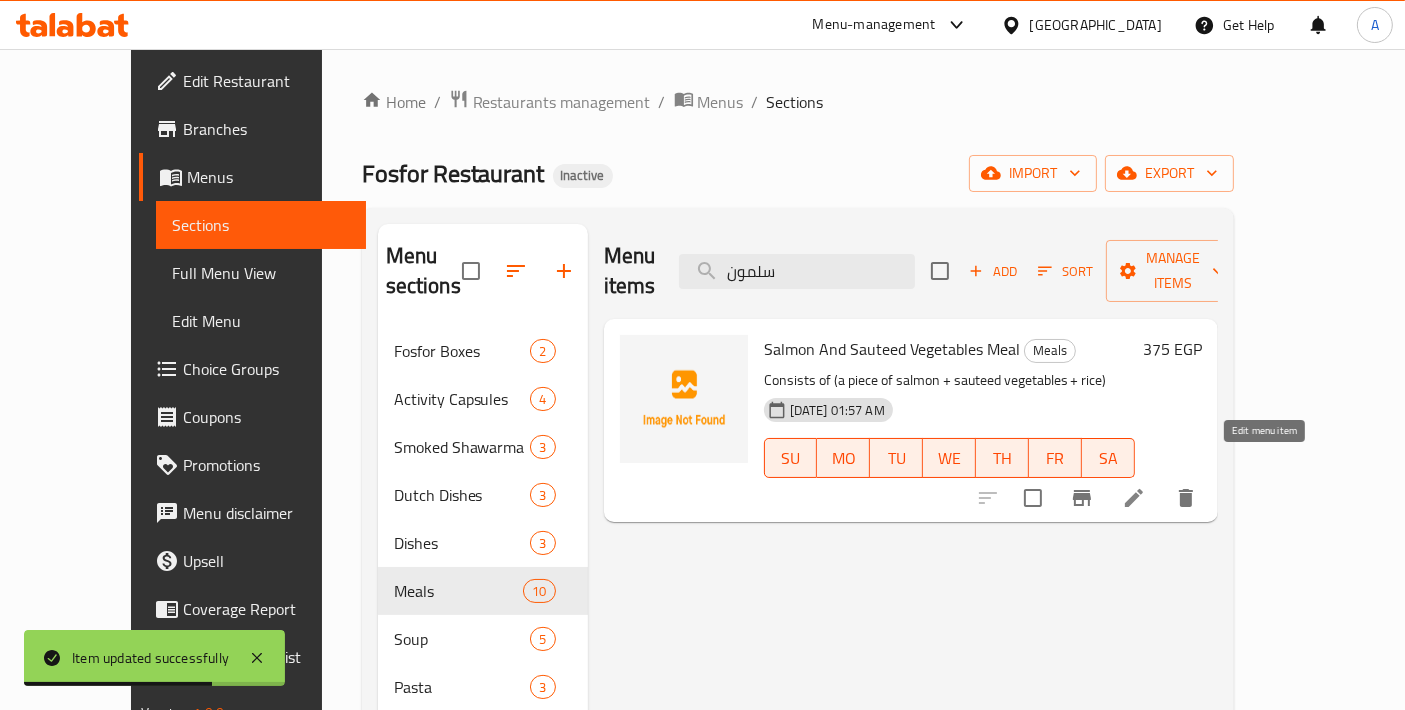 type on "سلمون" 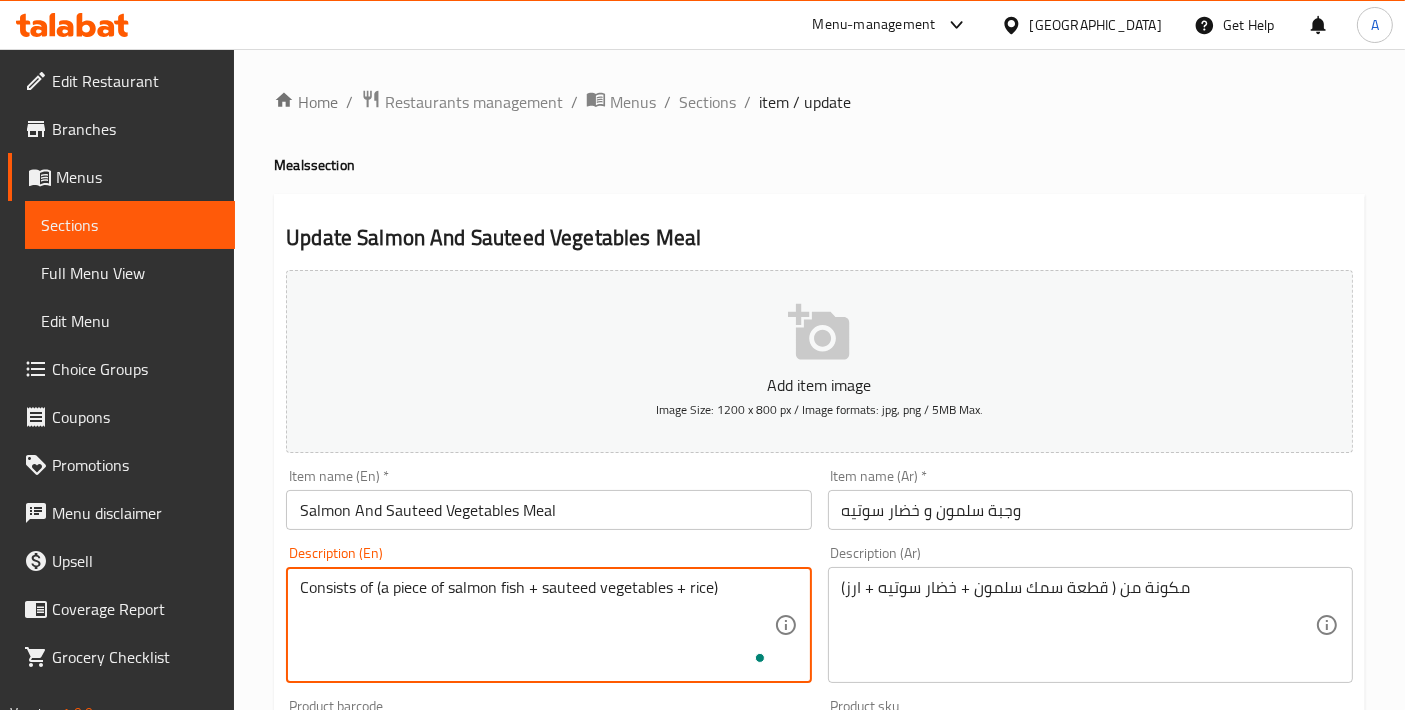 scroll, scrollTop: 699, scrollLeft: 0, axis: vertical 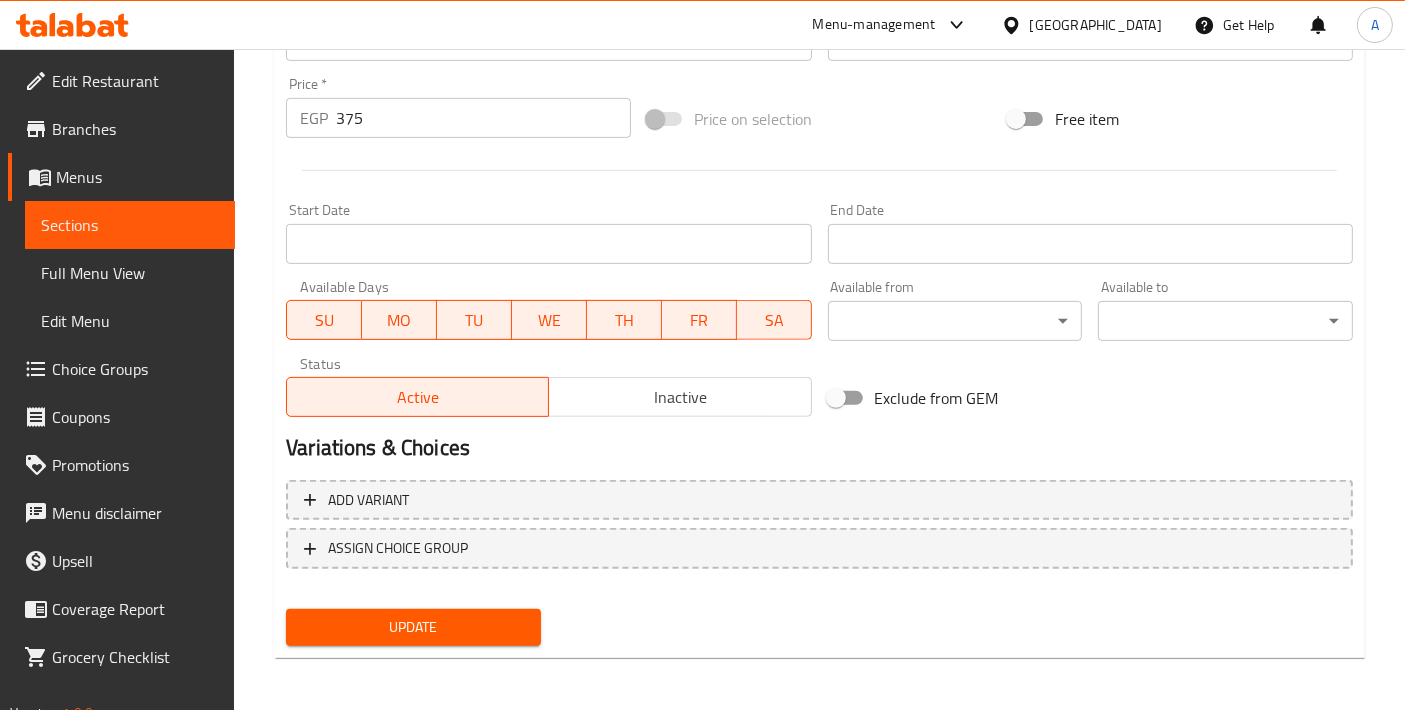 type on "Consists of (a piece of salmon fish + sauteed vegetables + rice)" 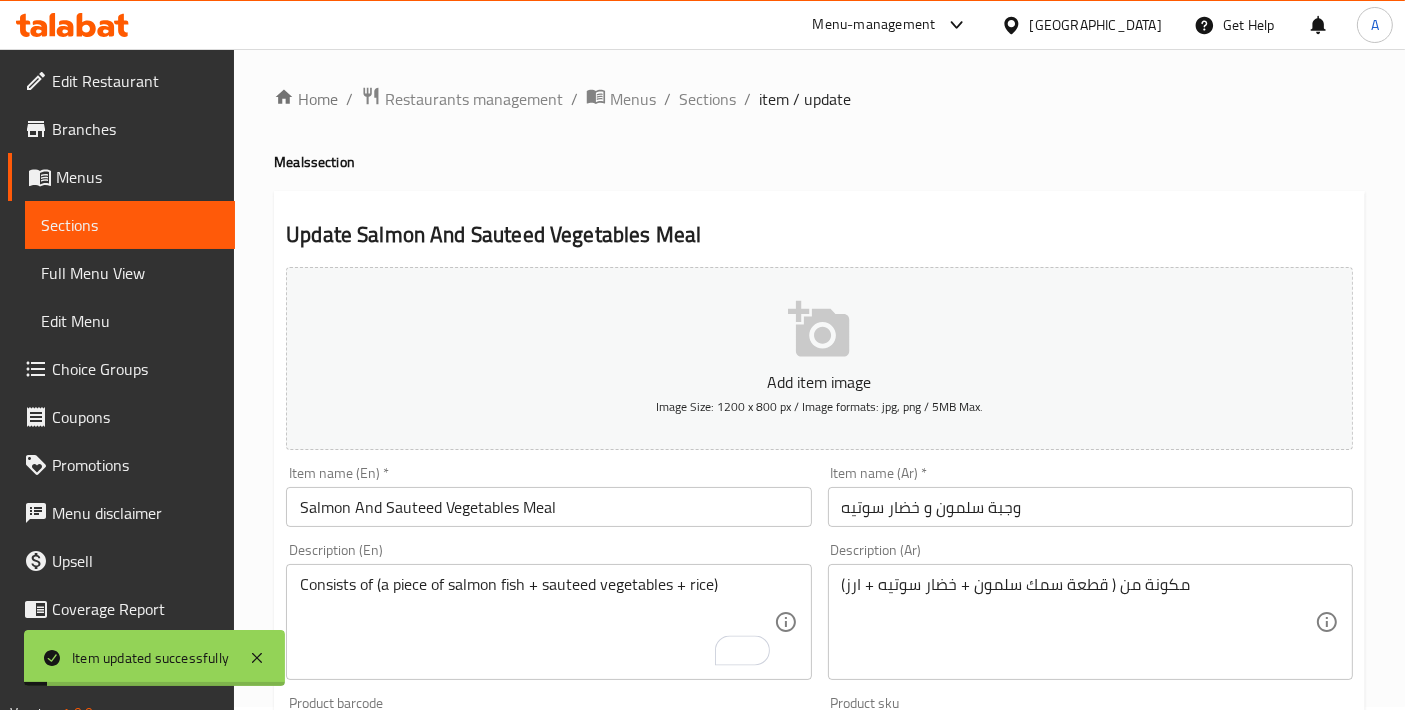 scroll, scrollTop: 0, scrollLeft: 0, axis: both 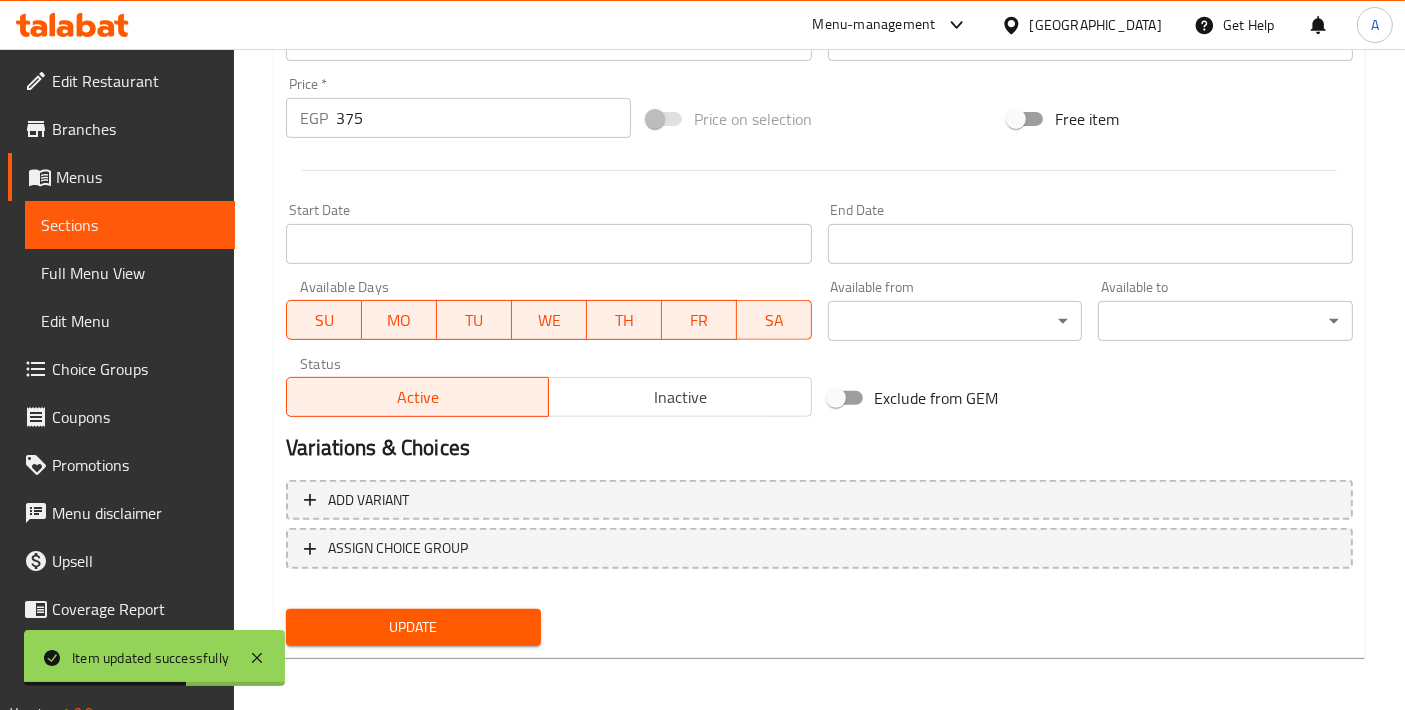 click on "Update" at bounding box center [413, 627] 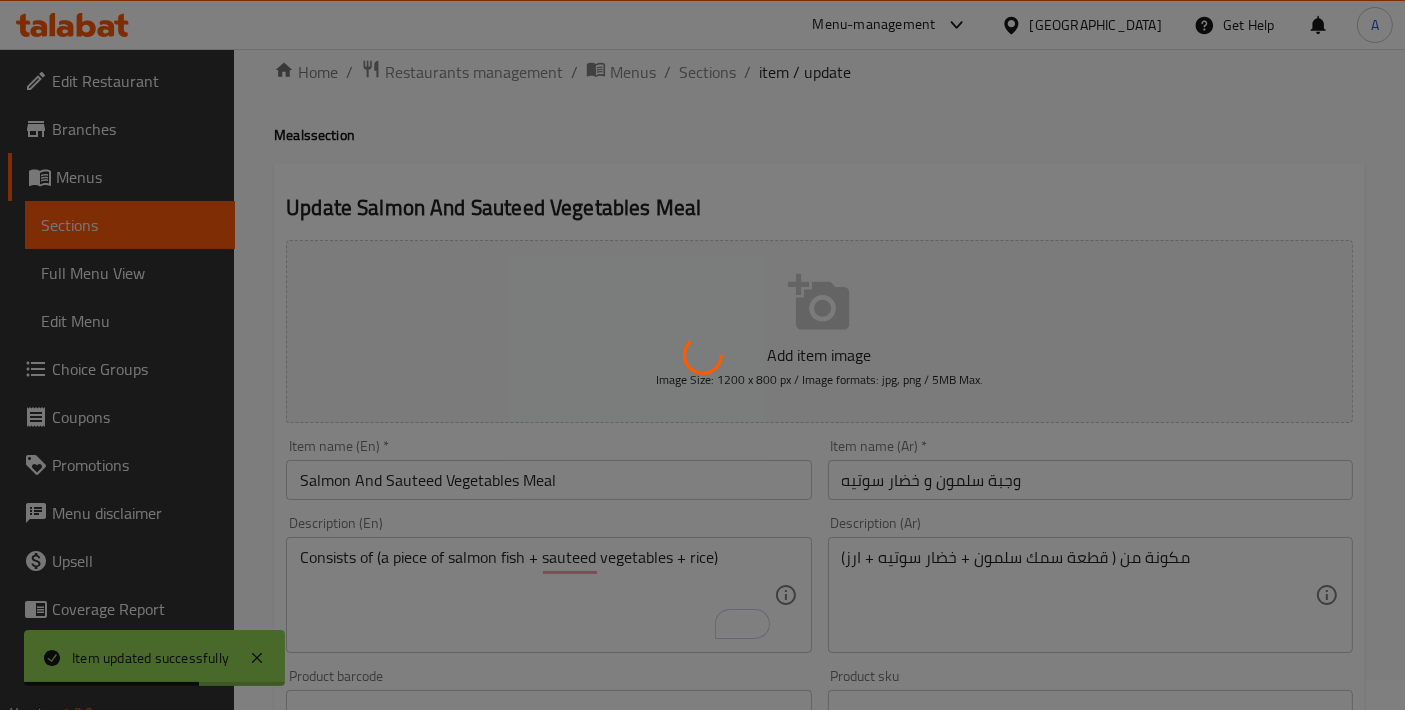scroll, scrollTop: 0, scrollLeft: 0, axis: both 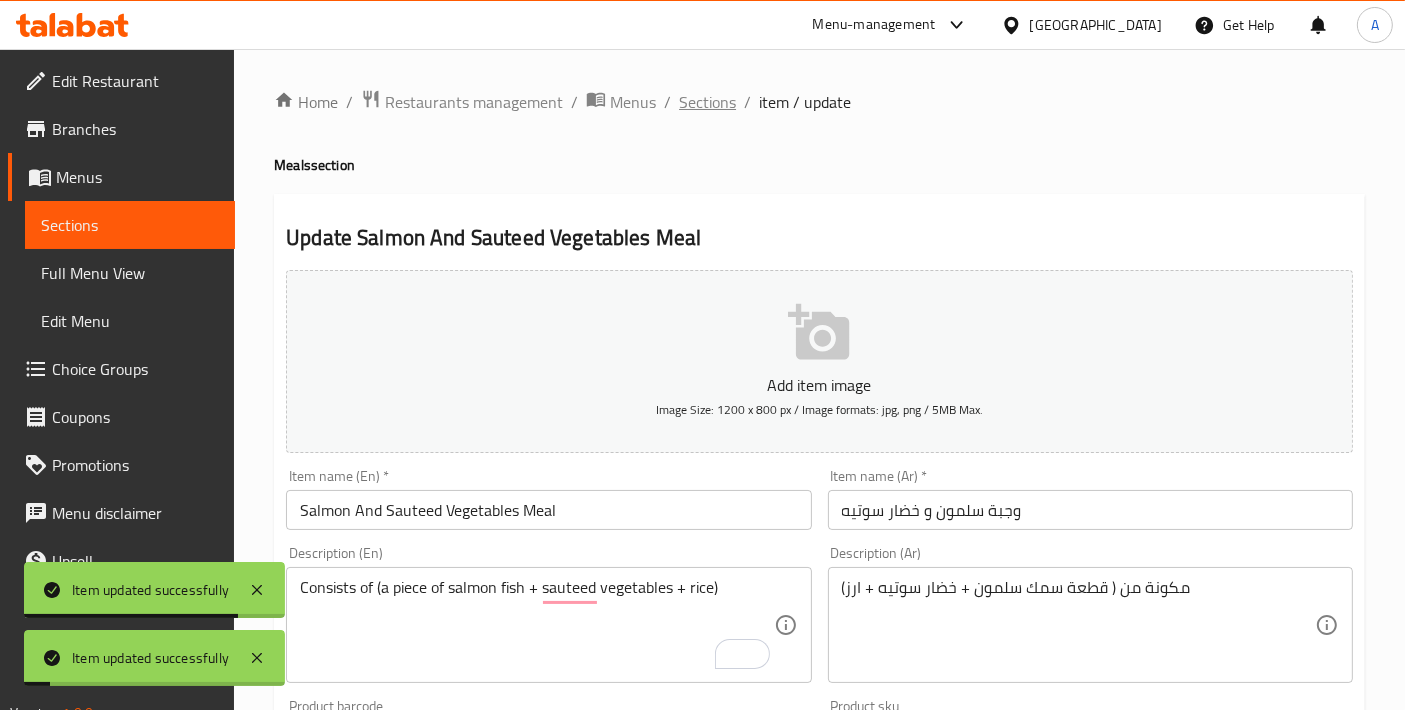 click on "Sections" at bounding box center (707, 102) 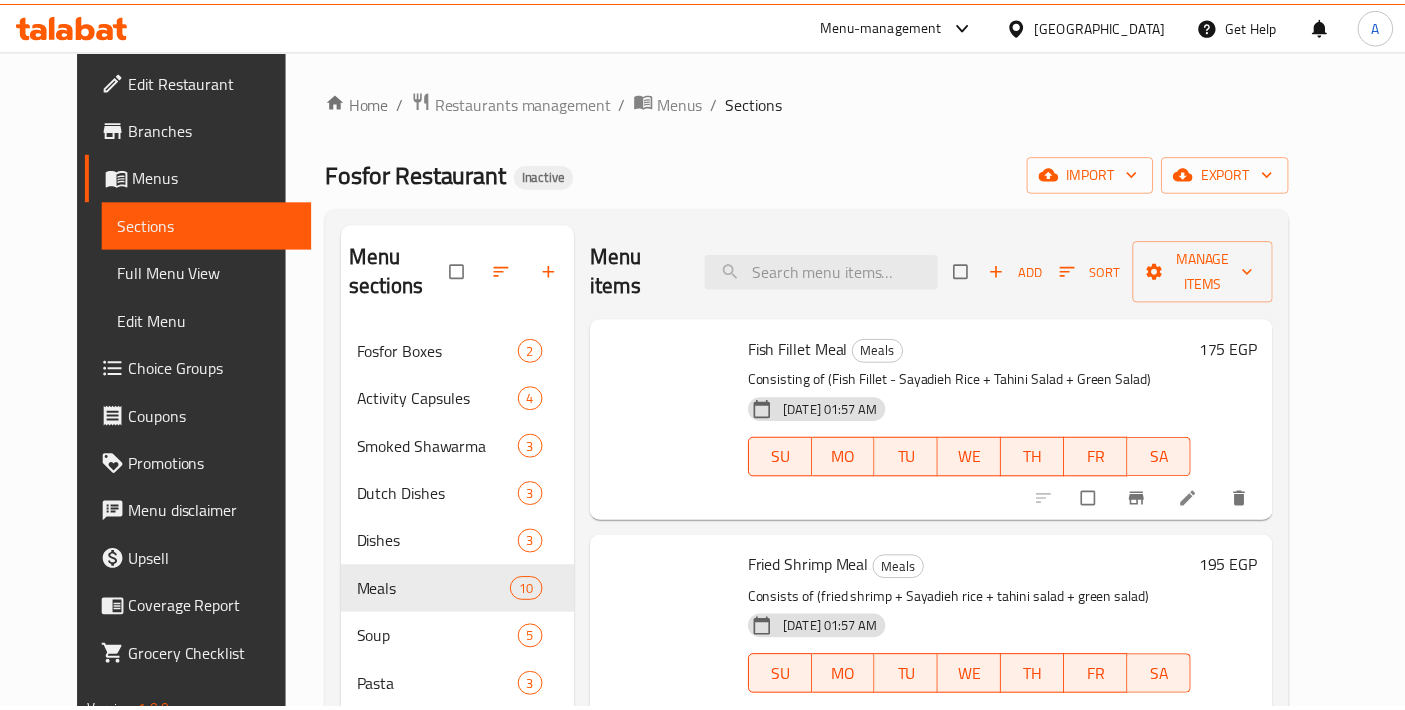 scroll, scrollTop: 0, scrollLeft: 0, axis: both 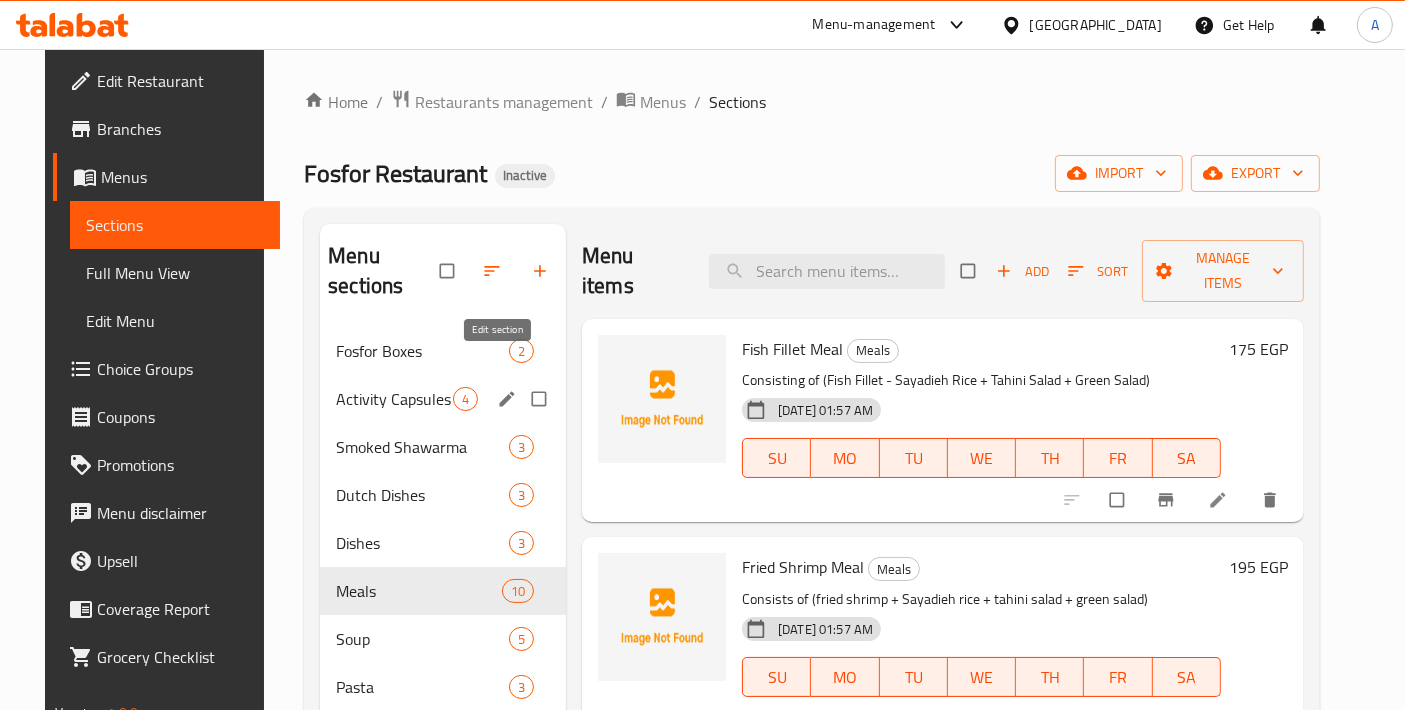 click 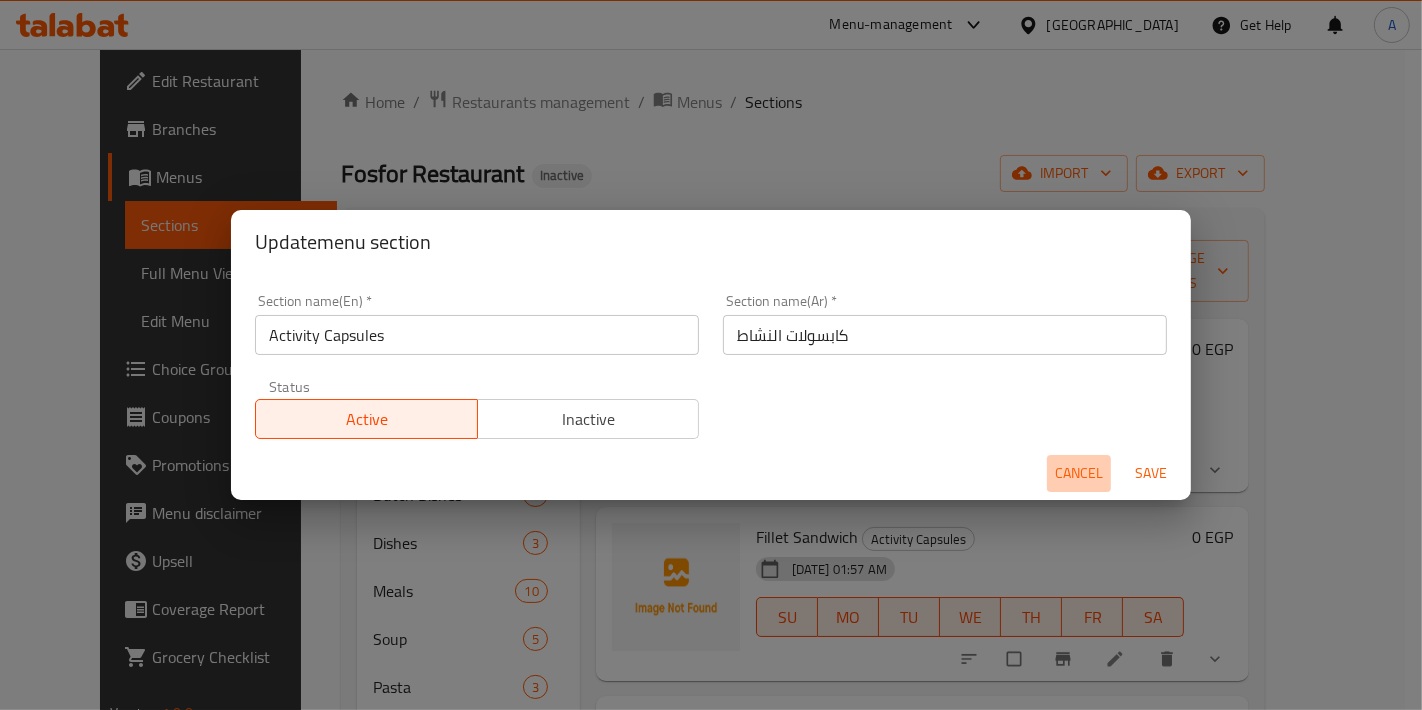 click on "Cancel" at bounding box center (1079, 473) 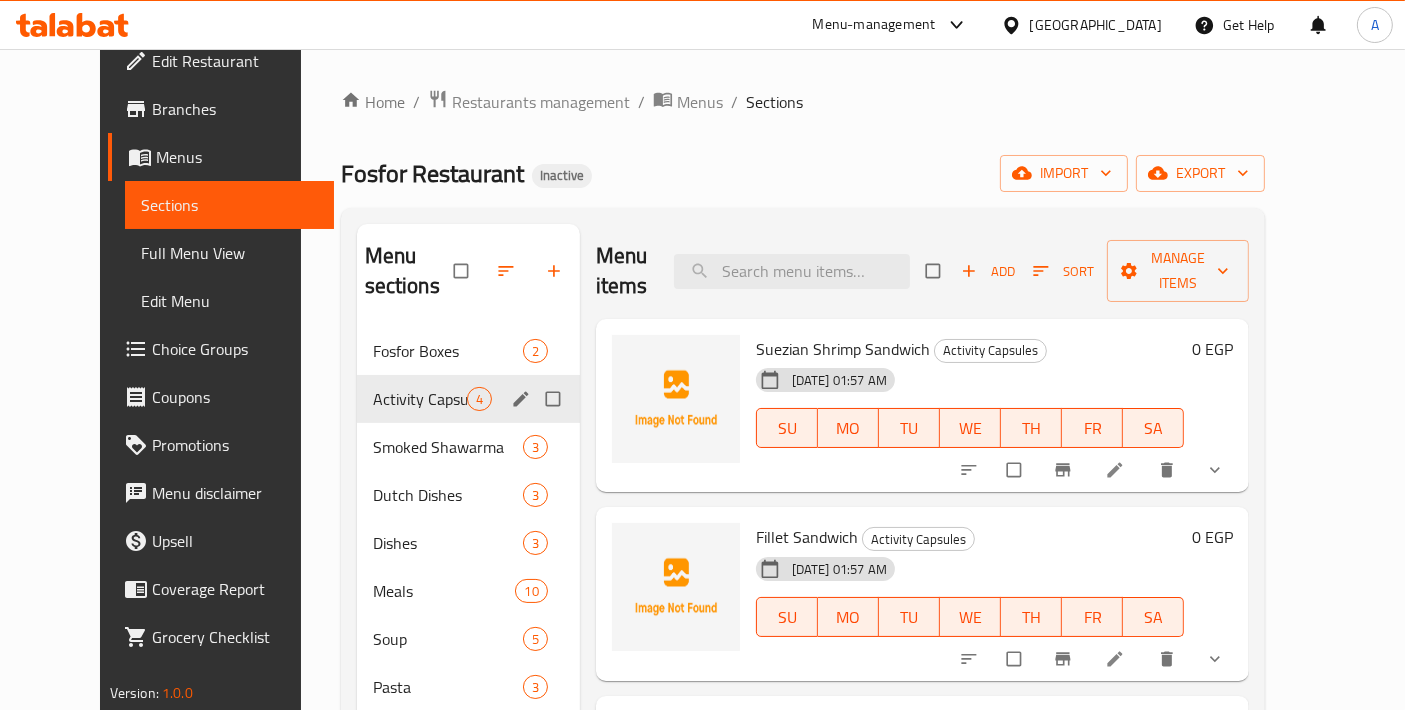 scroll, scrollTop: 31, scrollLeft: 0, axis: vertical 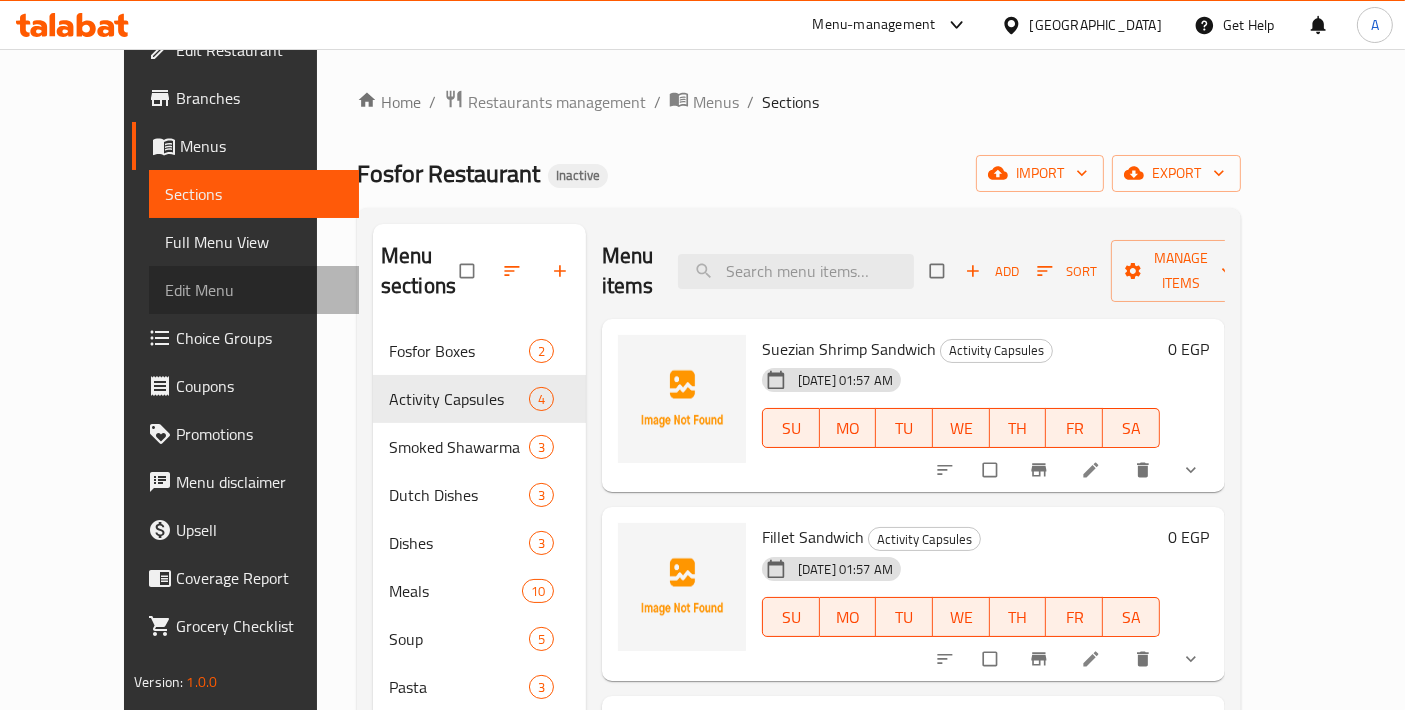 click on "Edit Menu" at bounding box center (254, 290) 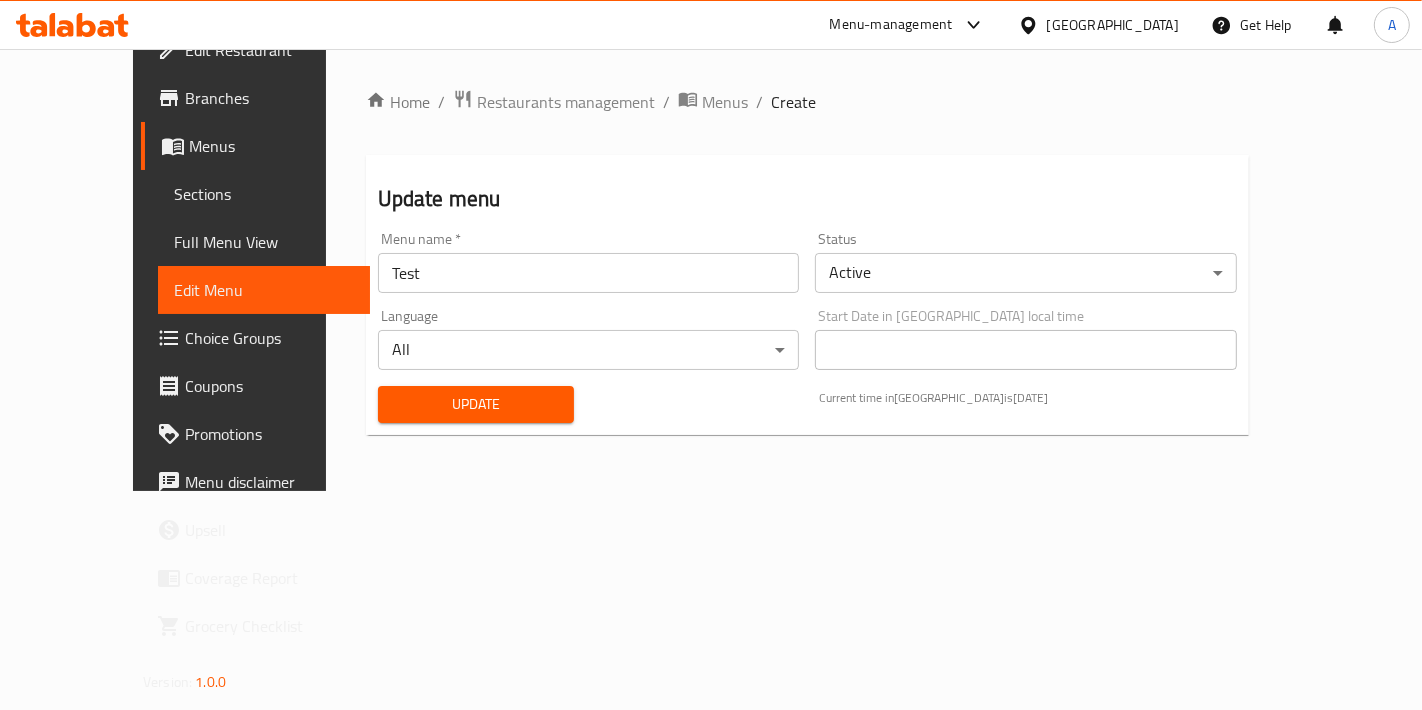 click on "Full Menu View" at bounding box center (264, 242) 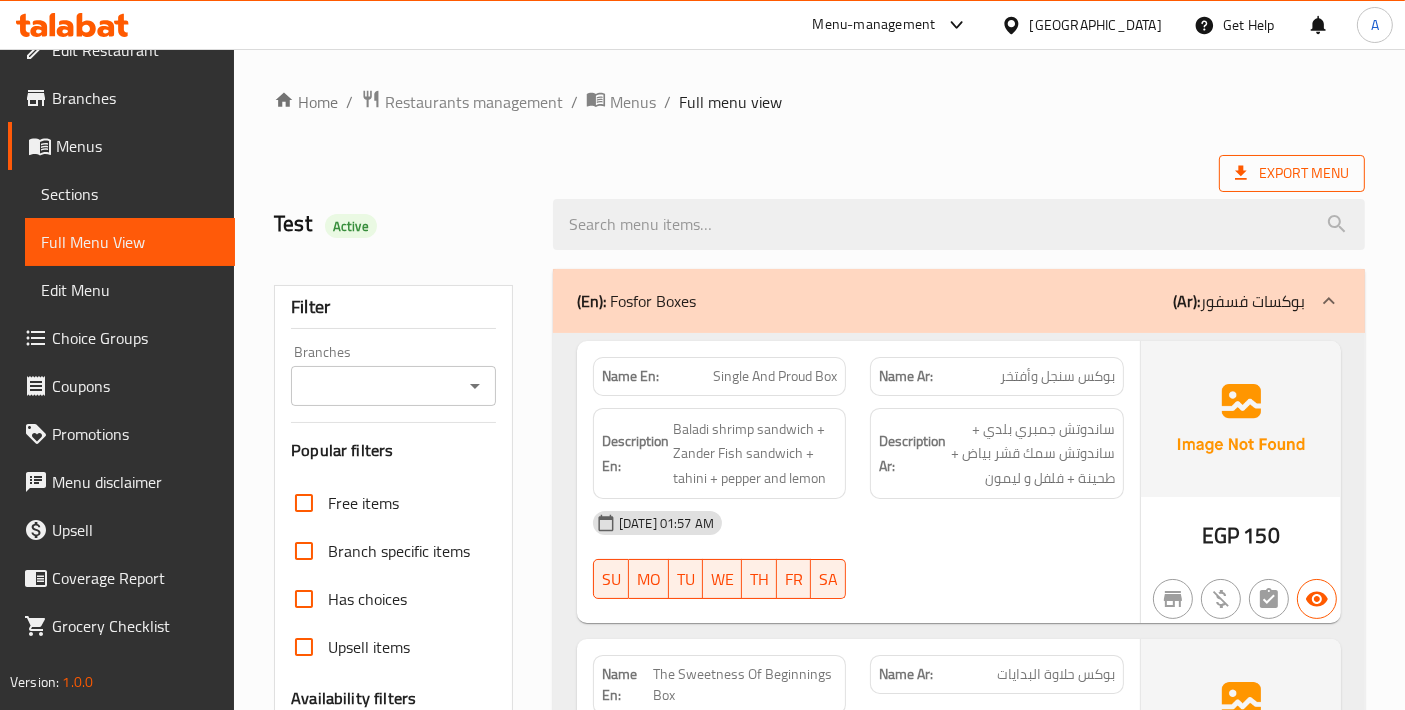 click on "Export Menu" at bounding box center [1292, 173] 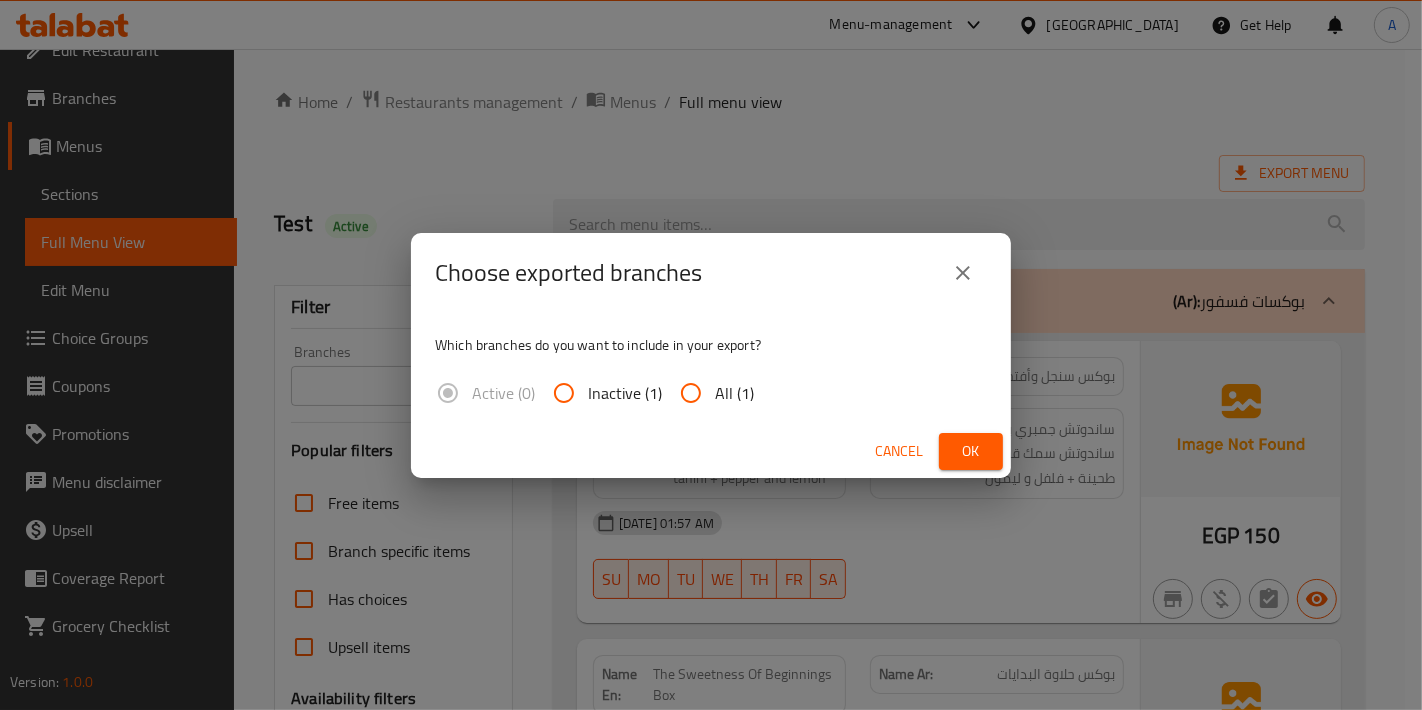 click on "All (1)" at bounding box center [734, 393] 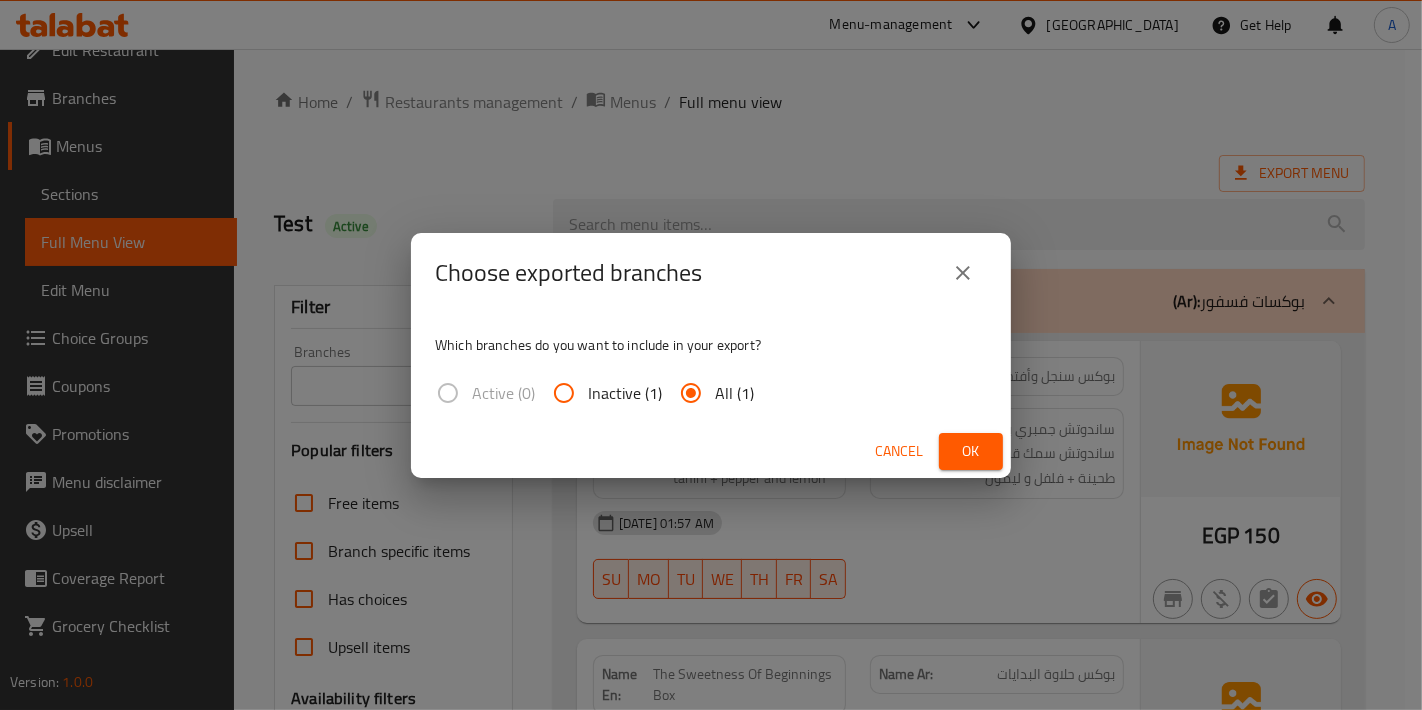 click on "Ok" at bounding box center (971, 451) 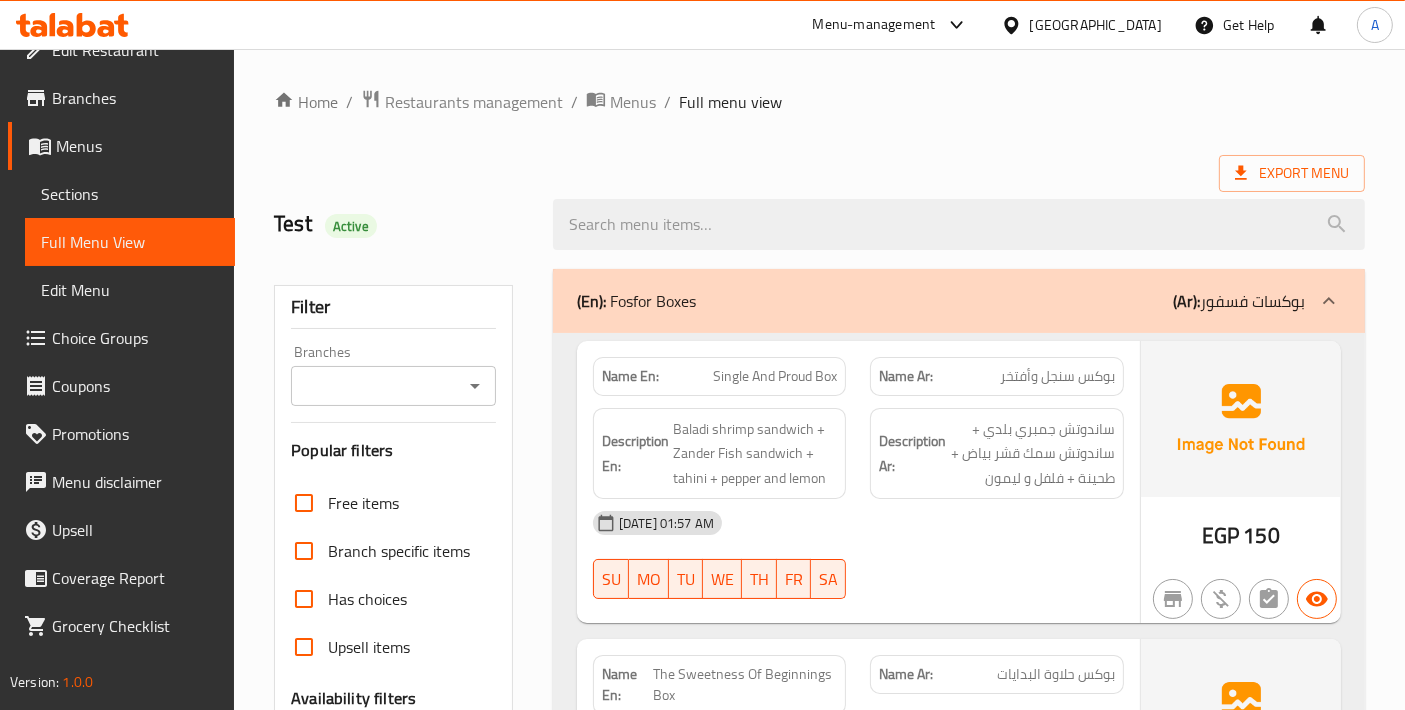 scroll, scrollTop: 666, scrollLeft: 0, axis: vertical 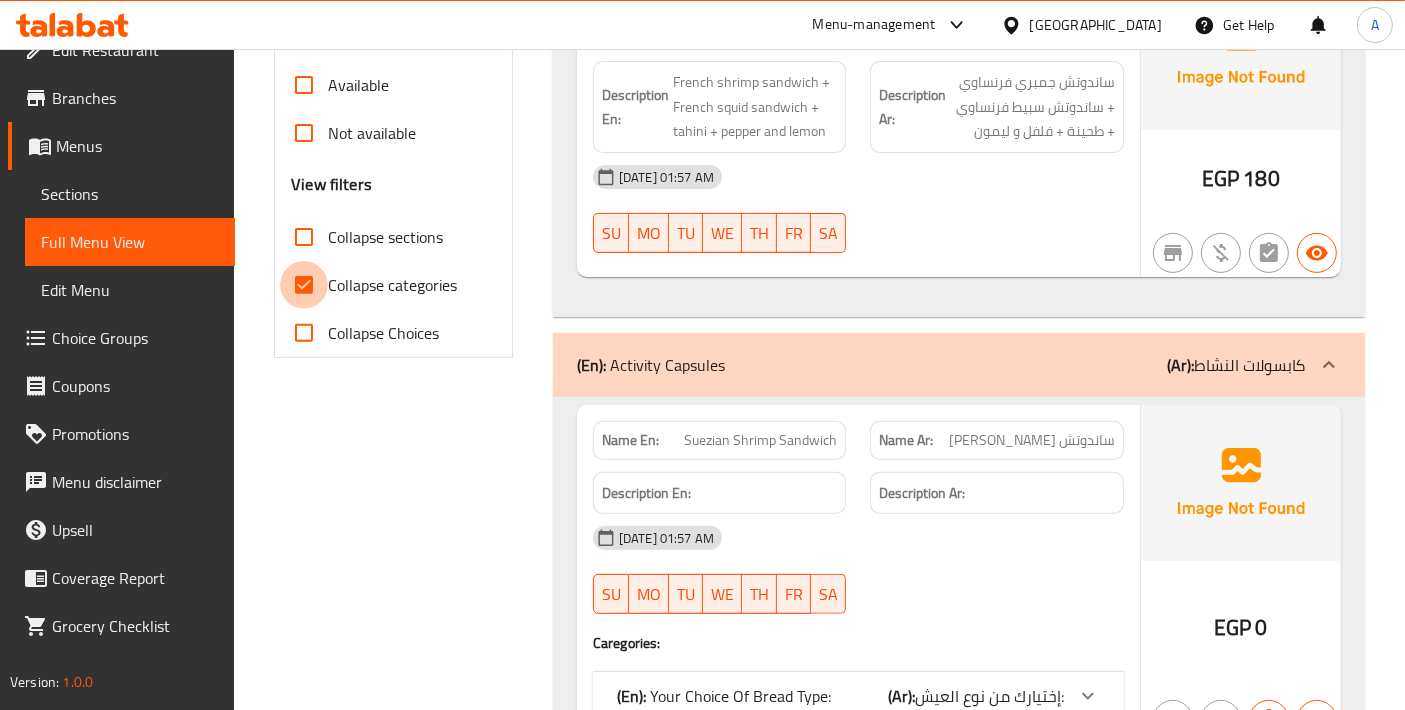 click on "Collapse categories" at bounding box center (304, 285) 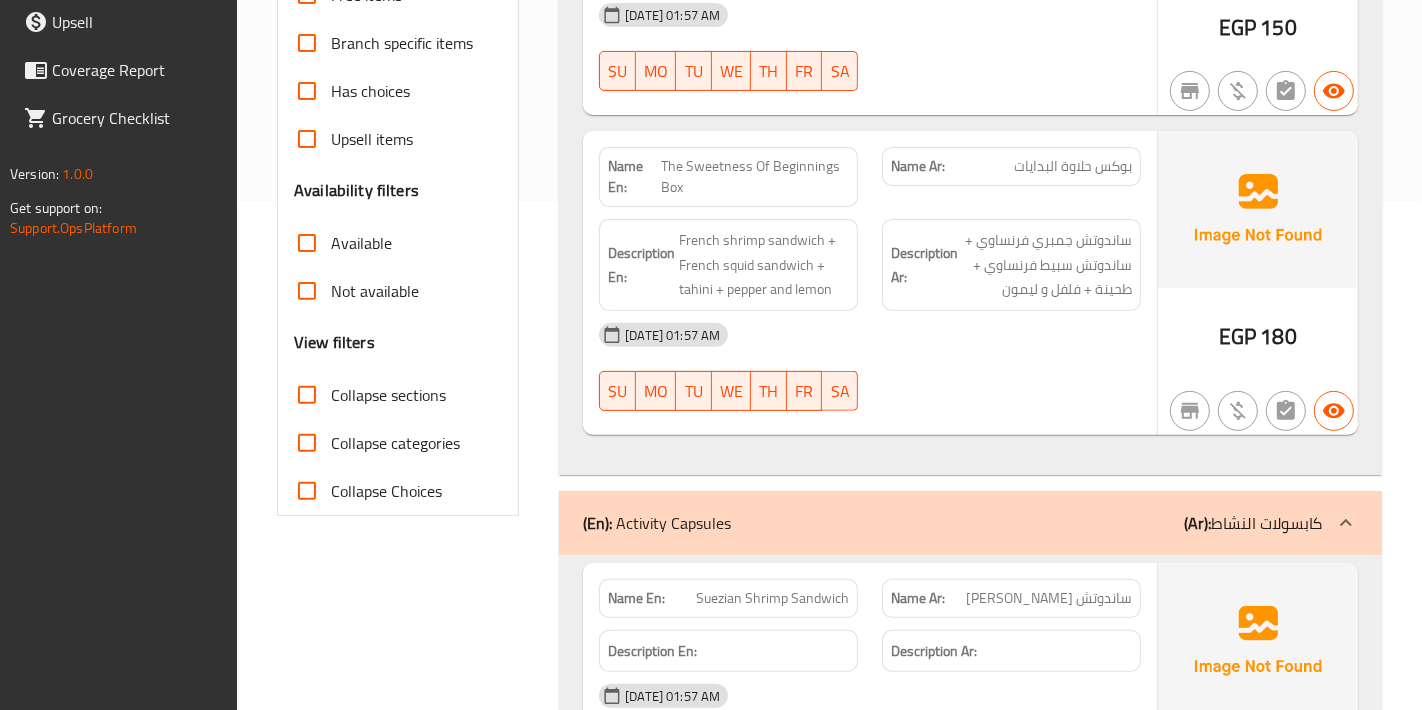 scroll, scrollTop: 1016, scrollLeft: 0, axis: vertical 